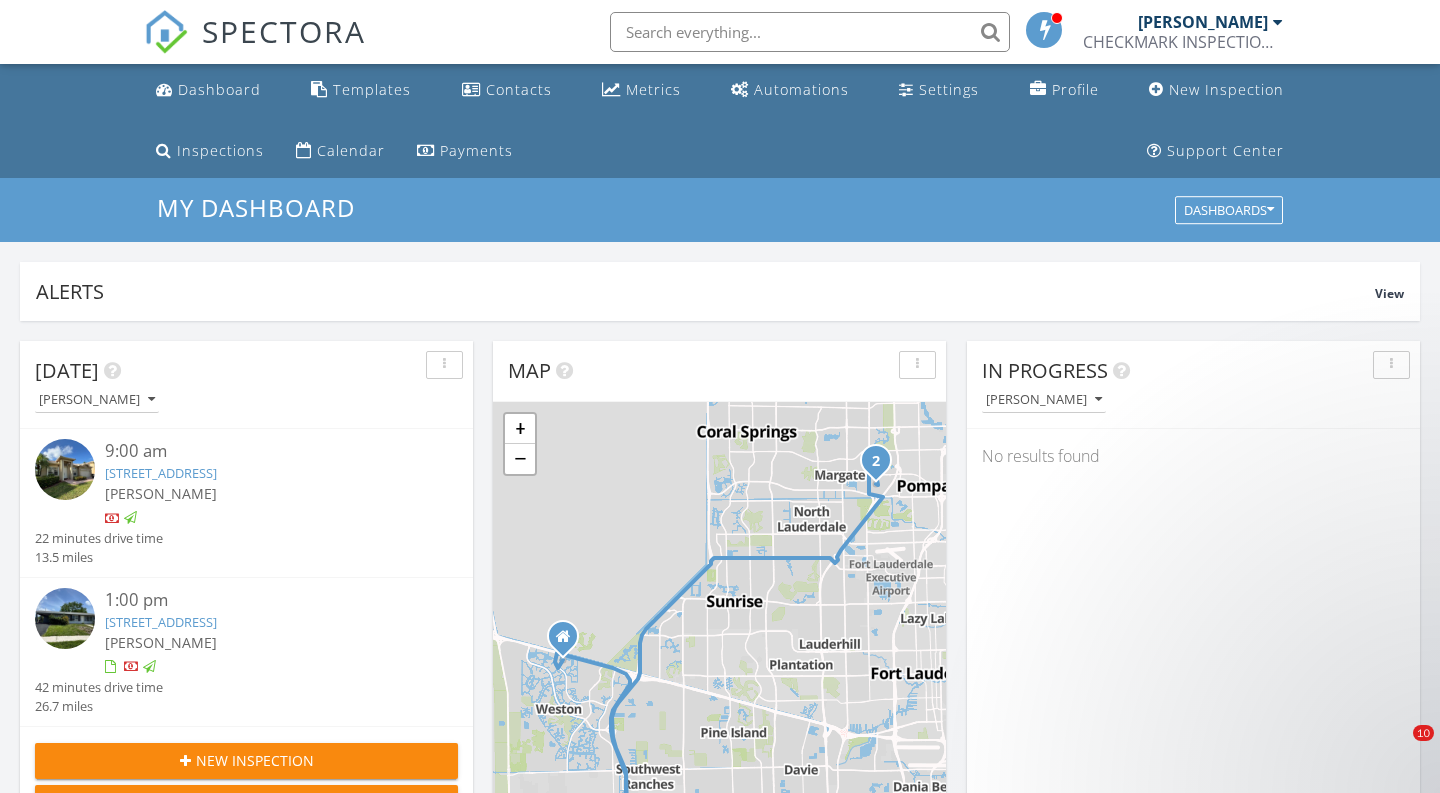 scroll, scrollTop: 0, scrollLeft: 0, axis: both 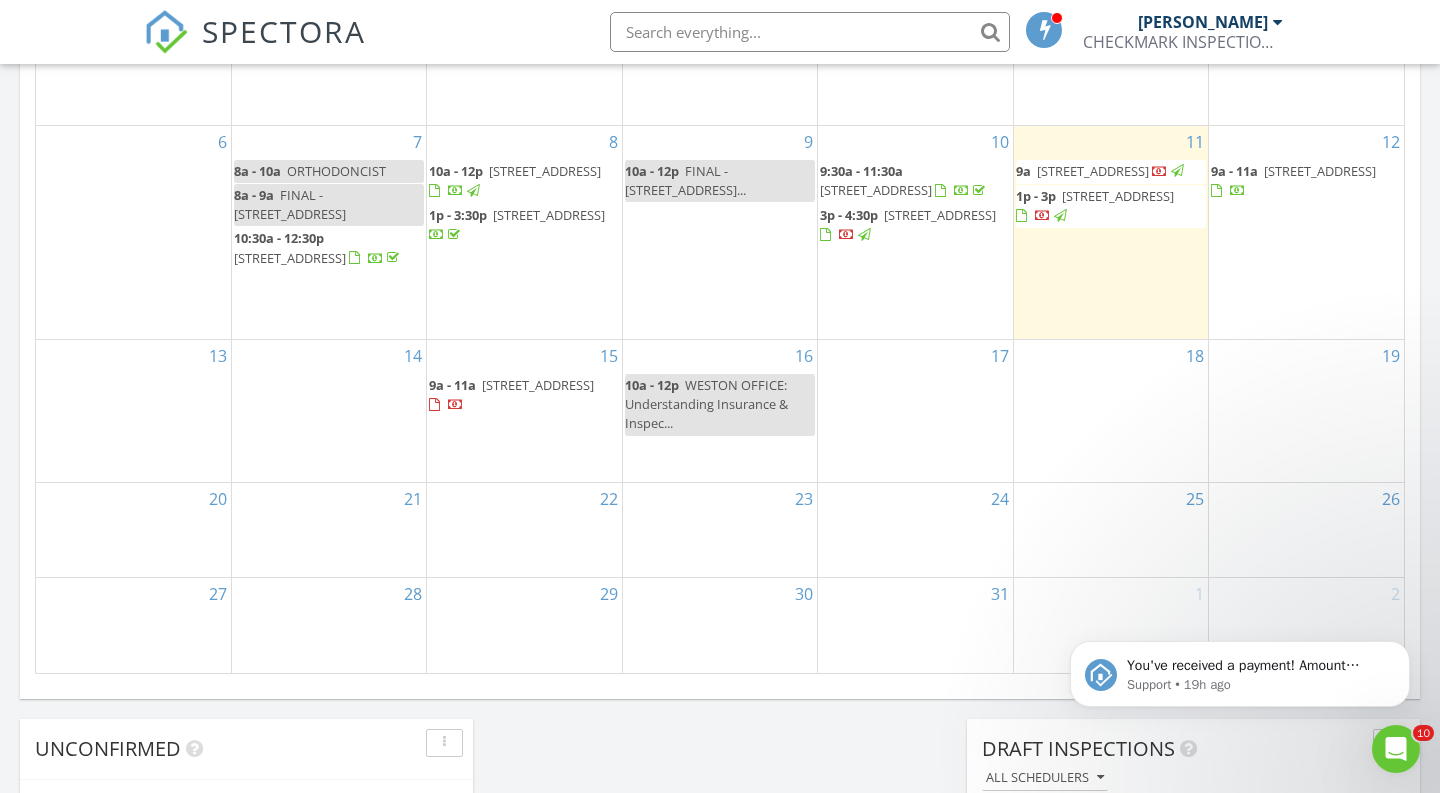 click on "1304 NW 127th Dr, Sunrise 33323" at bounding box center [538, 385] 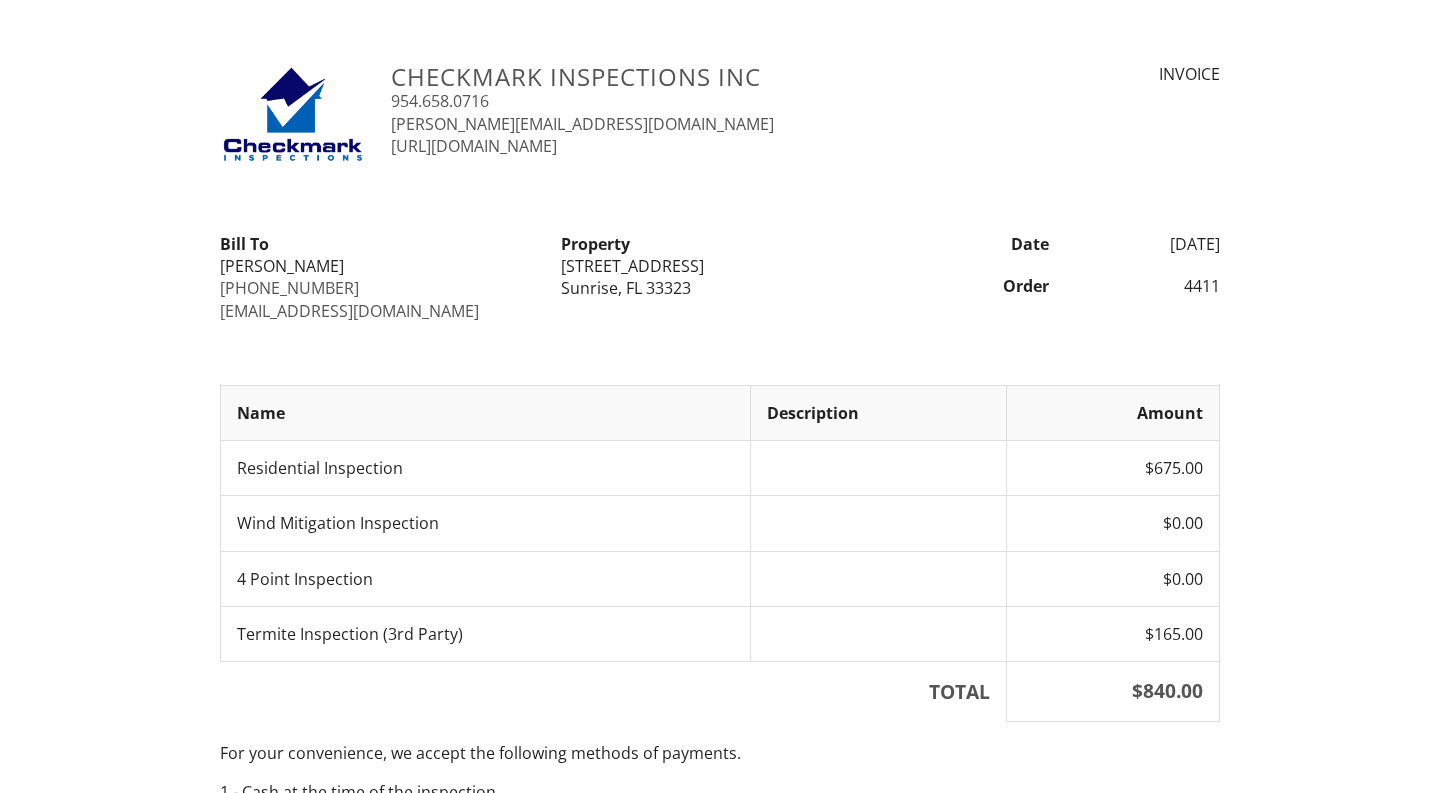 scroll, scrollTop: 0, scrollLeft: 0, axis: both 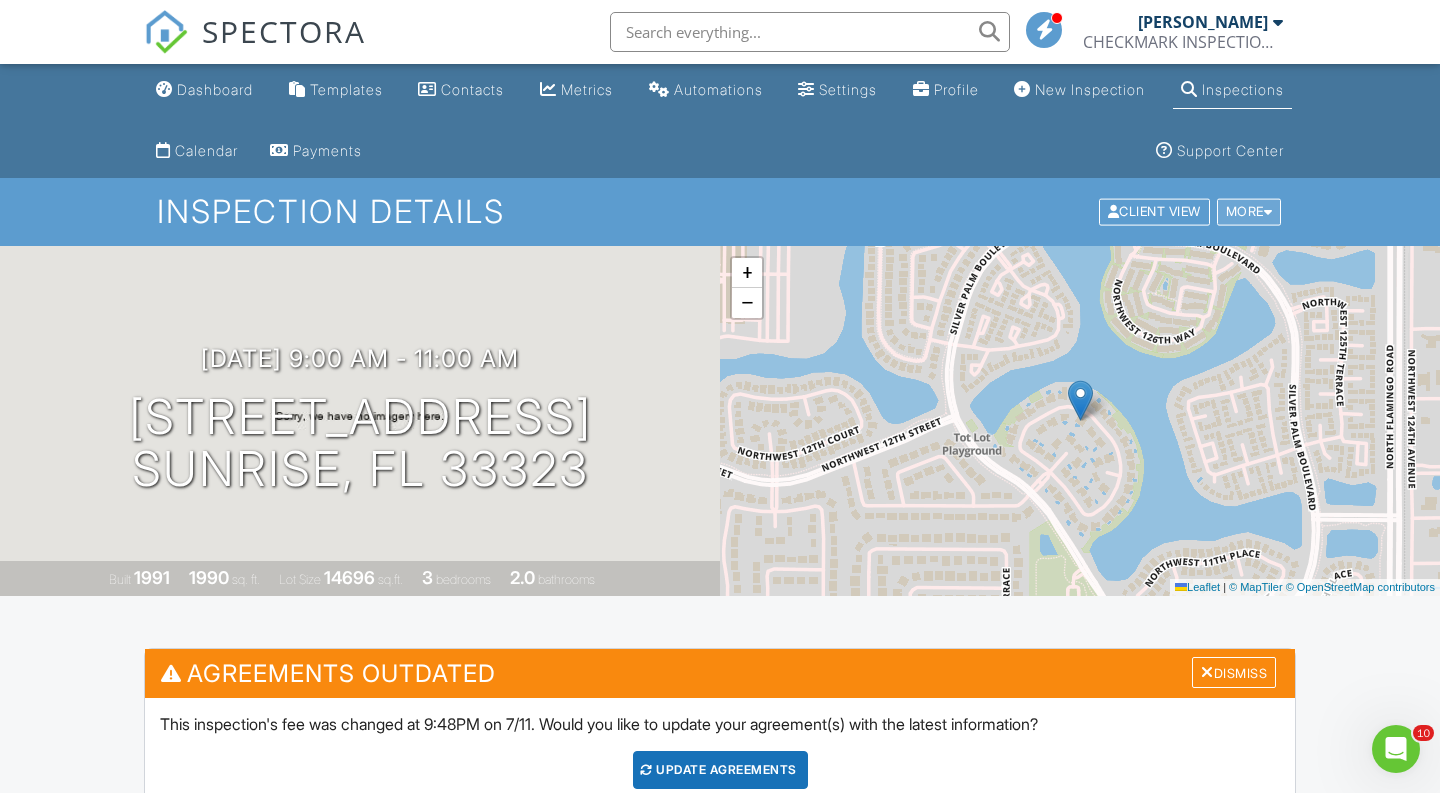 click on "More" at bounding box center (1249, 212) 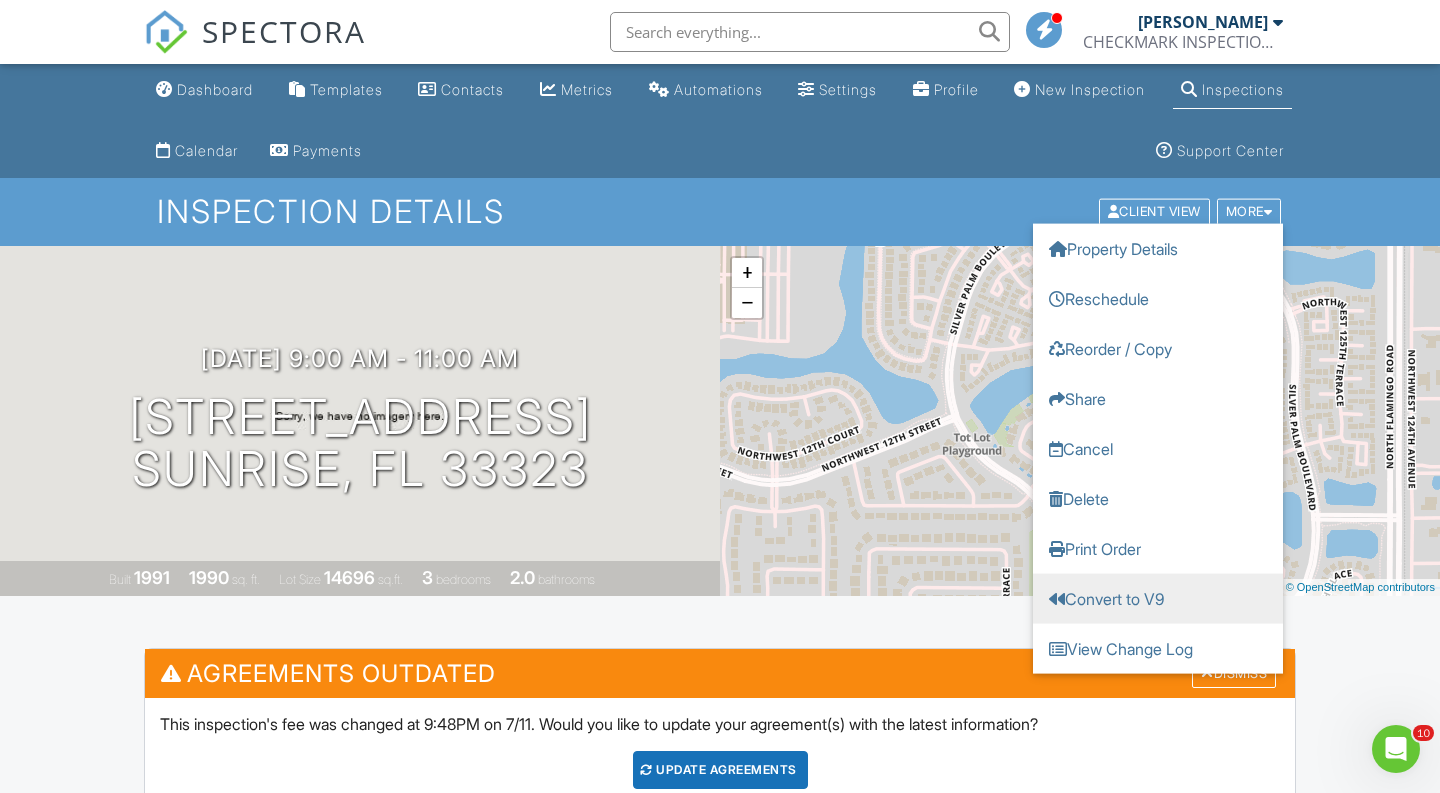click on "Convert to V9" at bounding box center [1158, 599] 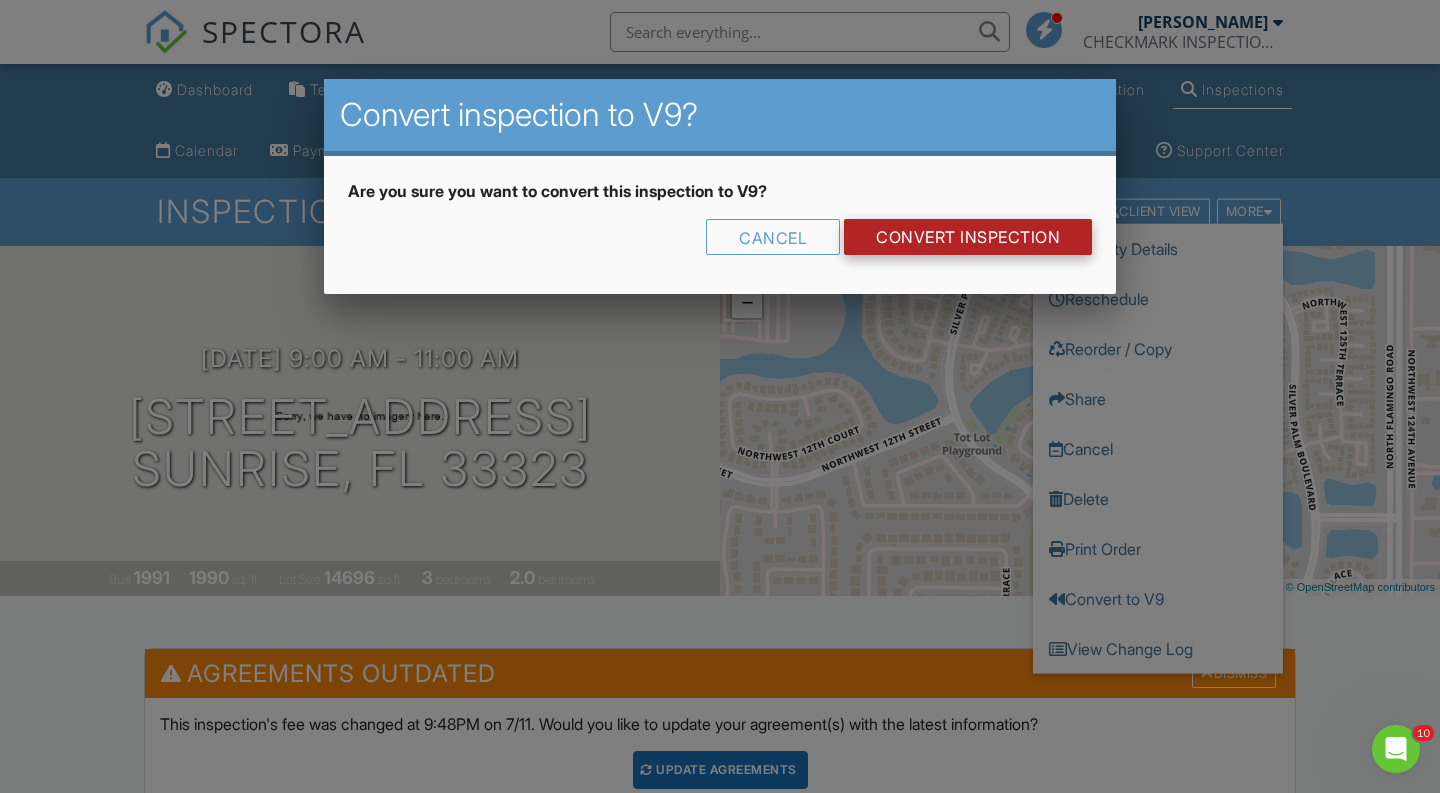 click on "CONVERT INSPECTION" at bounding box center [968, 237] 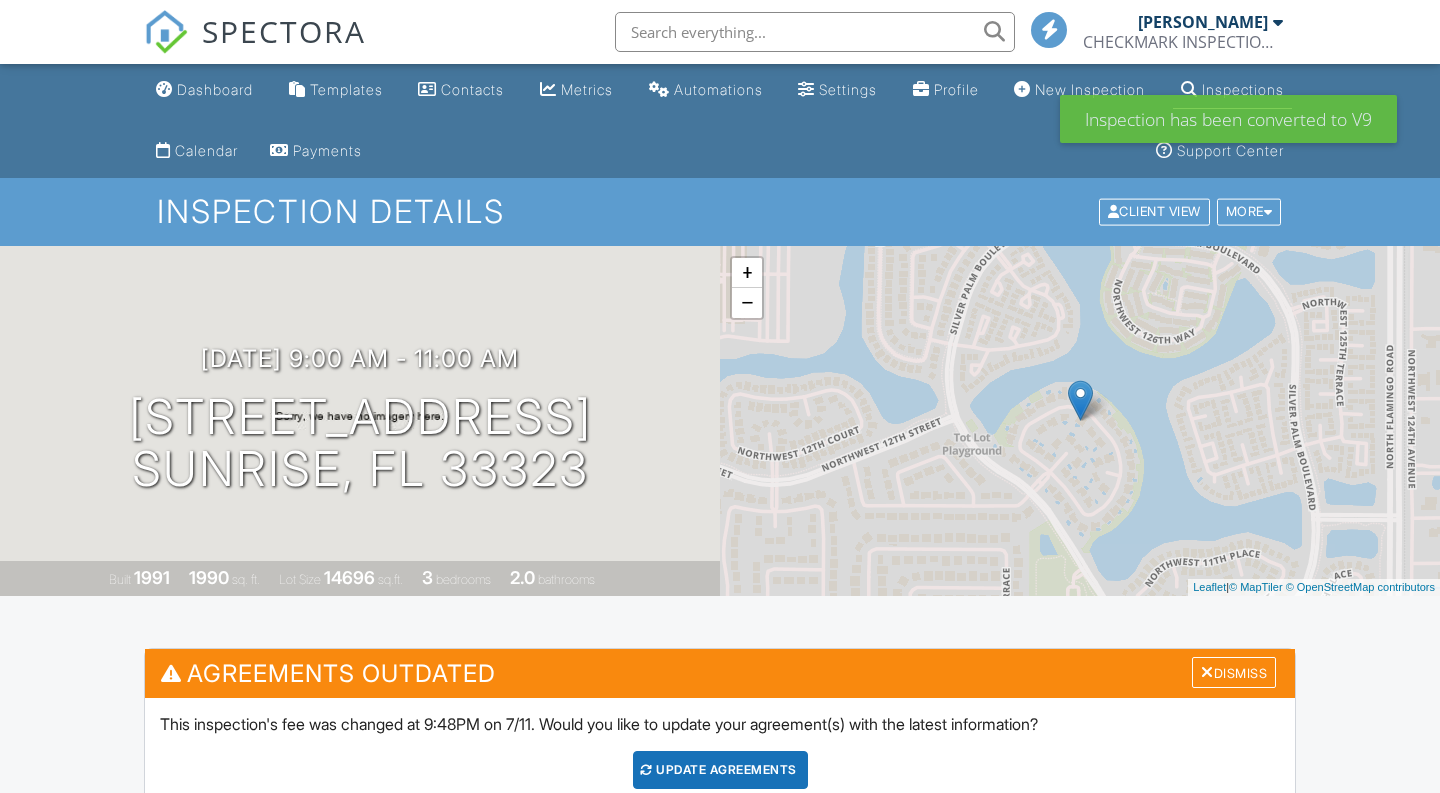 scroll, scrollTop: 0, scrollLeft: 0, axis: both 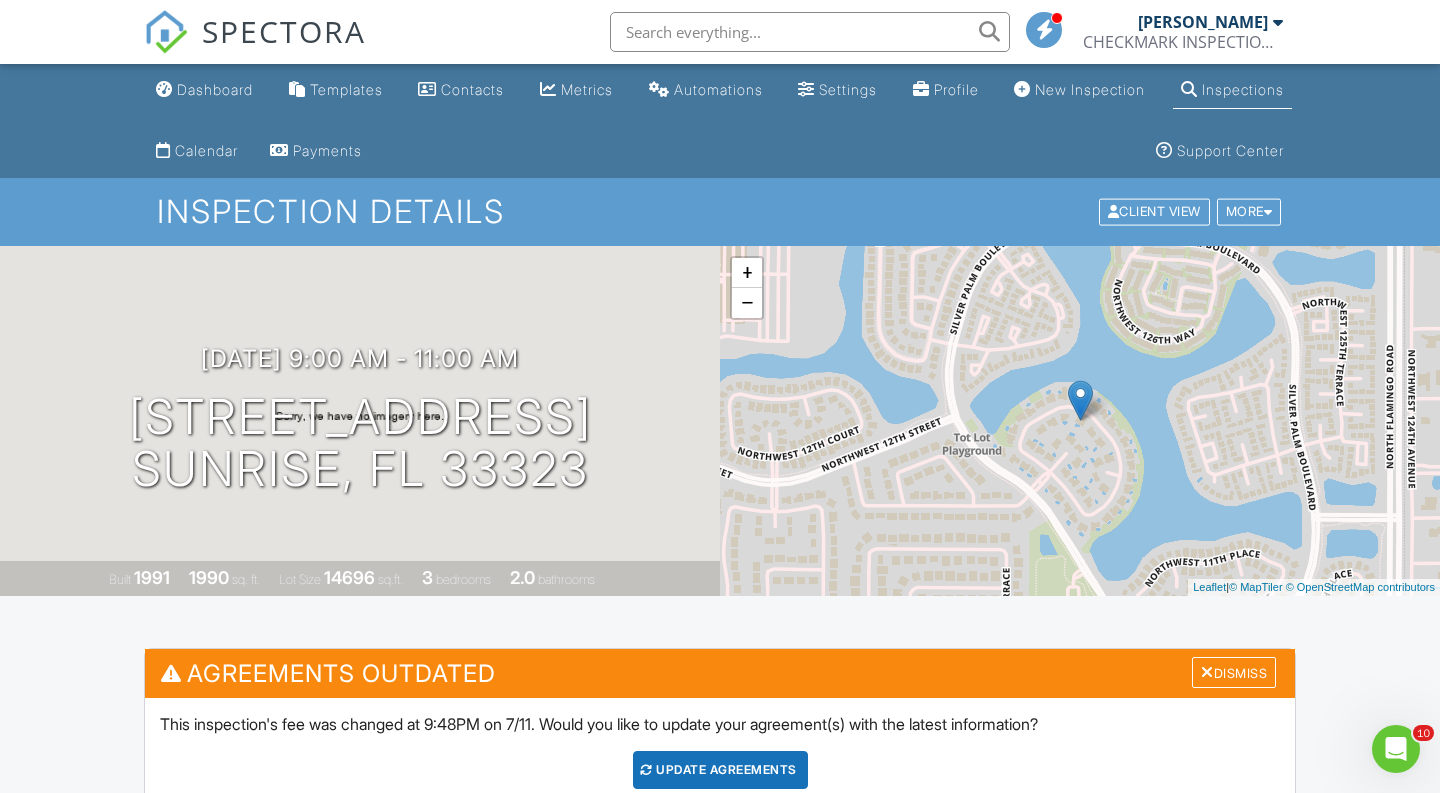 click on "+ − Leaflet  |  © MapTiler   © OpenStreetMap contributors" at bounding box center (1080, 421) 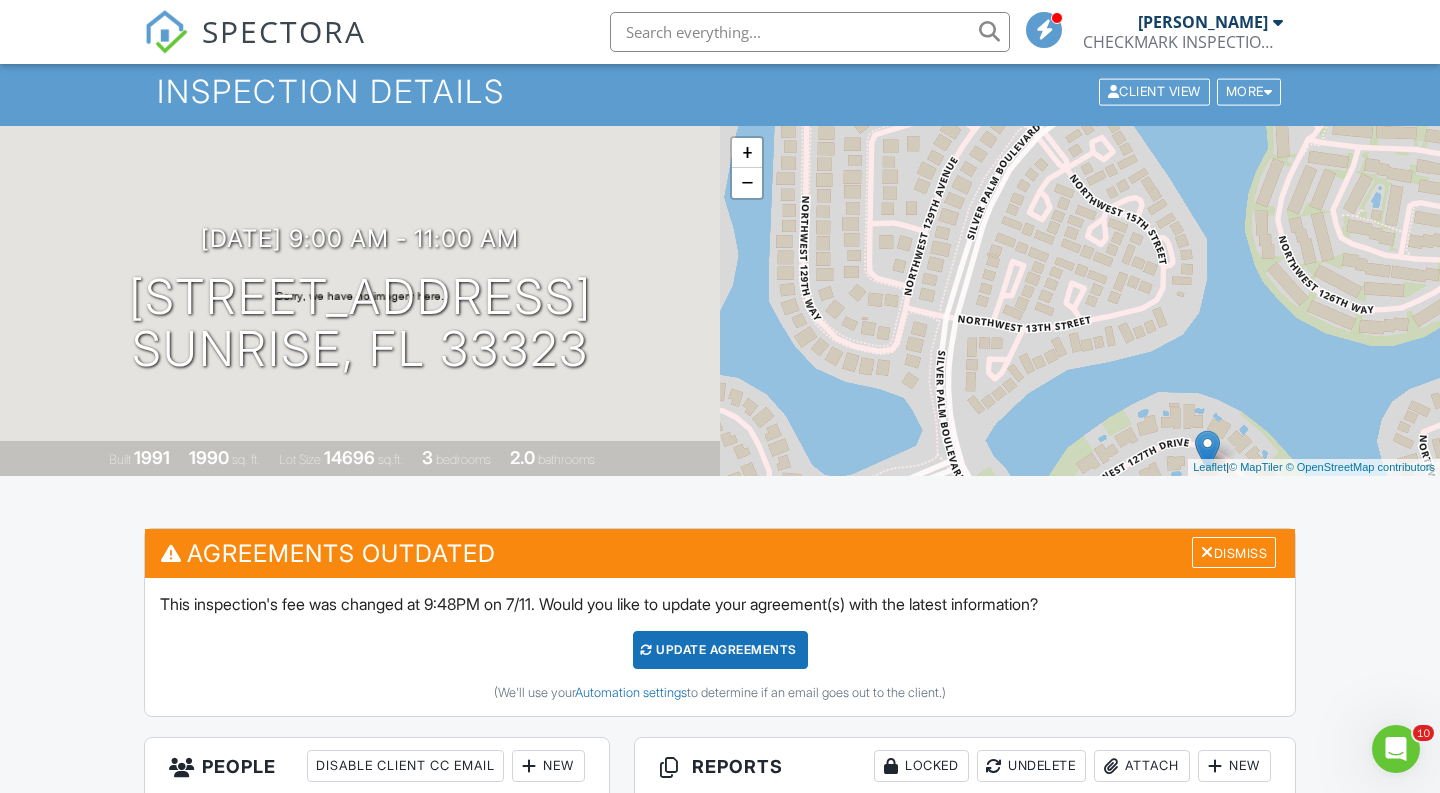 scroll, scrollTop: 121, scrollLeft: 0, axis: vertical 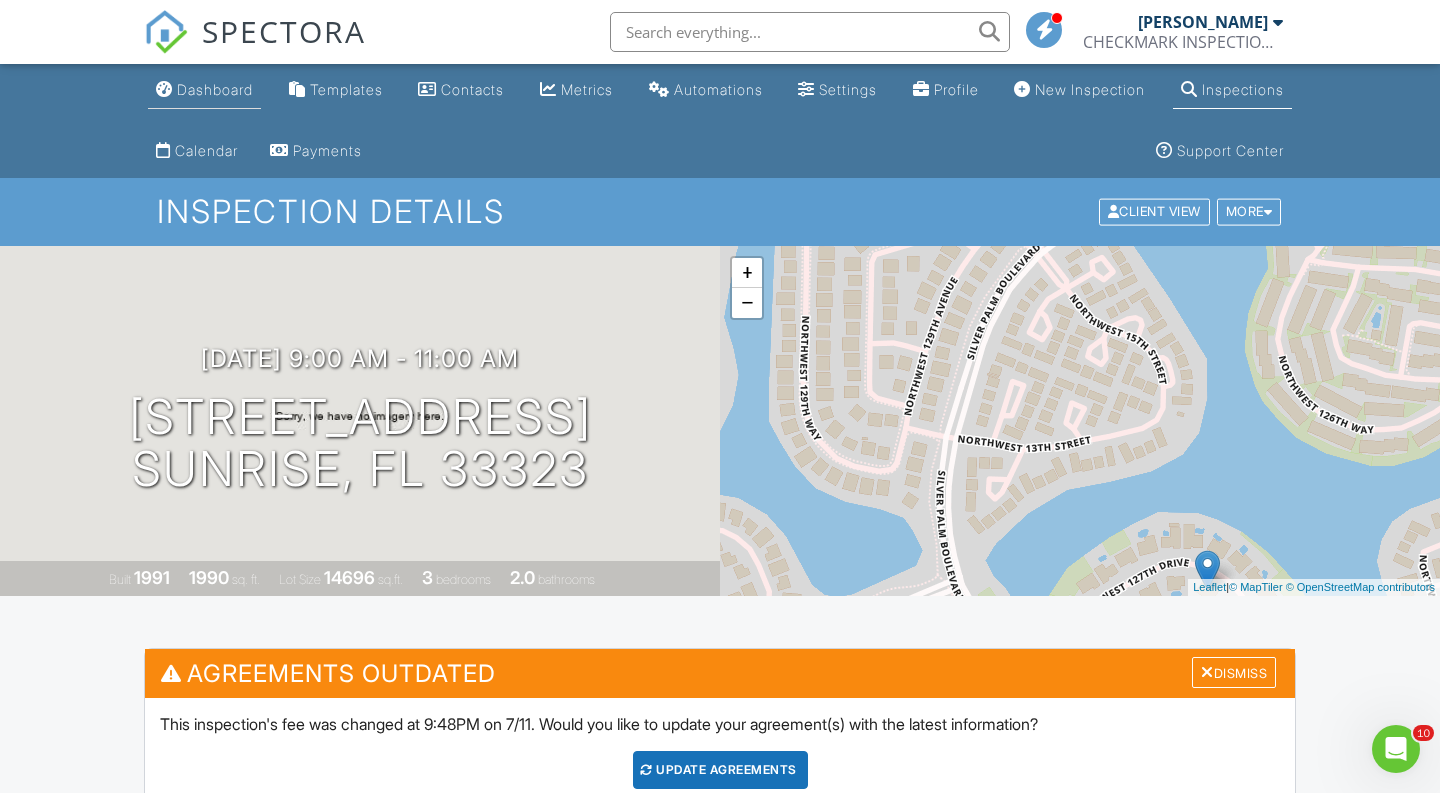 click on "Dashboard" at bounding box center [215, 89] 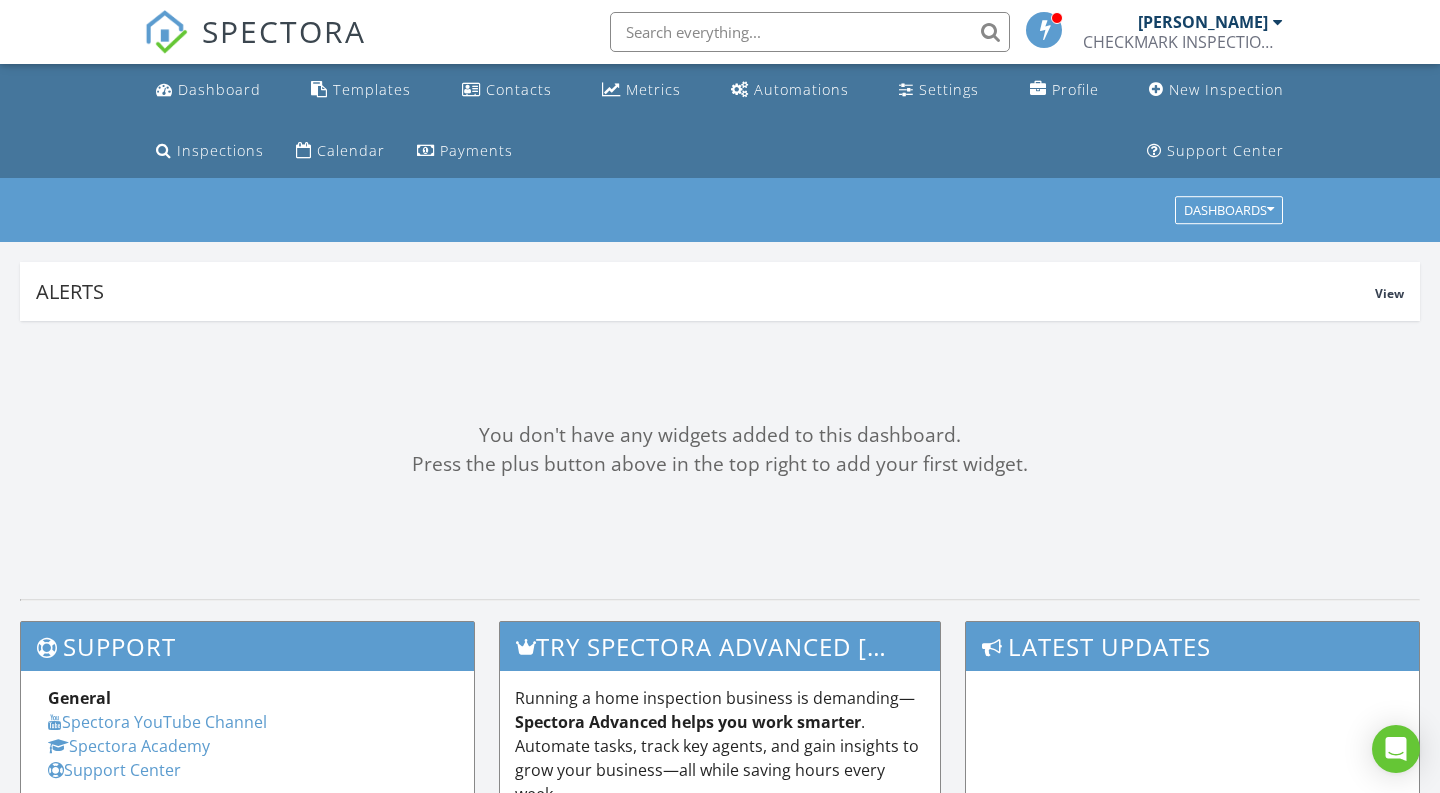 scroll, scrollTop: 0, scrollLeft: 0, axis: both 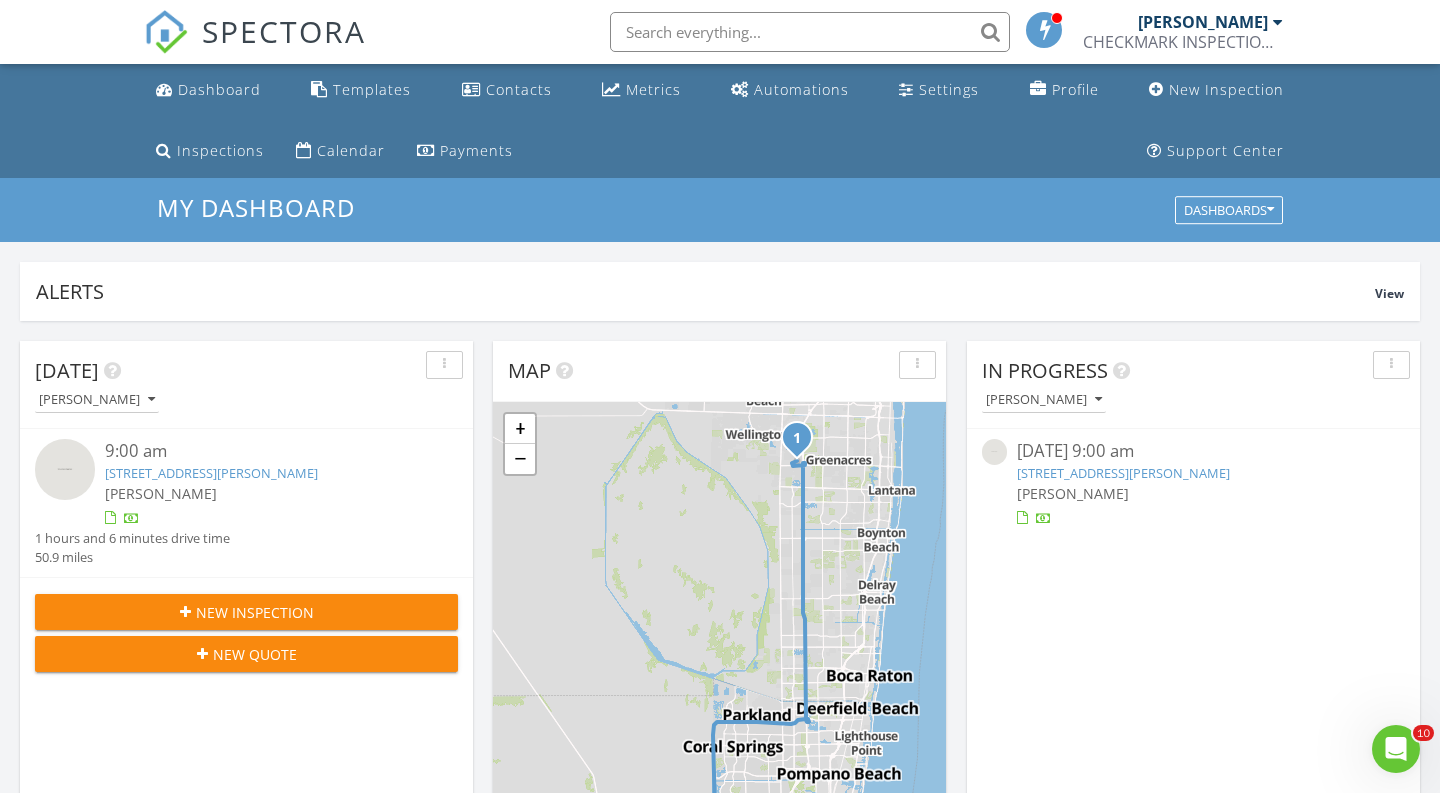 click at bounding box center [810, 32] 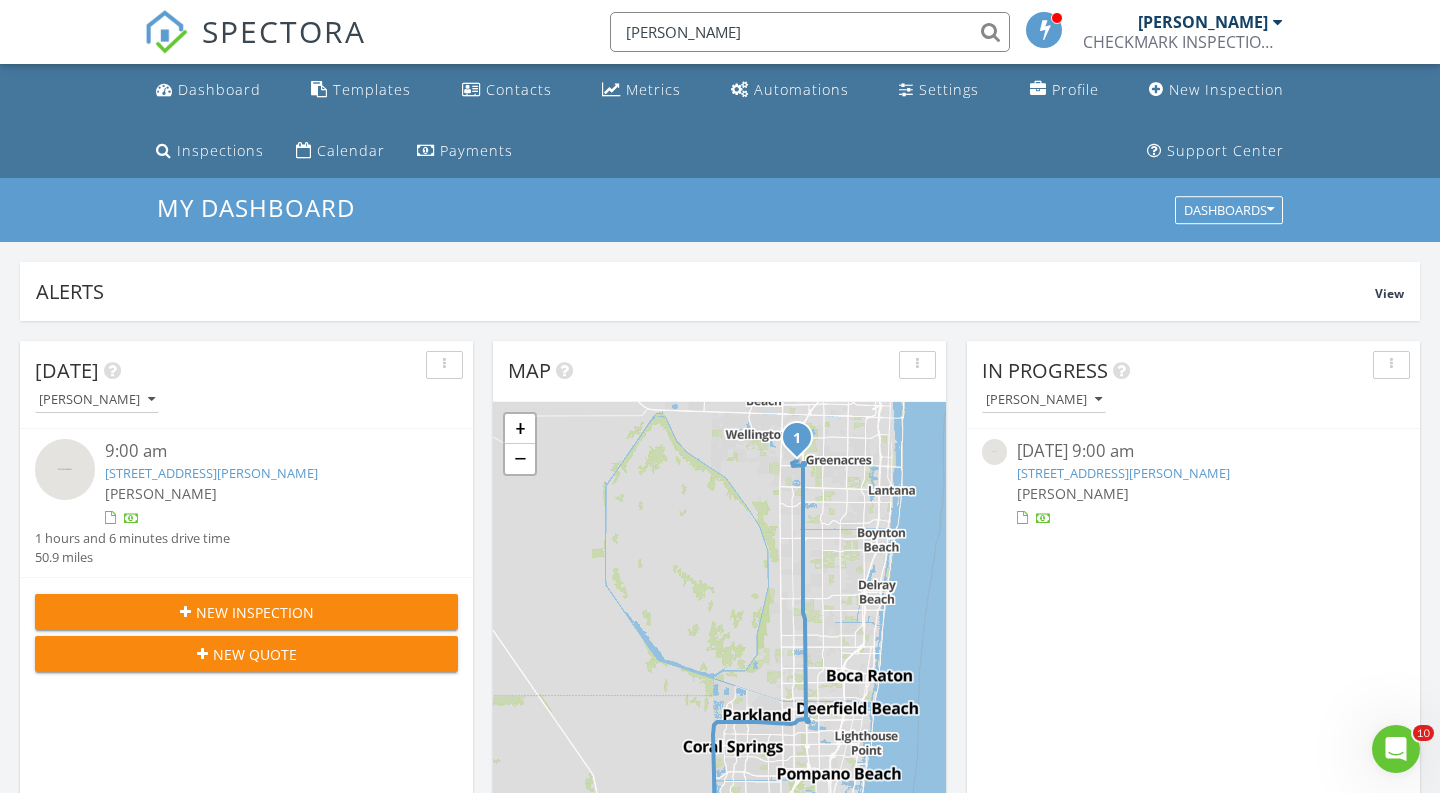 type on "WILFREDO OLIVEROS" 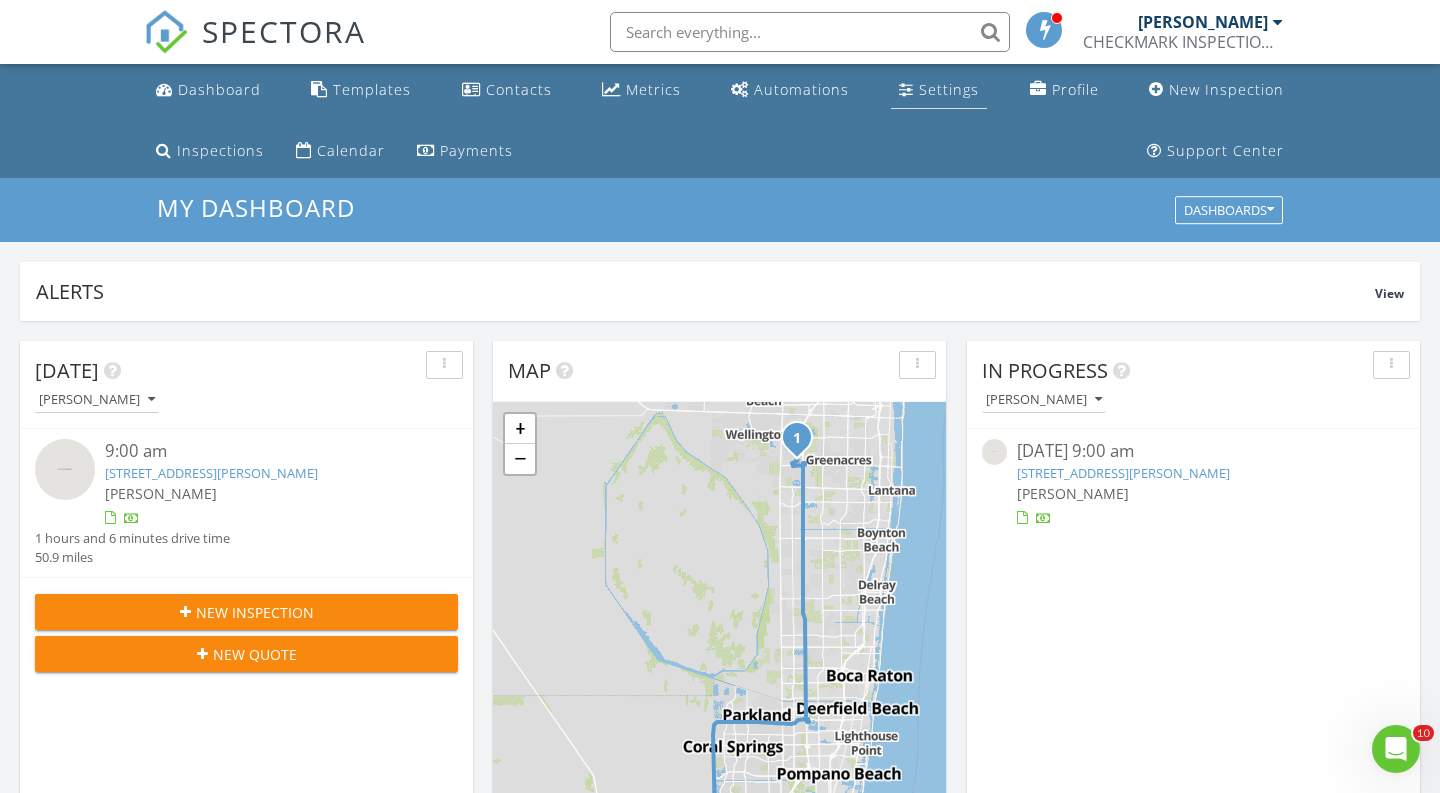 scroll, scrollTop: 0, scrollLeft: 0, axis: both 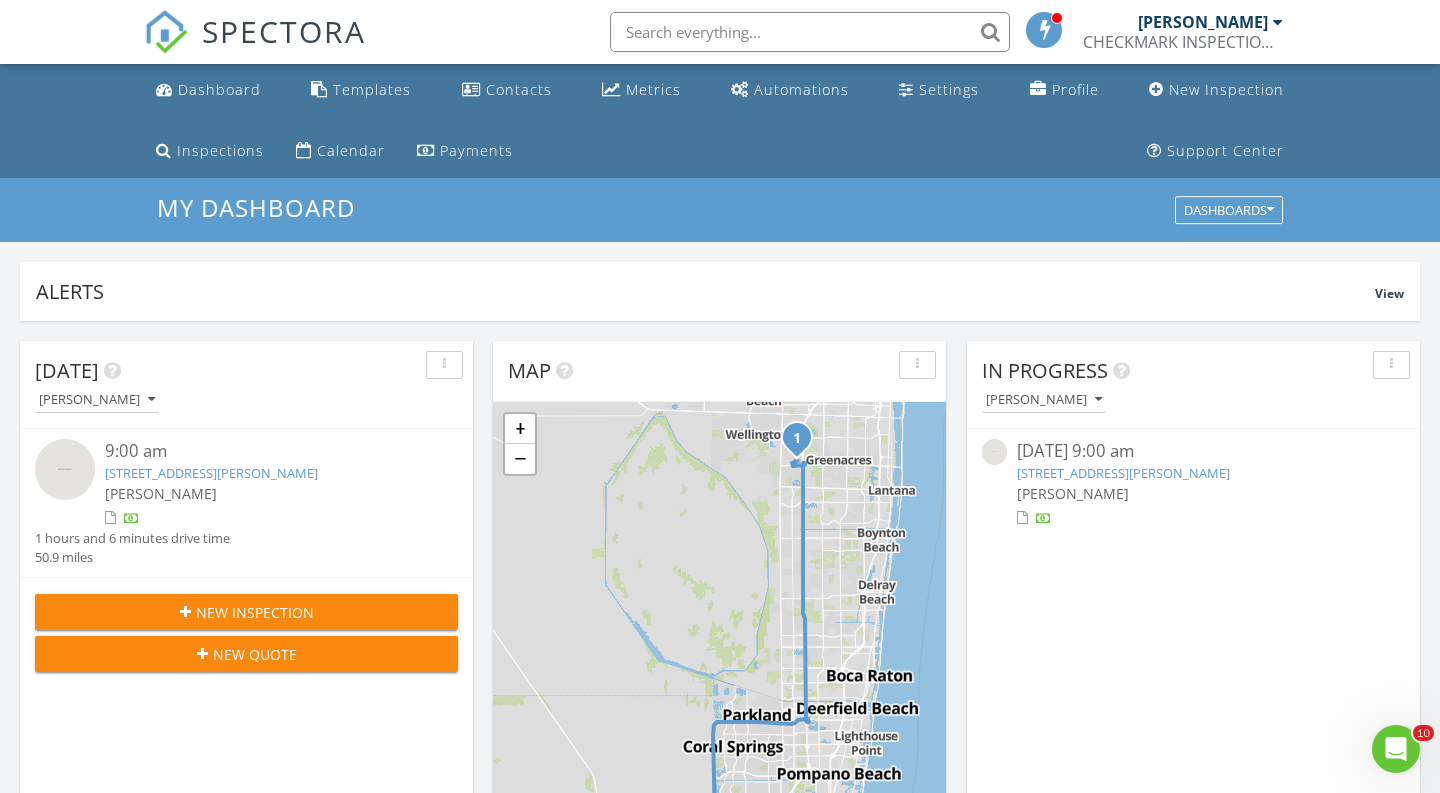 click at bounding box center (810, 32) 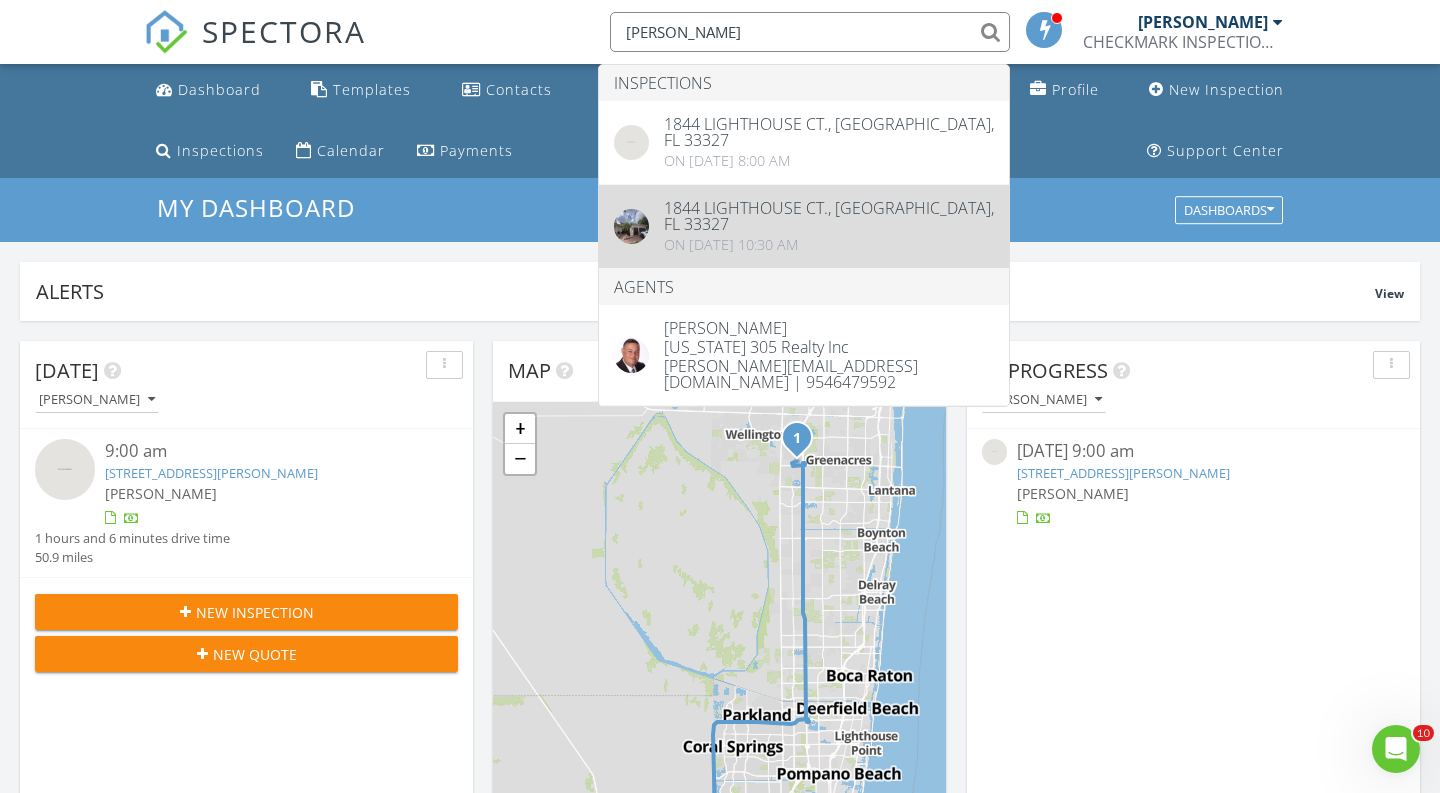 type on "WILFREDO OLIVEROS" 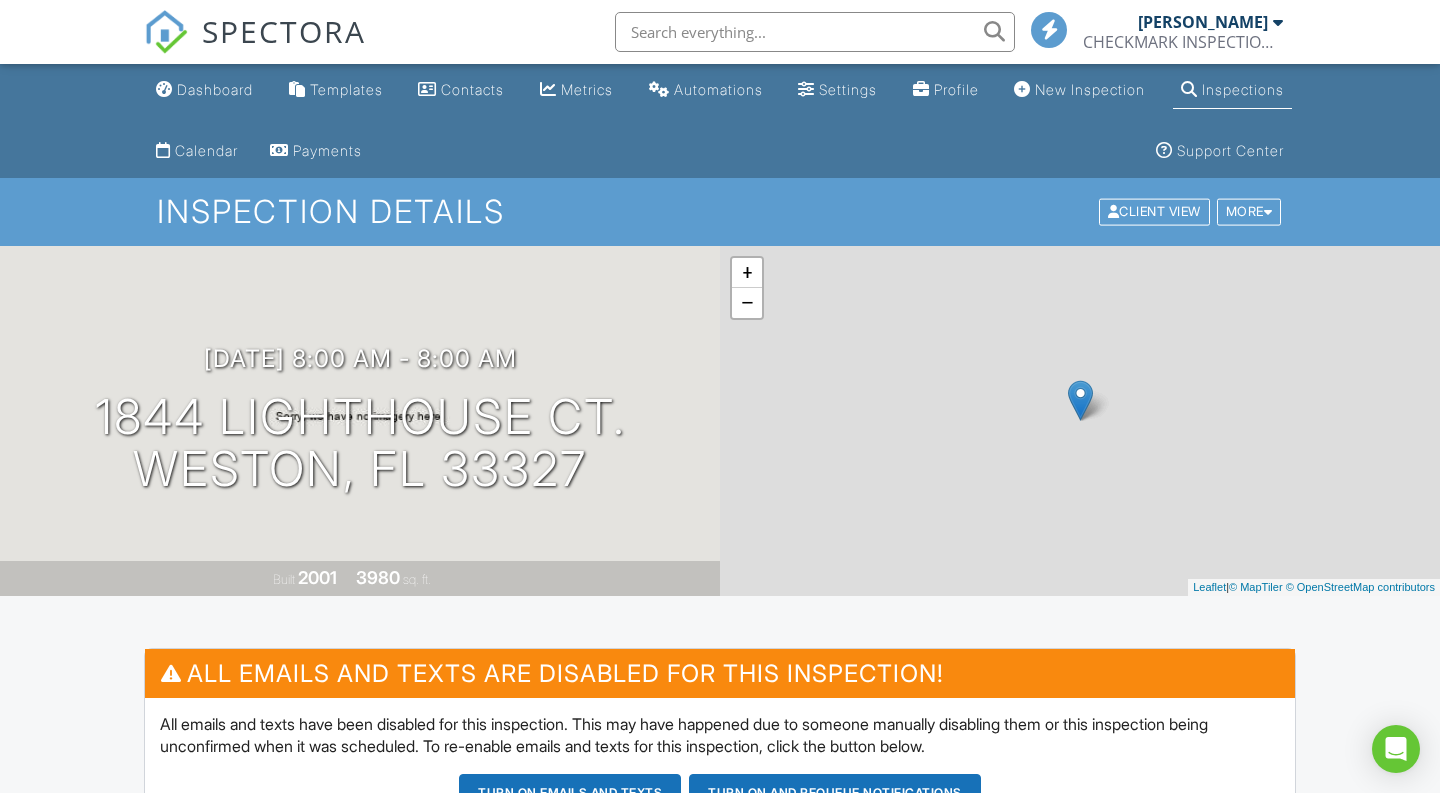 scroll, scrollTop: 0, scrollLeft: 0, axis: both 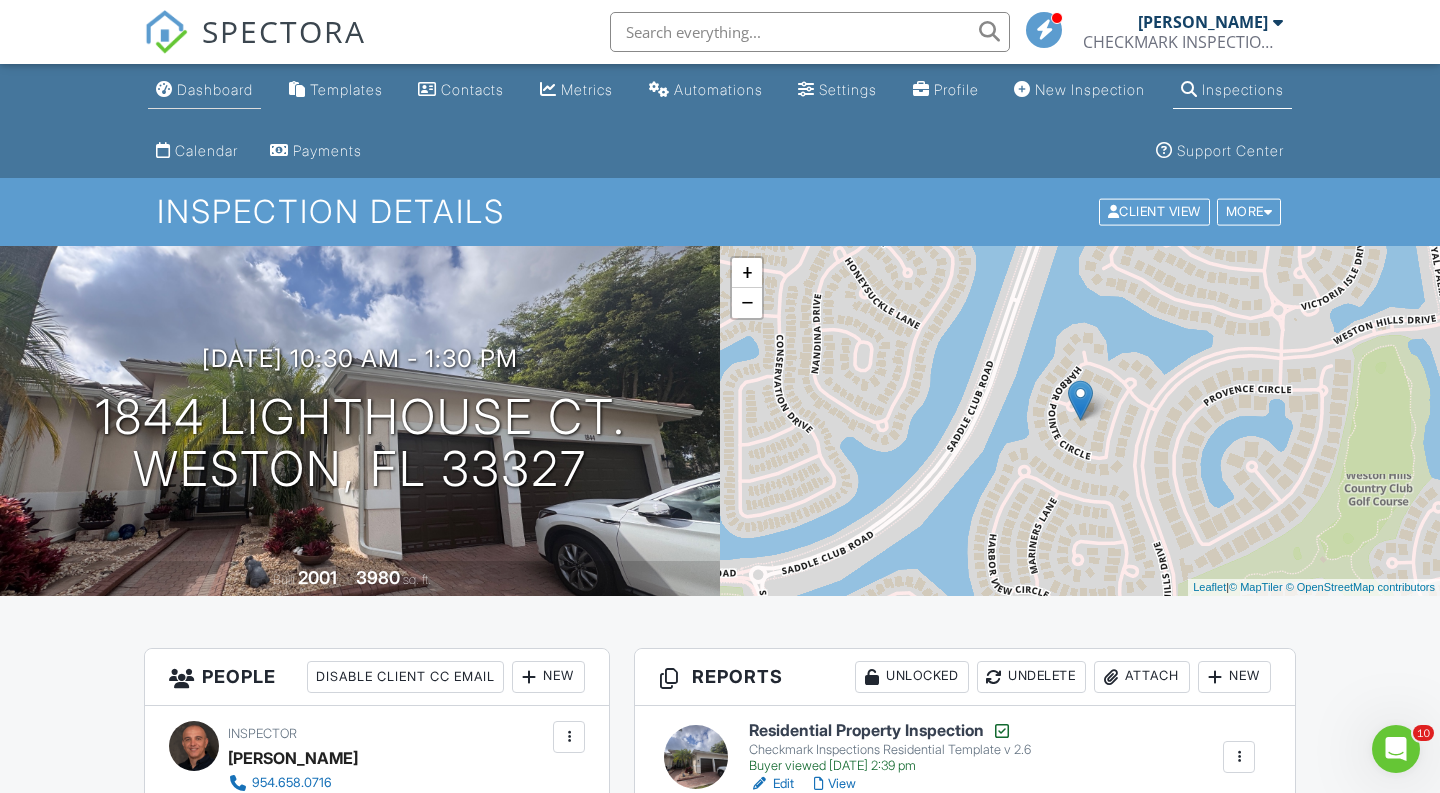 click on "Dashboard" at bounding box center (215, 89) 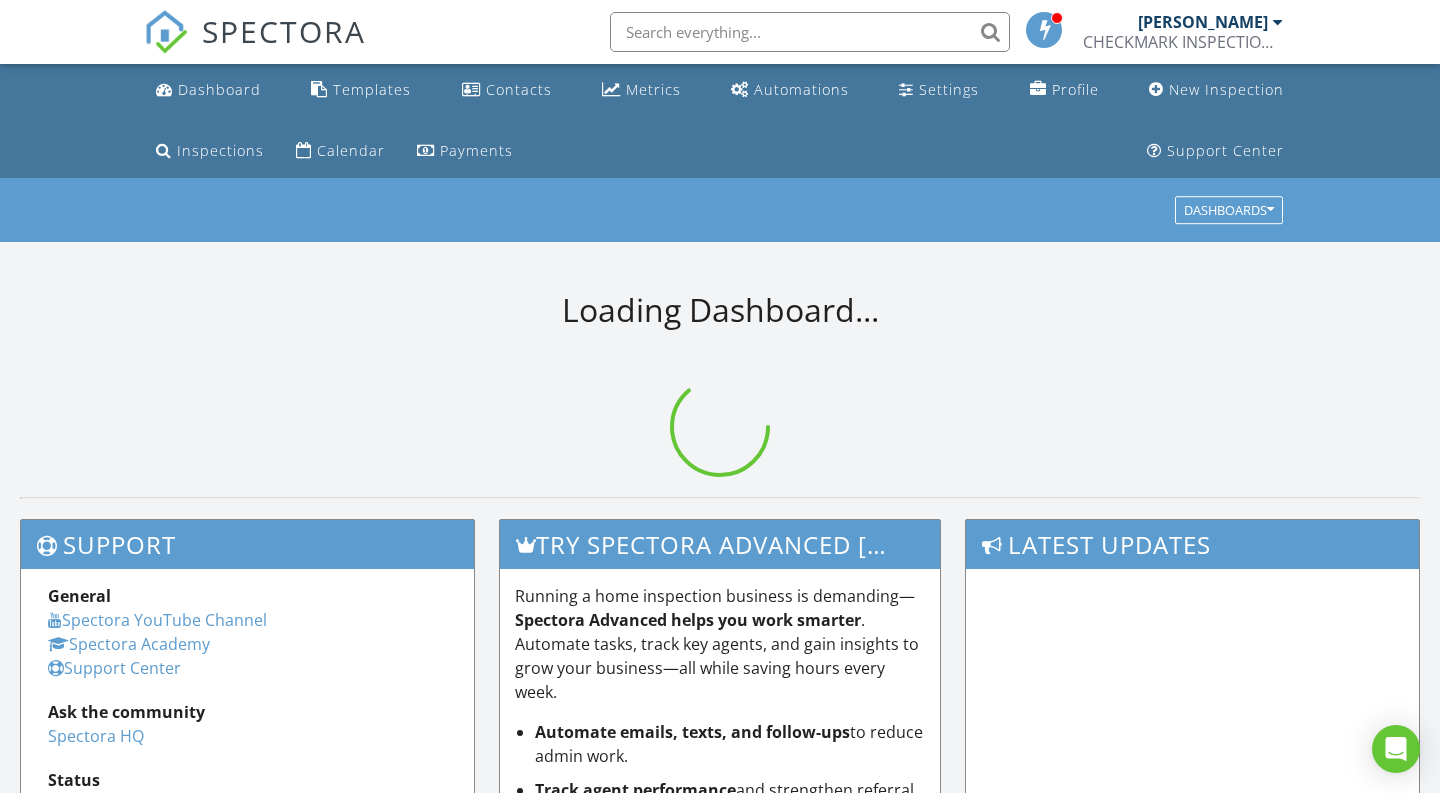 scroll, scrollTop: 0, scrollLeft: 0, axis: both 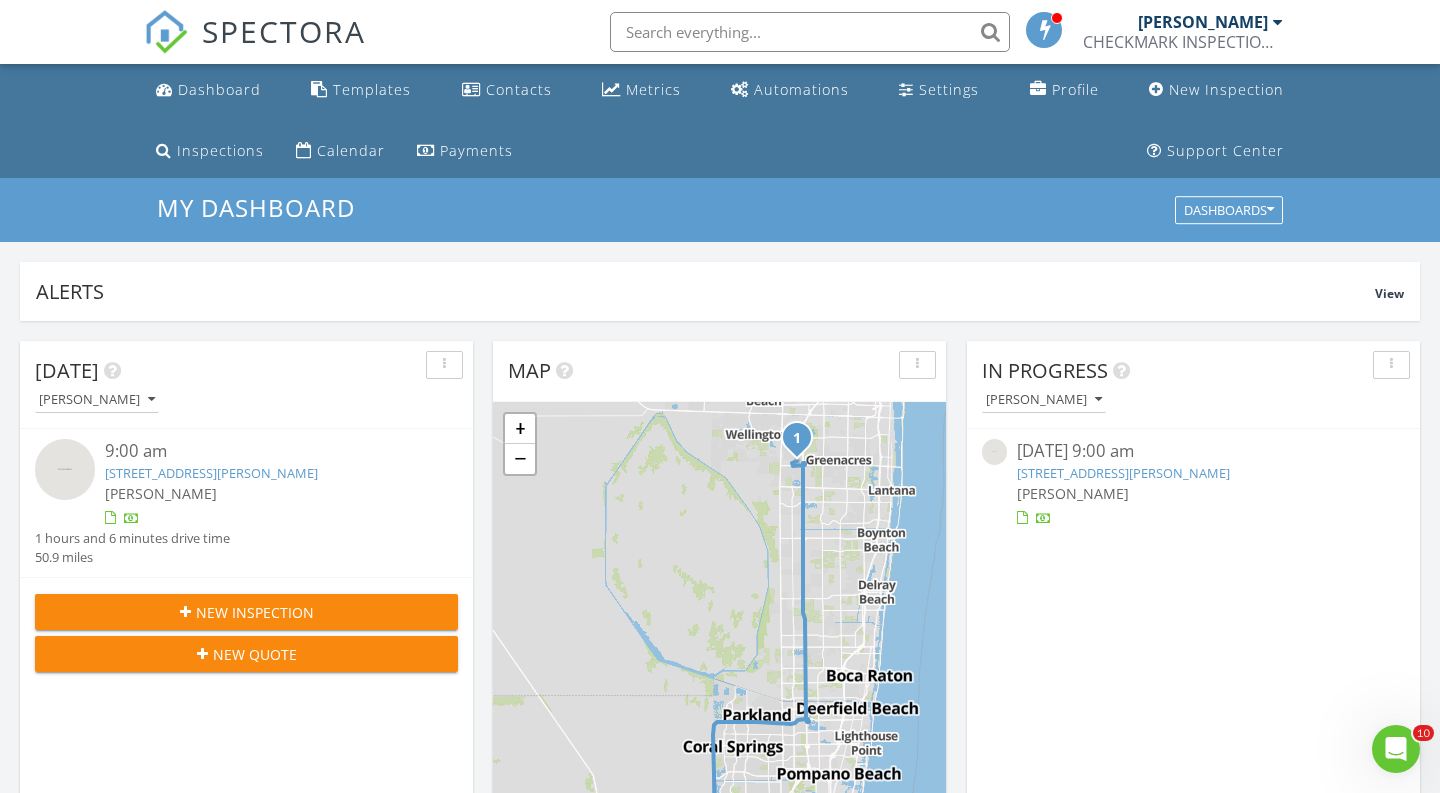 click at bounding box center (65, 469) 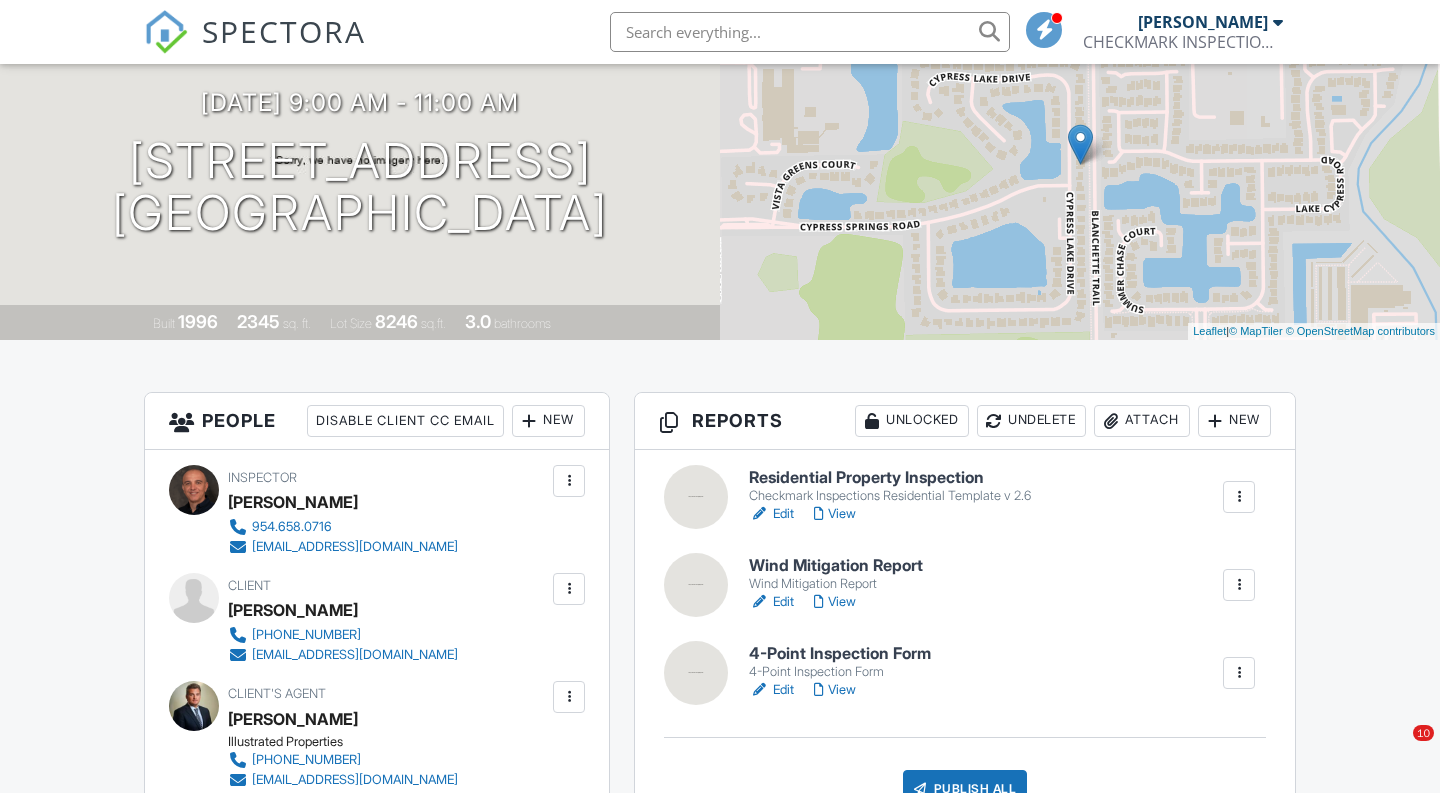 scroll, scrollTop: 369, scrollLeft: 0, axis: vertical 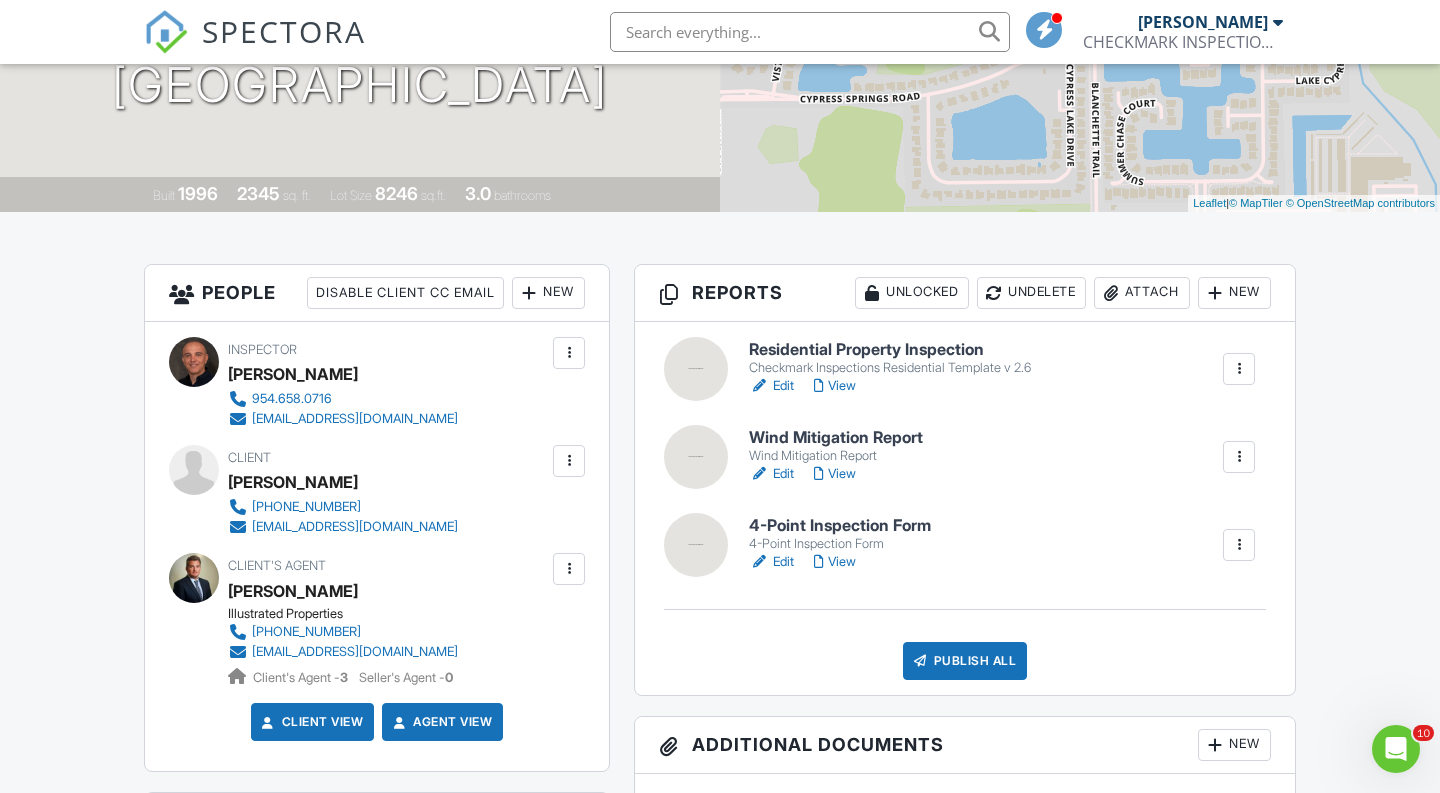 click on "Edit" at bounding box center [771, 562] 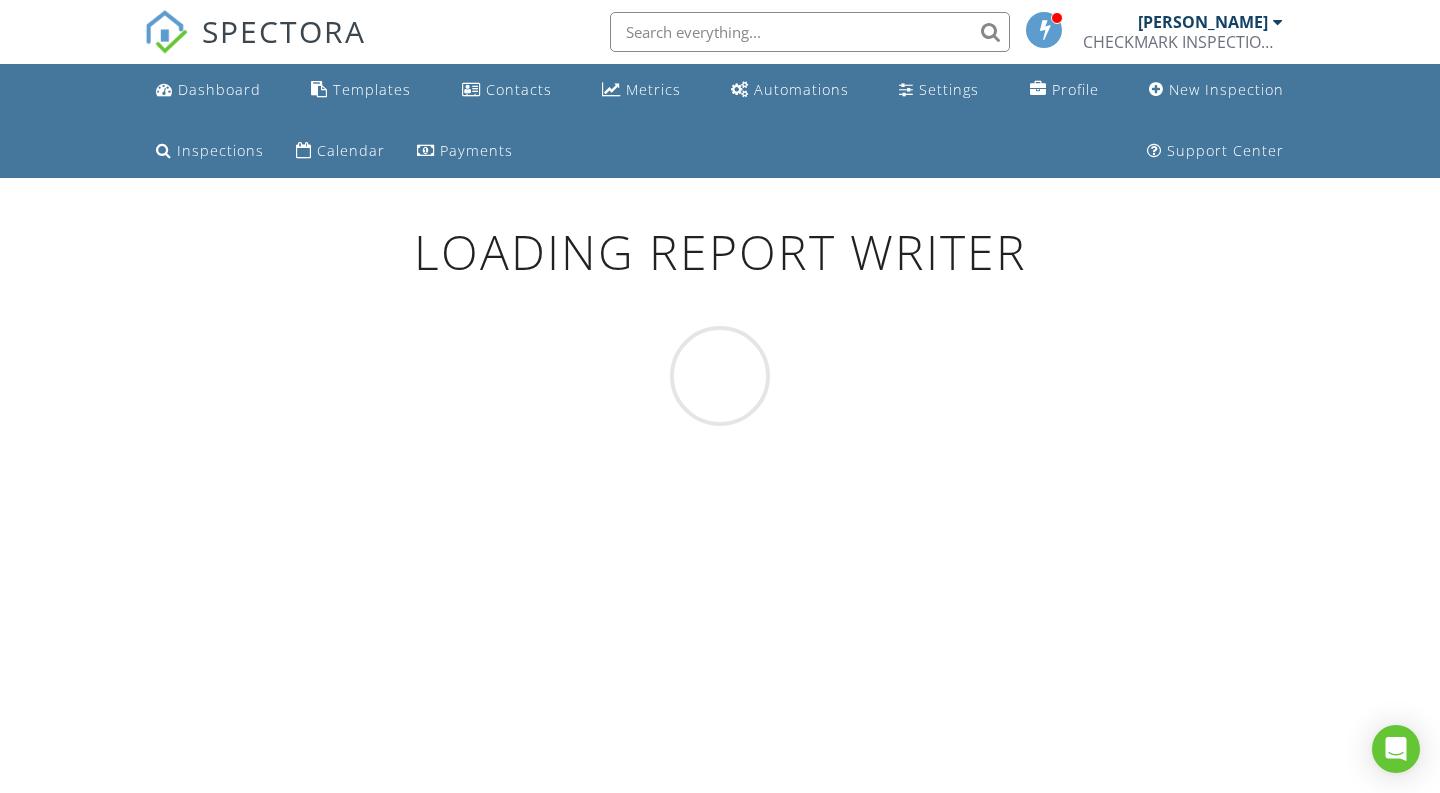 scroll, scrollTop: 0, scrollLeft: 0, axis: both 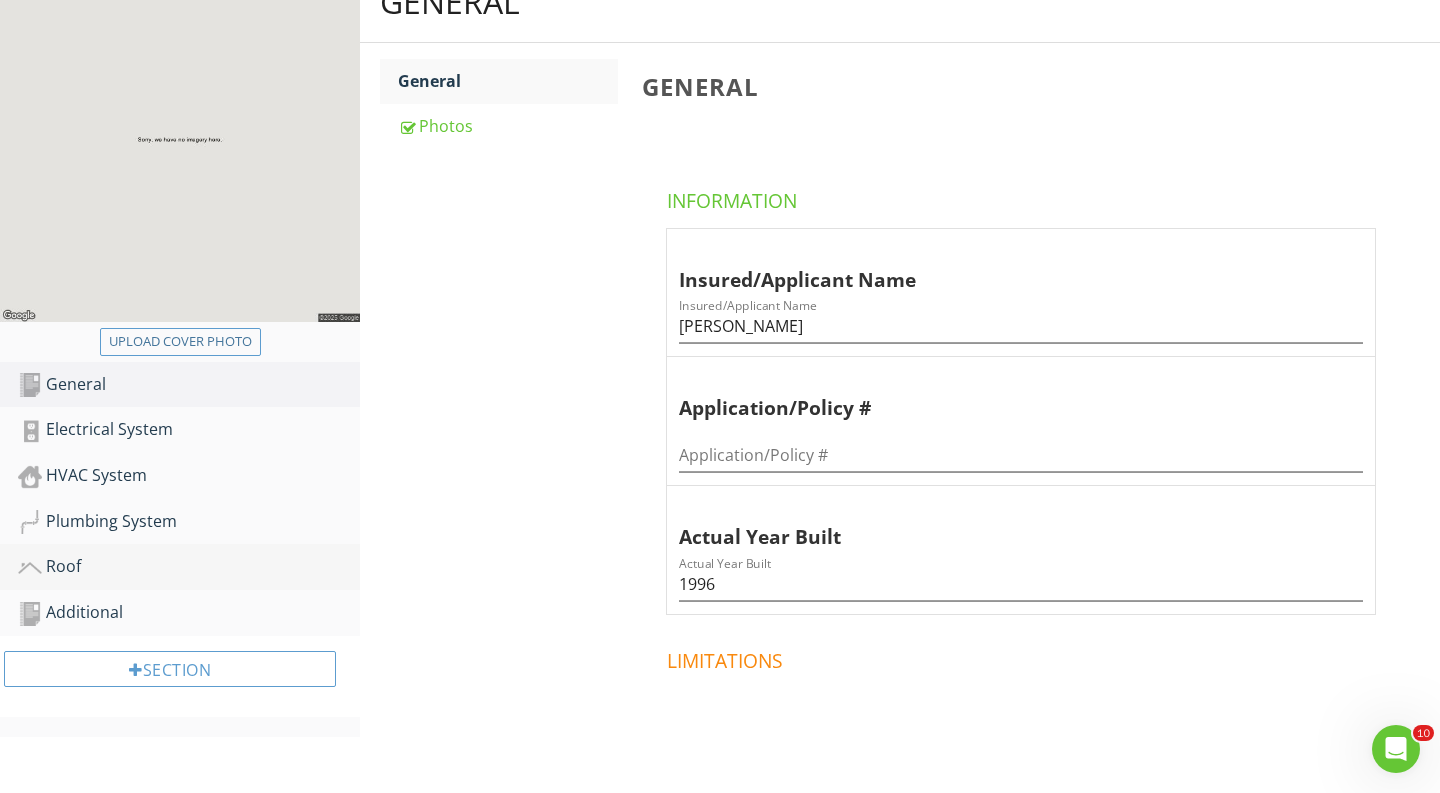 click on "Roof" at bounding box center (189, 567) 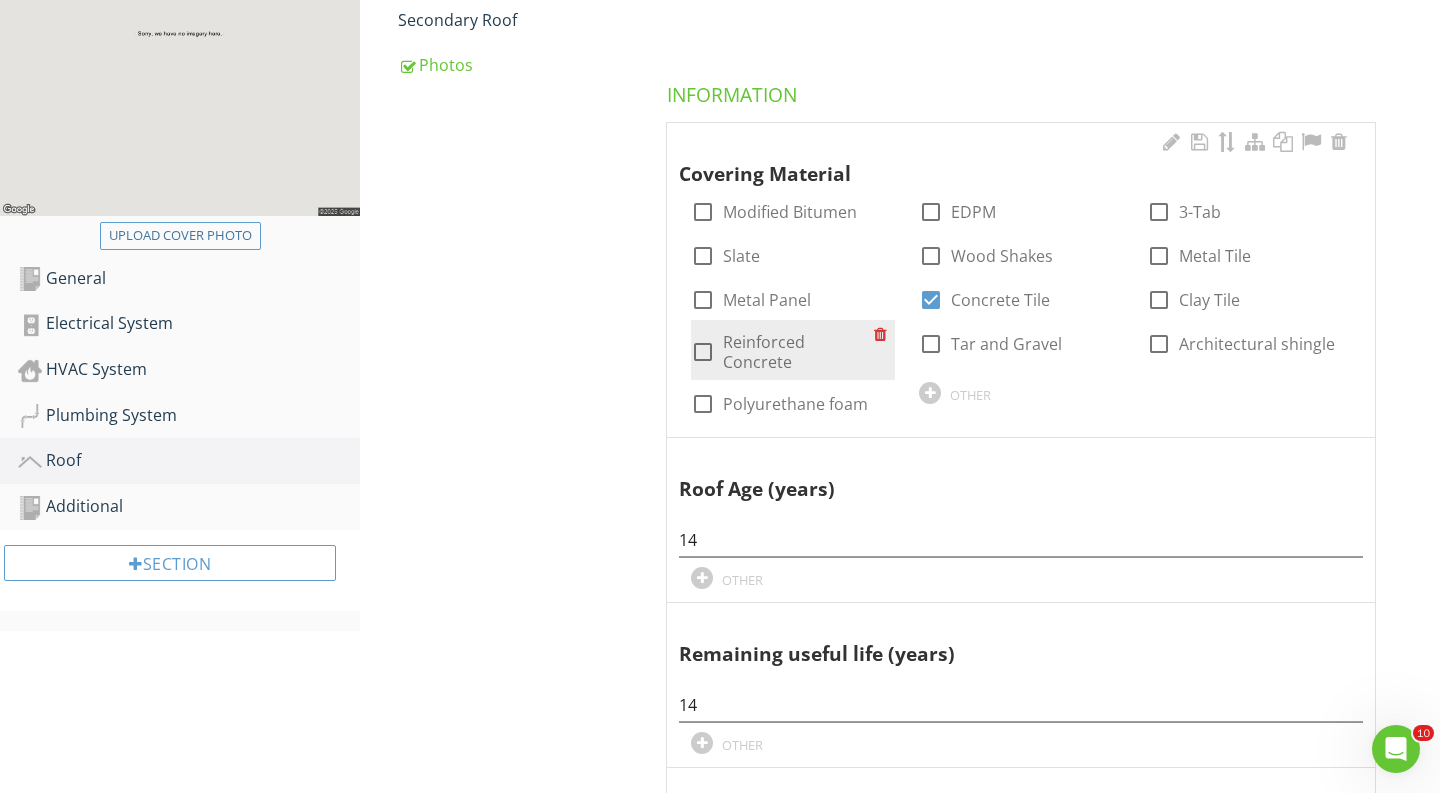 scroll, scrollTop: 652, scrollLeft: 0, axis: vertical 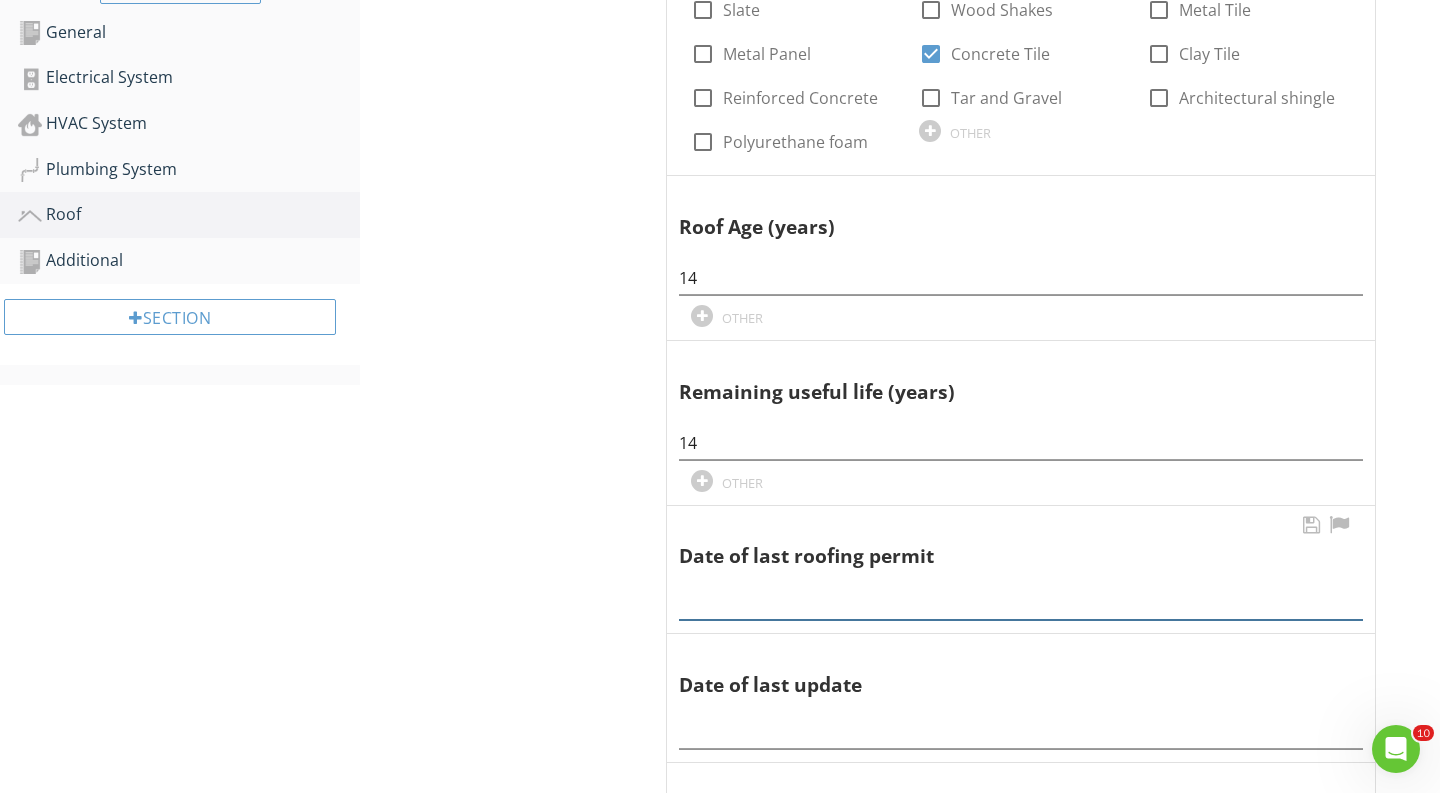 click at bounding box center (1021, 597) 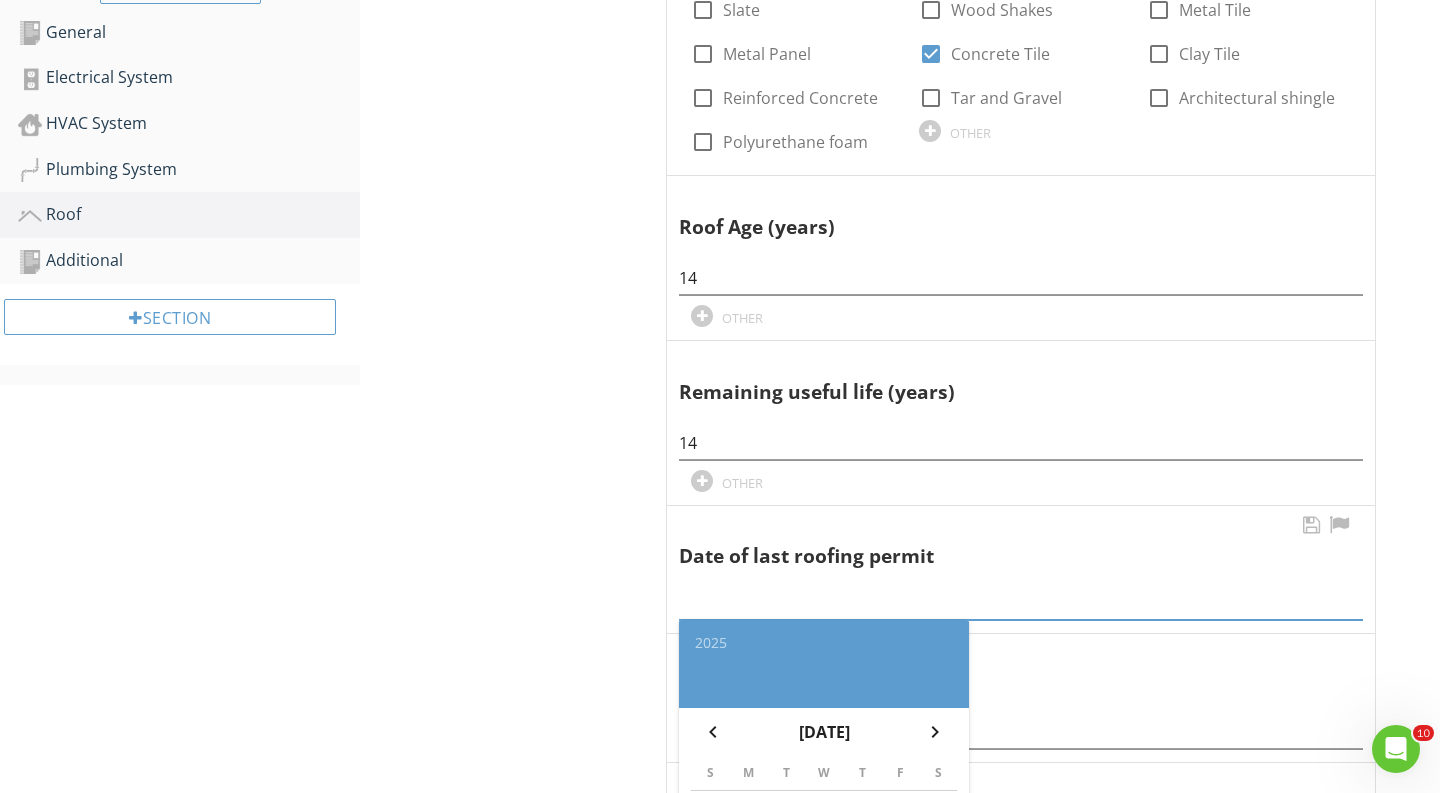 paste on "[DATE]" 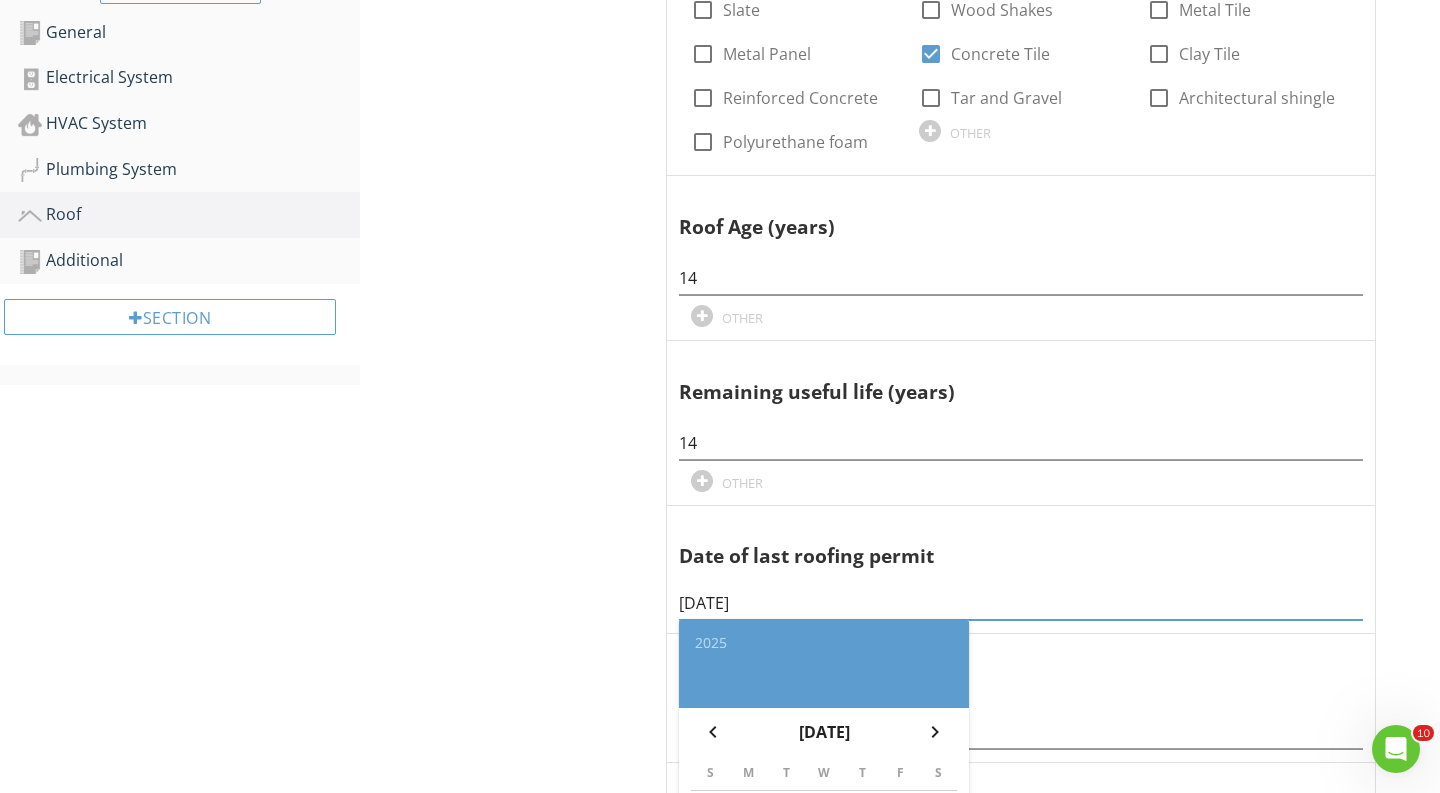 type on "[DATE]" 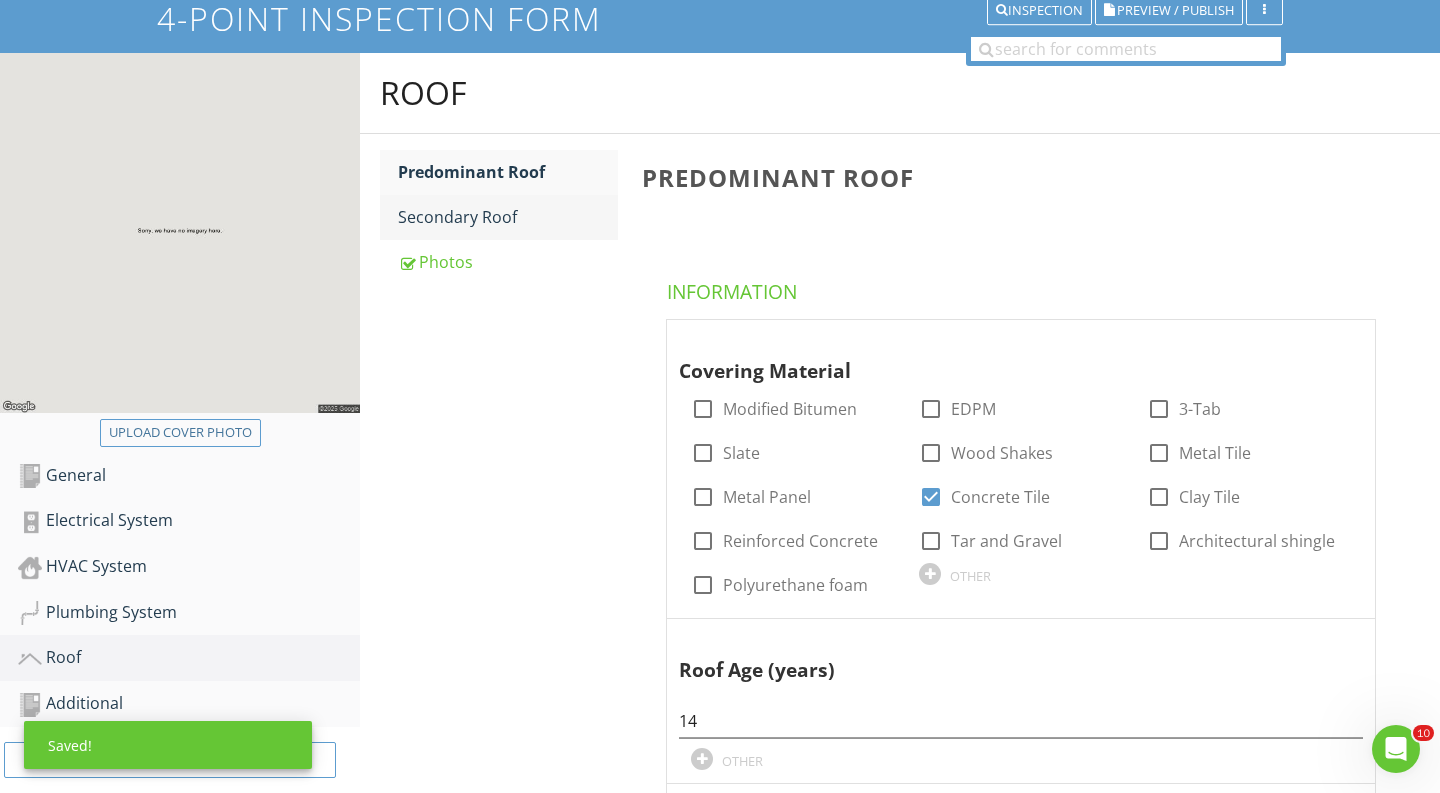 scroll, scrollTop: 7, scrollLeft: 0, axis: vertical 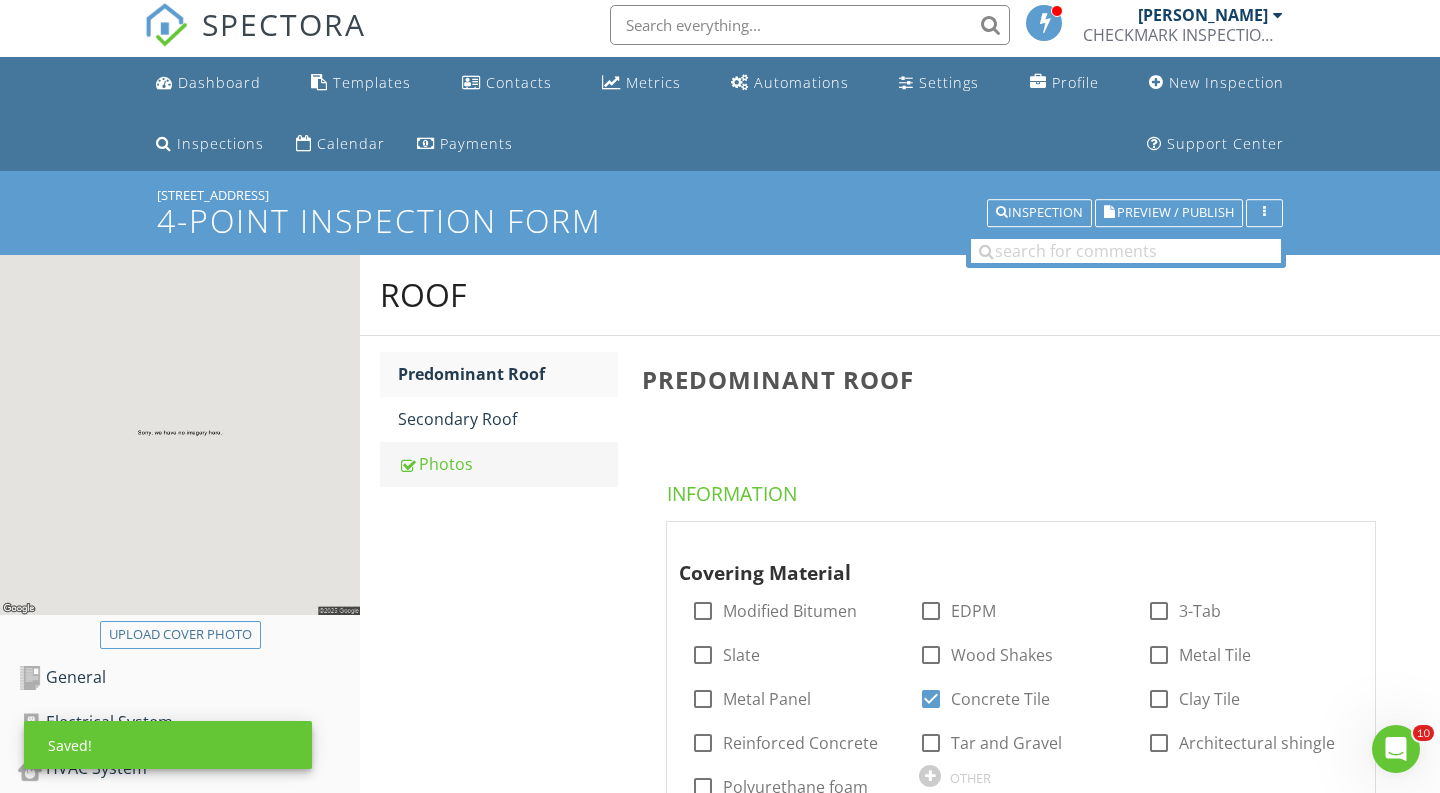 click on "Photos" at bounding box center [508, 464] 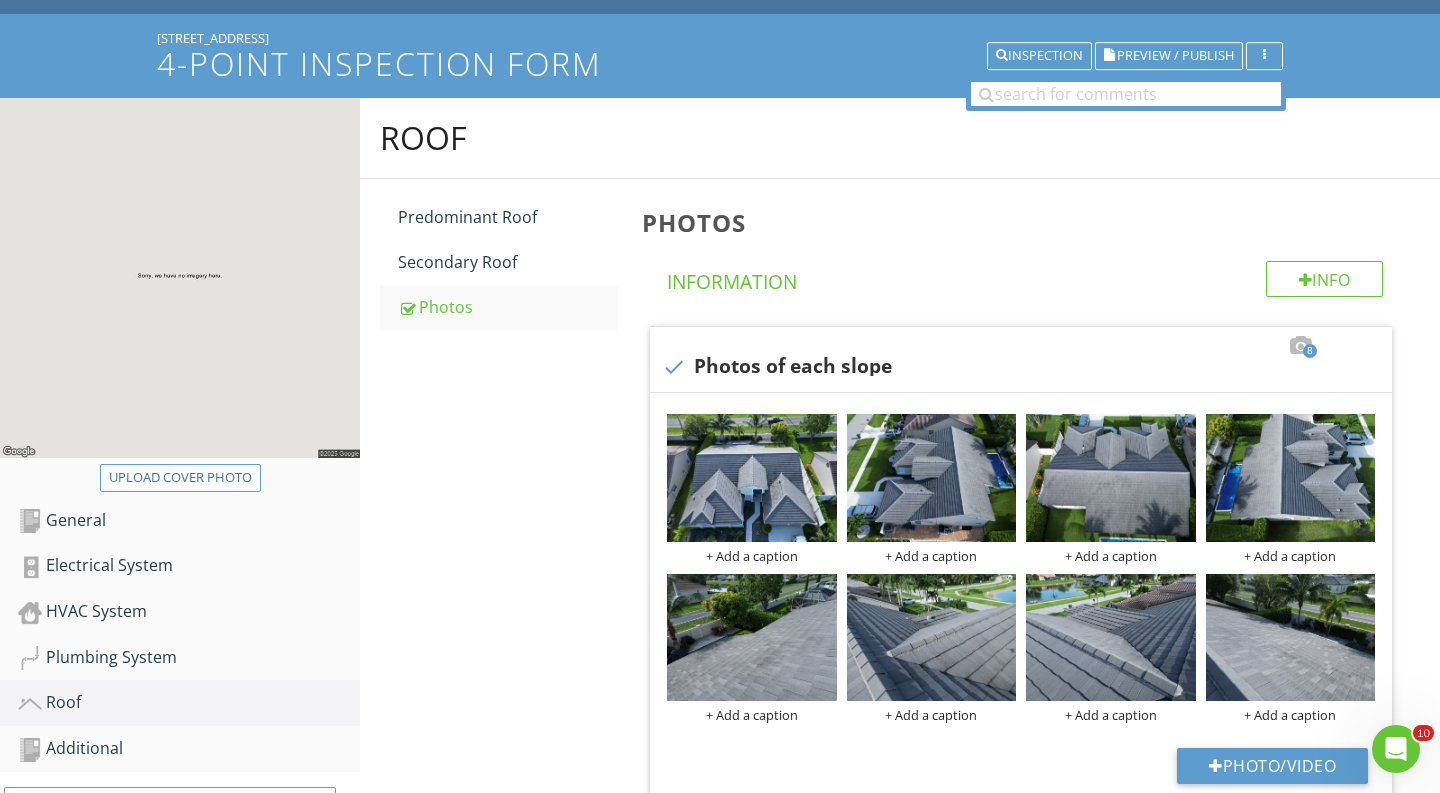 scroll, scrollTop: 388, scrollLeft: 0, axis: vertical 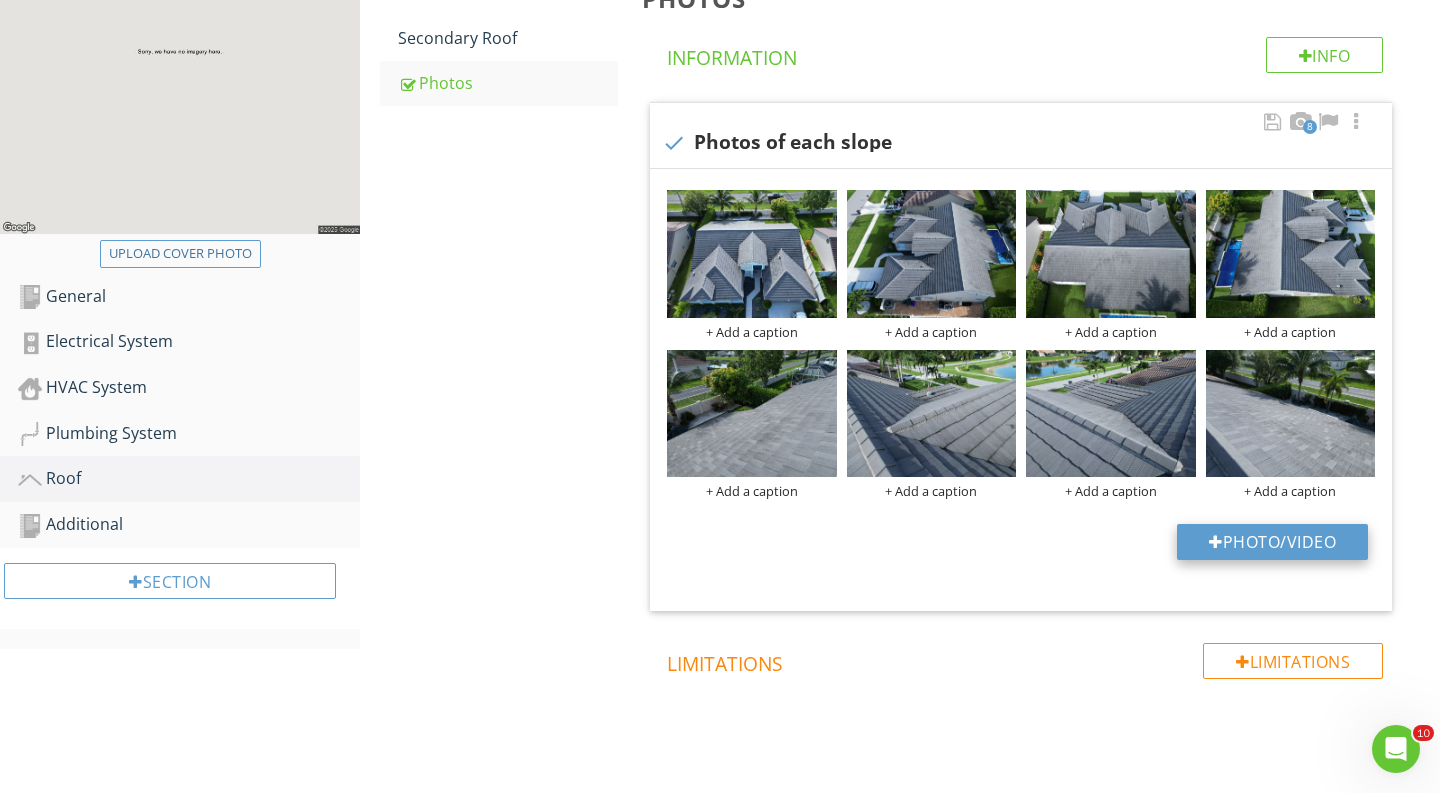 click on "Photo/Video" at bounding box center [1272, 542] 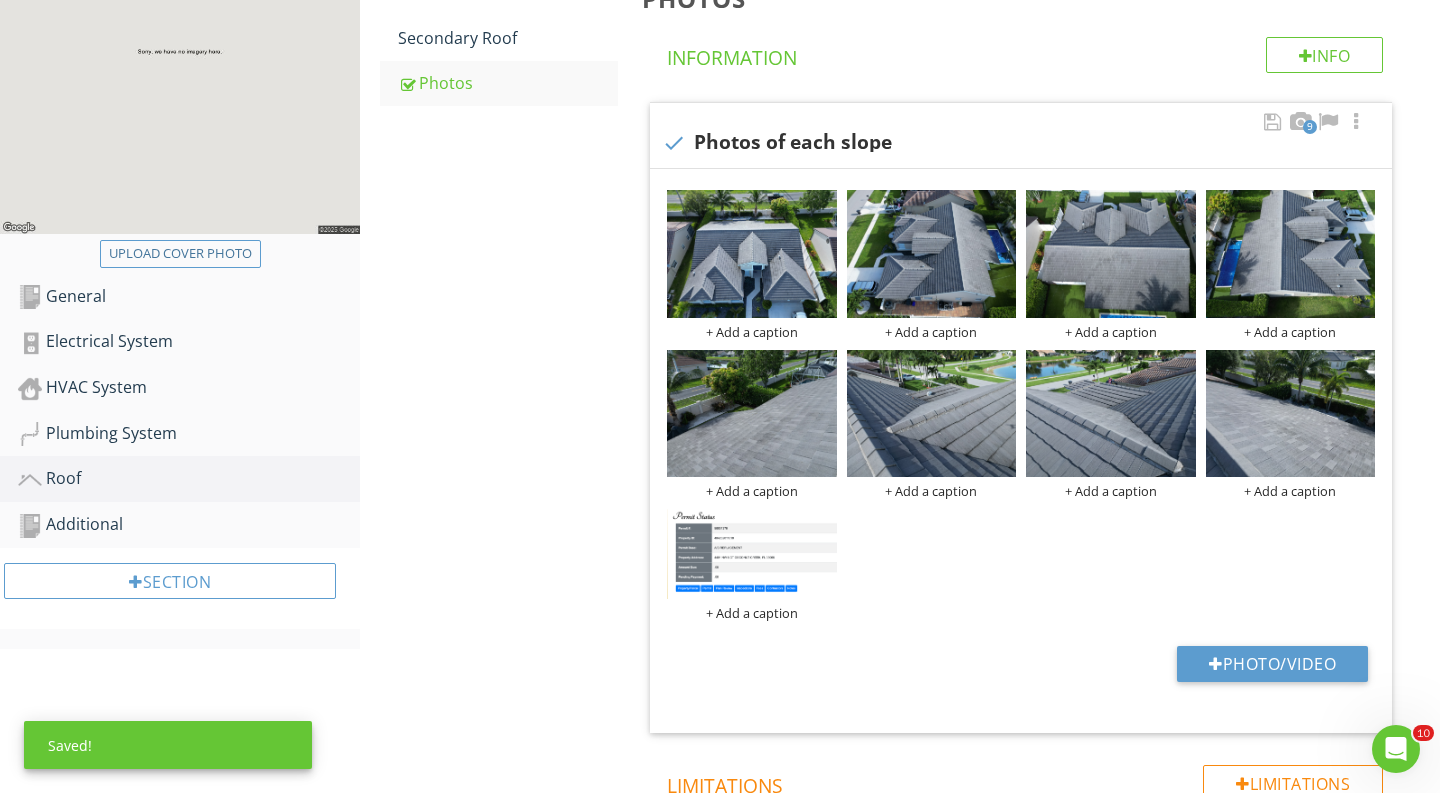 click on "+ Add a caption         + Add a caption         + Add a caption         + Add a caption         + Add a caption         + Add a caption         + Add a caption         + Add a caption         + Add a caption" at bounding box center (1021, 405) 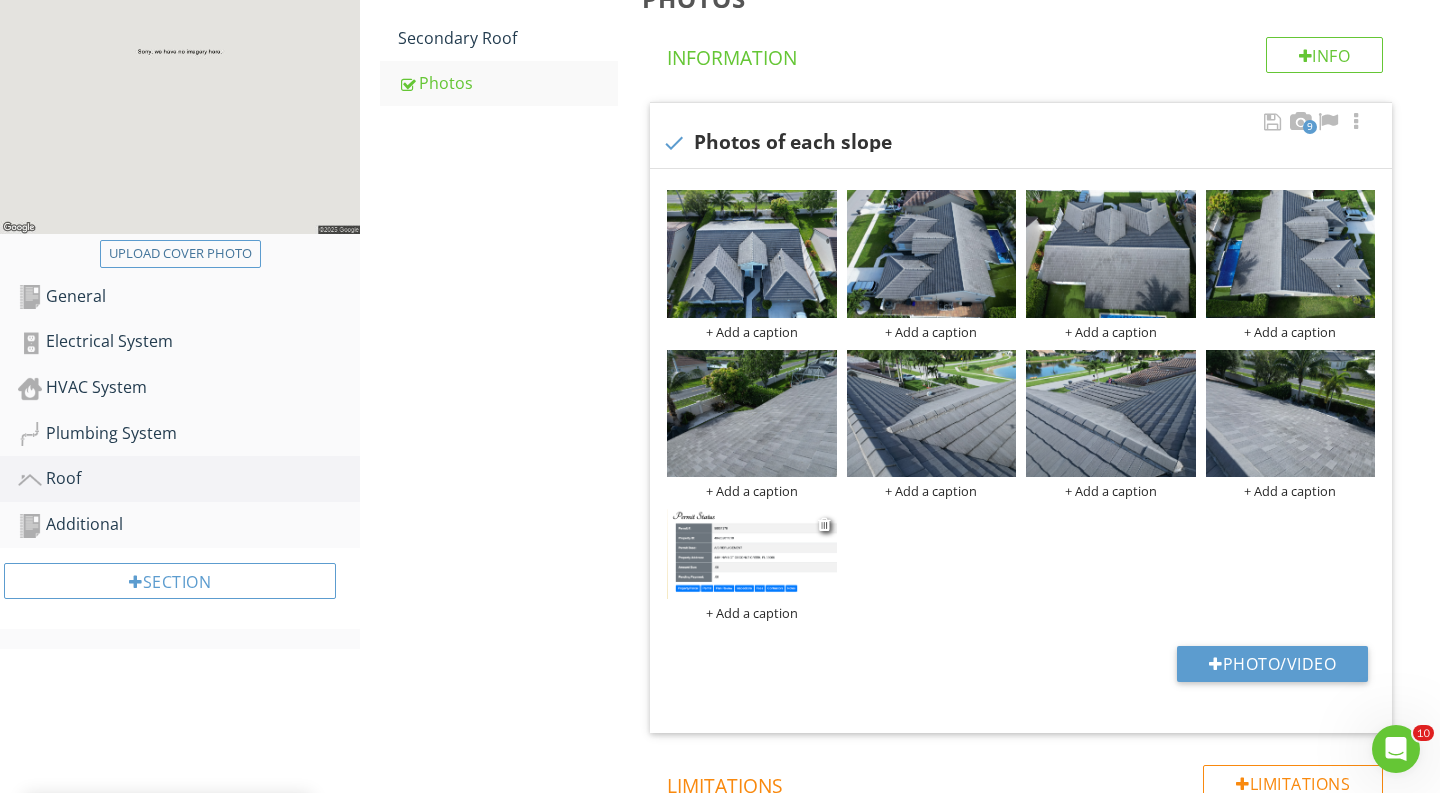click at bounding box center (752, 554) 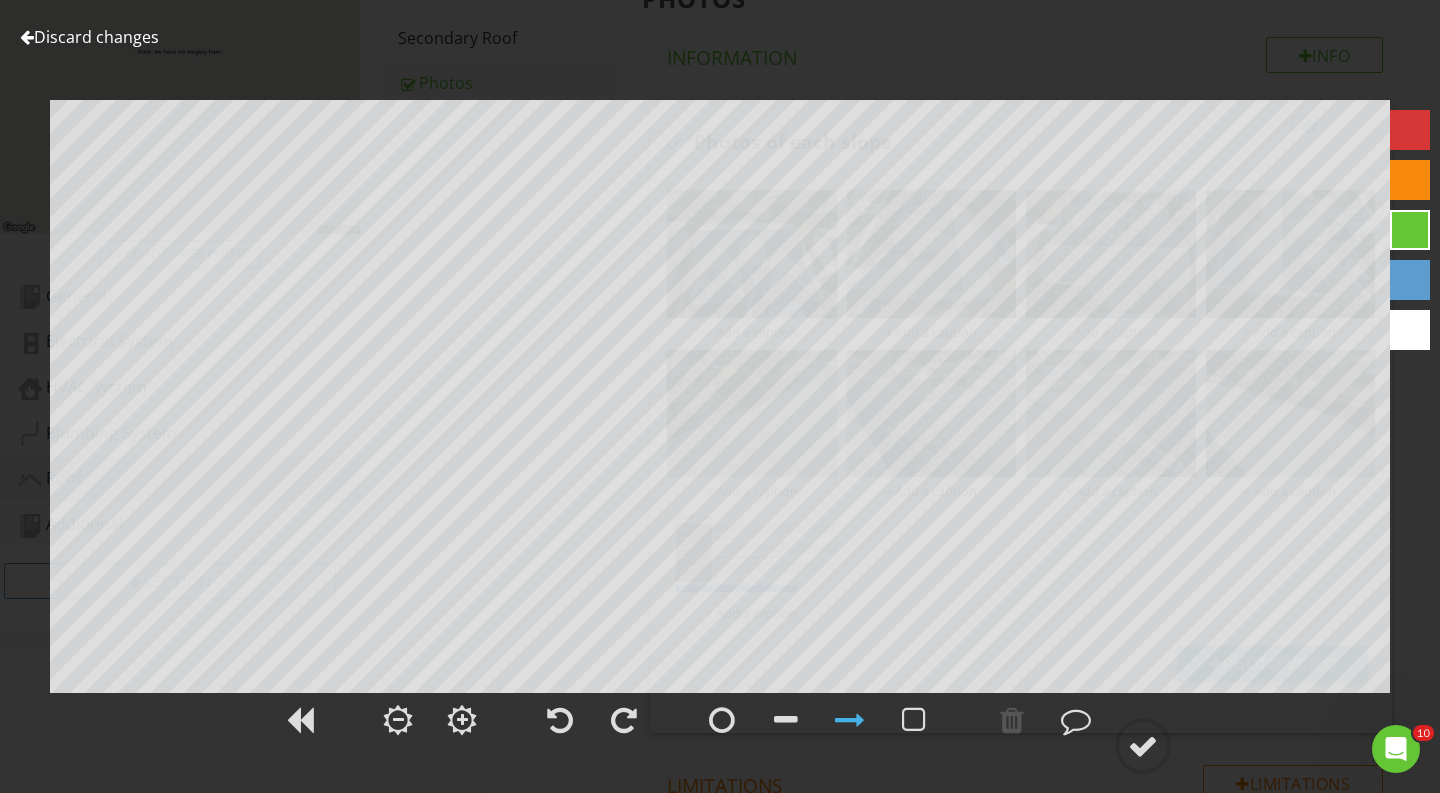 click on "Discard changes" at bounding box center [89, 37] 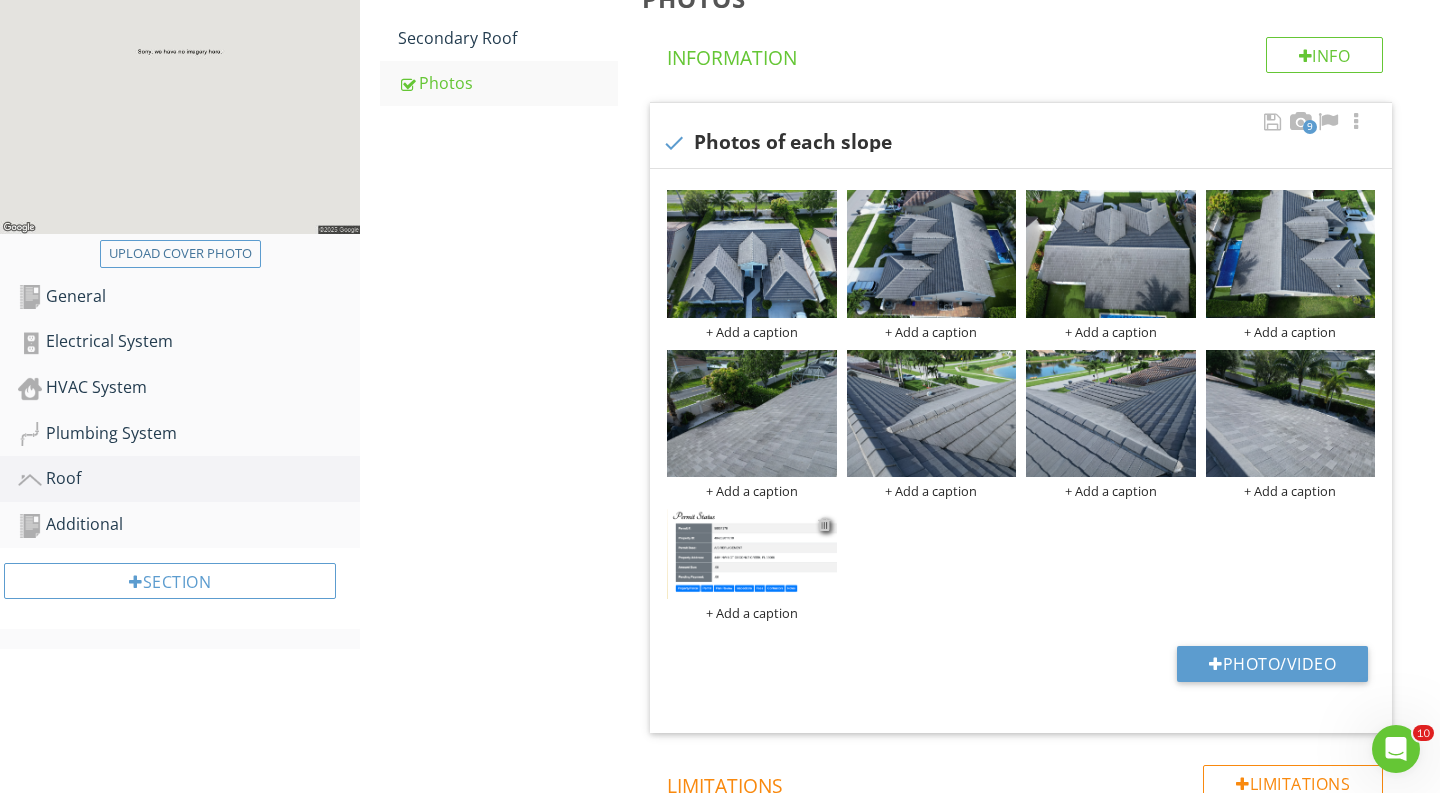 click at bounding box center [824, 524] 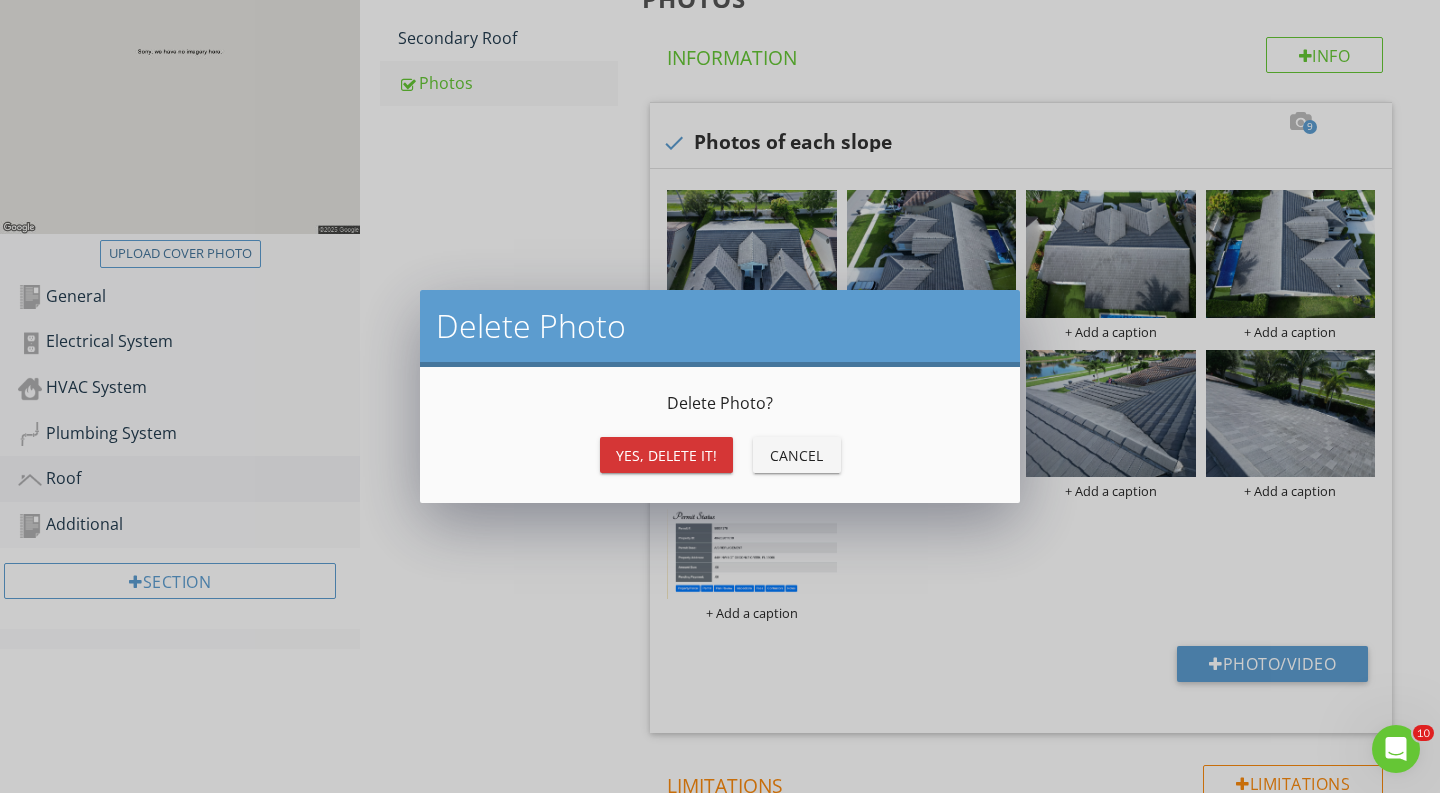 click on "Yes, Delete it!" at bounding box center (666, 455) 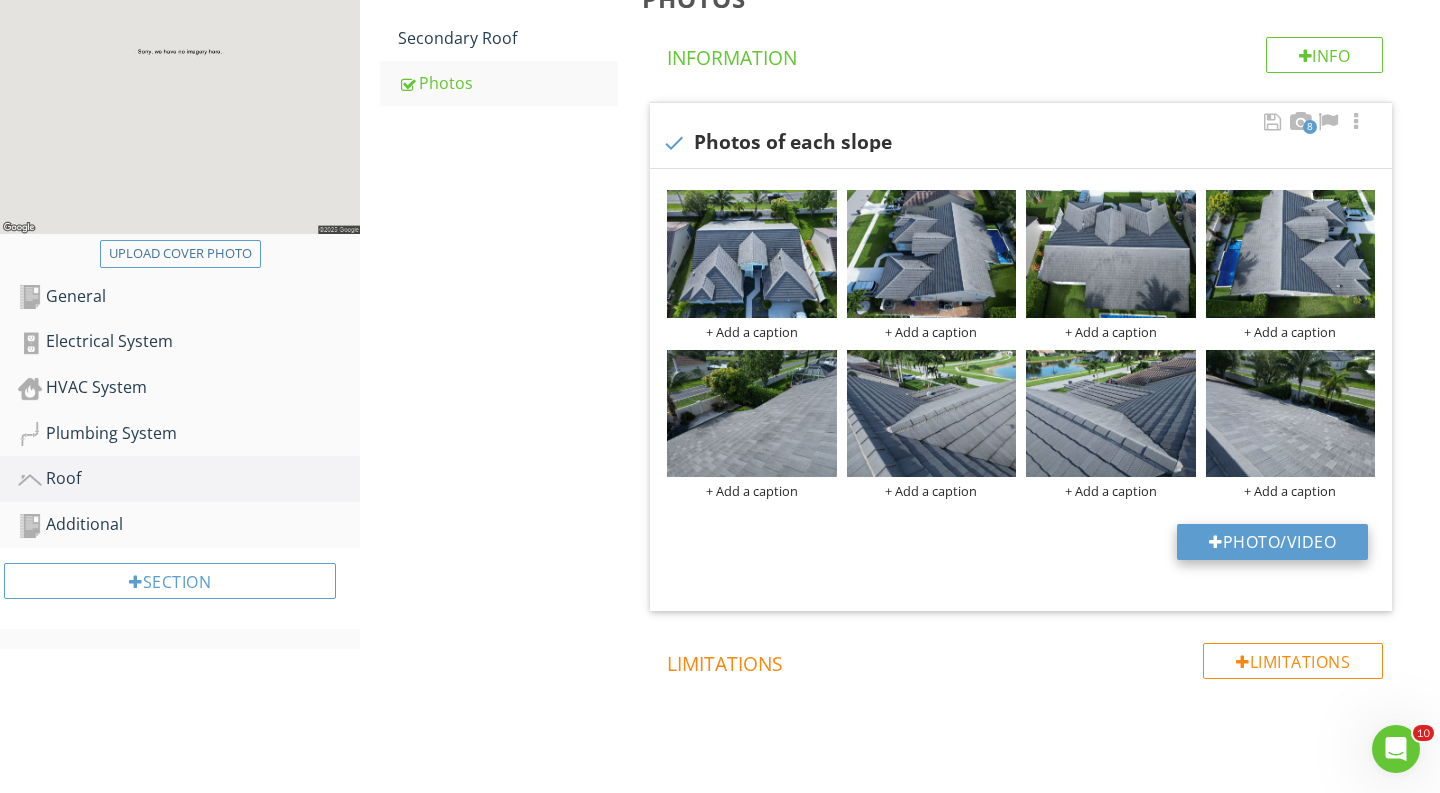 click on "Photo/Video" at bounding box center [1272, 542] 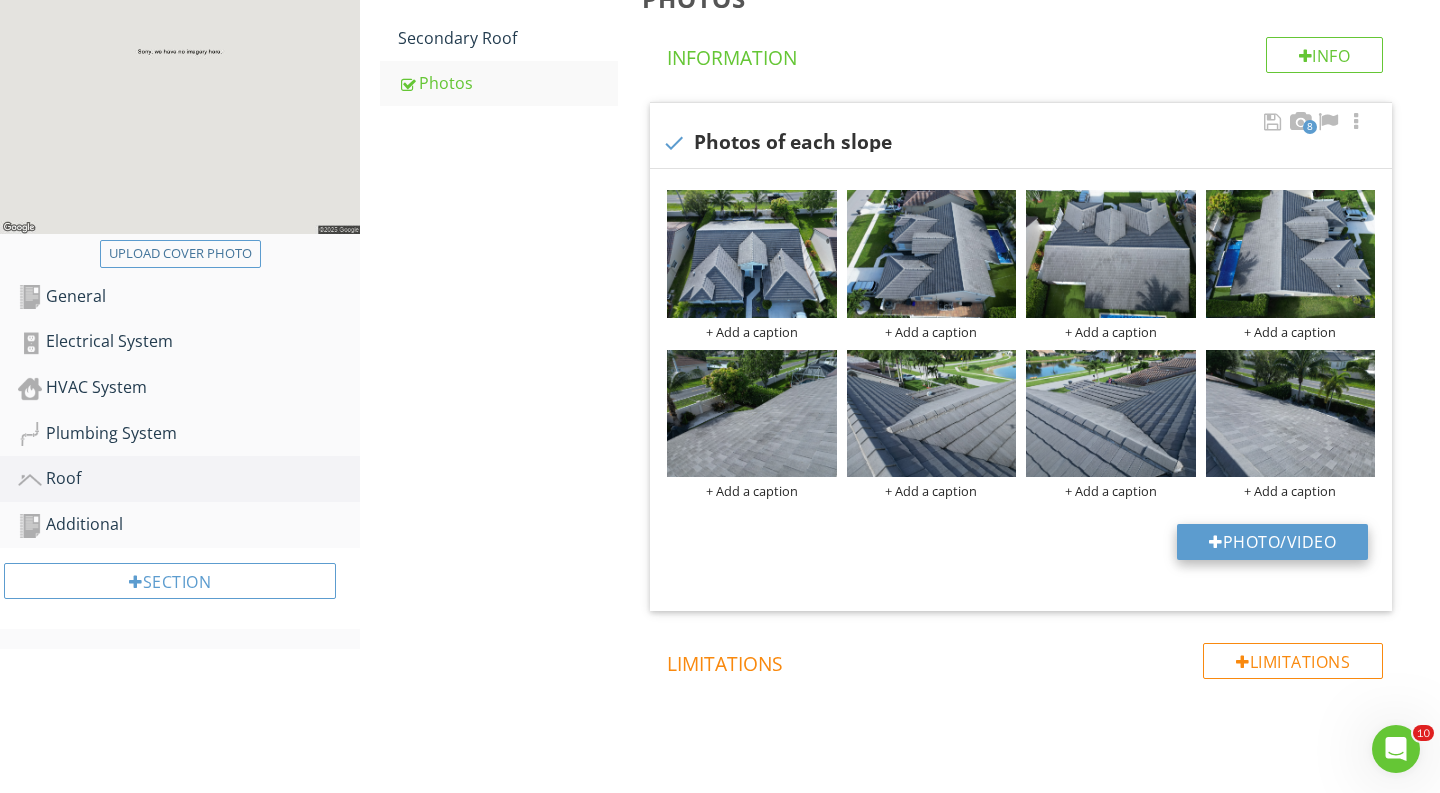 type on "C:\fakepath\Screenshot 2025-07-12 at 5.38.03 PM.png" 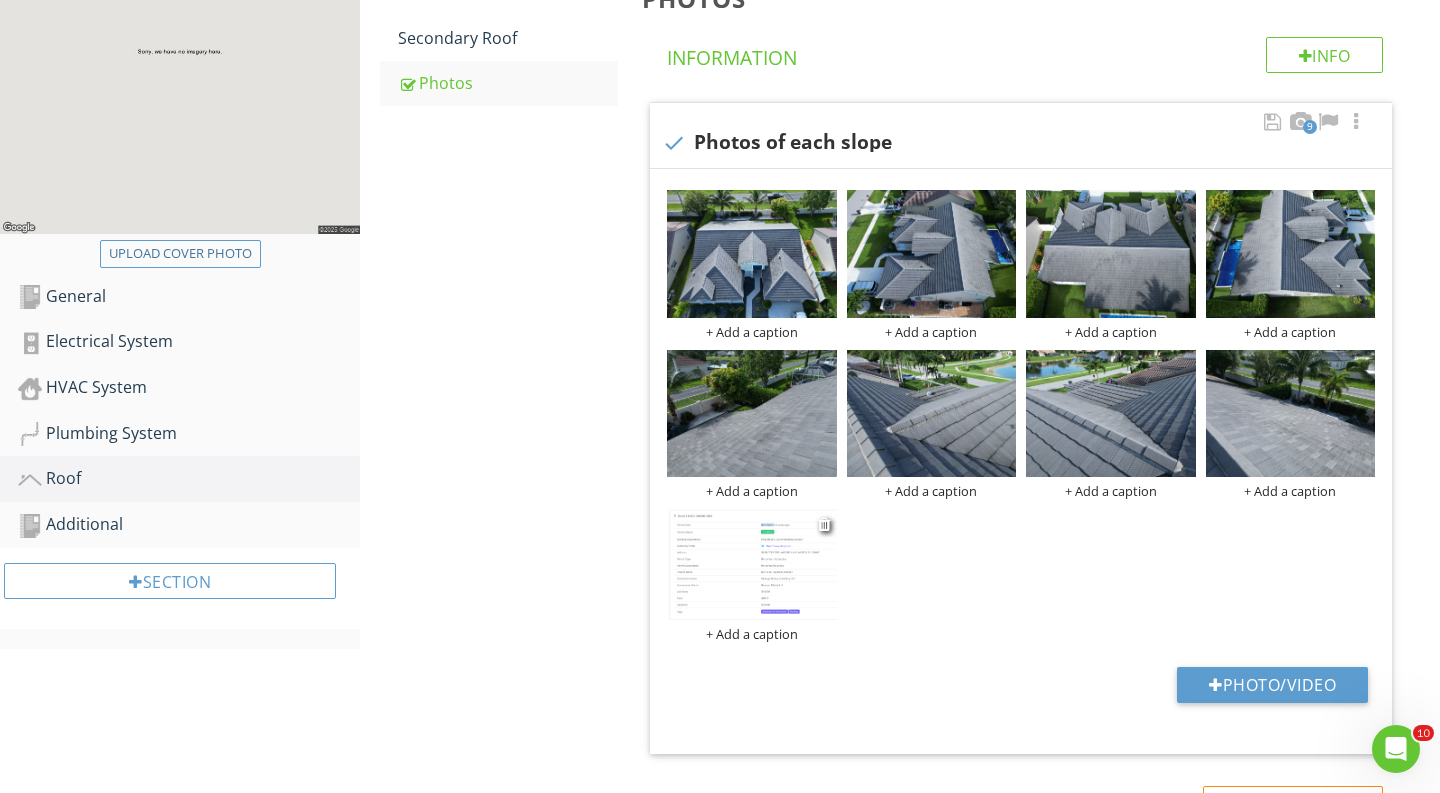 click on "+ Add a caption" at bounding box center [752, 634] 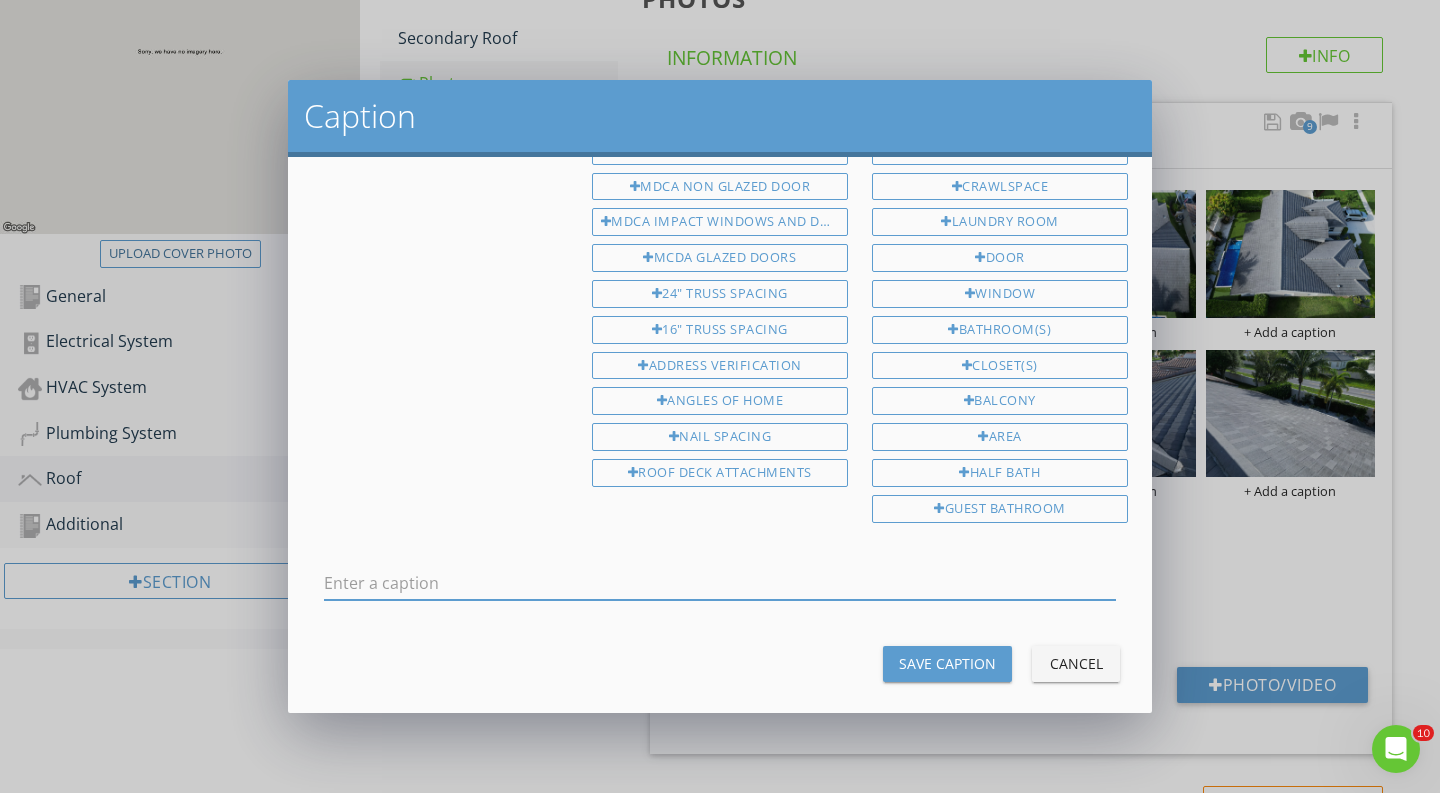 click at bounding box center [720, 583] 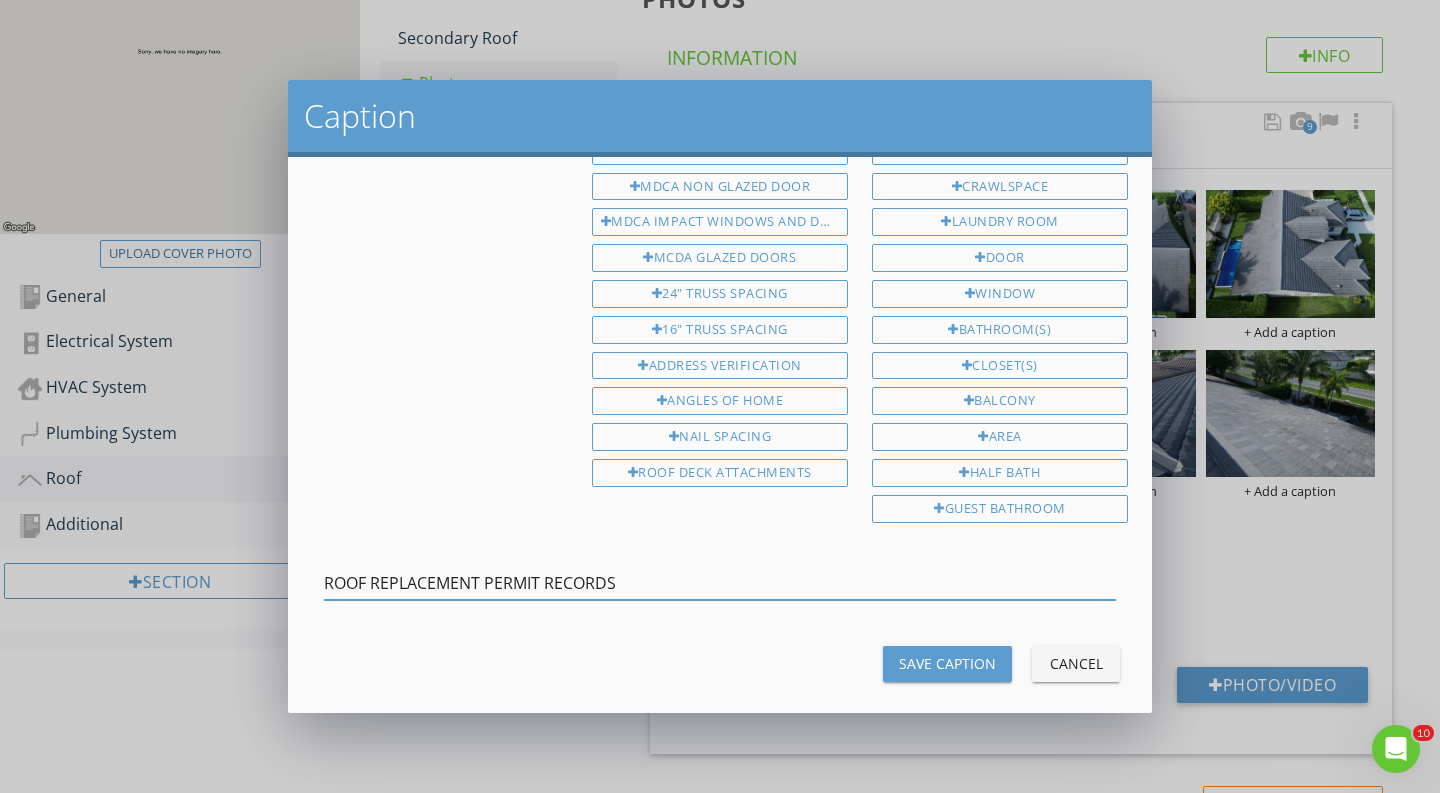 type on "ROOF REPLACEMENT PERMIT RECORDS" 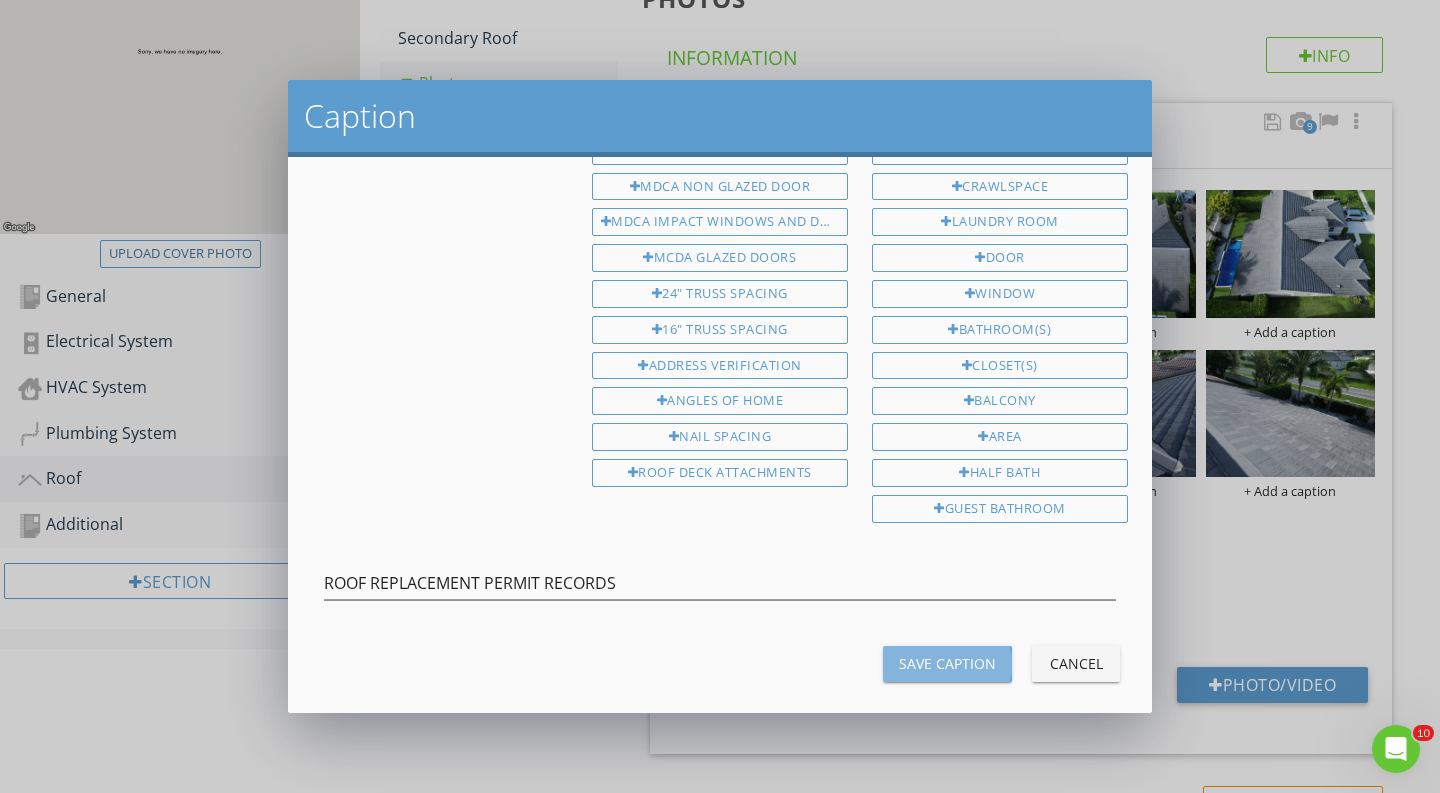 click on "Save Caption" at bounding box center [947, 663] 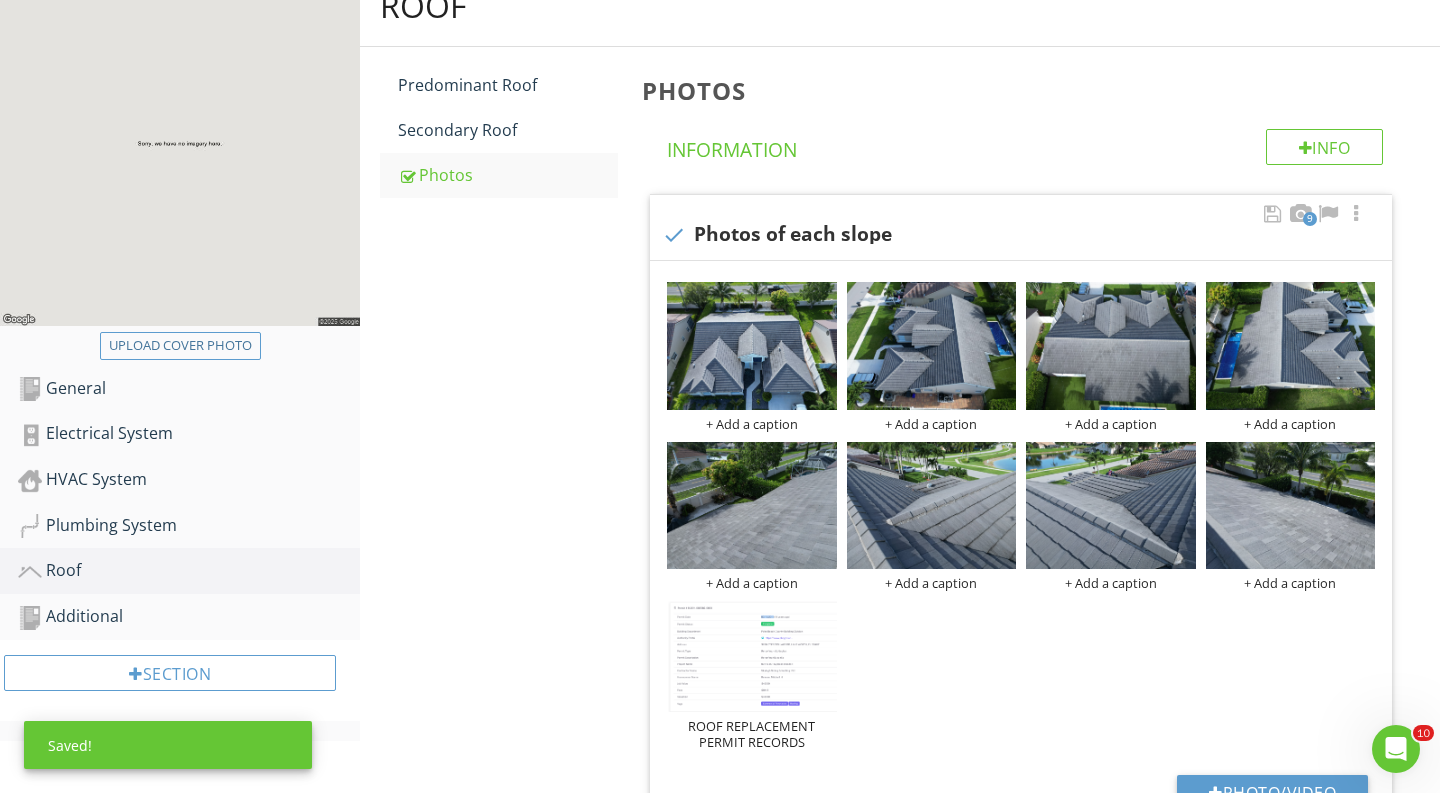 scroll, scrollTop: 268, scrollLeft: 0, axis: vertical 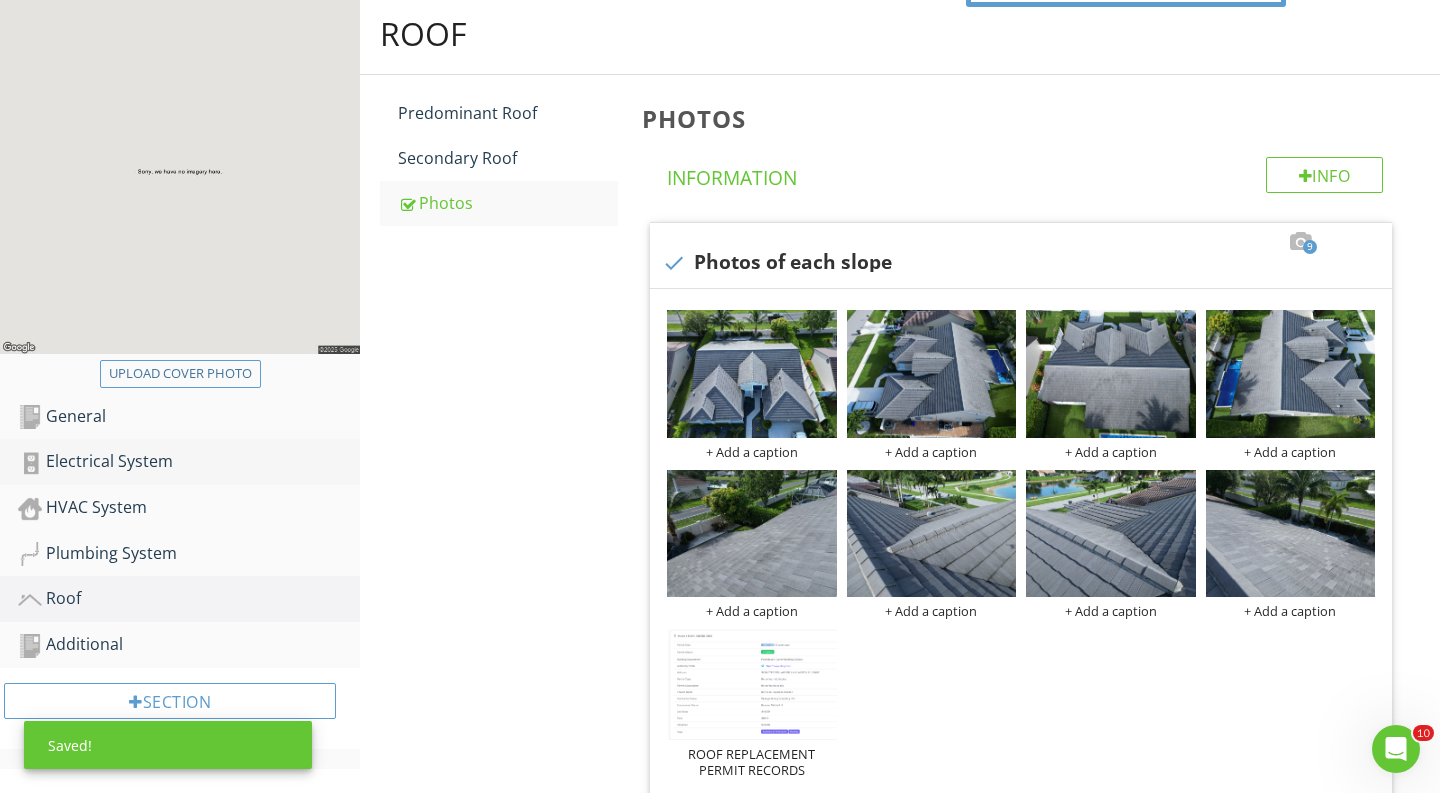 click on "Electrical System" at bounding box center [189, 462] 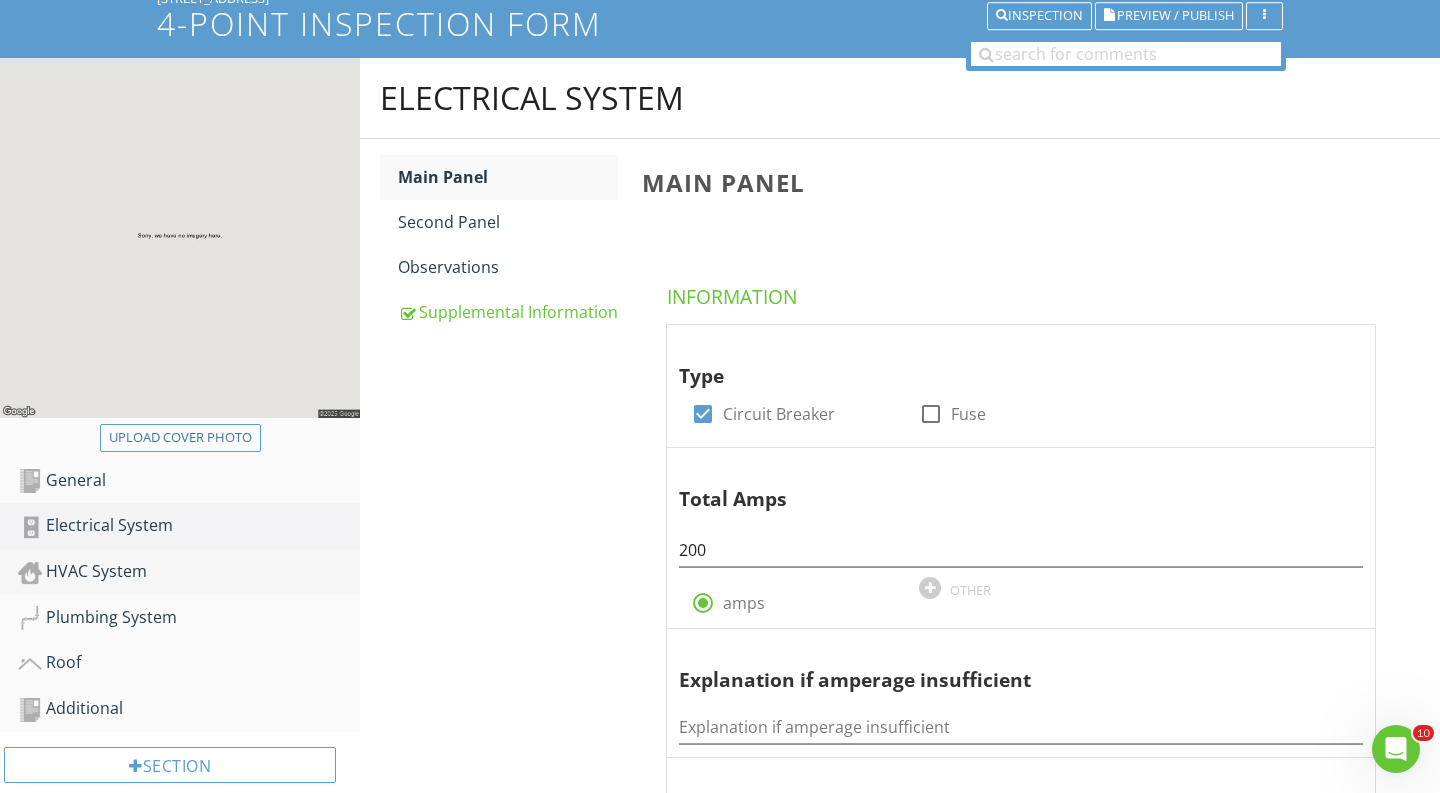 scroll, scrollTop: 210, scrollLeft: 0, axis: vertical 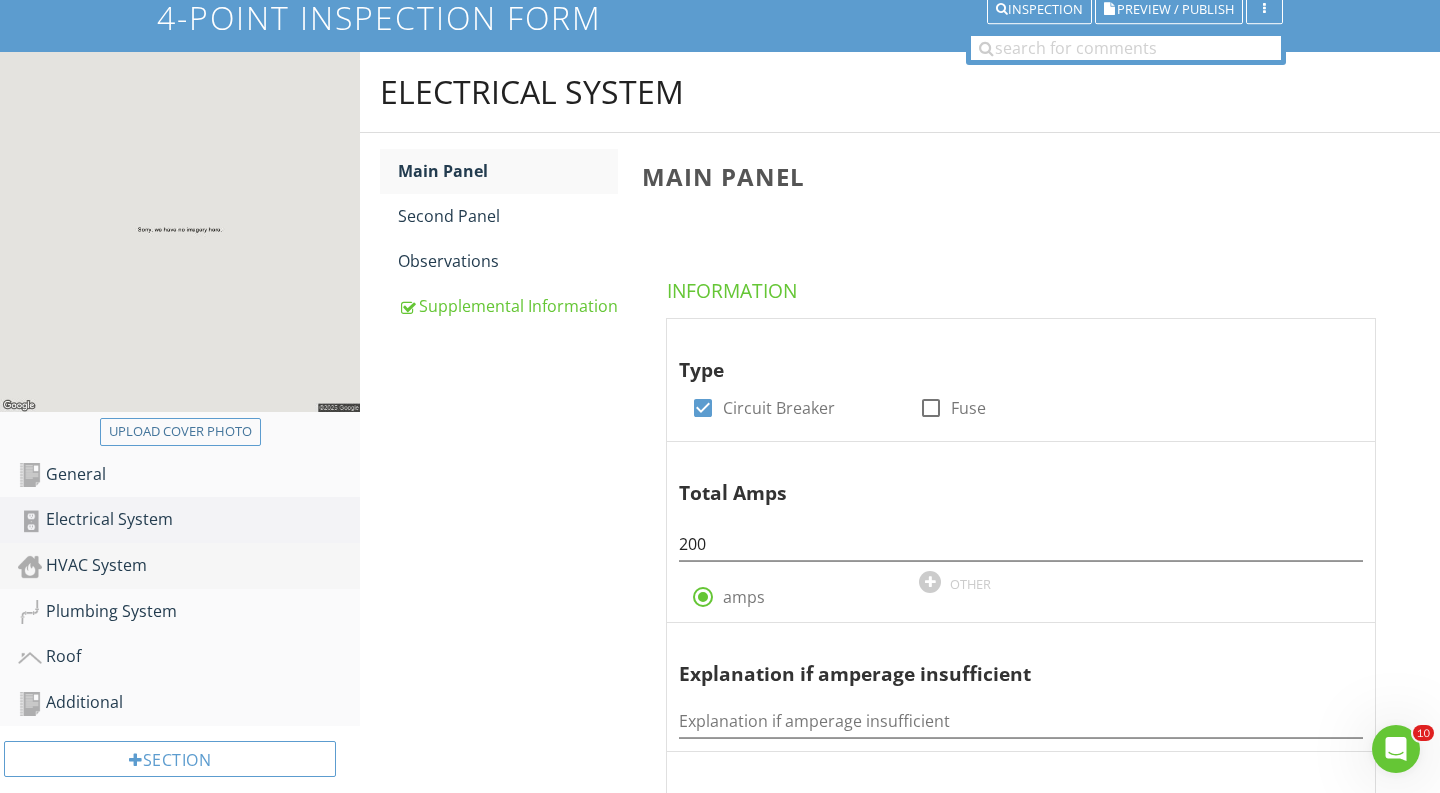 click on "HVAC System" at bounding box center [189, 566] 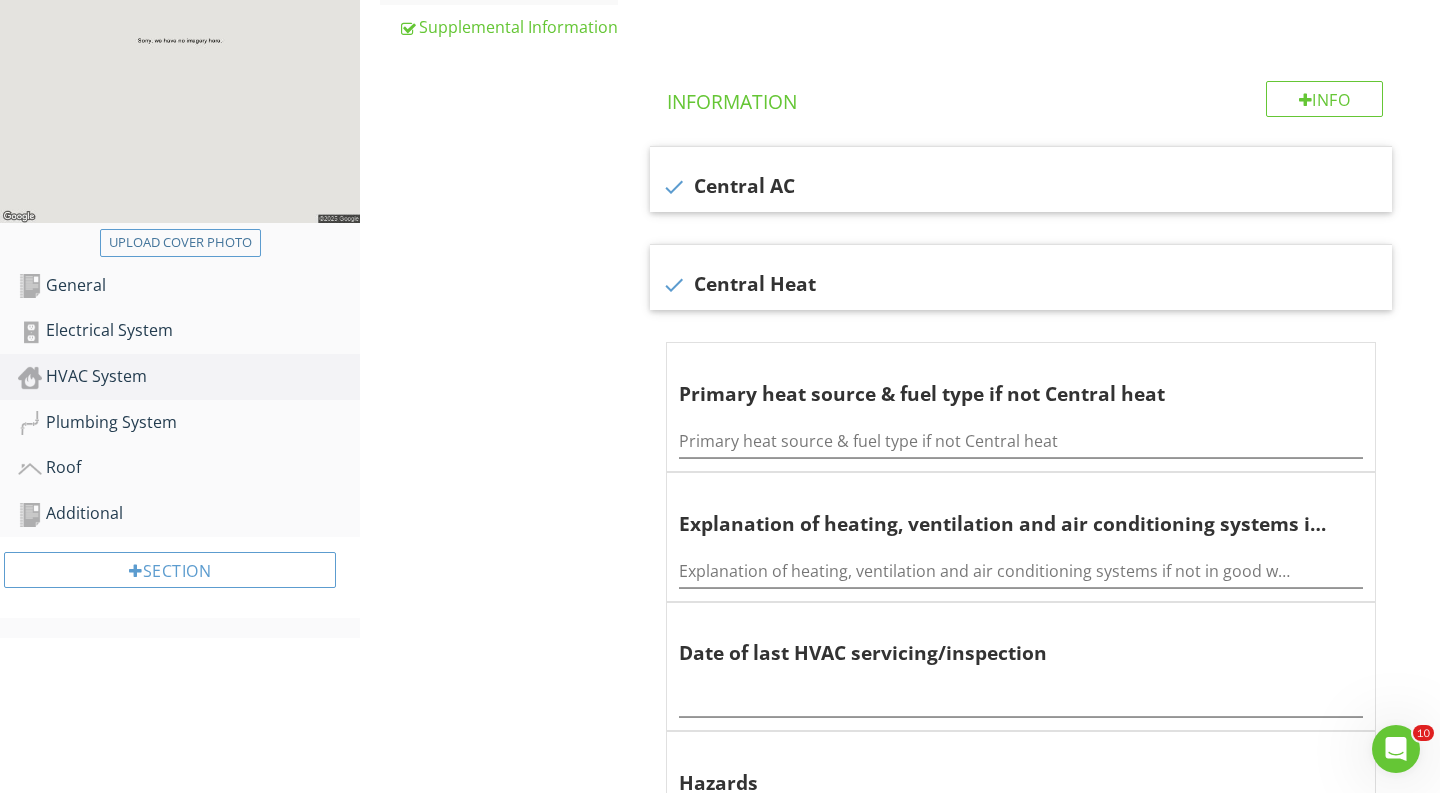 scroll, scrollTop: 407, scrollLeft: 0, axis: vertical 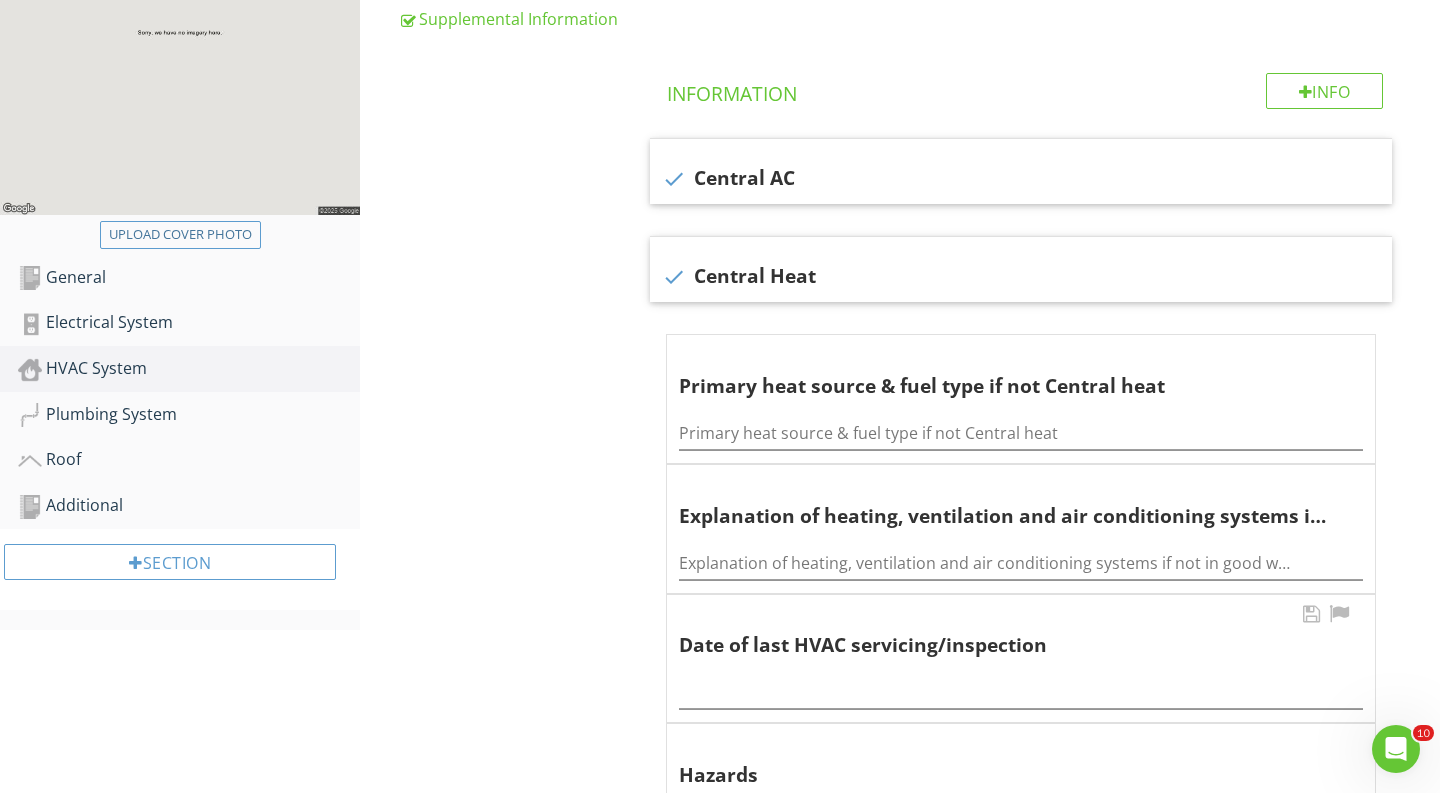 click on "Date of last HVAC servicing/inspection" at bounding box center [1021, 659] 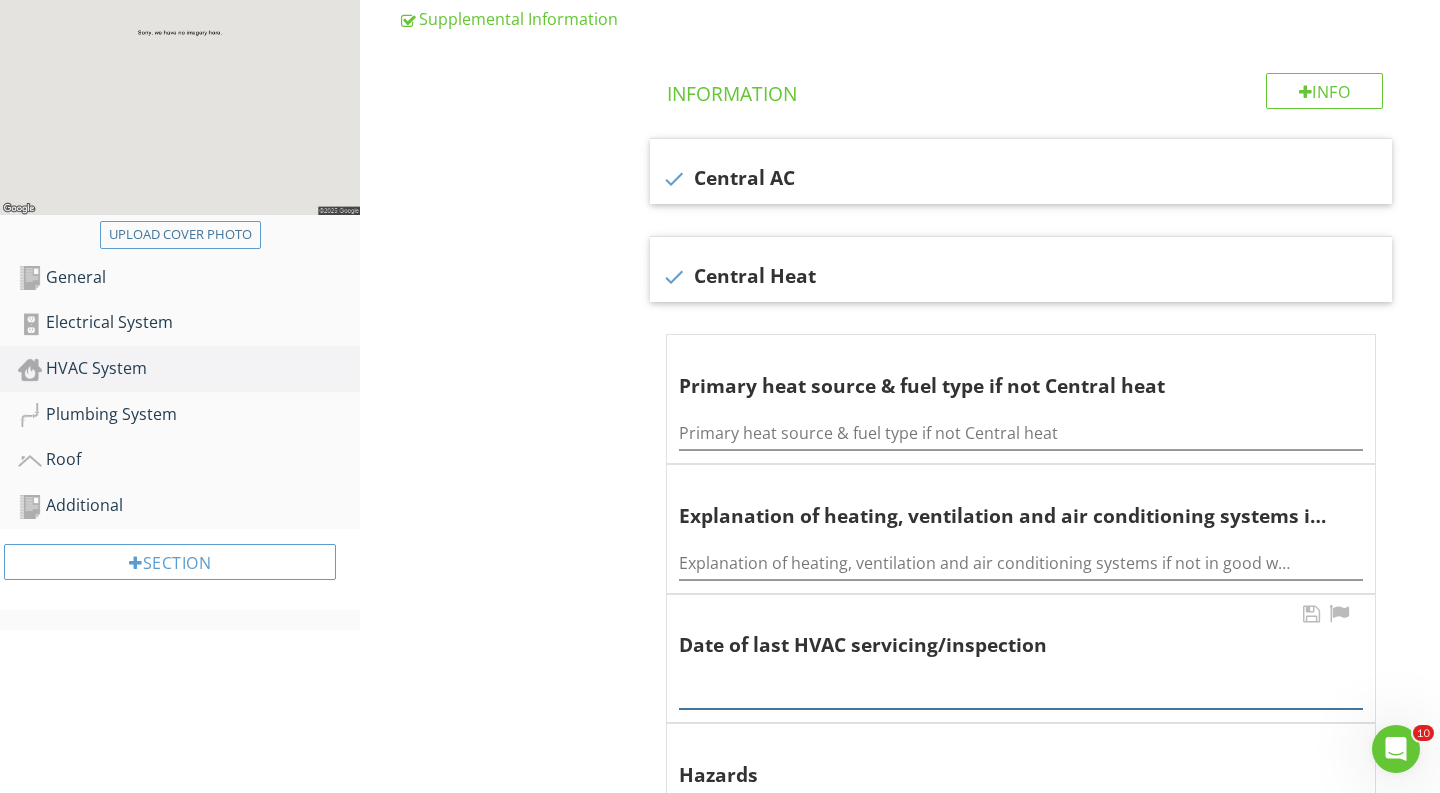 click at bounding box center [1021, 686] 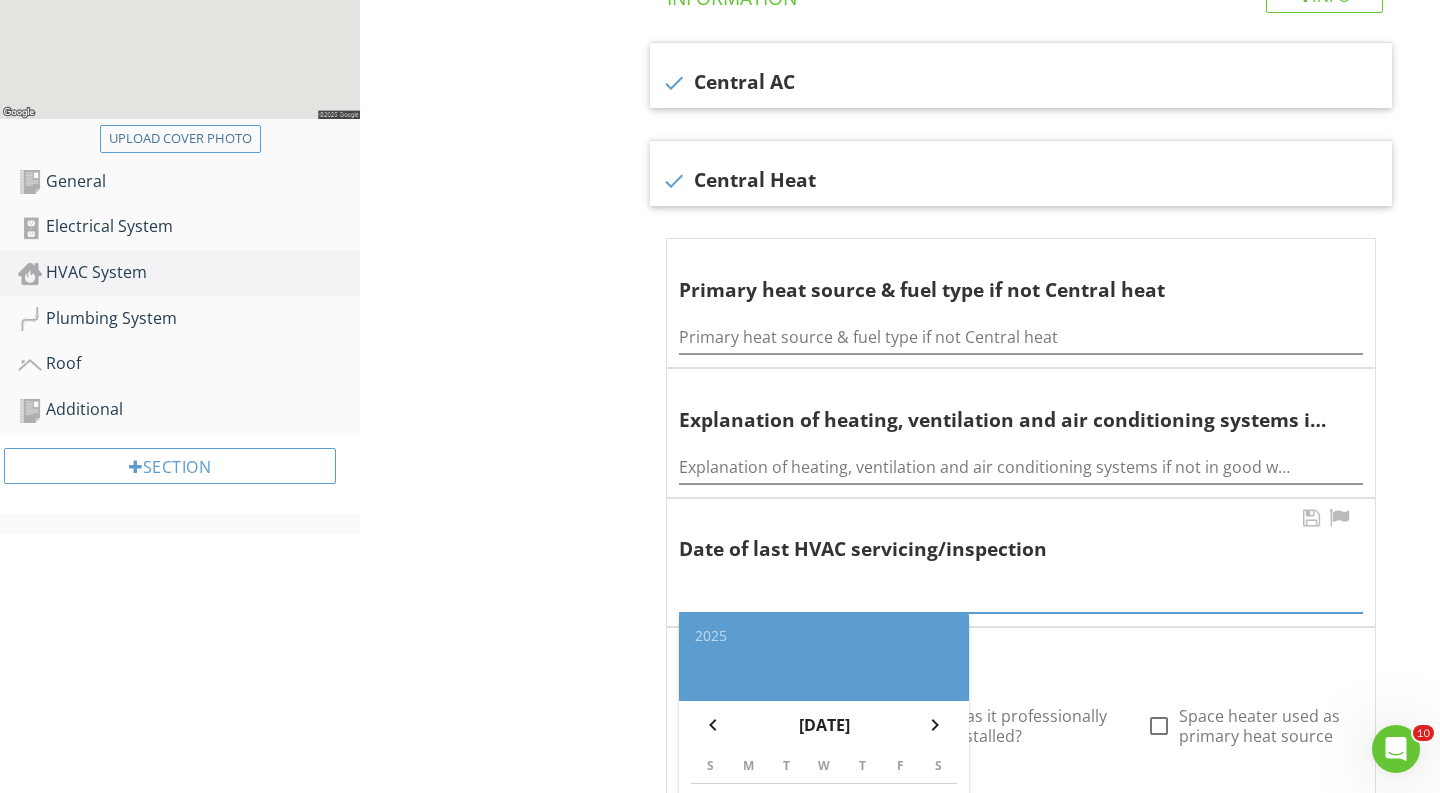 scroll, scrollTop: 518, scrollLeft: 0, axis: vertical 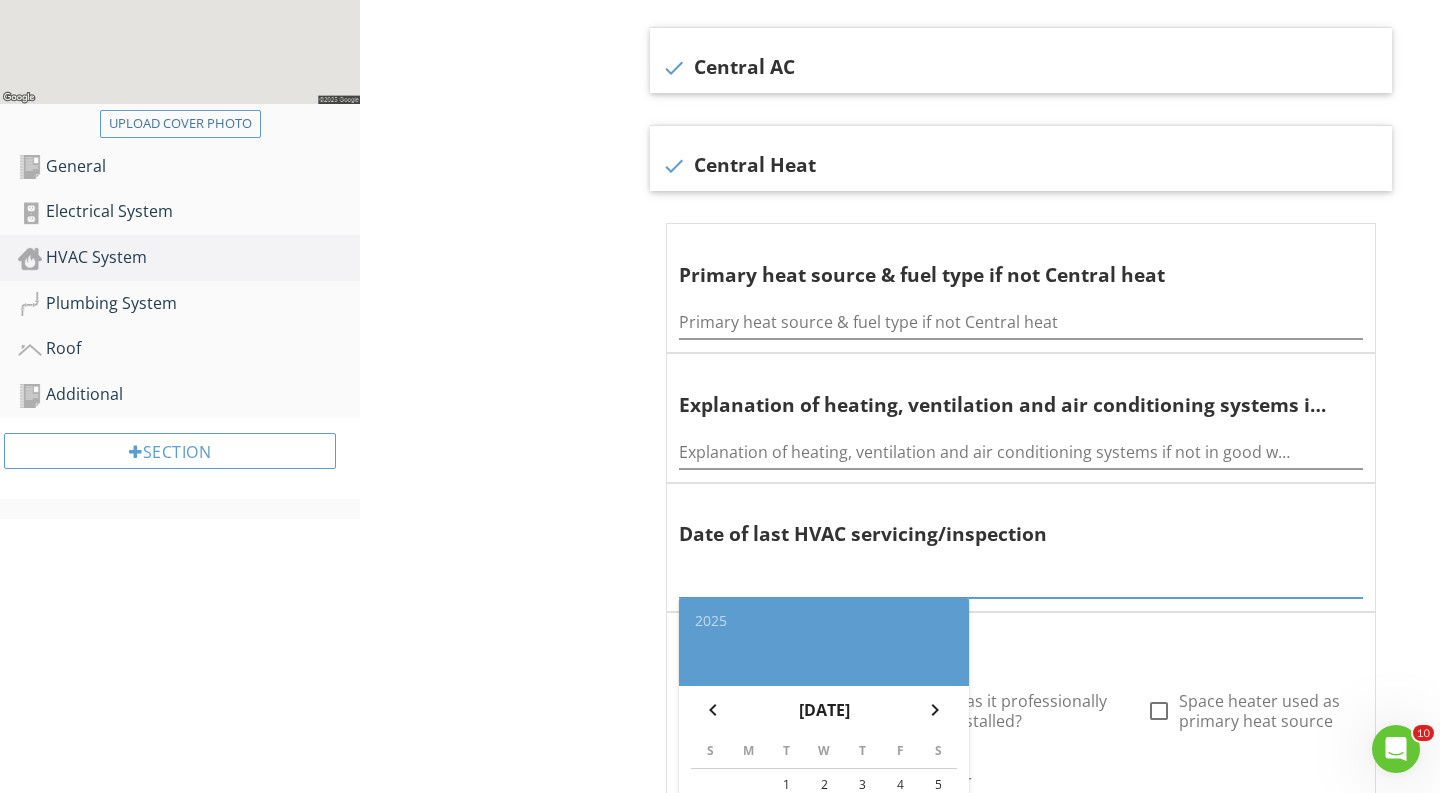 click on "HVAC System
General
Supplemental Information
General
Info
Information                       check
Central AC
check
Central Heat
Primary heat source & fuel type if not Central heat
Primary heat source & fuel type if not Central heat
Explanation of heating, ventilation and air conditioning systems if not in good working order
Explanation of heating, ventilation and air conditioning systems if not in good working order
Date of last HVAC servicing/inspection
2025   chevron_left July 2025 chevron_right S M T W T F S 1 2" at bounding box center [900, 527] 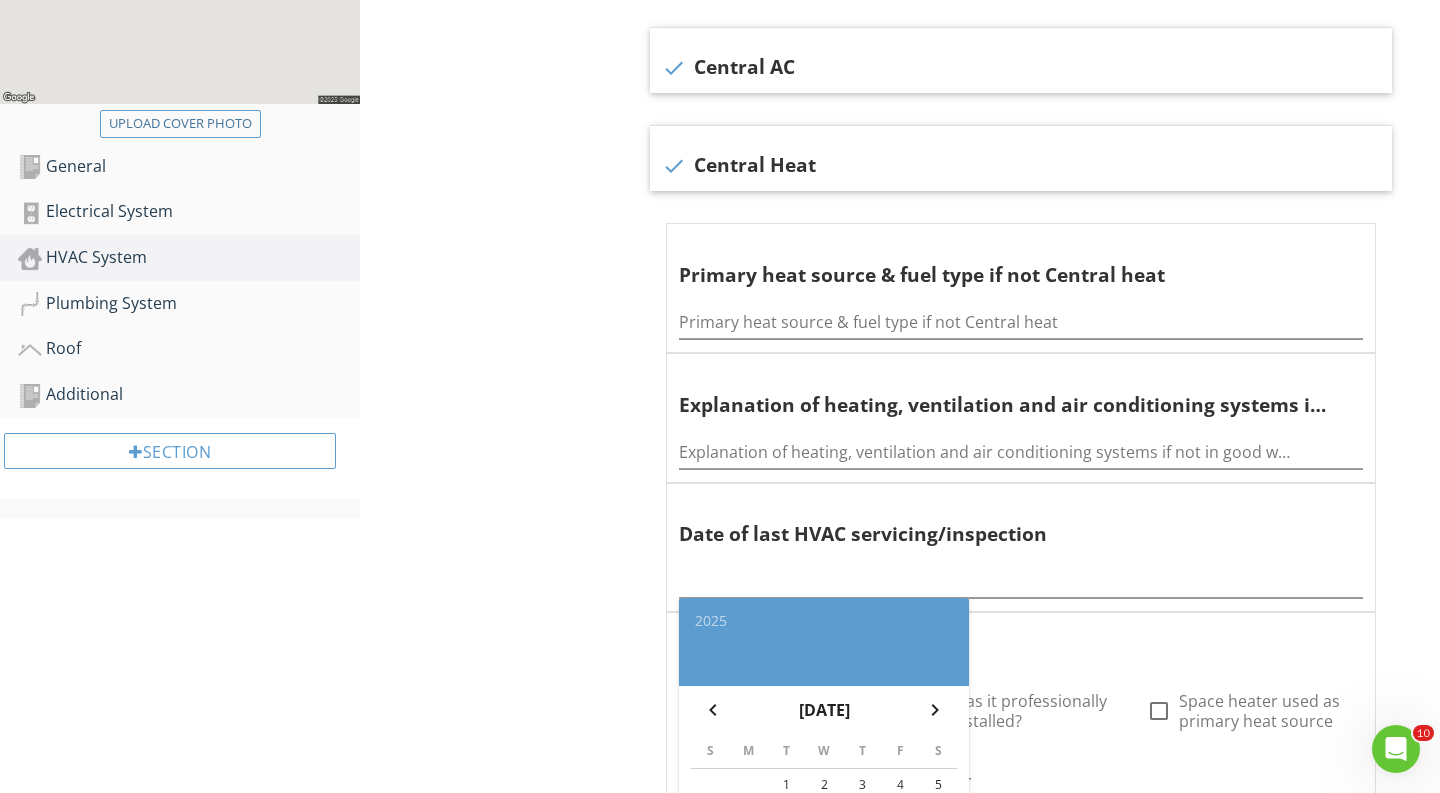 scroll, scrollTop: 874, scrollLeft: 0, axis: vertical 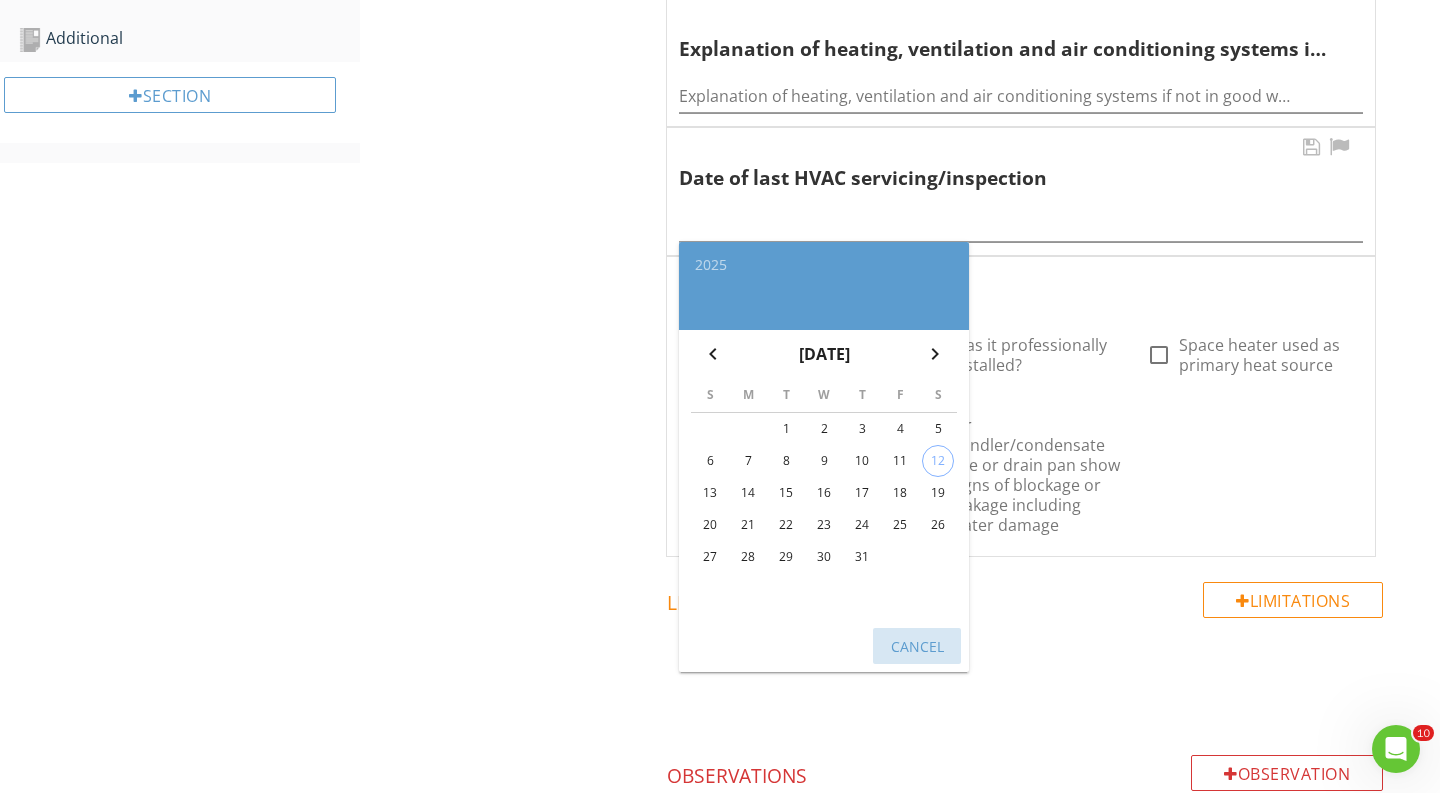 click on "Cancel" at bounding box center [917, 646] 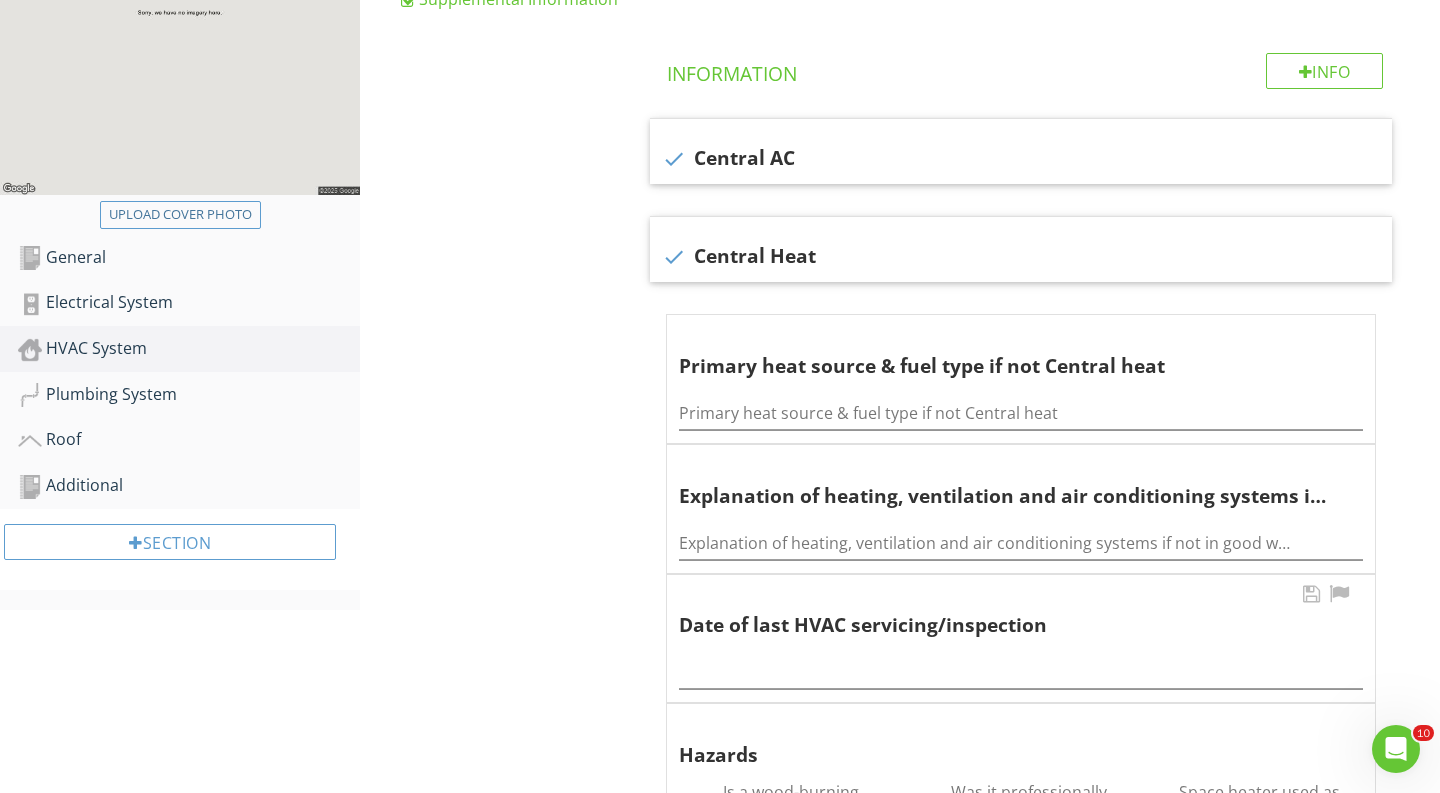 scroll, scrollTop: 372, scrollLeft: 0, axis: vertical 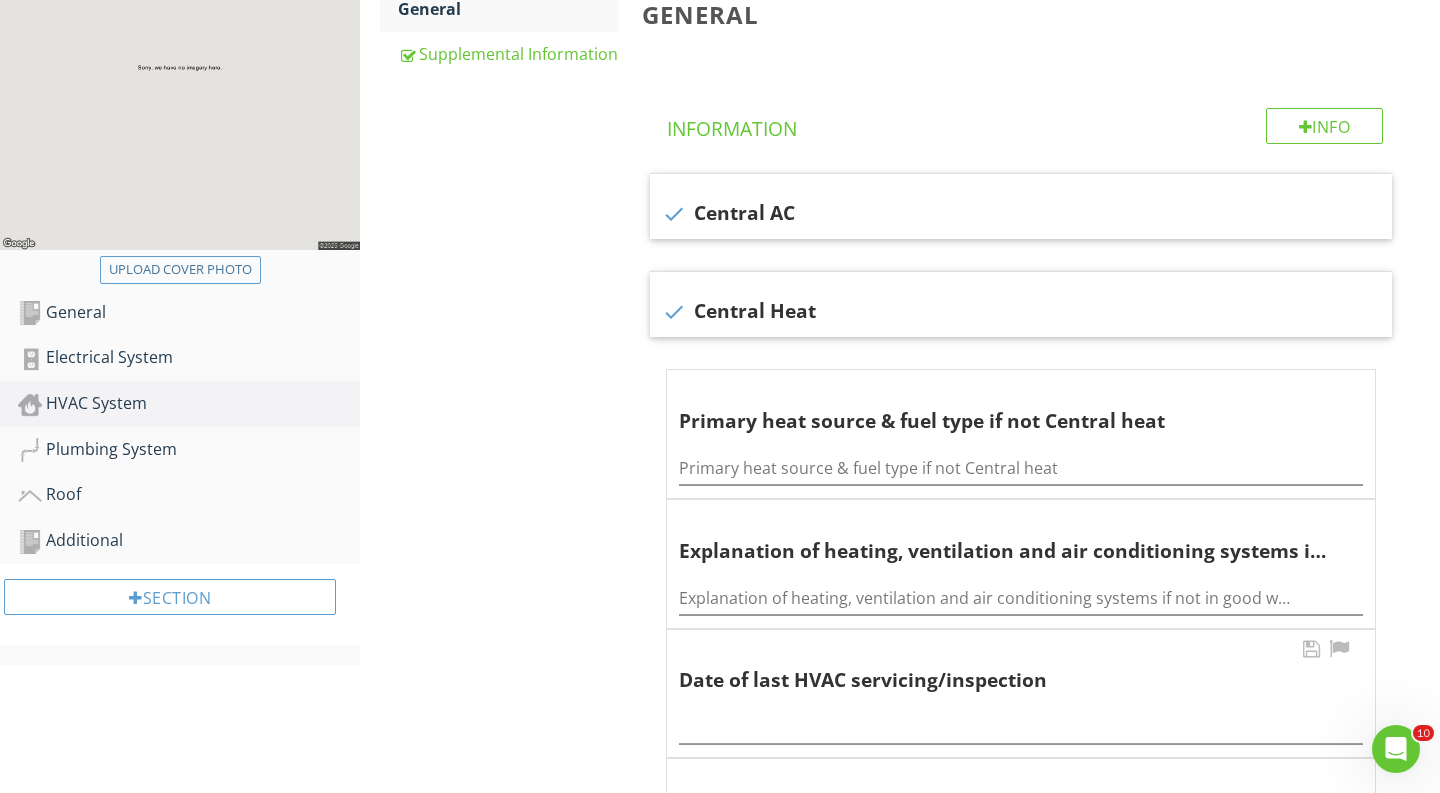 click on "HVAC System
General
Supplemental Information
General
Info
Information                       check
Central AC
check
Central Heat
Primary heat source & fuel type if not Central heat
Primary heat source & fuel type if not Central heat
Explanation of heating, ventilation and air conditioning systems if not in good working order
Explanation of heating, ventilation and air conditioning systems if not in good working order
Date of last HVAC servicing/inspection
Hazards" at bounding box center (900, 673) 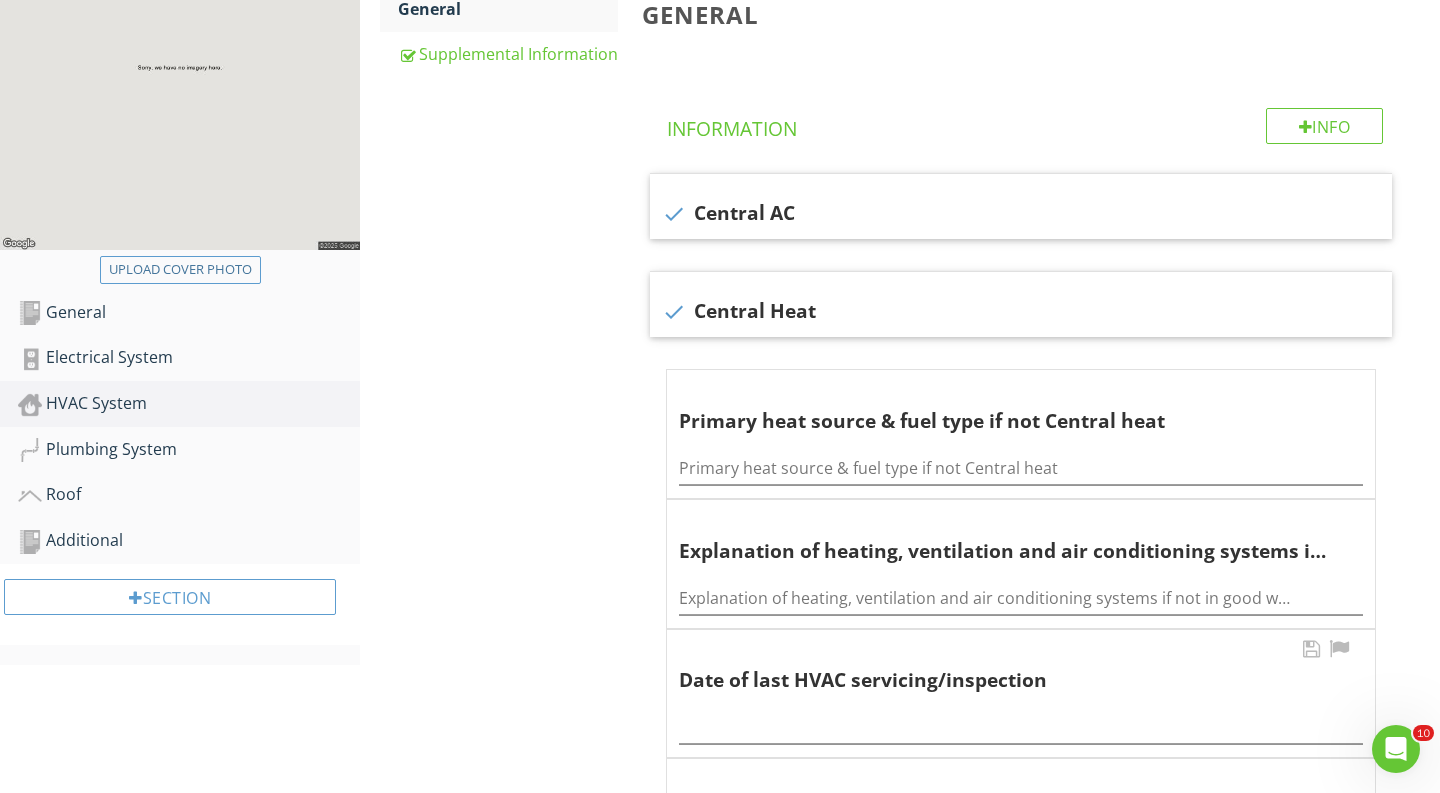 click on "Date of last HVAC servicing/inspection" at bounding box center [1021, 694] 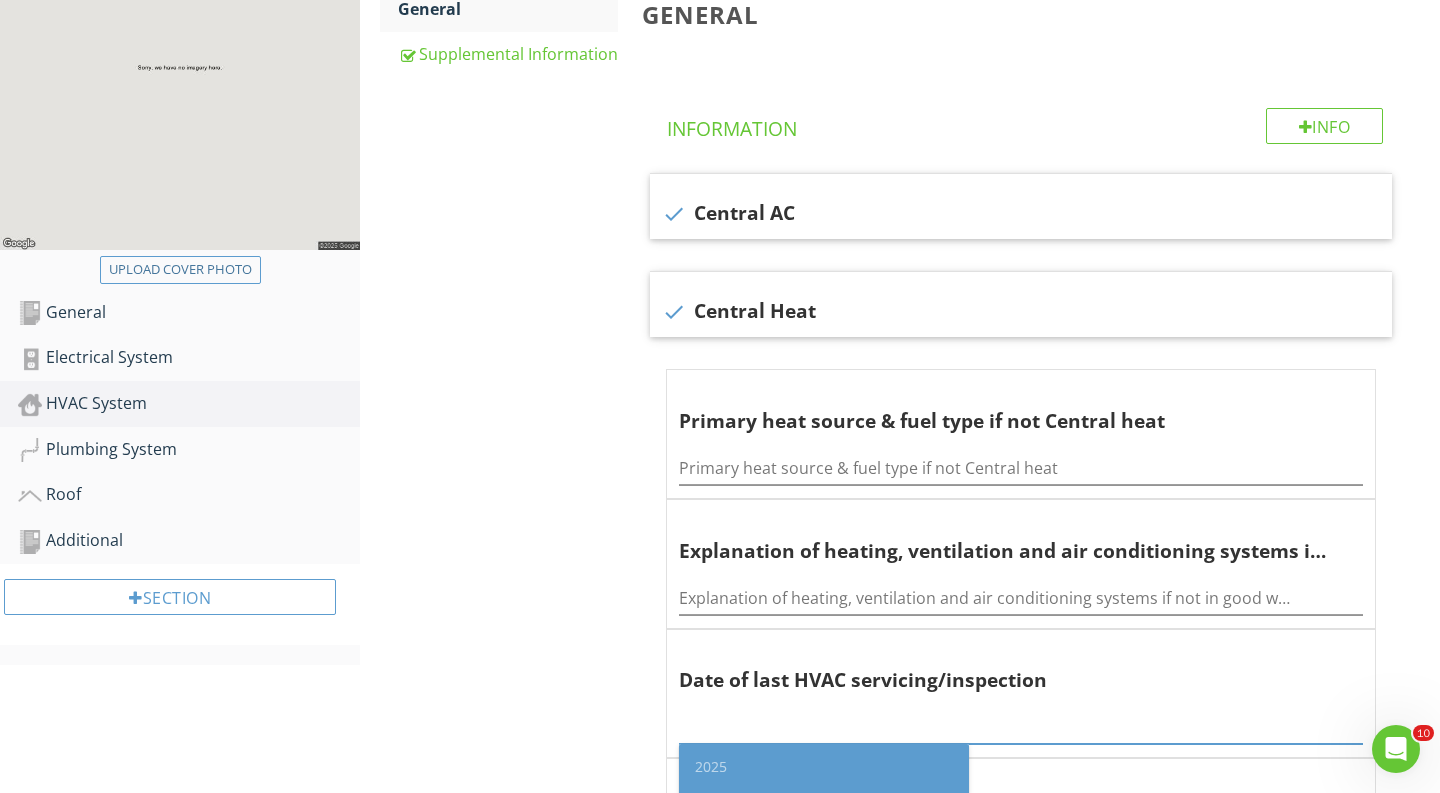 click at bounding box center [1021, 727] 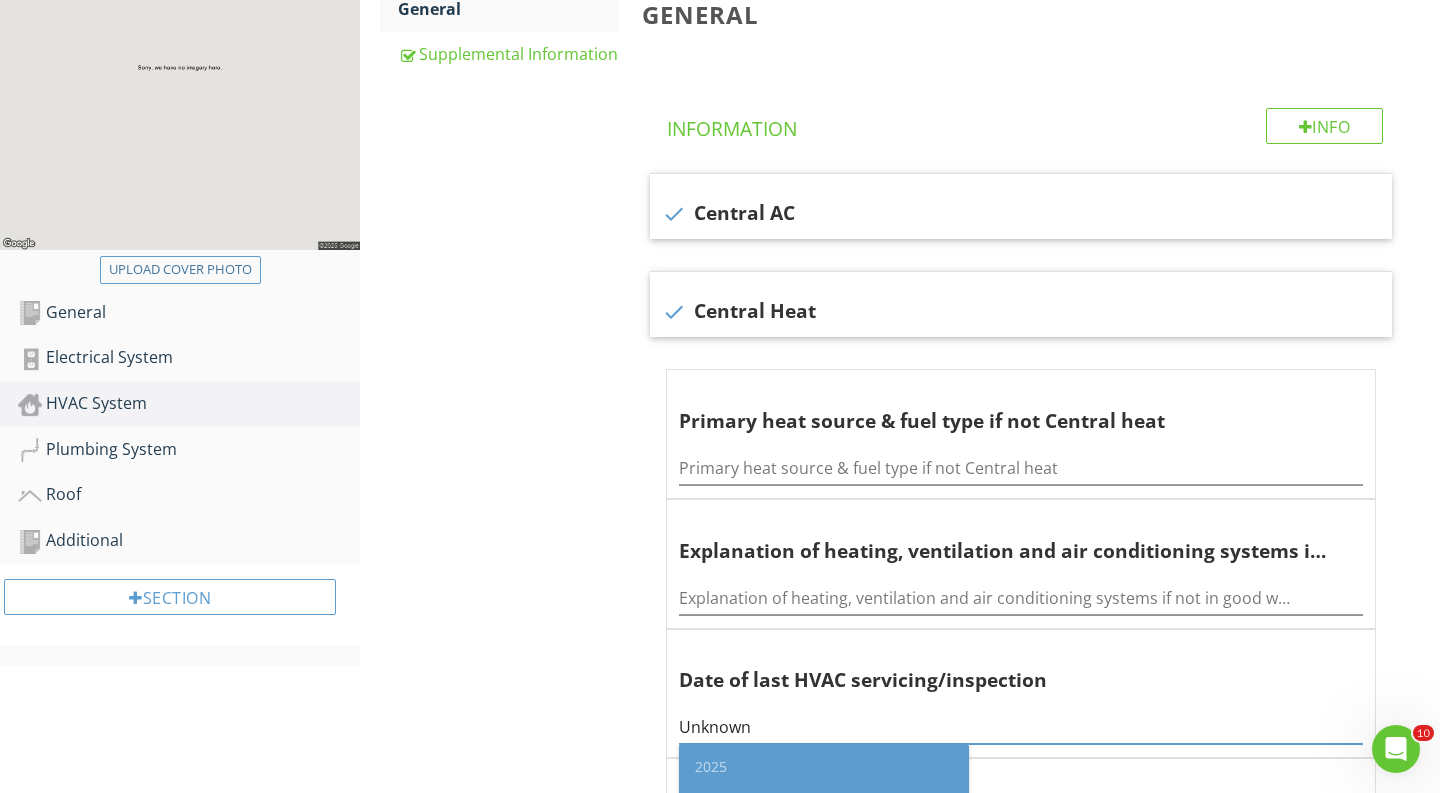 type on "Unknown" 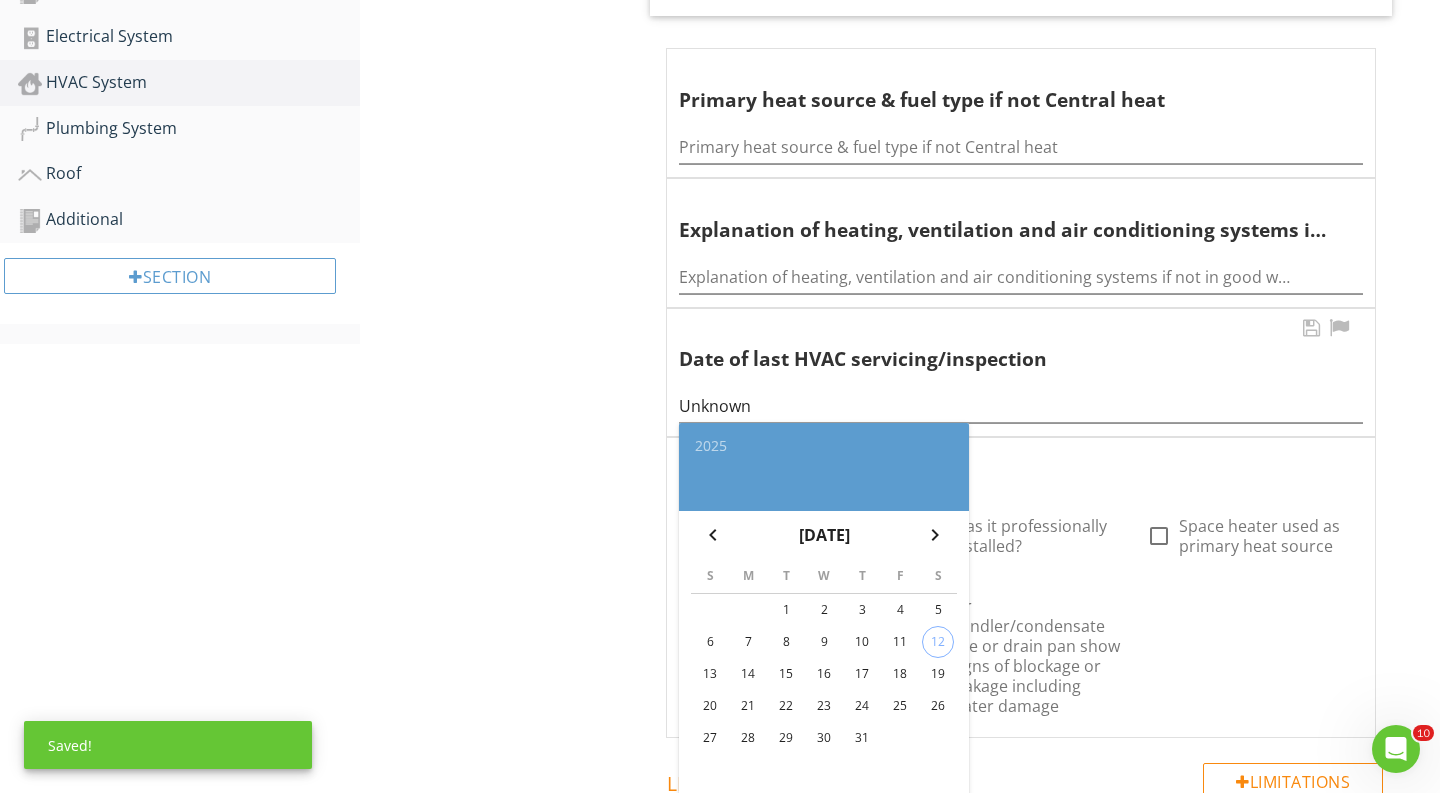 scroll, scrollTop: 823, scrollLeft: 0, axis: vertical 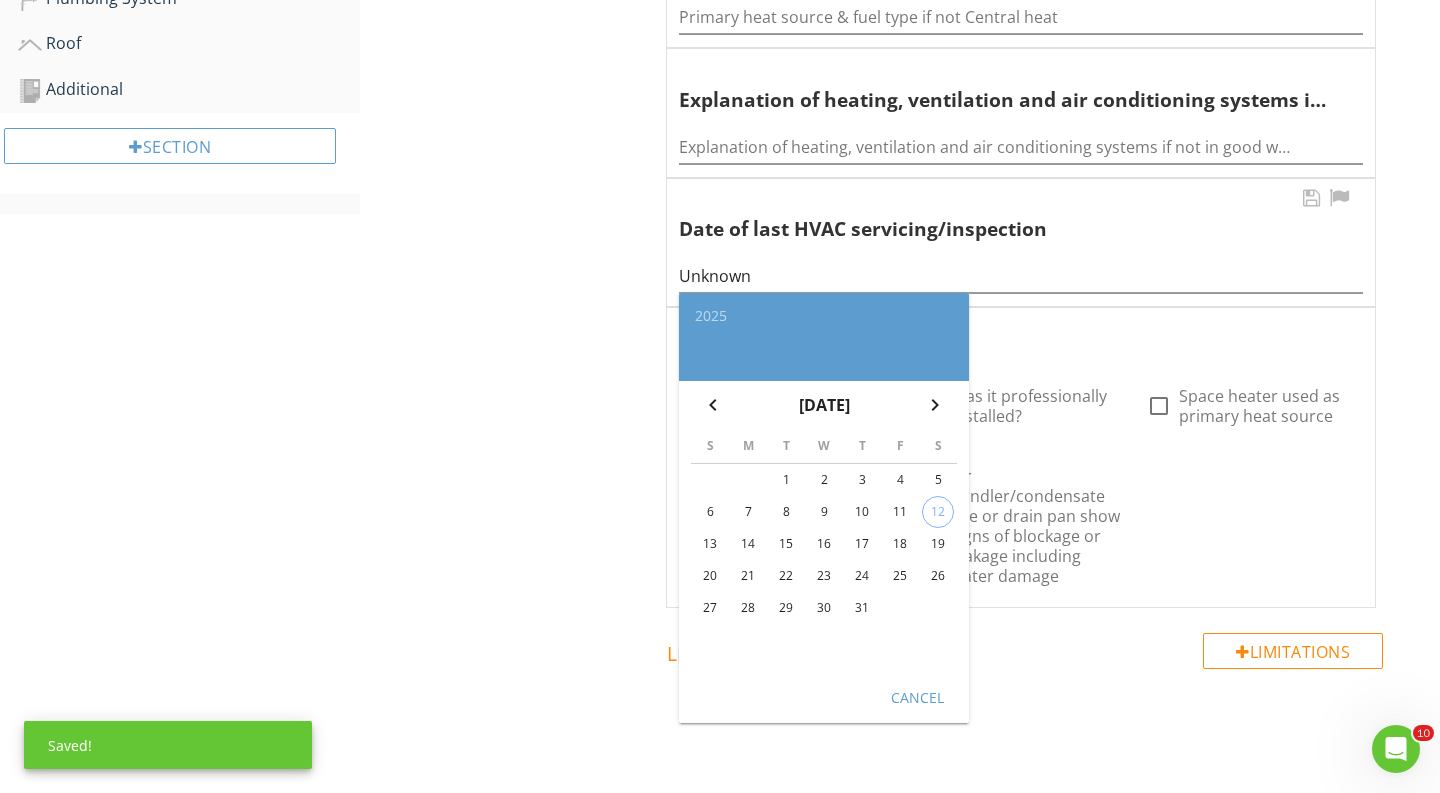 click on "Cancel" at bounding box center [917, 697] 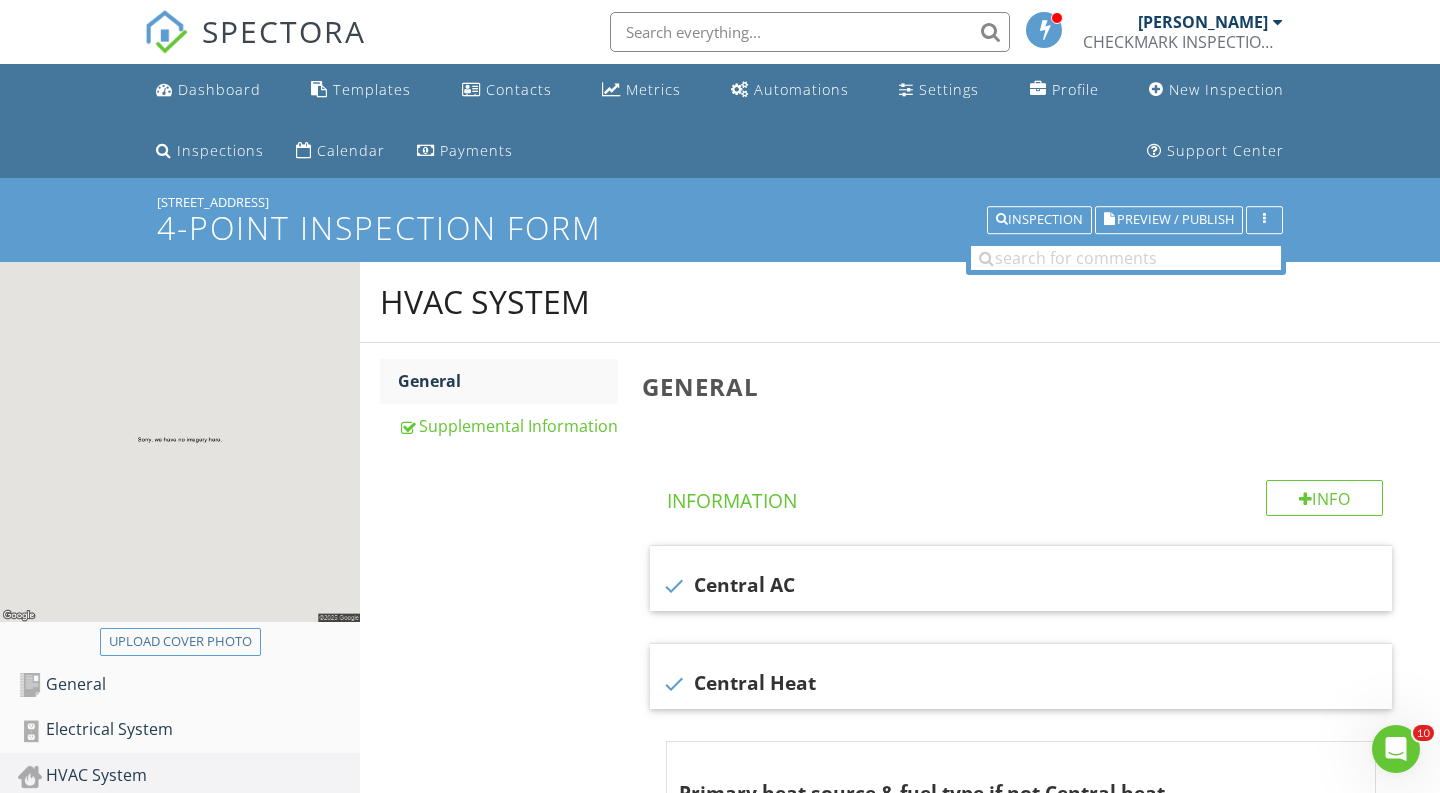 scroll, scrollTop: 0, scrollLeft: 0, axis: both 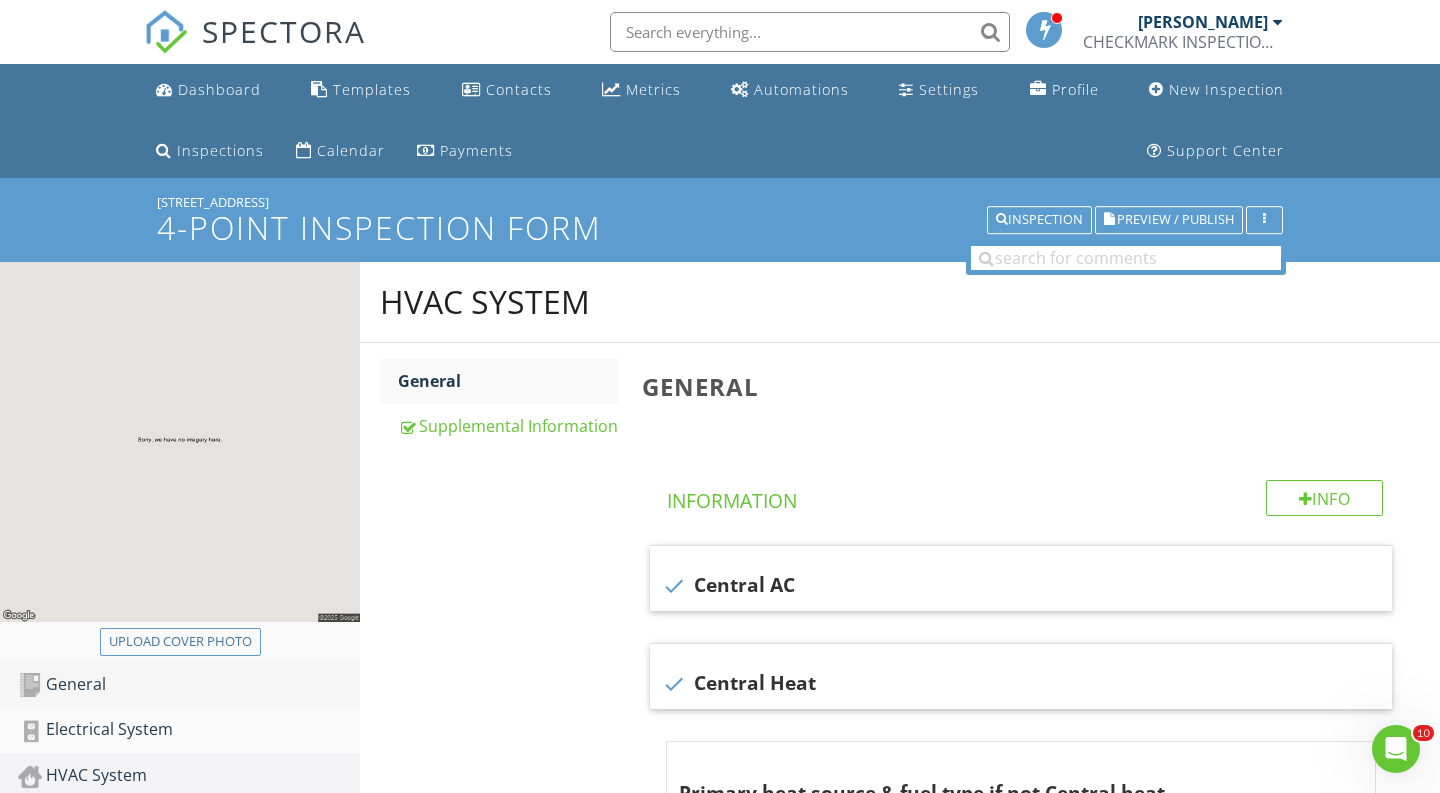 click on "General" at bounding box center [189, 685] 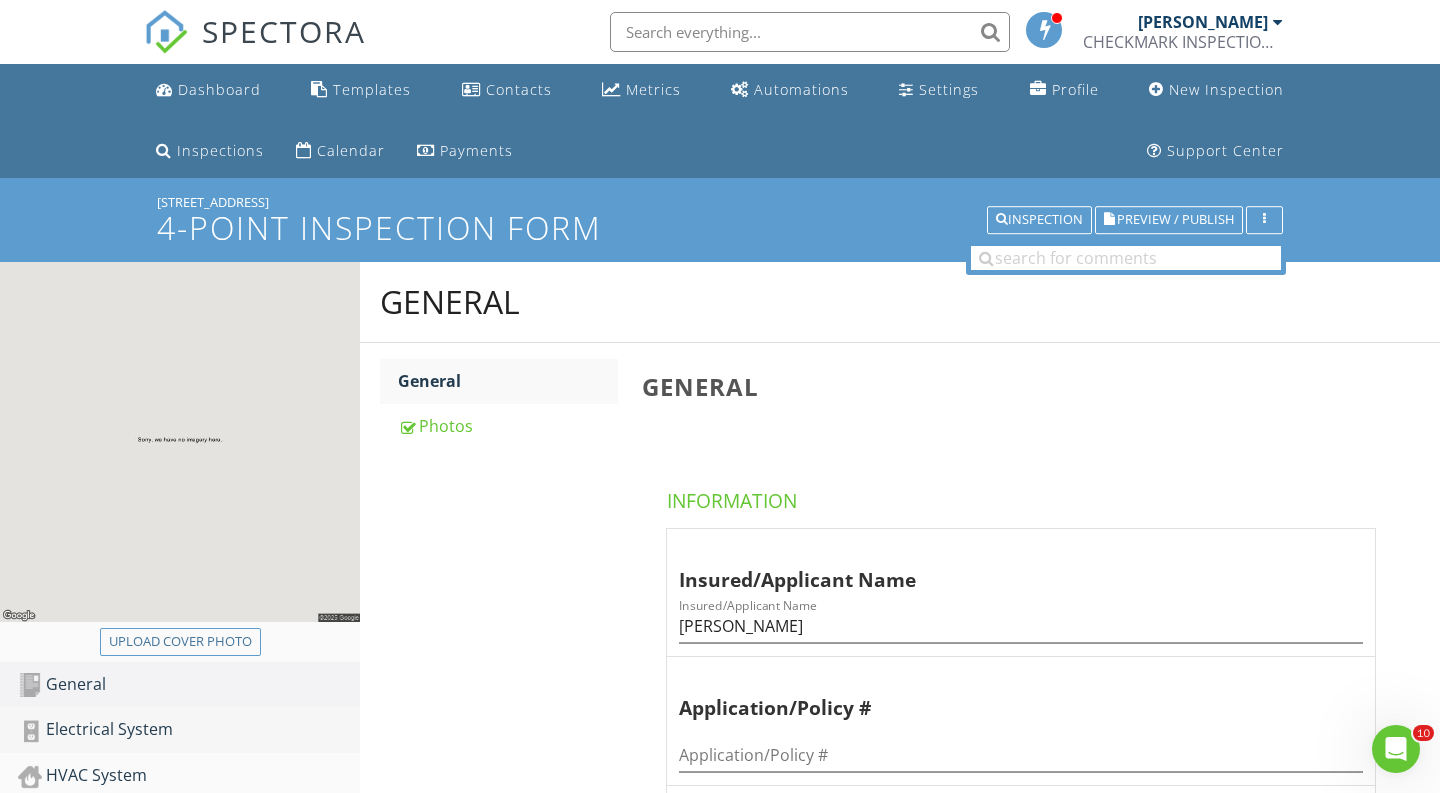click on "Electrical System" at bounding box center [189, 730] 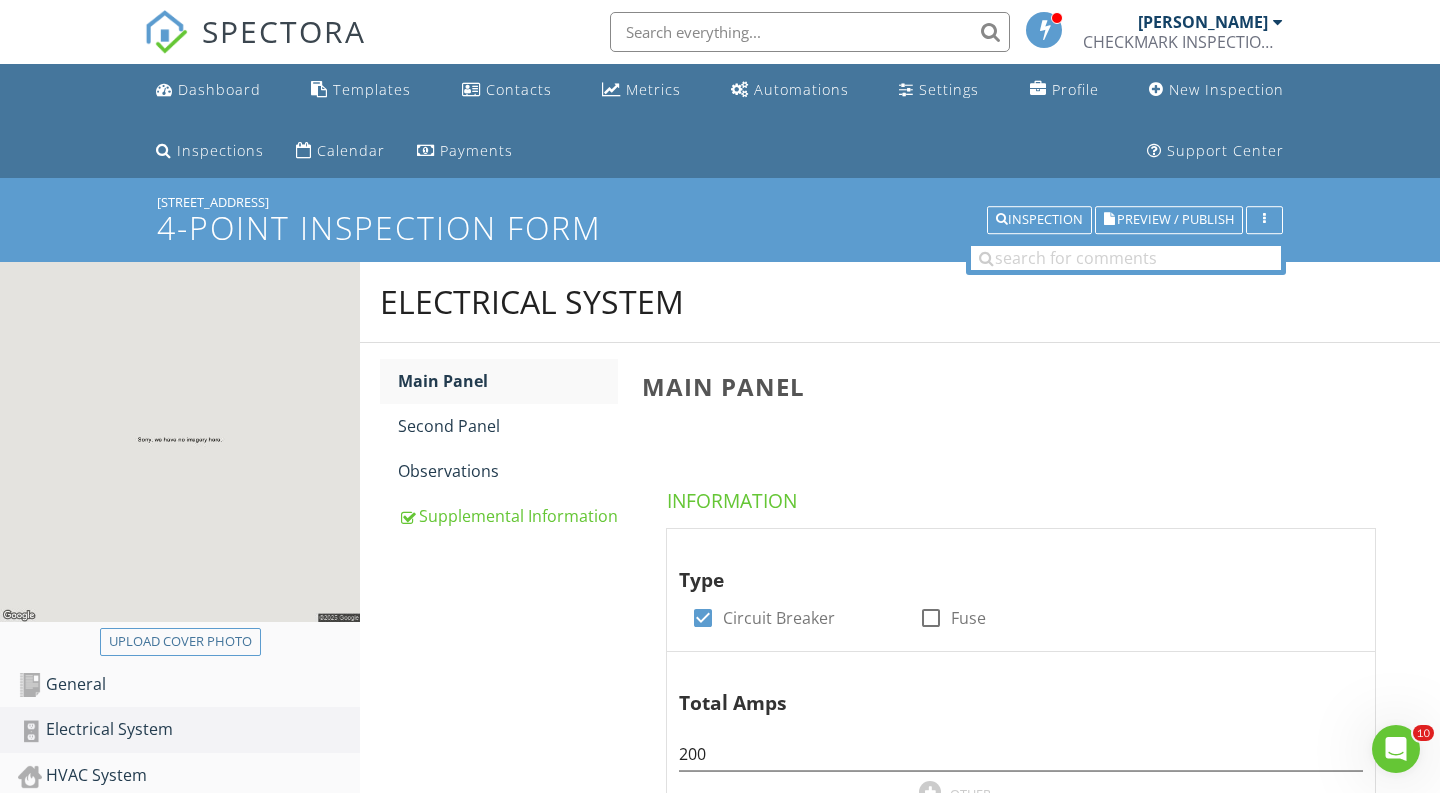 scroll, scrollTop: 0, scrollLeft: 0, axis: both 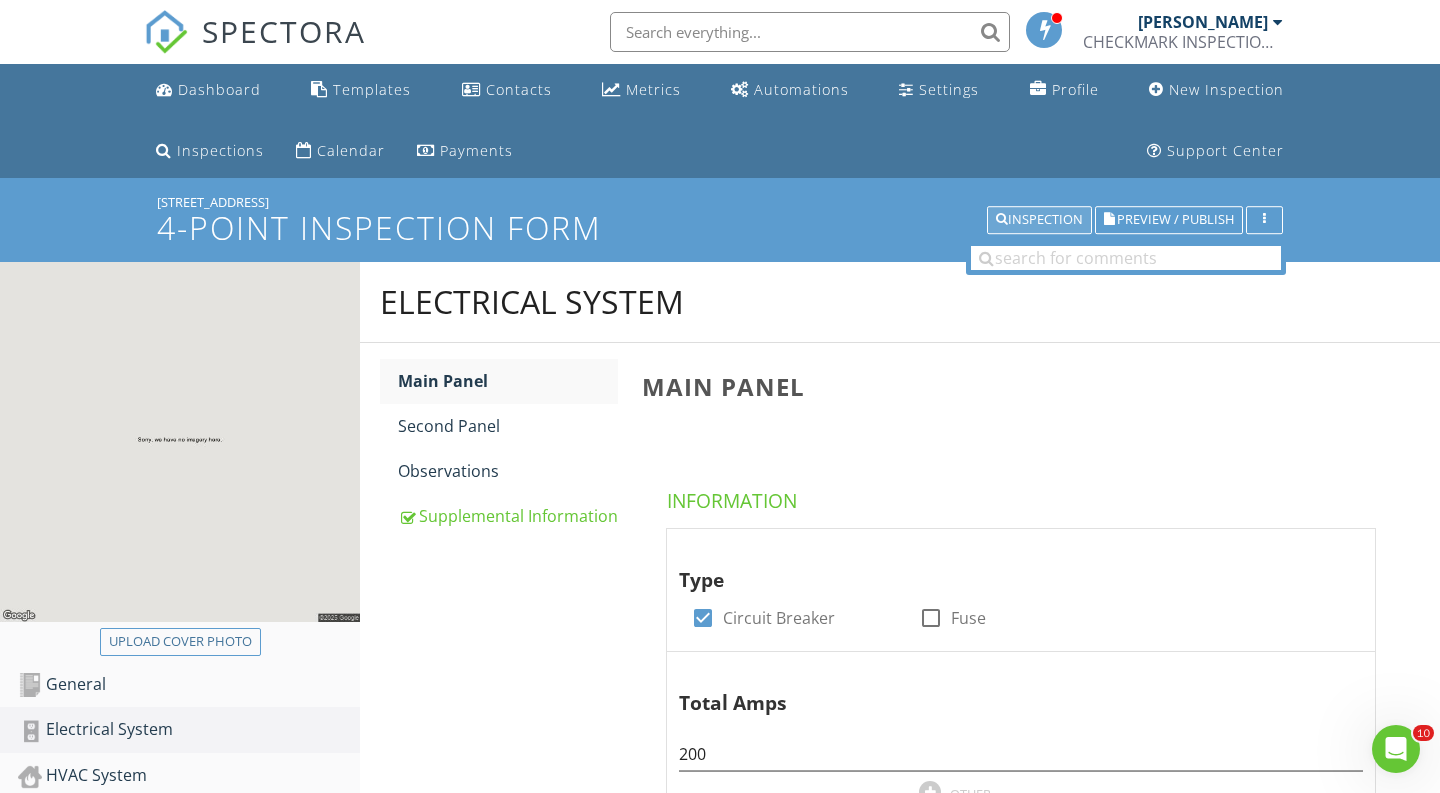 click on "Inspection" at bounding box center (1039, 220) 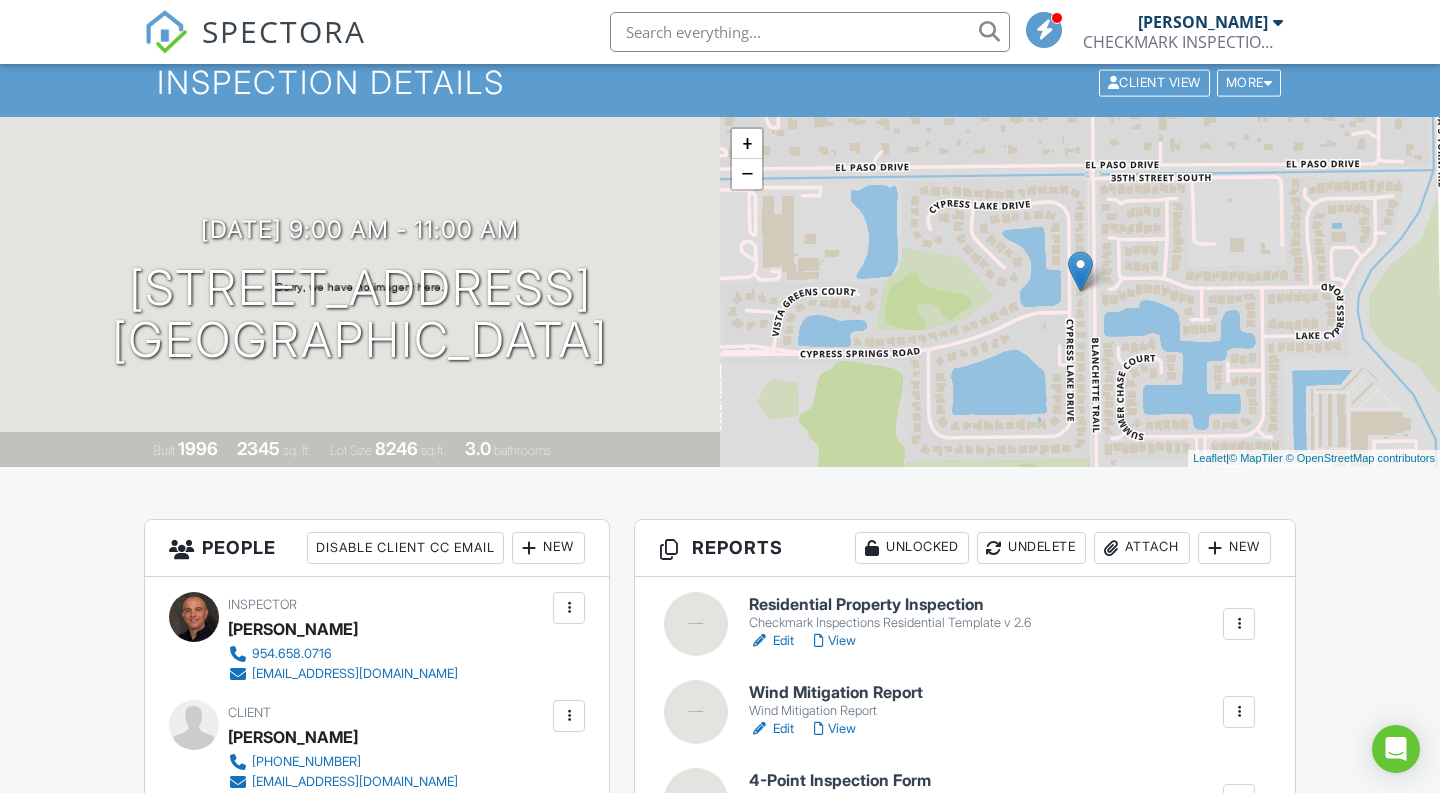 scroll, scrollTop: 129, scrollLeft: 0, axis: vertical 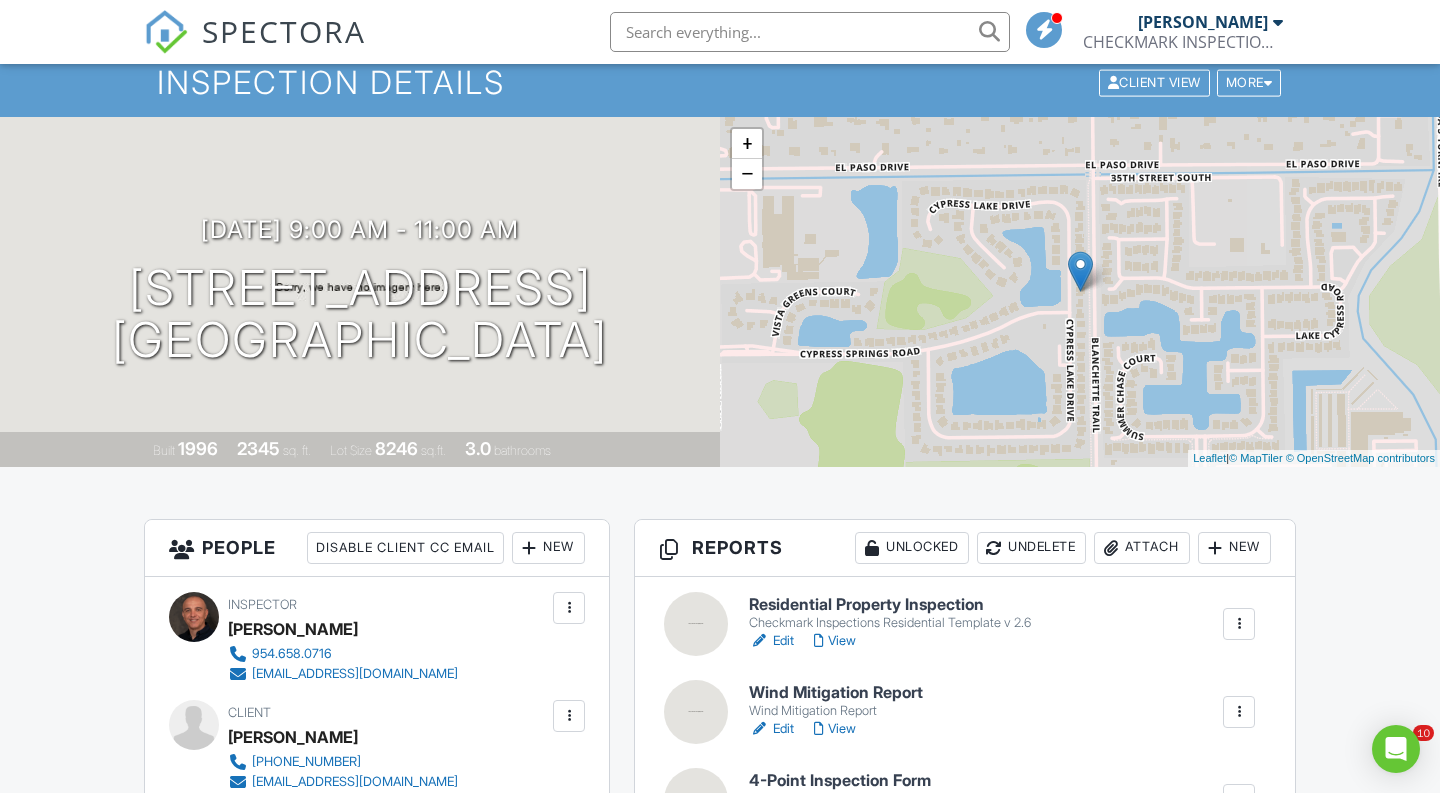 click on "Edit" at bounding box center [771, 729] 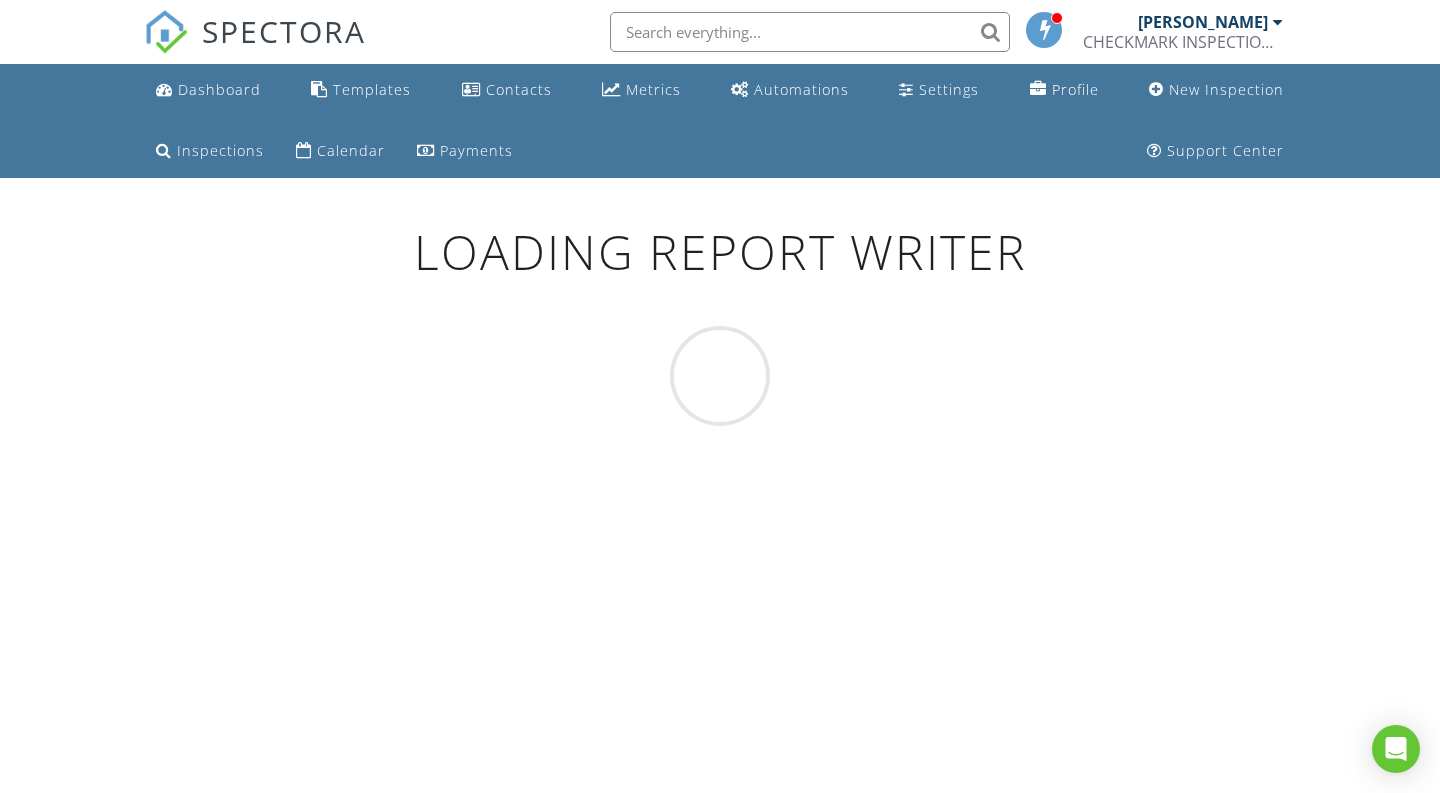 scroll, scrollTop: 0, scrollLeft: 0, axis: both 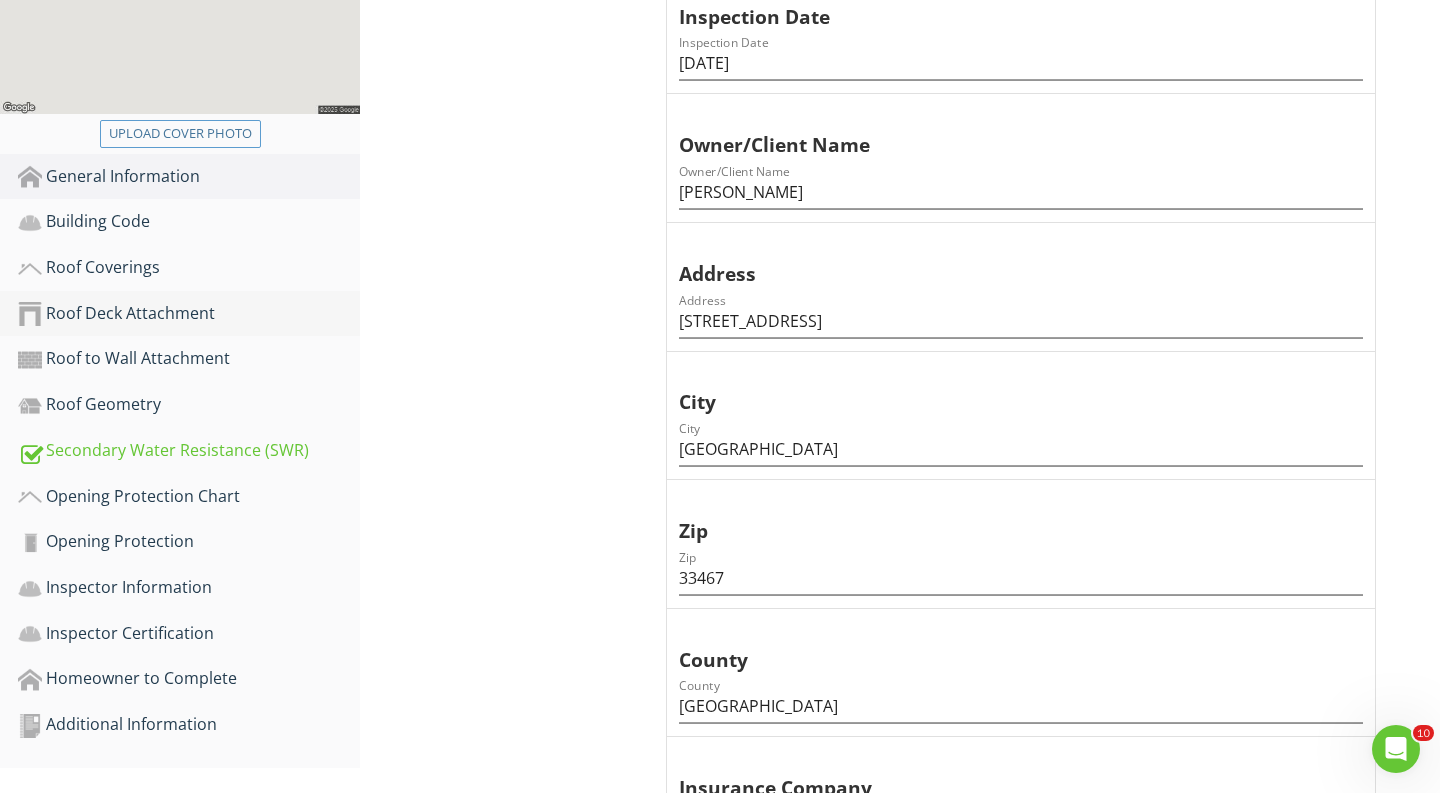 click on "Roof Deck Attachment" at bounding box center [189, 314] 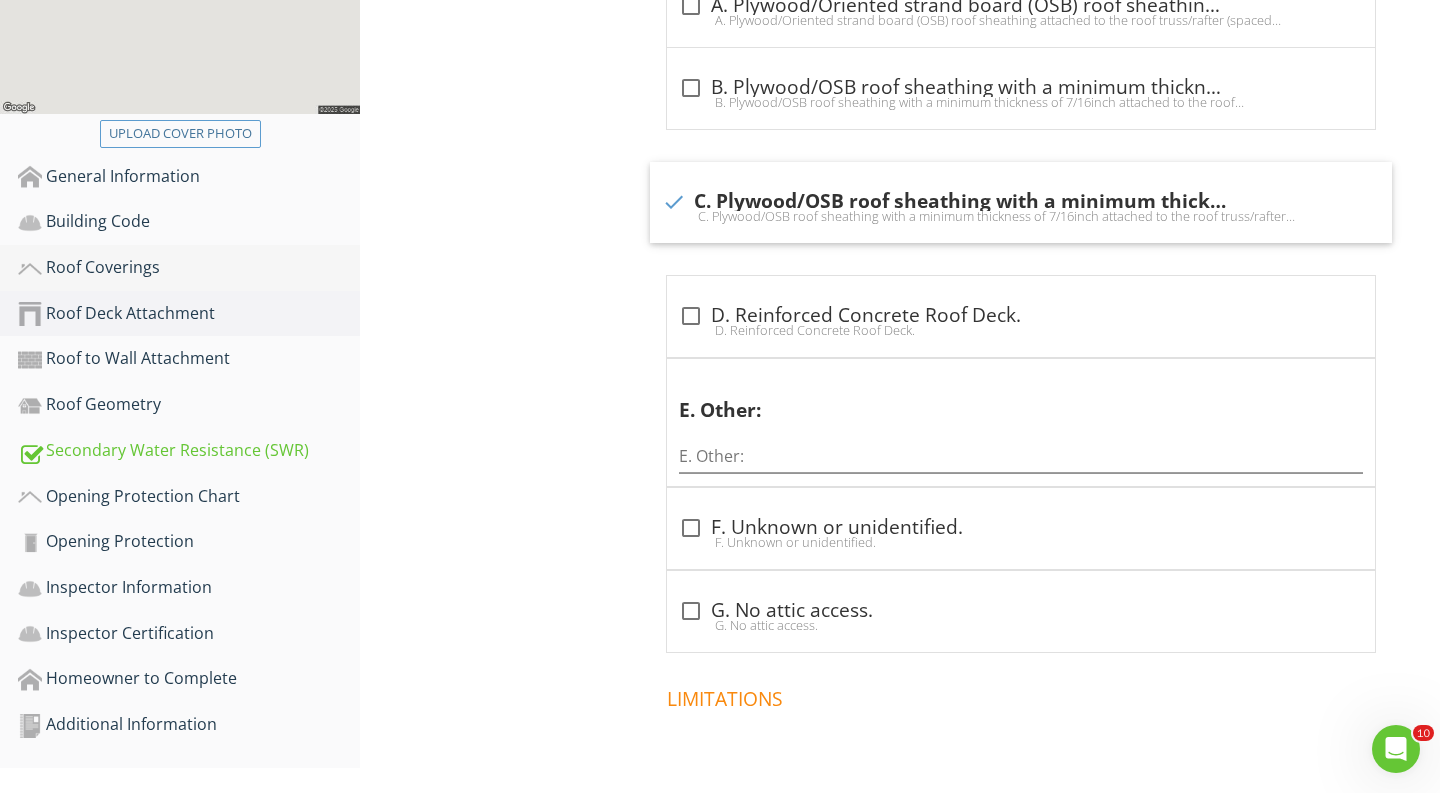 click on "Roof Coverings" at bounding box center (189, 268) 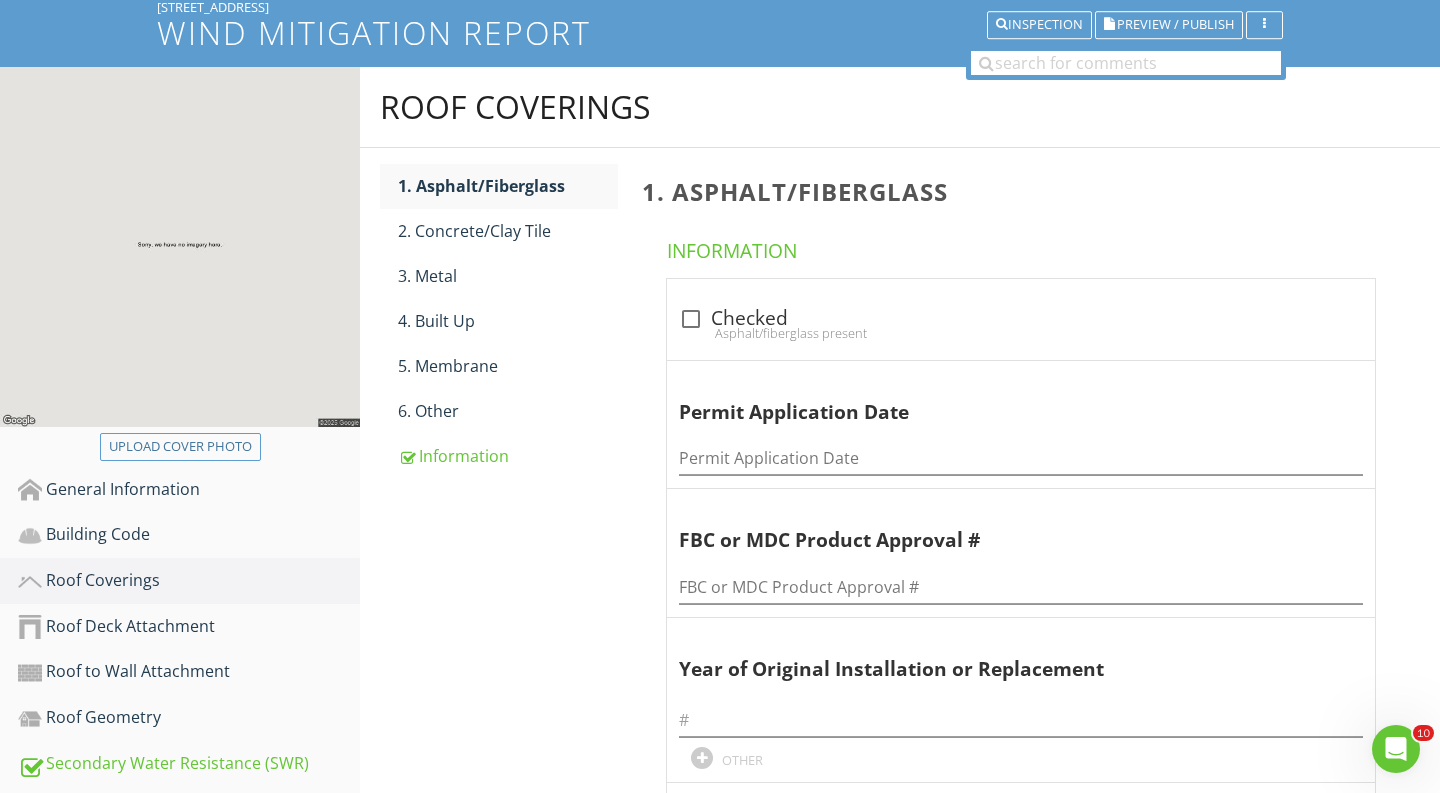 scroll, scrollTop: 0, scrollLeft: 0, axis: both 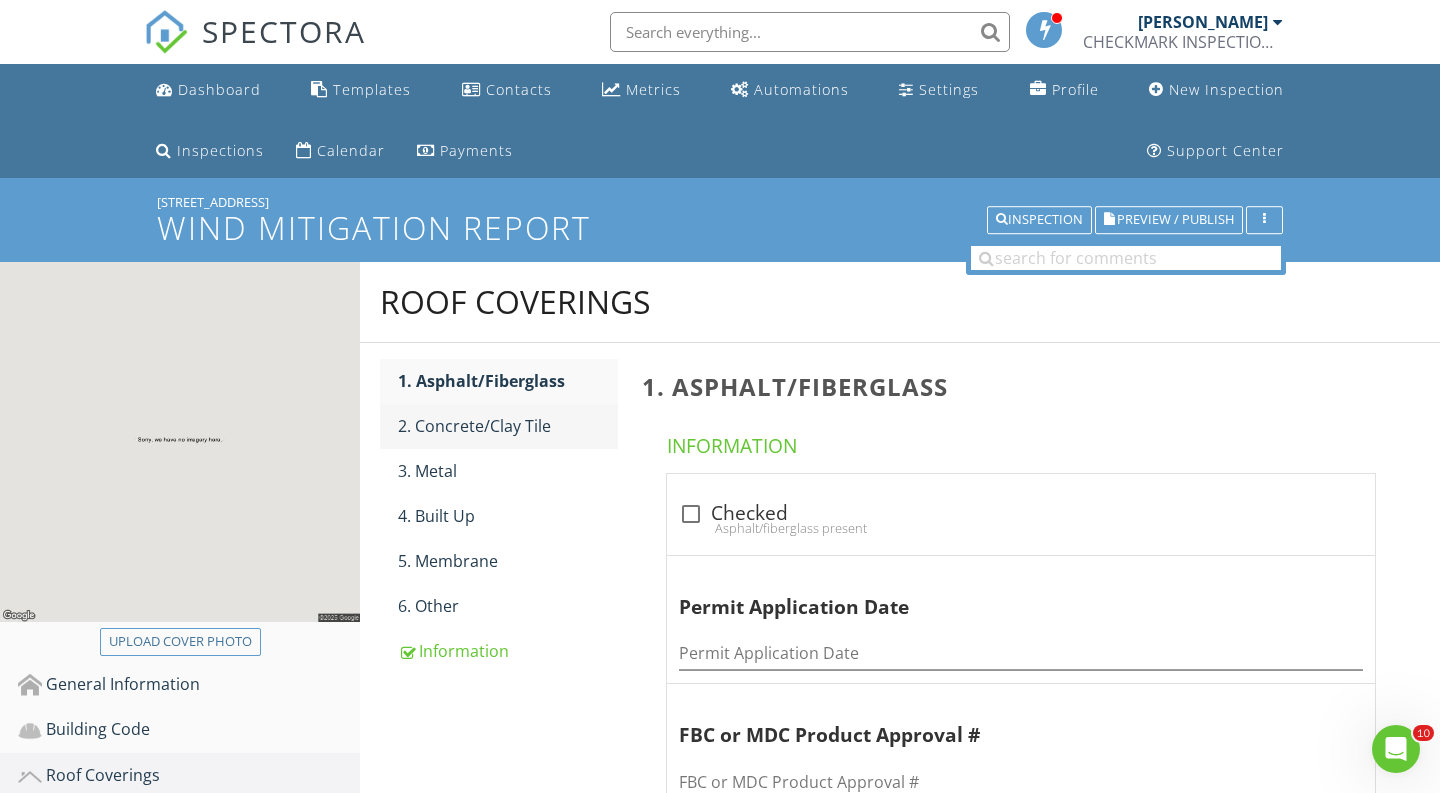 click on "2. Concrete/Clay Tile" at bounding box center [508, 426] 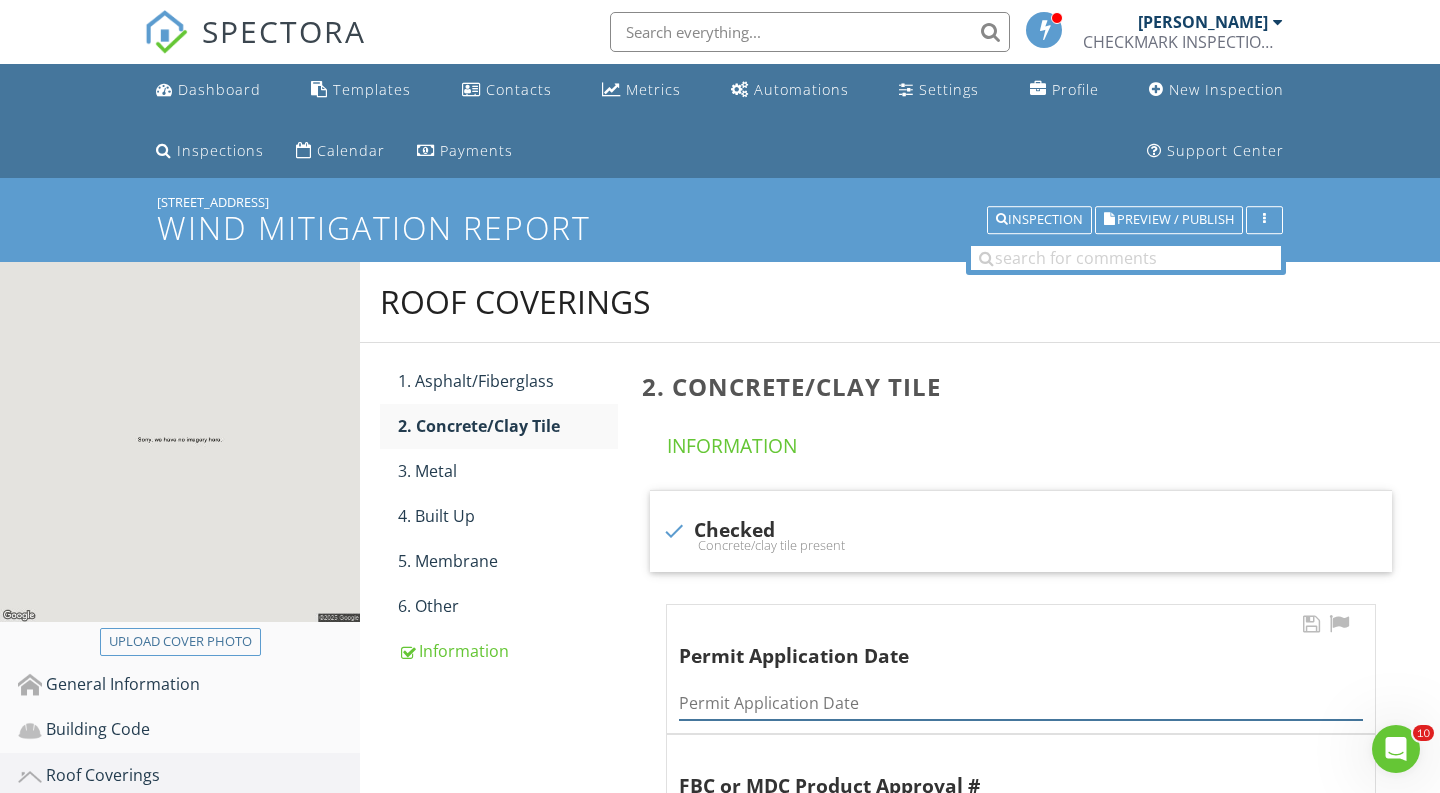 click at bounding box center (1021, 703) 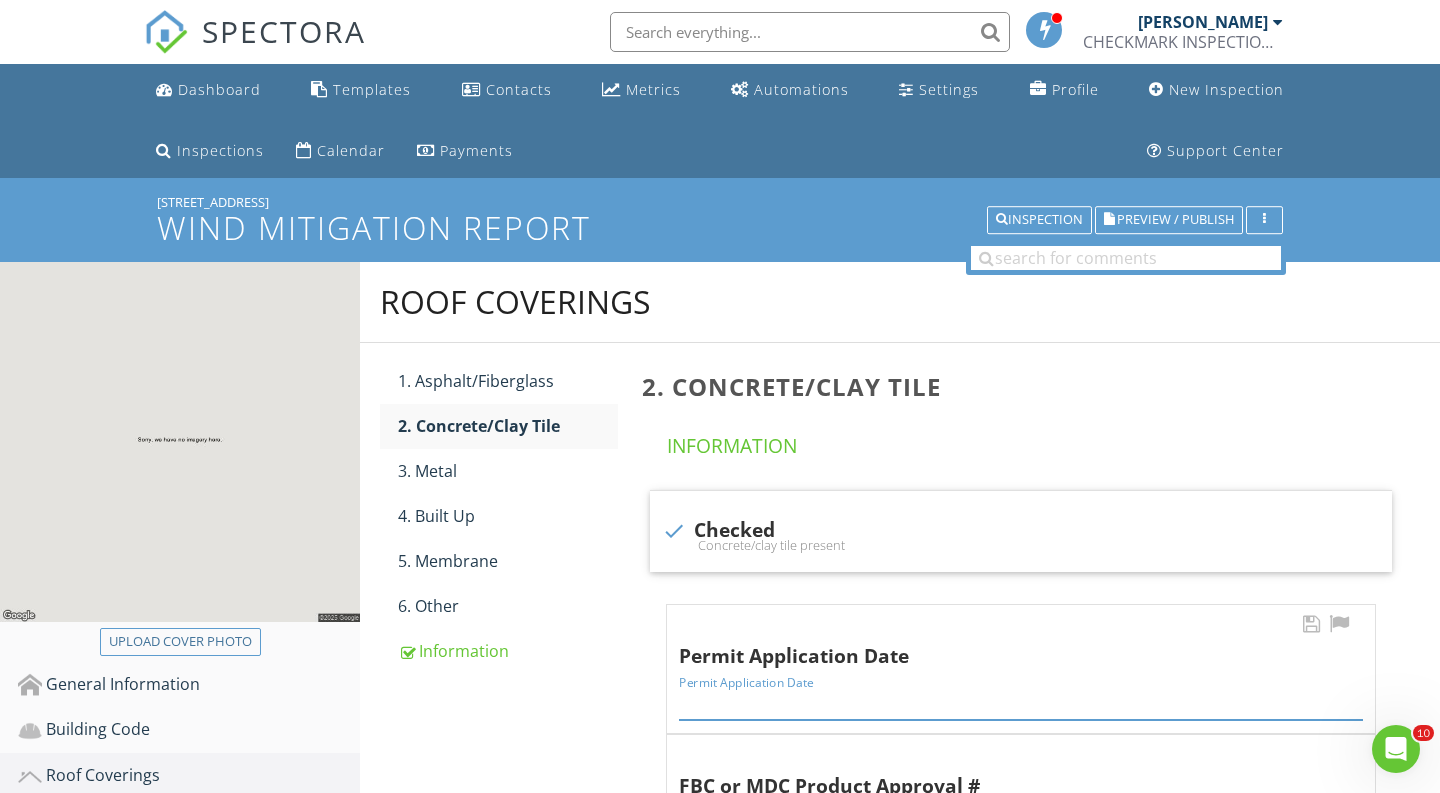 paste on "03/16/2011" 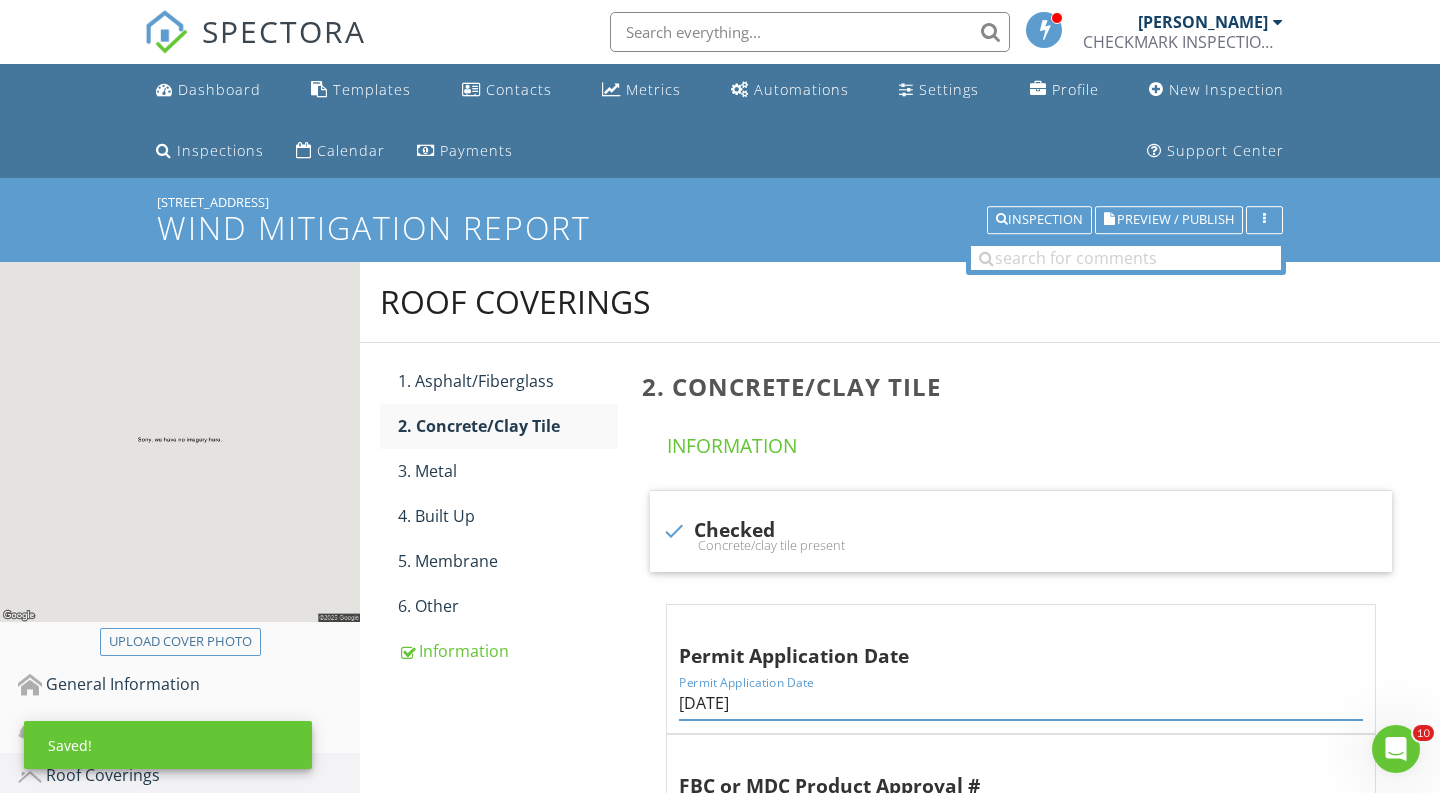 type on "03/16/2011" 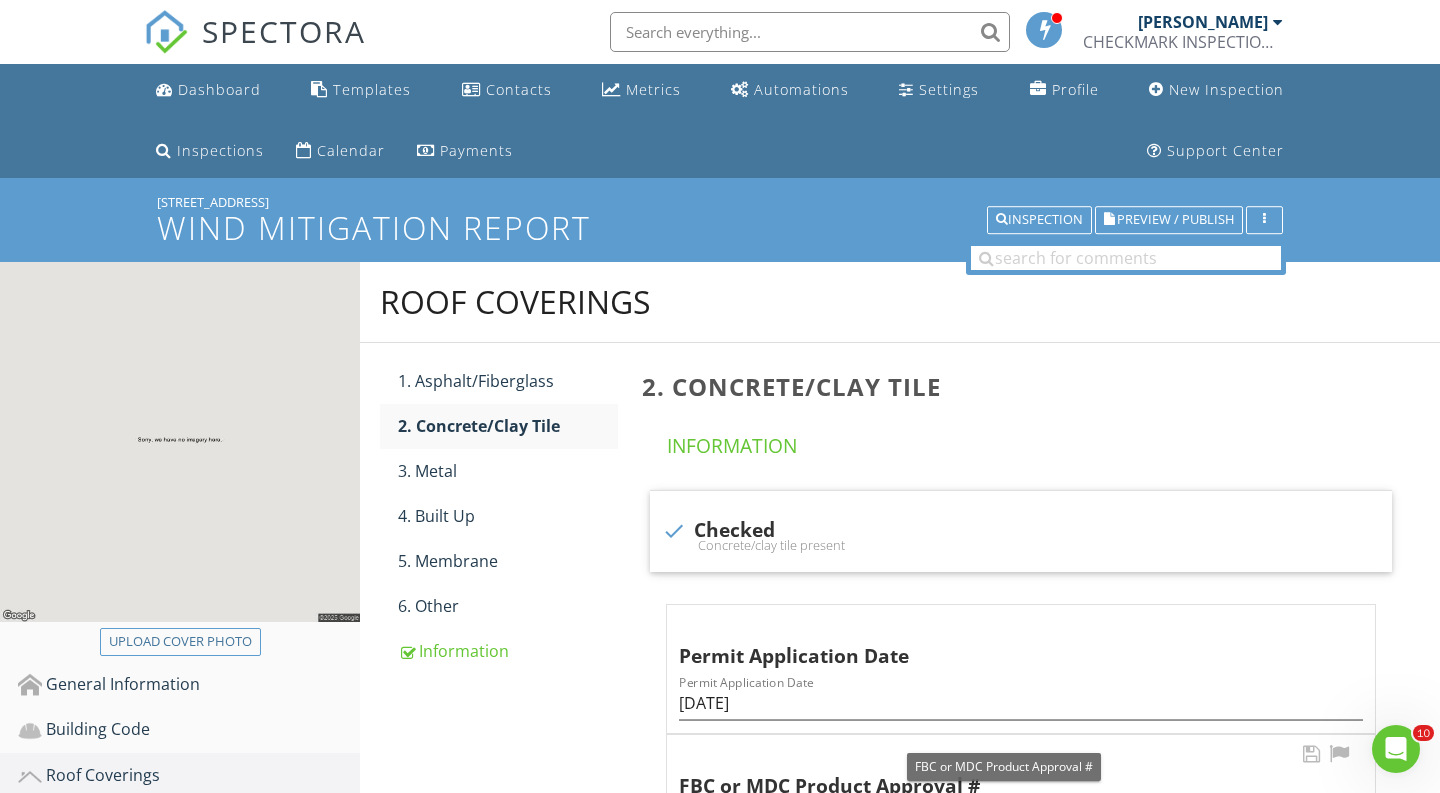 scroll, scrollTop: 210, scrollLeft: 0, axis: vertical 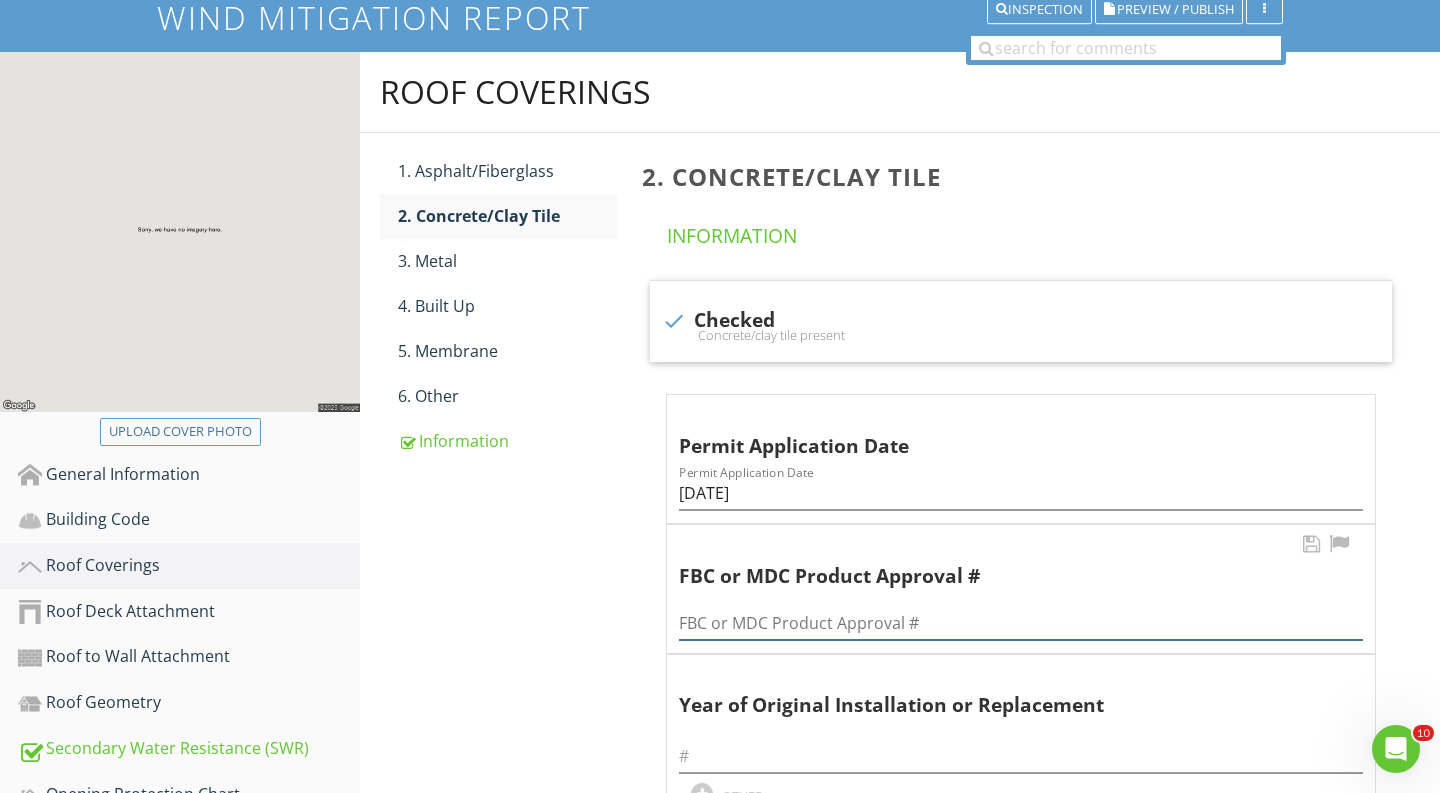 click at bounding box center [1021, 623] 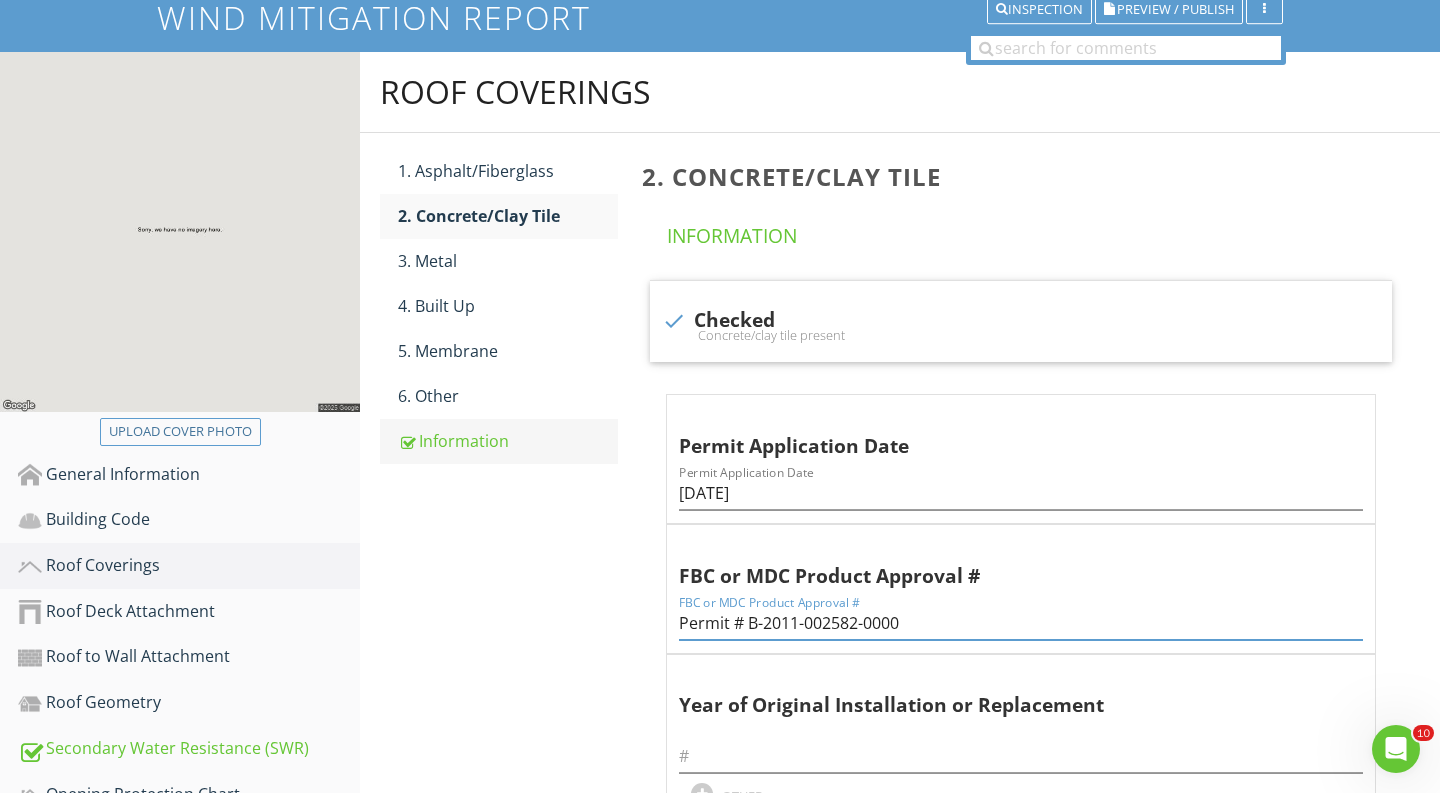 type on "Permit # B-2011-002582-0000" 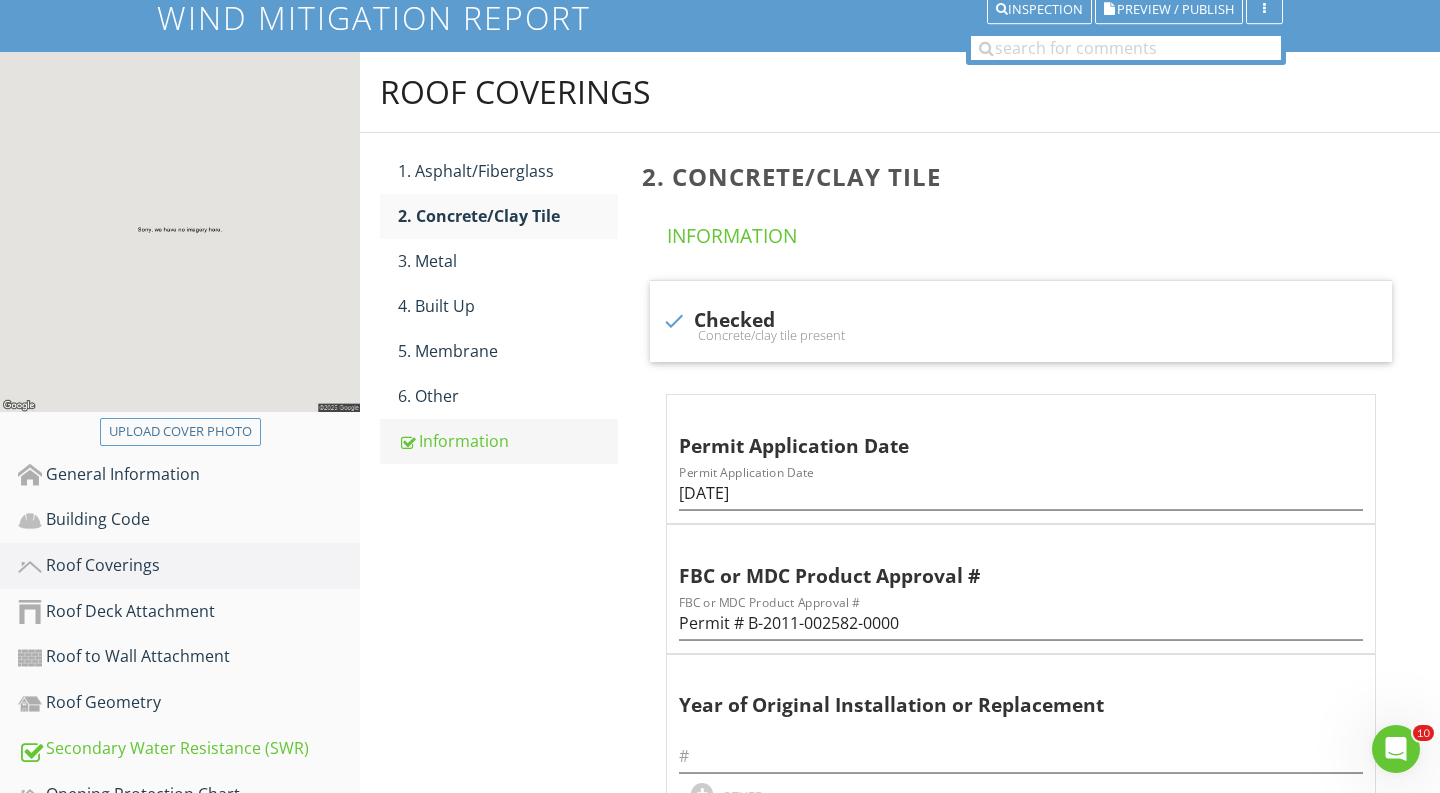 click on "Information" at bounding box center (508, 441) 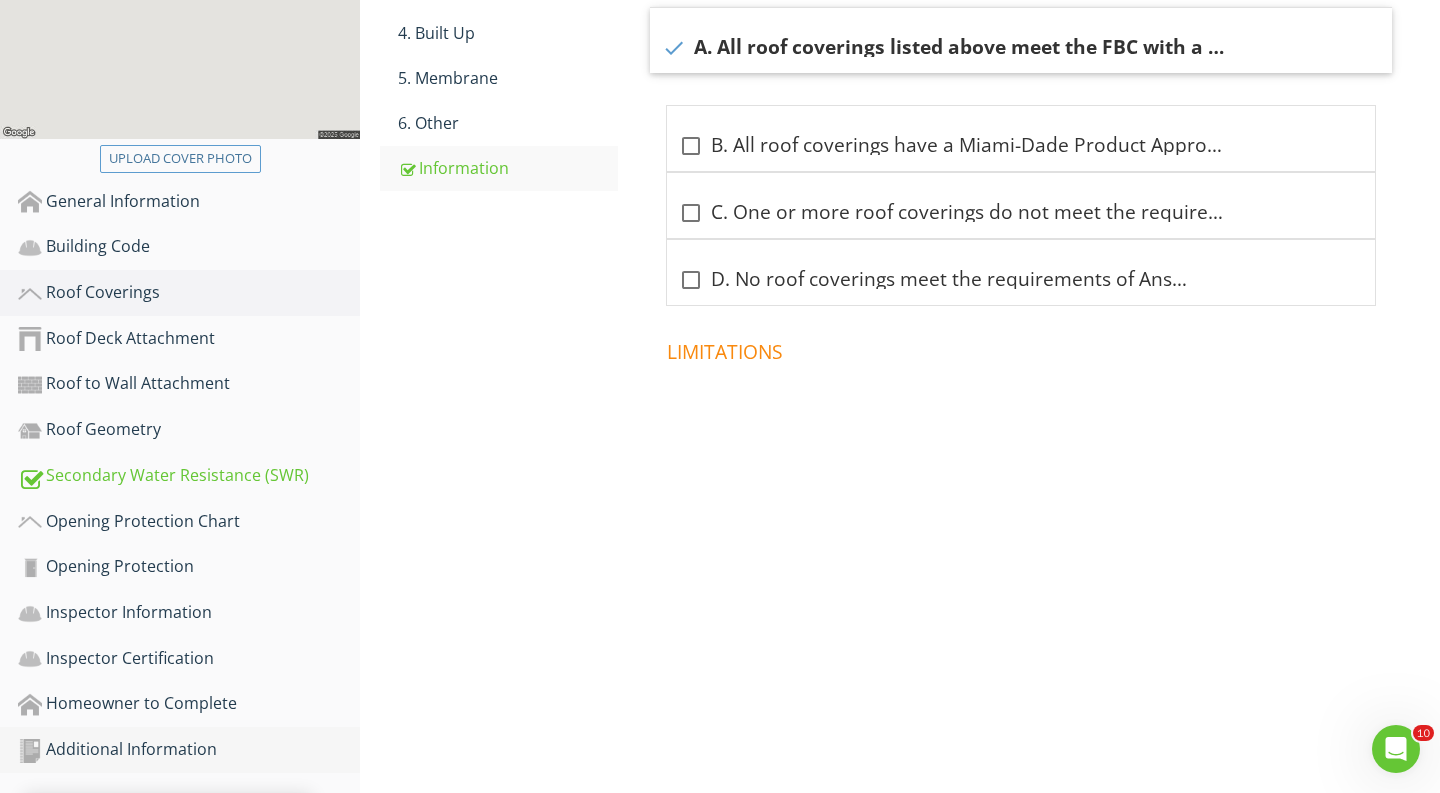 scroll, scrollTop: 482, scrollLeft: 0, axis: vertical 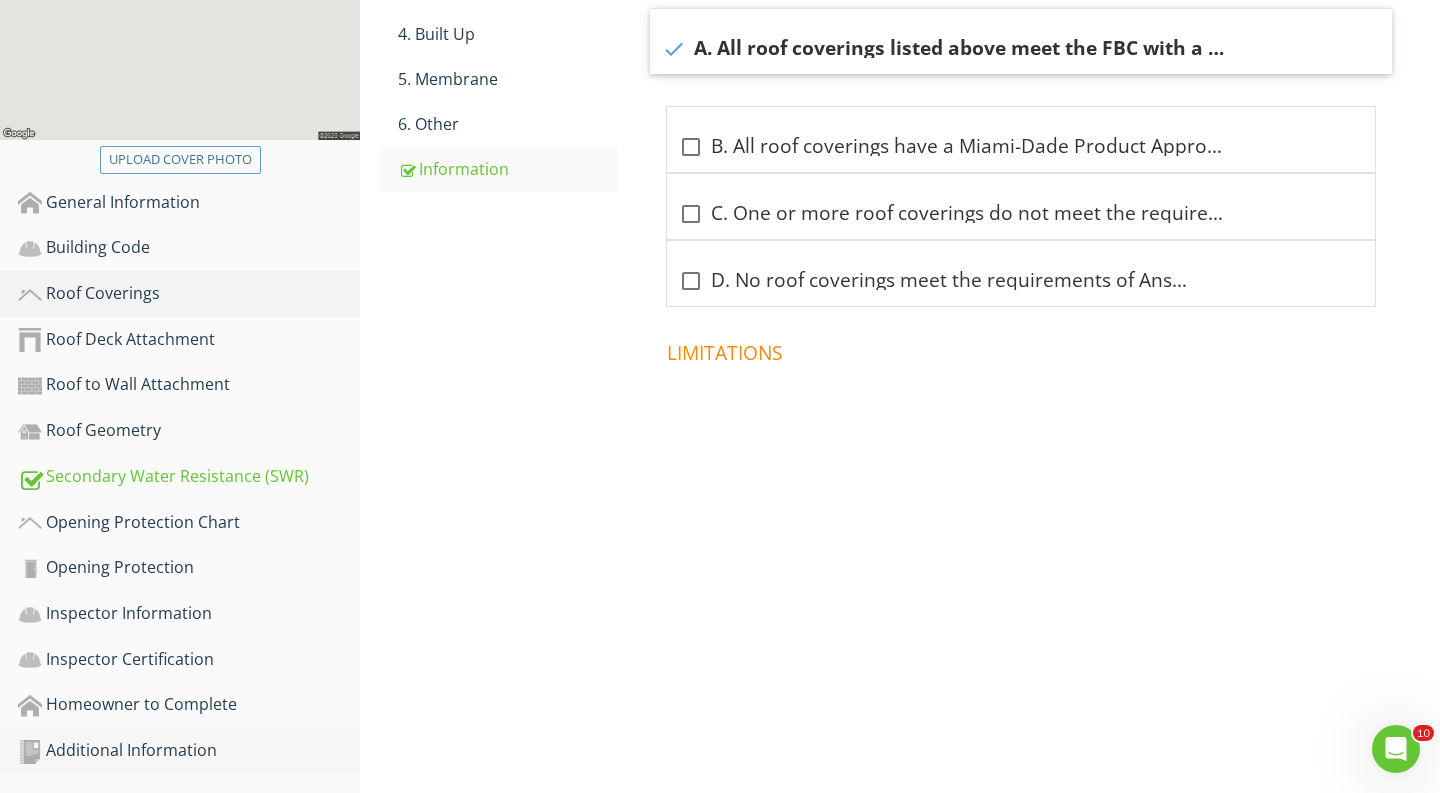 click on "Additional Information" at bounding box center [189, 751] 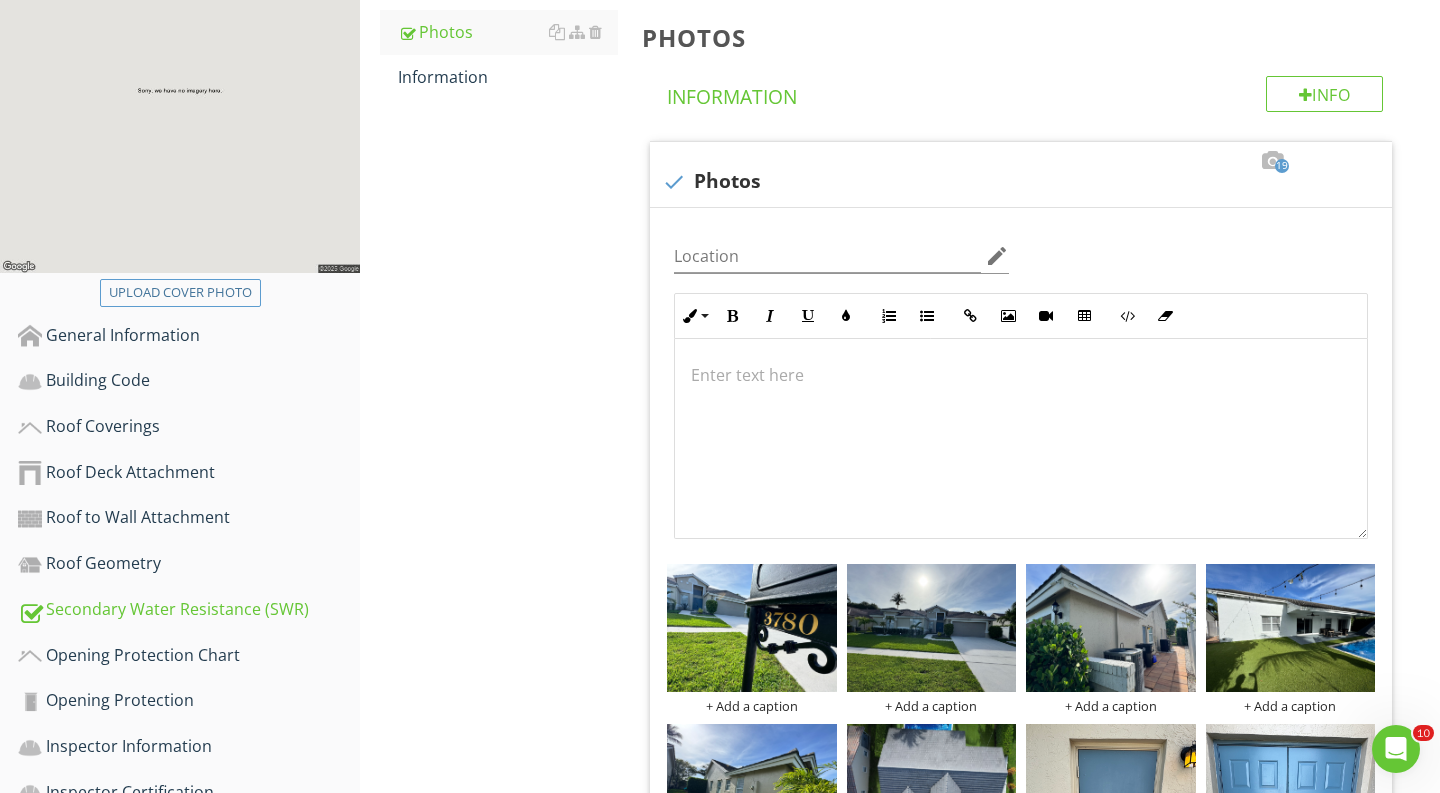 scroll, scrollTop: 245, scrollLeft: 0, axis: vertical 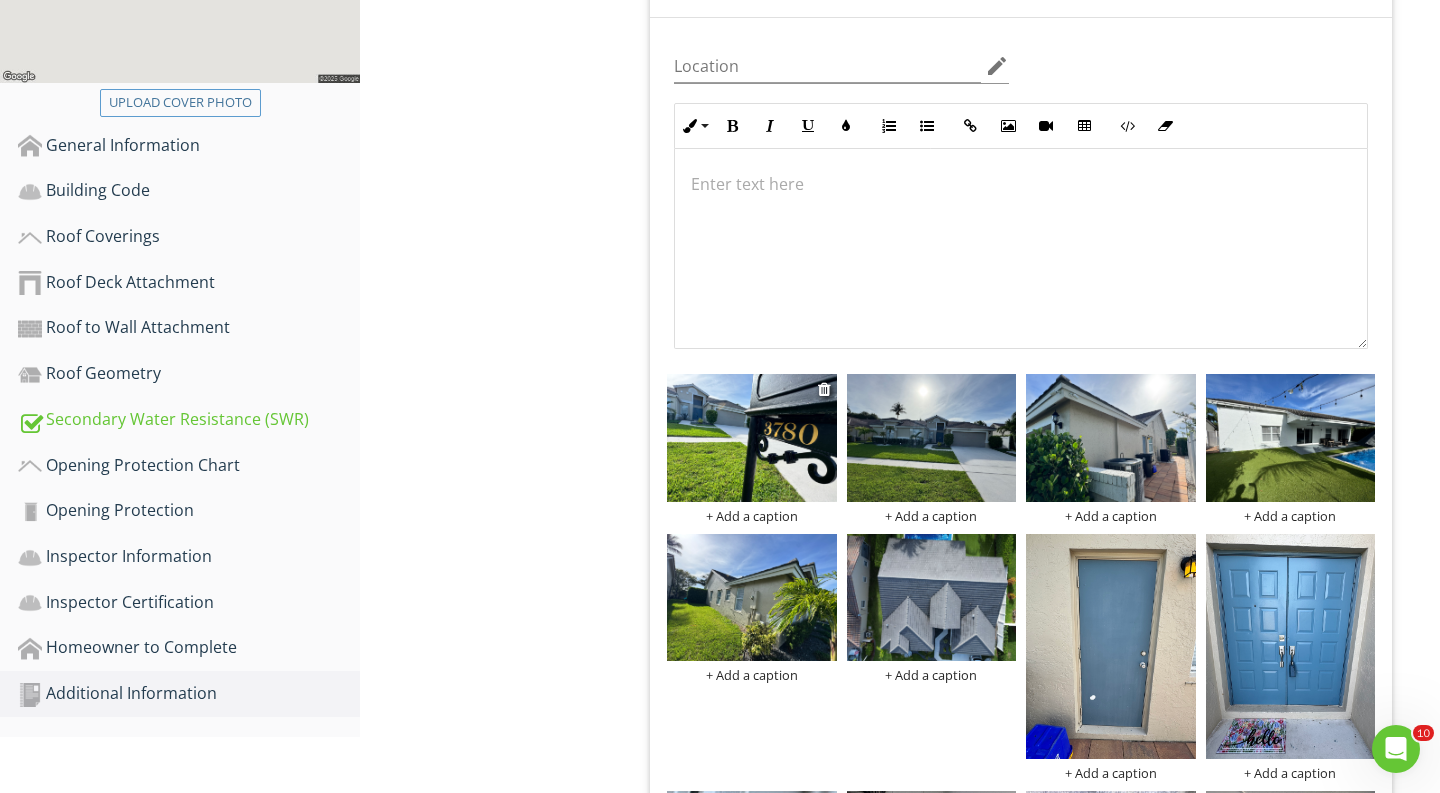 click on "+ Add a caption" at bounding box center [752, 516] 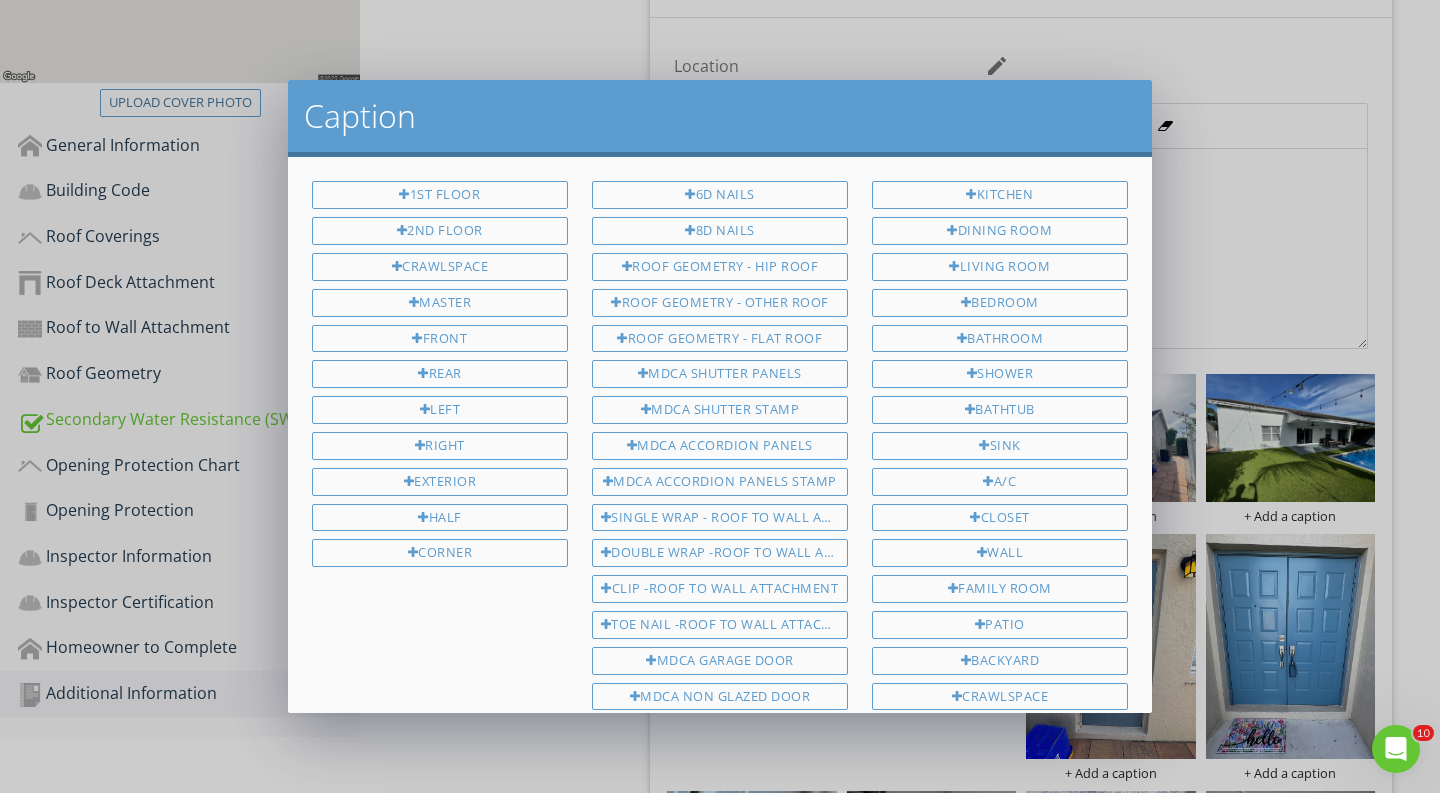 scroll, scrollTop: 510, scrollLeft: 0, axis: vertical 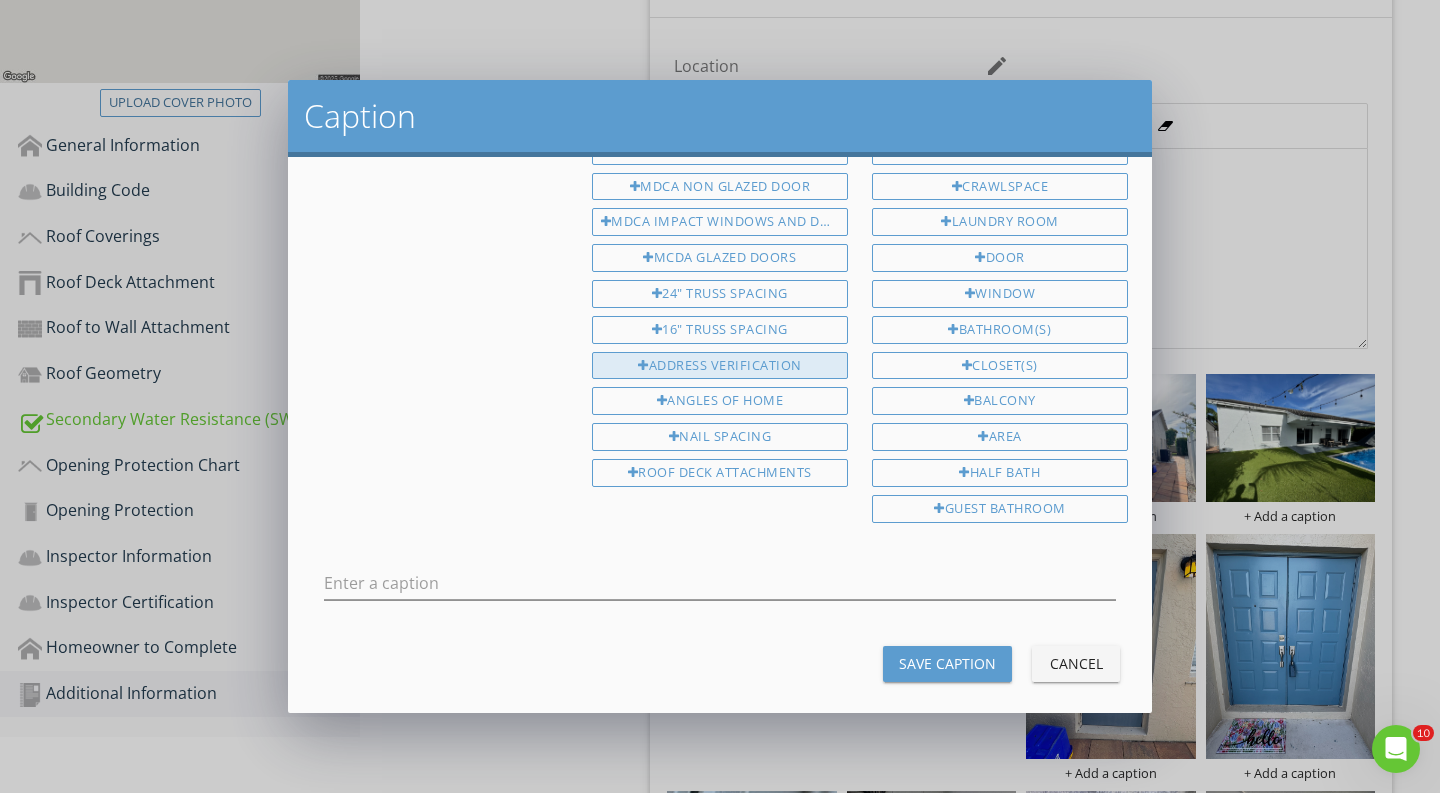 click on "ADDRESS VERIFICATION" at bounding box center [720, 366] 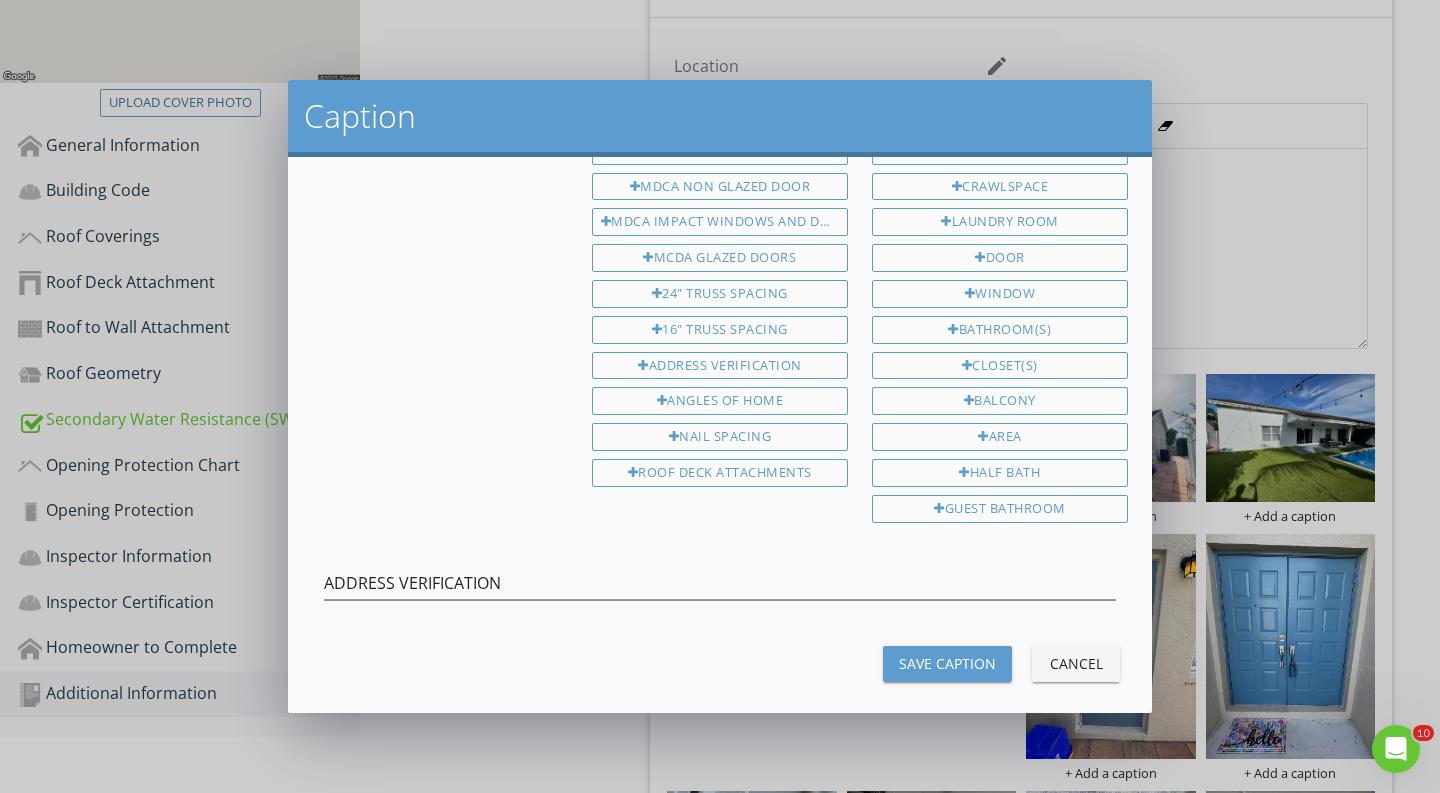 click on "Save Caption" at bounding box center [947, 664] 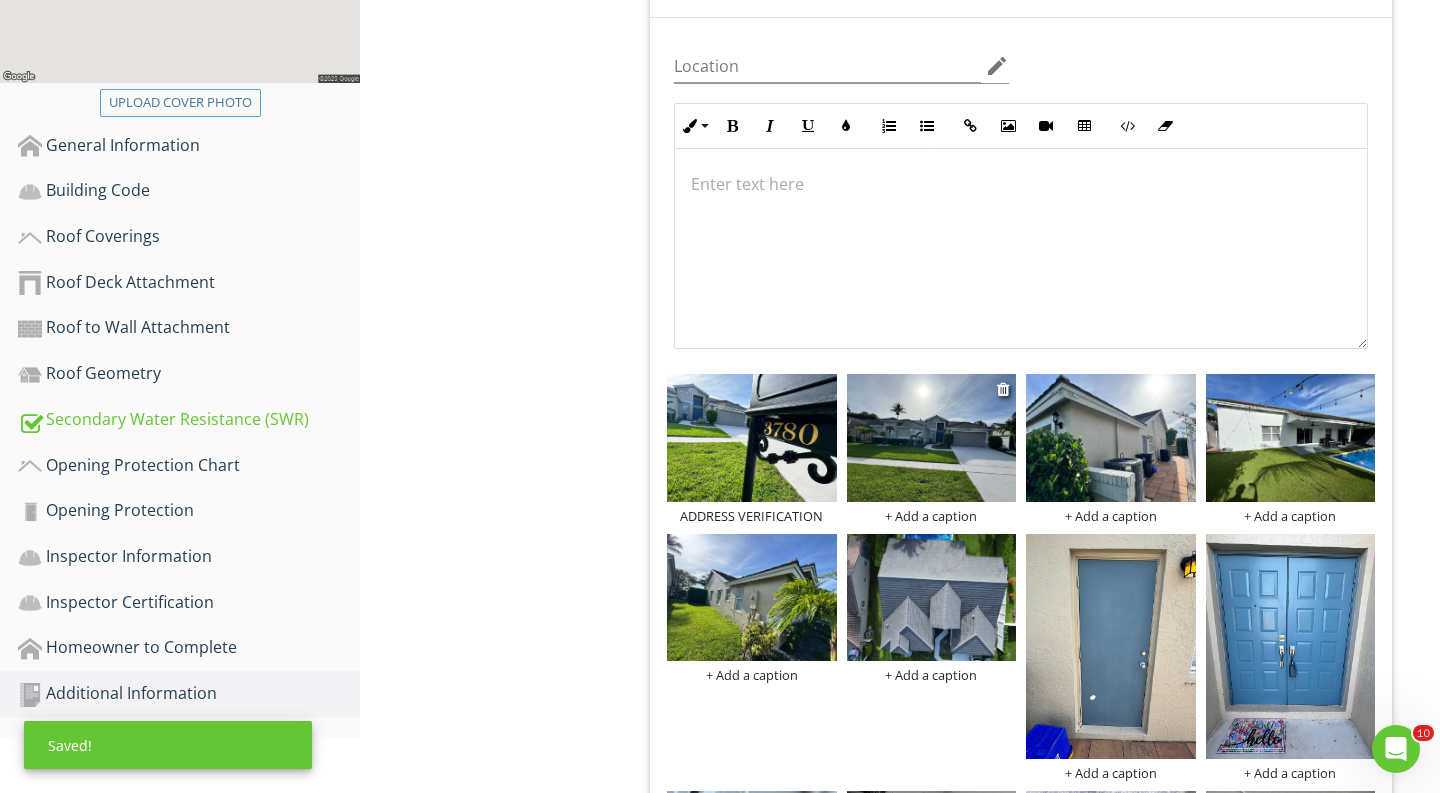 click on "+ Add a caption" at bounding box center [932, 516] 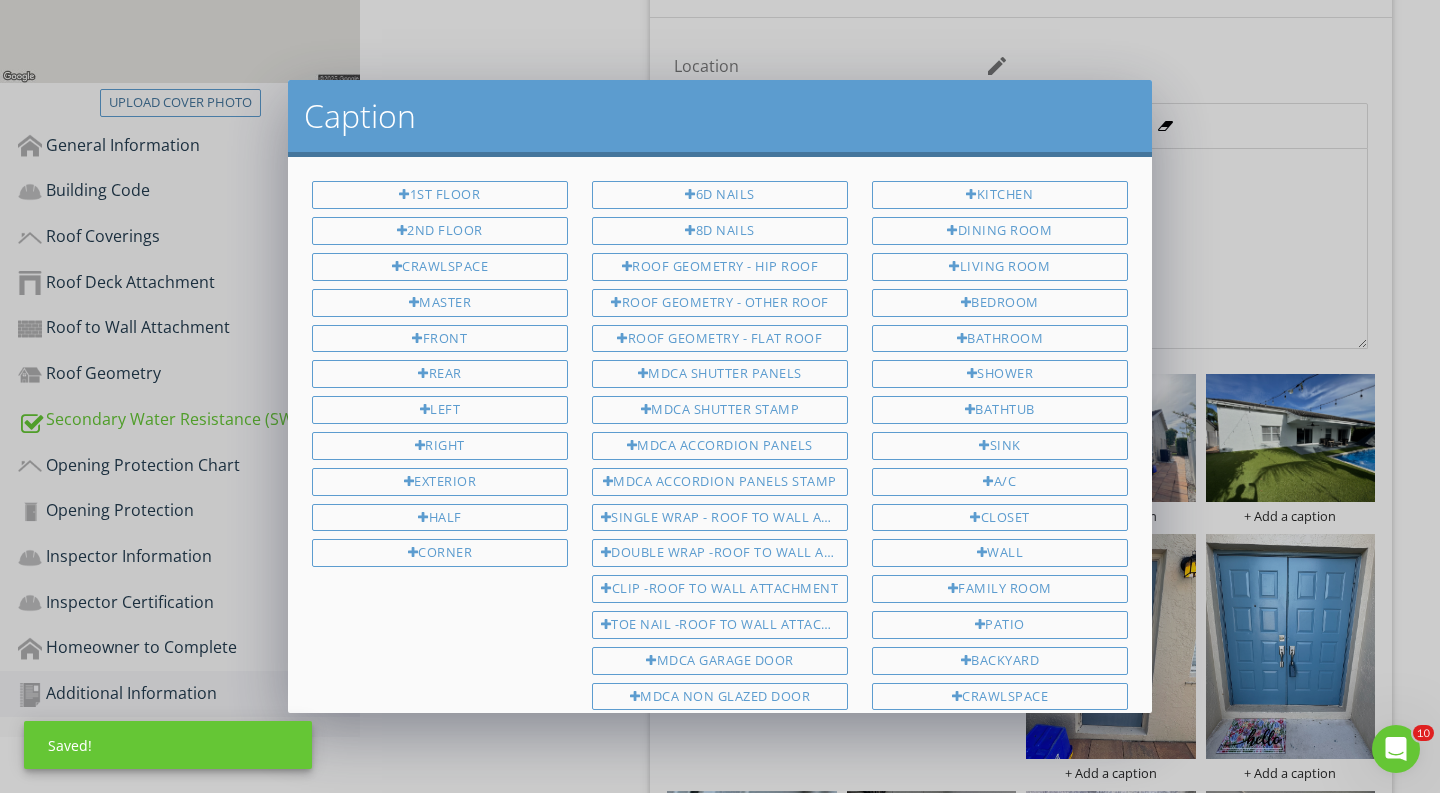 scroll, scrollTop: 510, scrollLeft: 0, axis: vertical 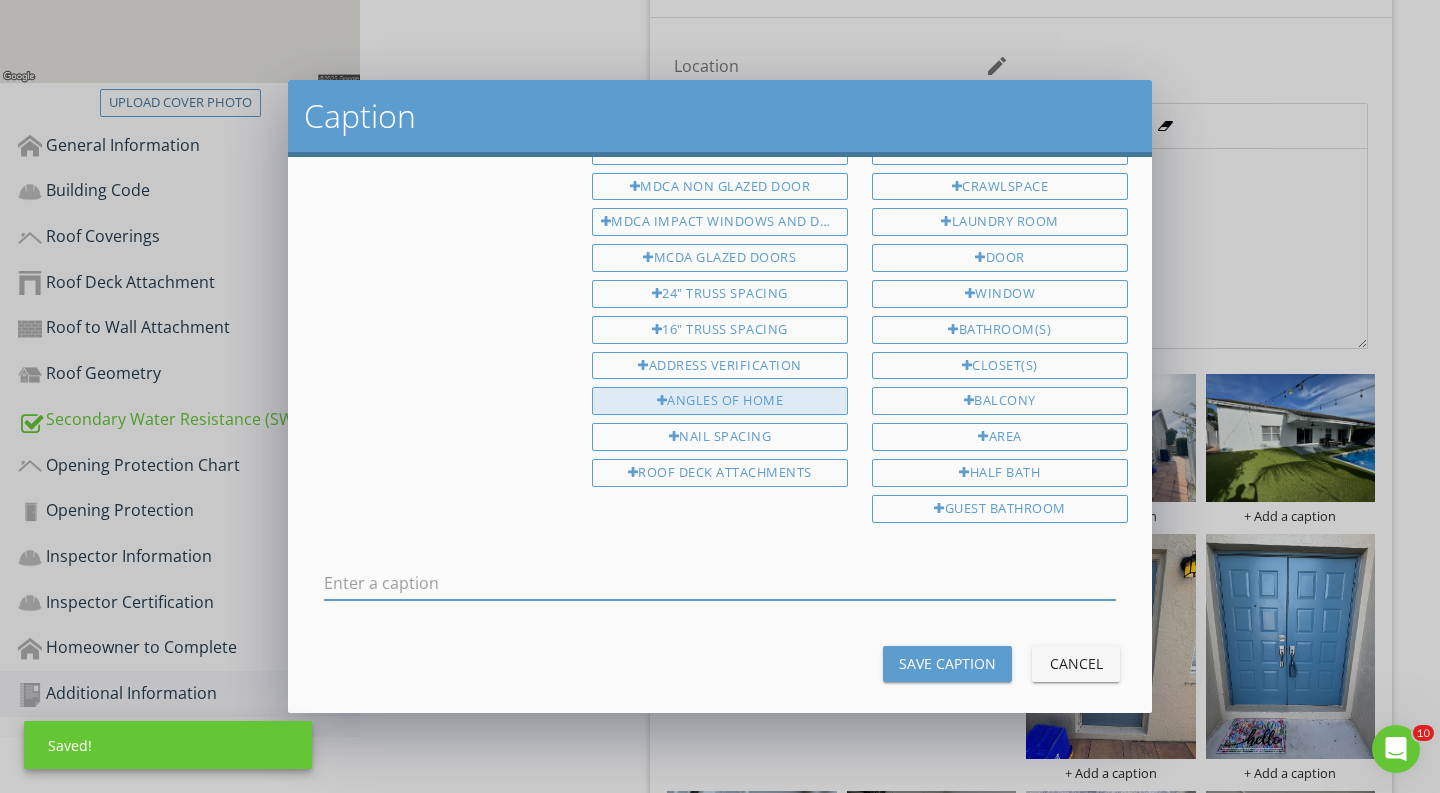 click on "ANGLES OF HOME" at bounding box center (720, 401) 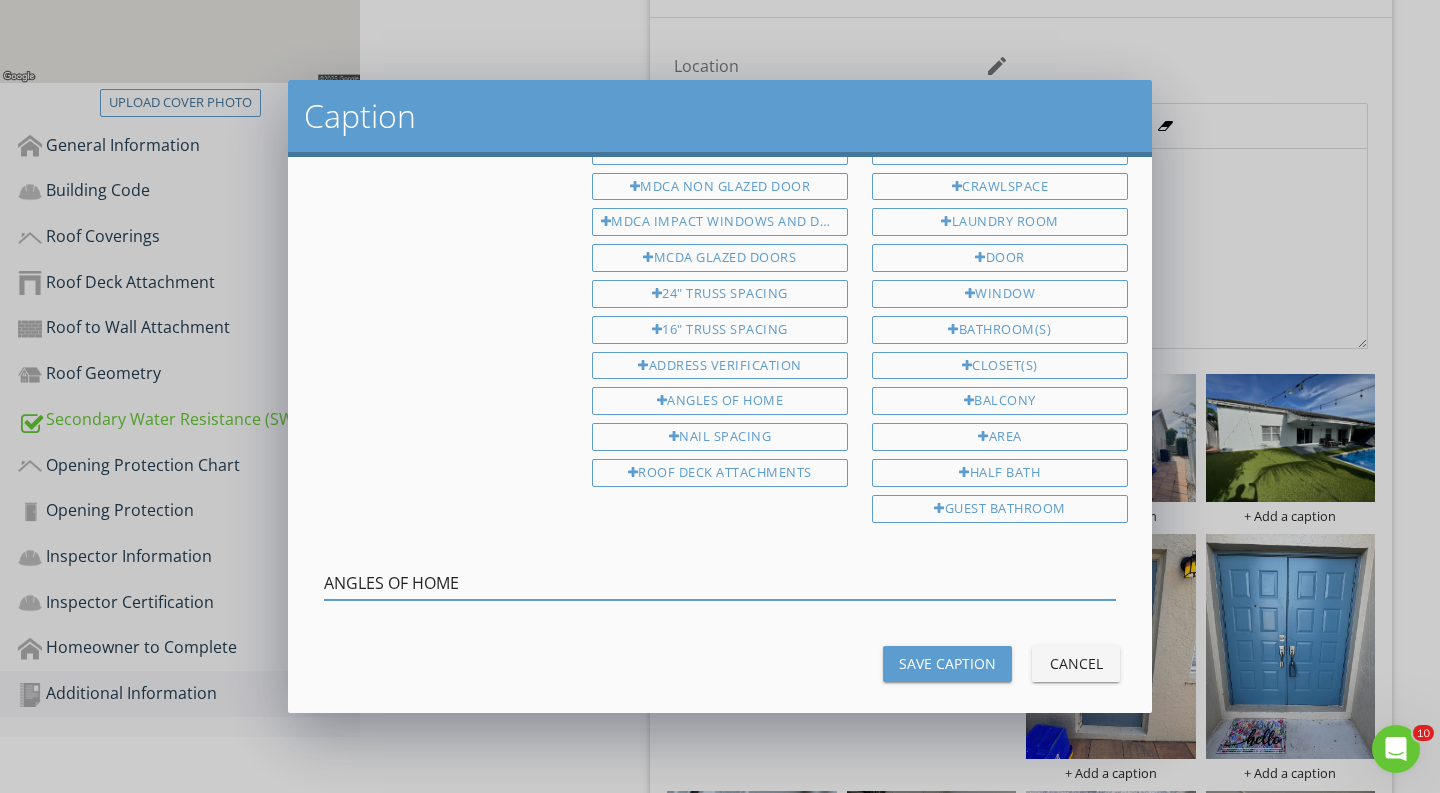 drag, startPoint x: 504, startPoint y: 560, endPoint x: 200, endPoint y: 554, distance: 304.0592 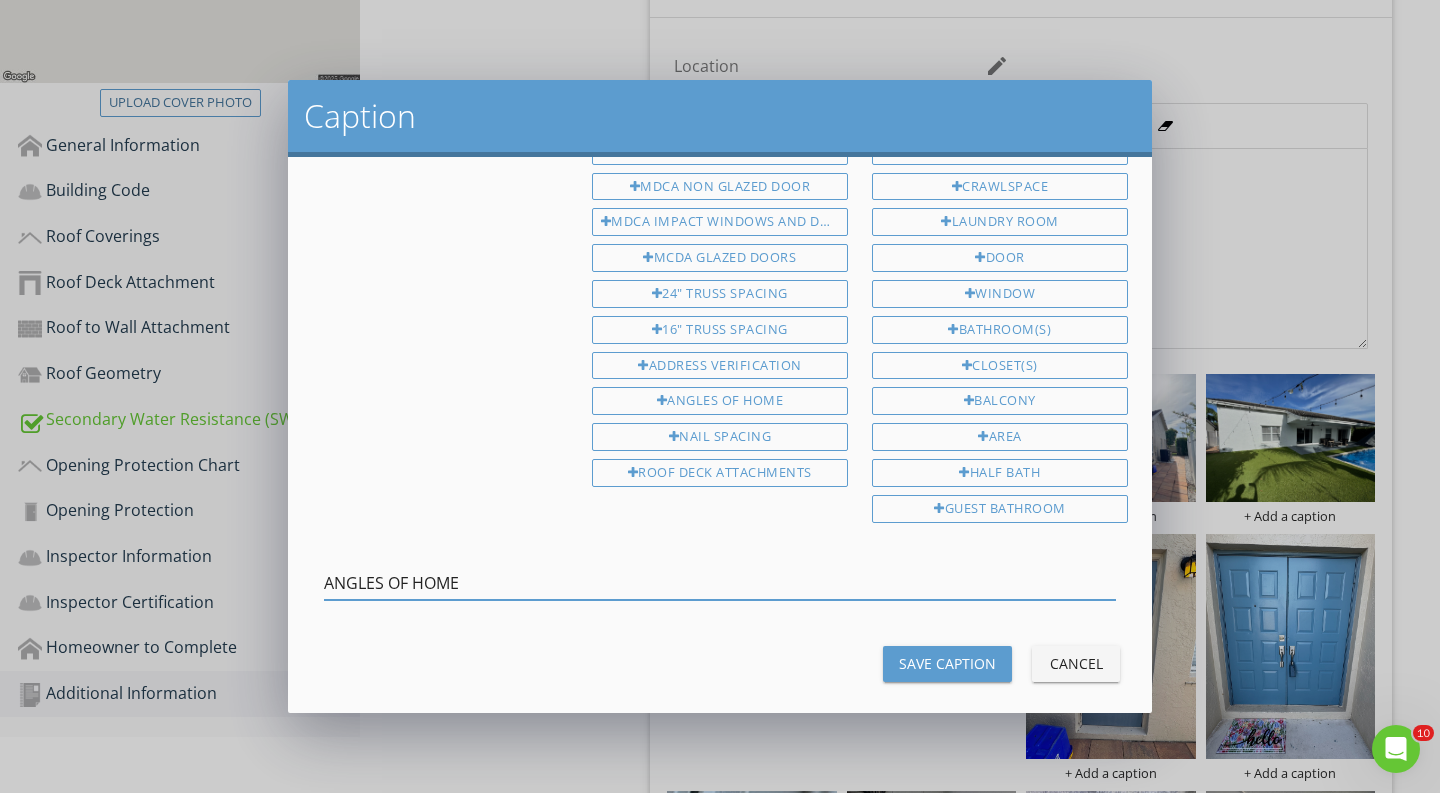 click on "Save Caption" at bounding box center (947, 663) 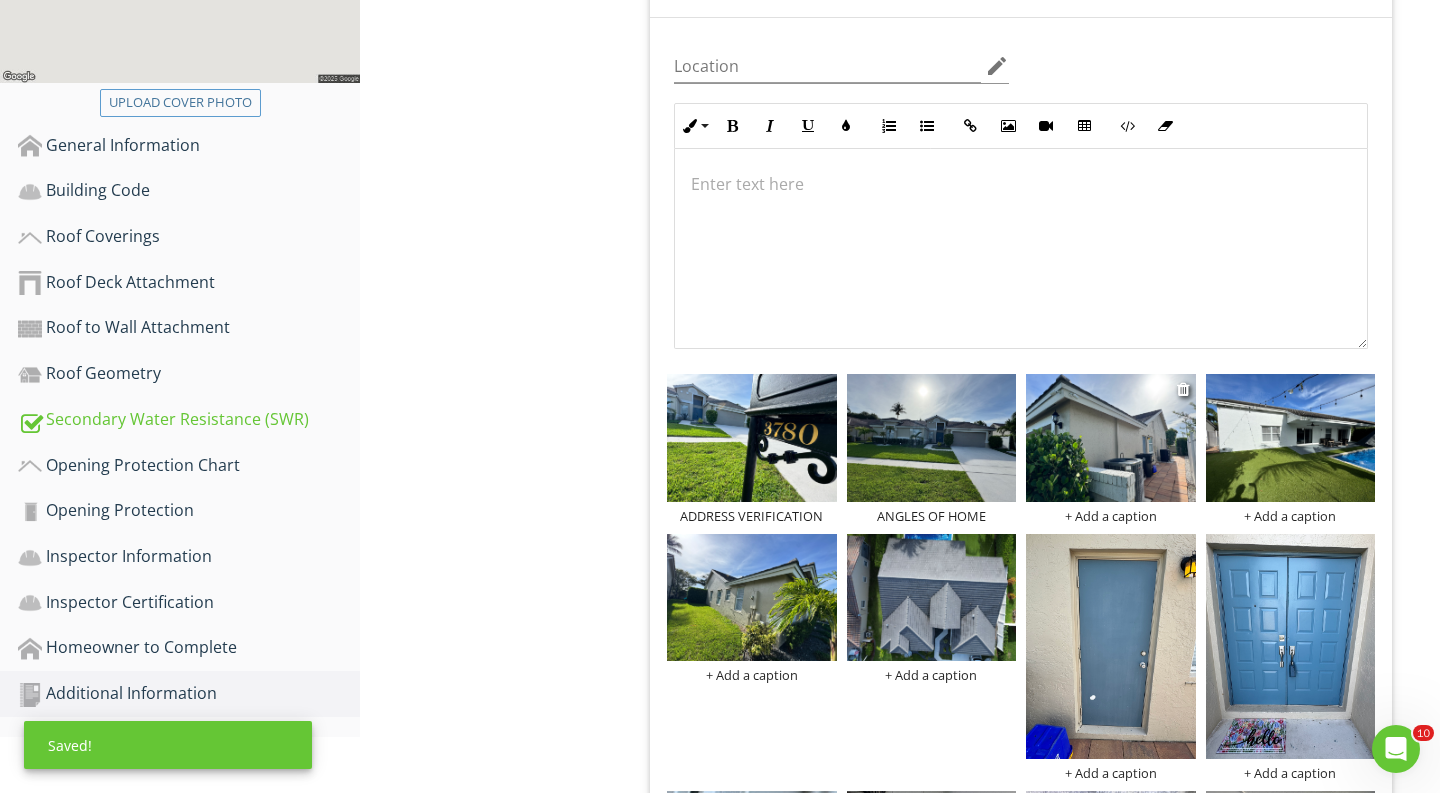 click on "+ Add a caption" at bounding box center [1111, 516] 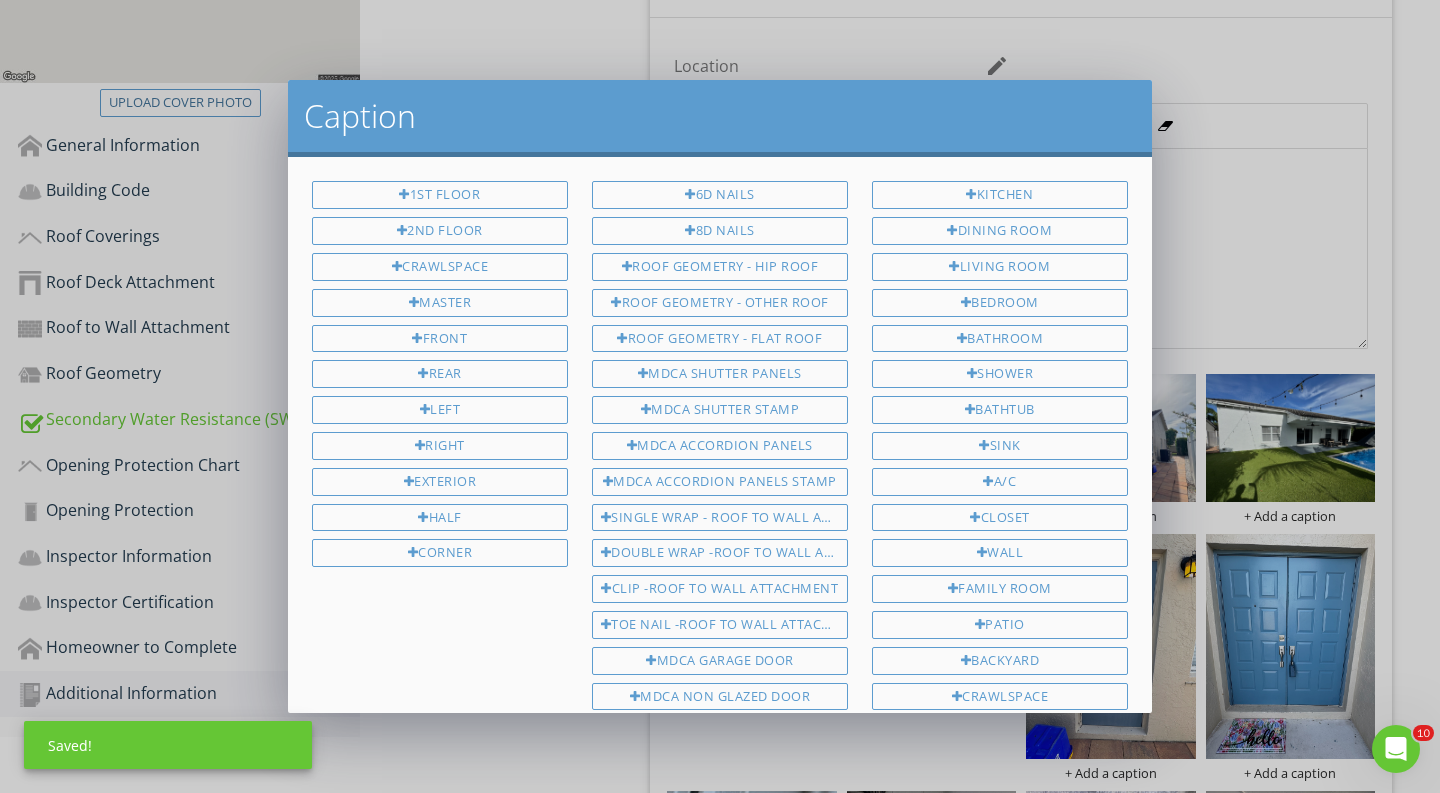 scroll, scrollTop: 510, scrollLeft: 0, axis: vertical 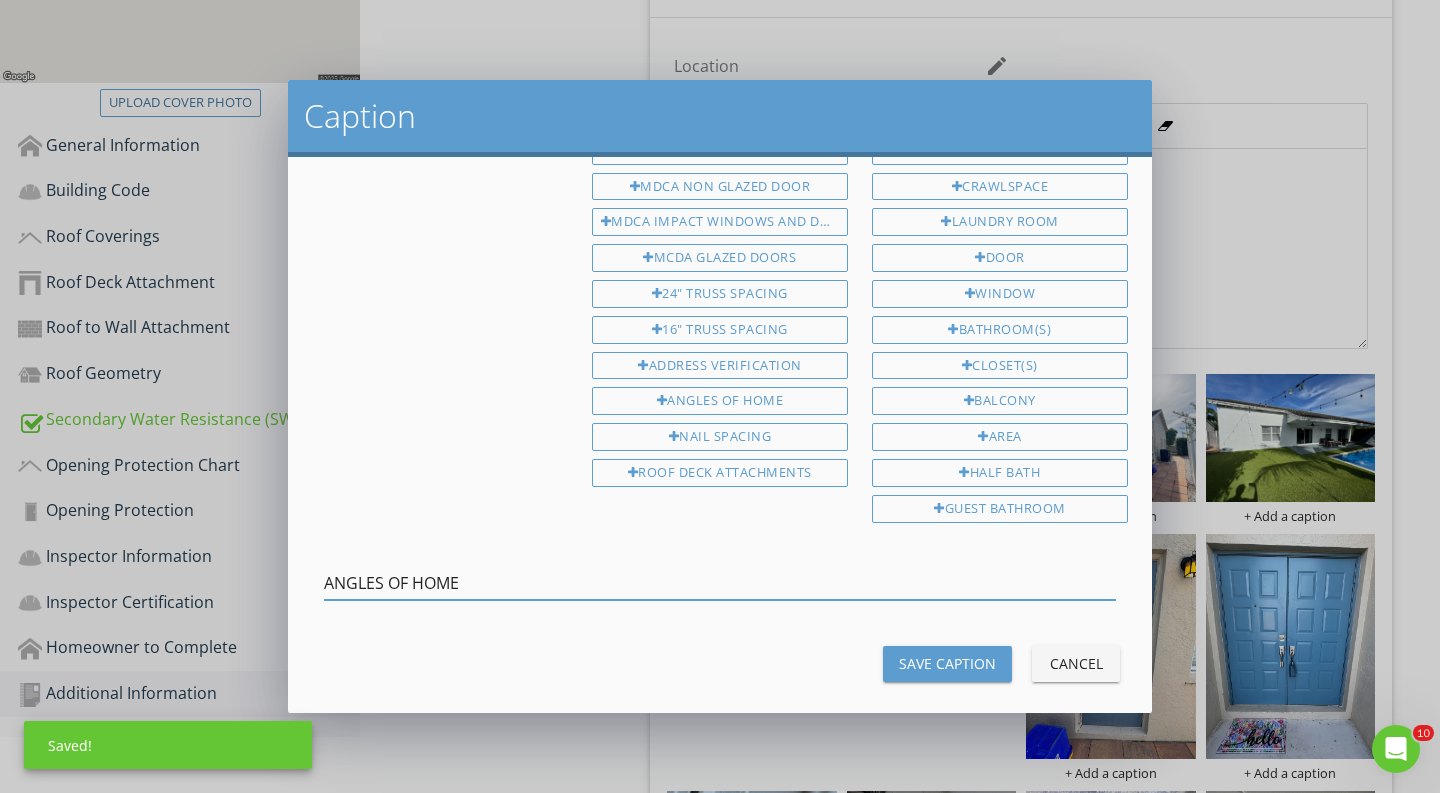 click on "ANGLES OF HOME" at bounding box center [720, 583] 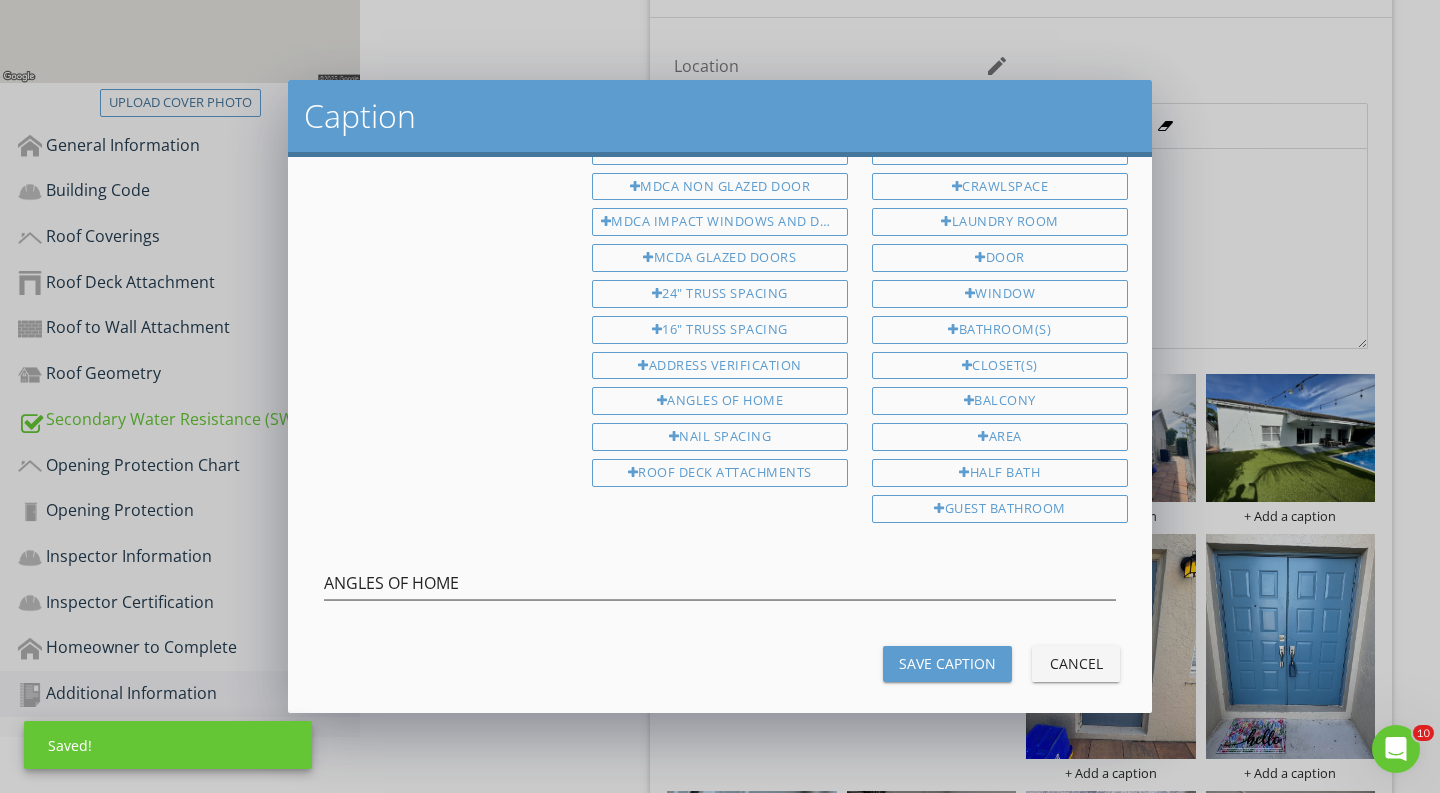 click on "Save Caption" at bounding box center (947, 663) 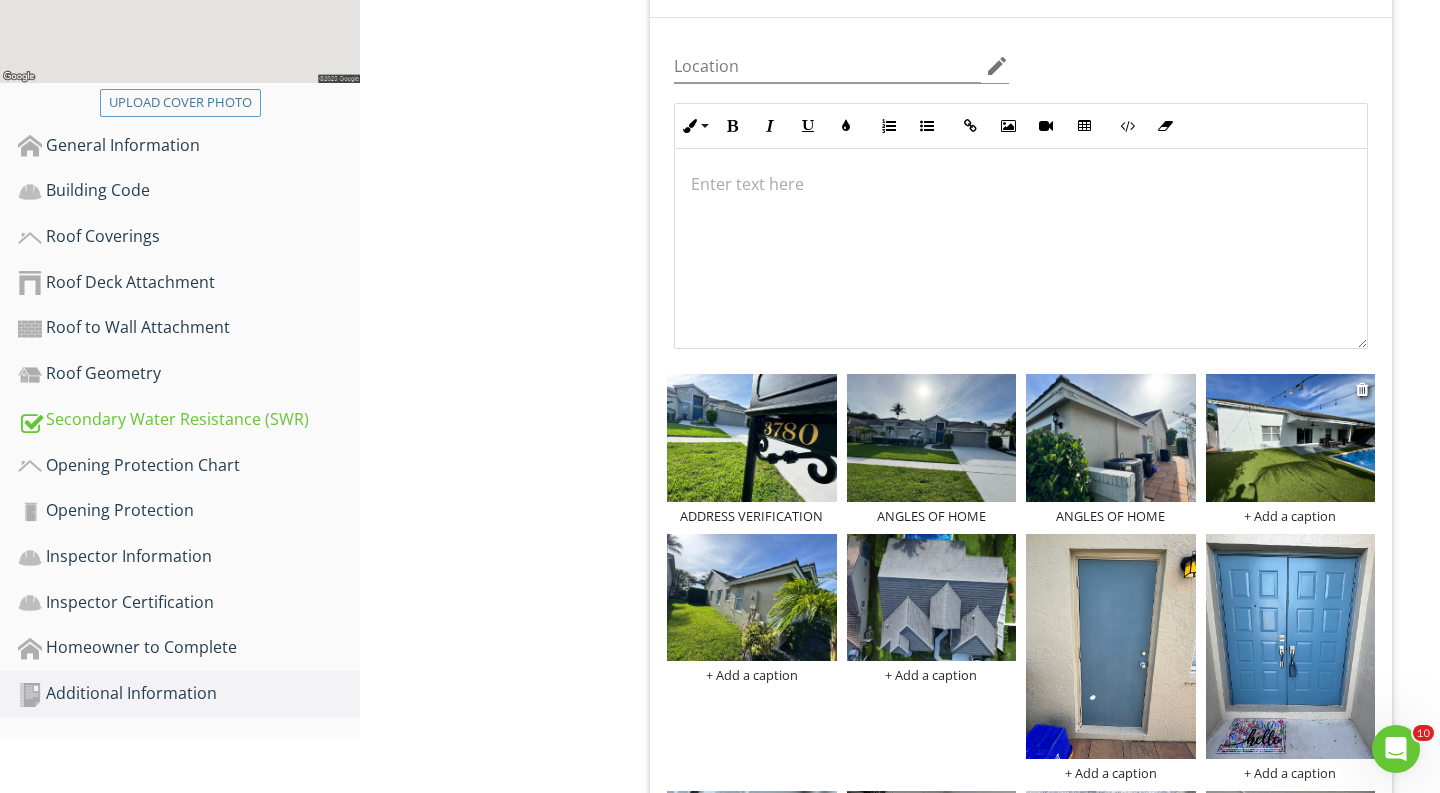 click on "+ Add a caption" at bounding box center (1291, 516) 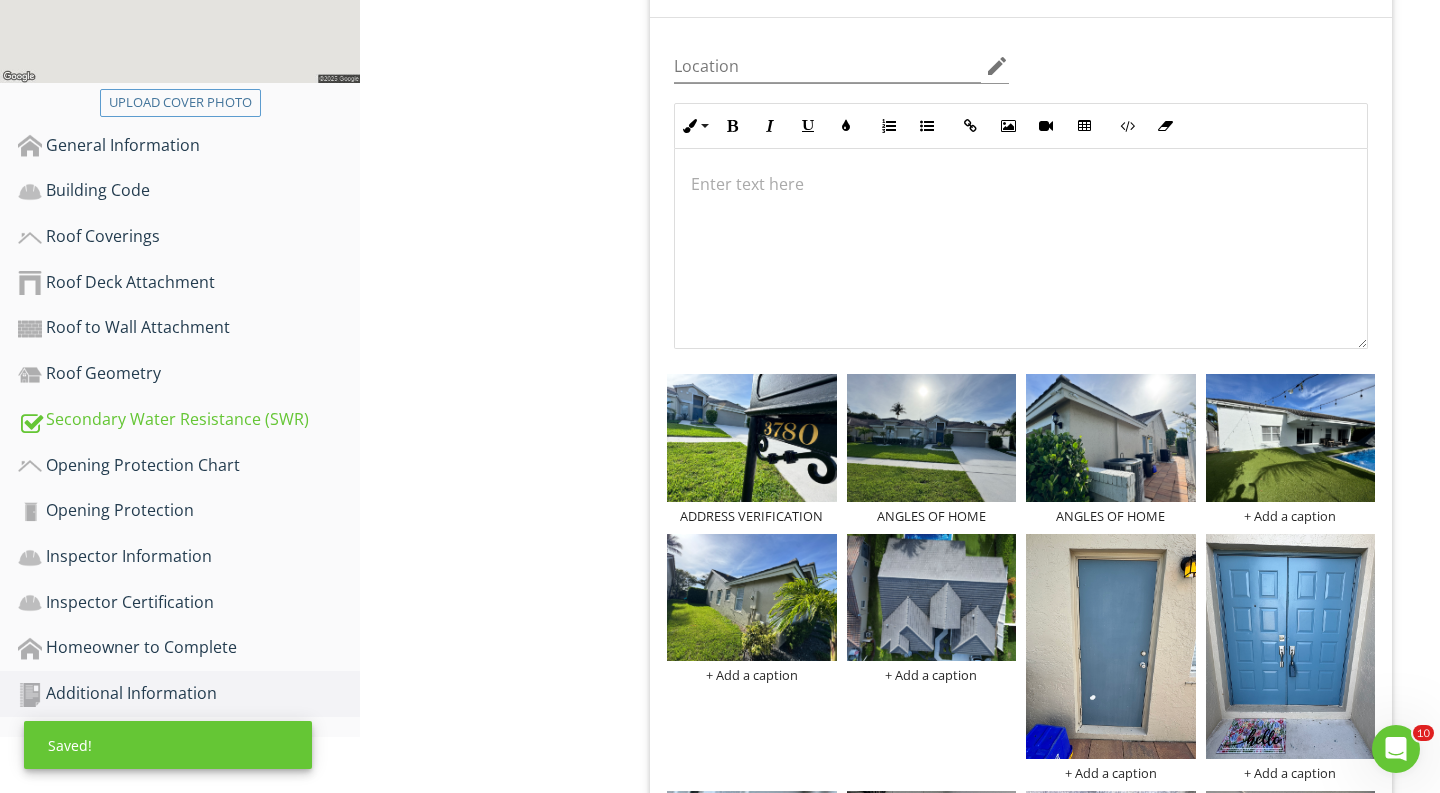 scroll, scrollTop: 510, scrollLeft: 0, axis: vertical 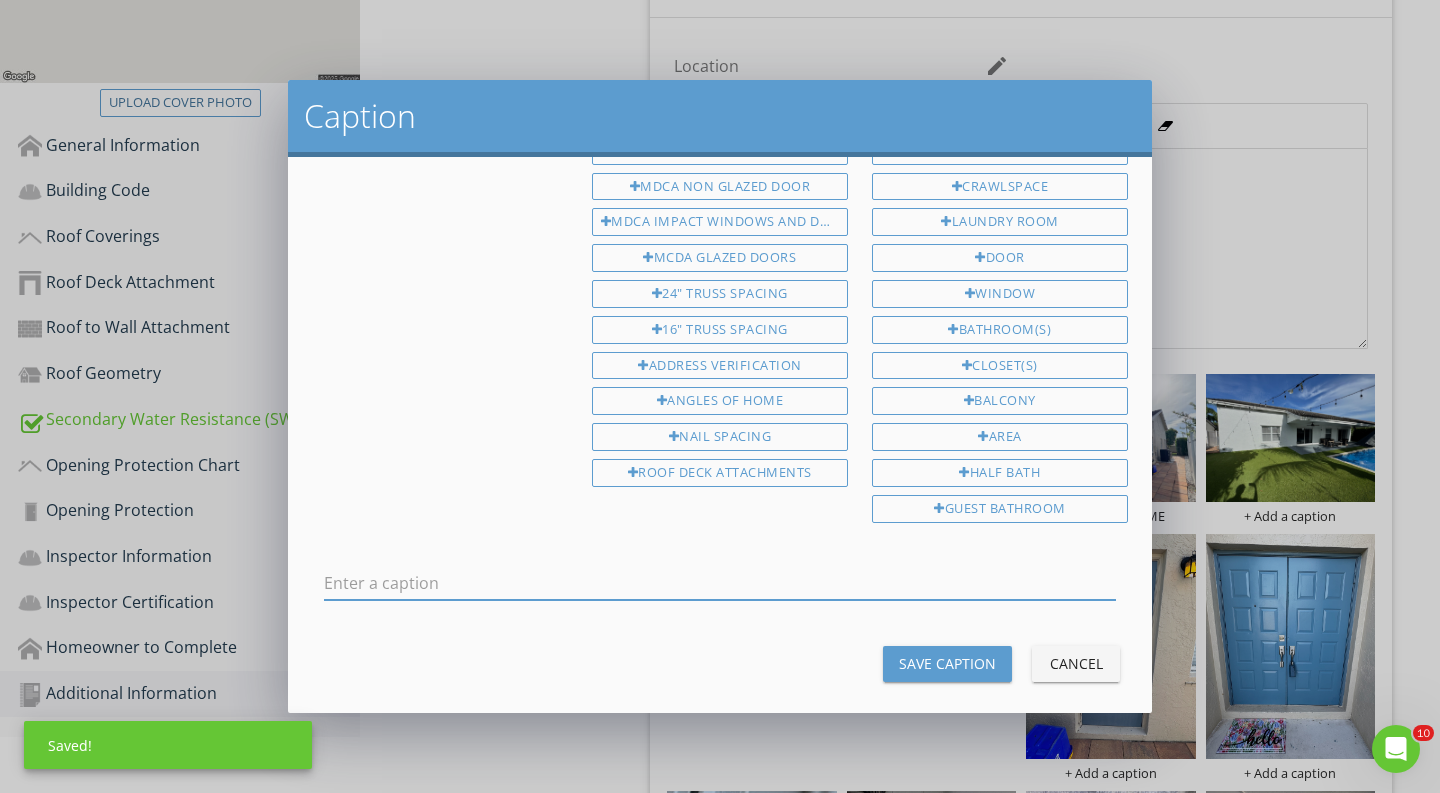 click at bounding box center [720, 583] 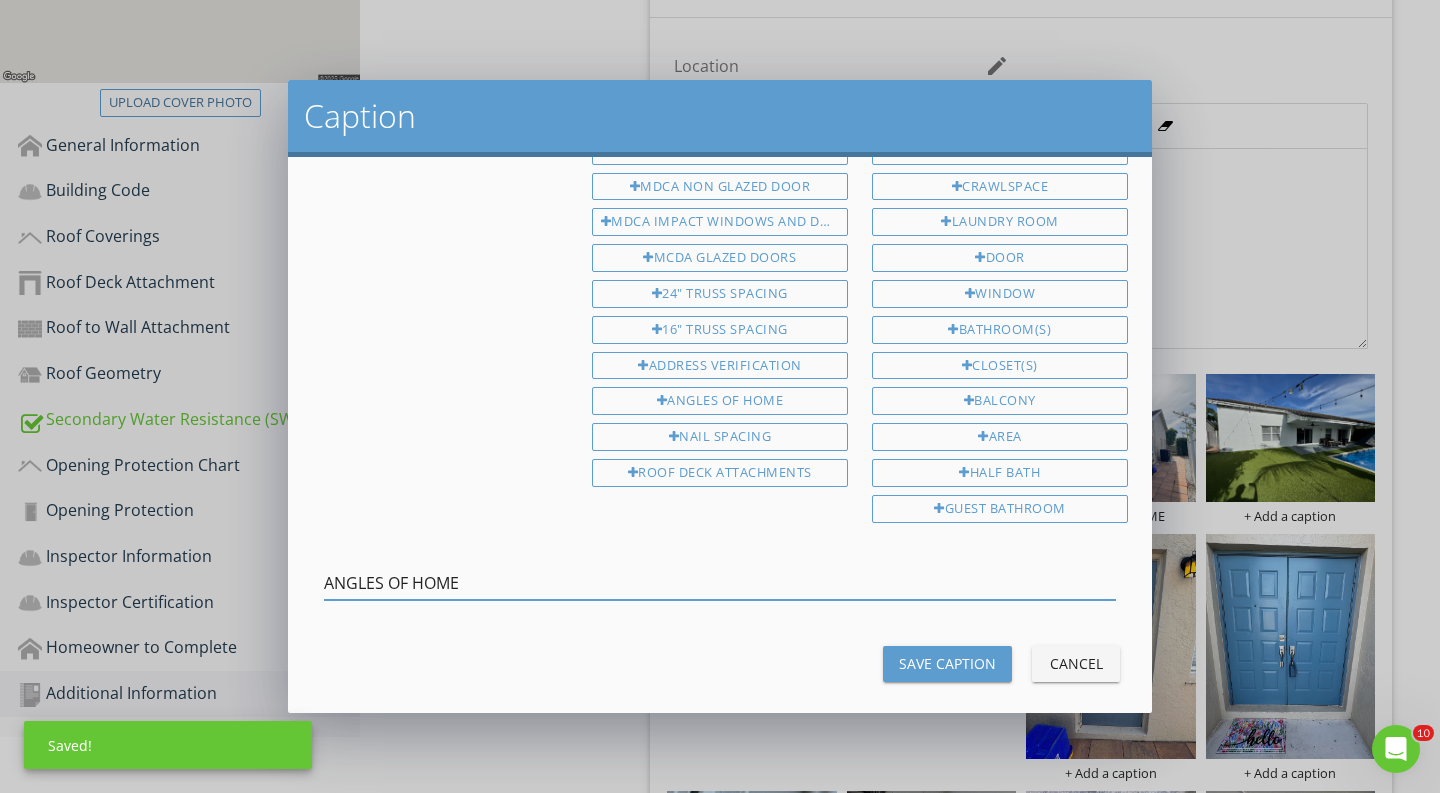 type on "ANGLES OF HOME" 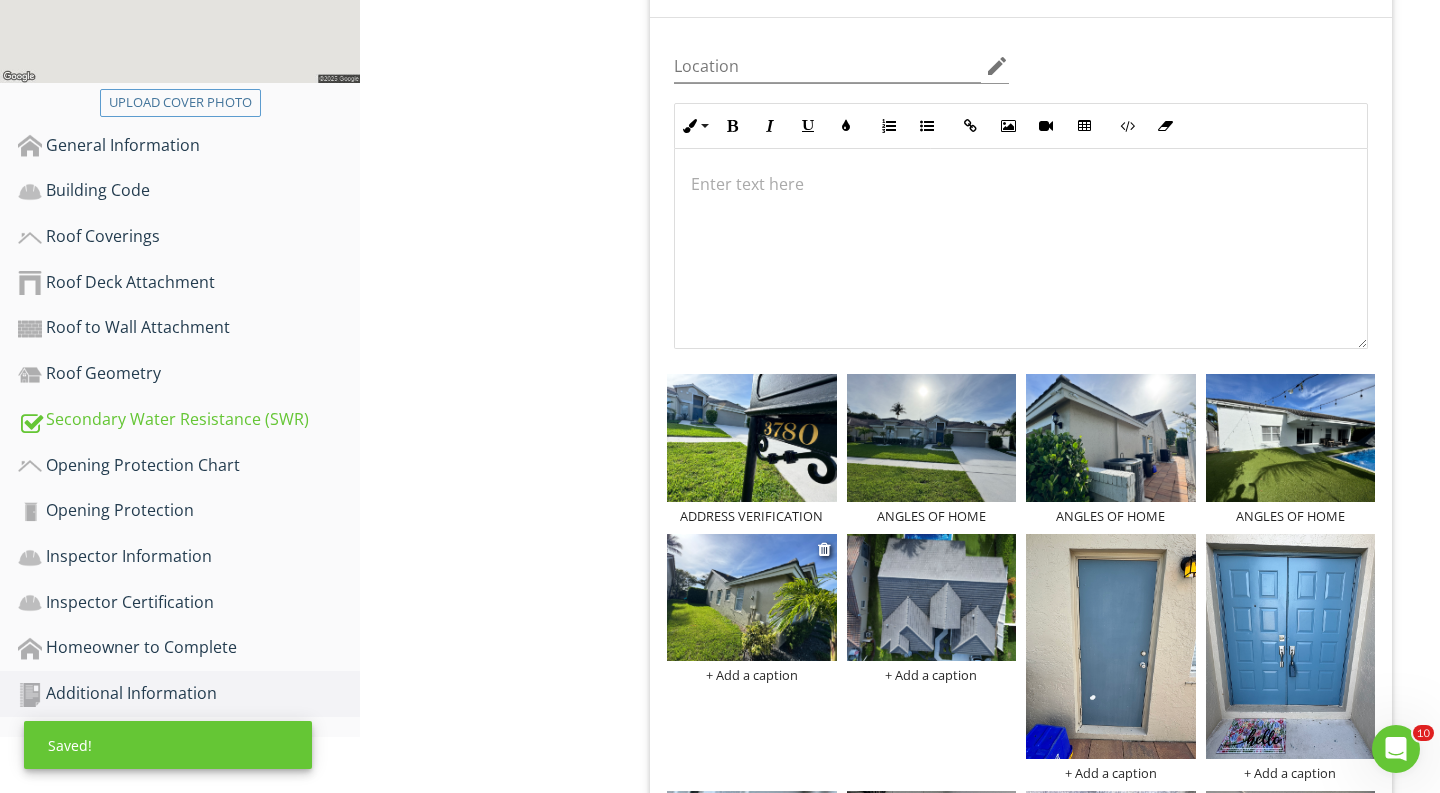 click on "+ Add a caption" at bounding box center (752, 675) 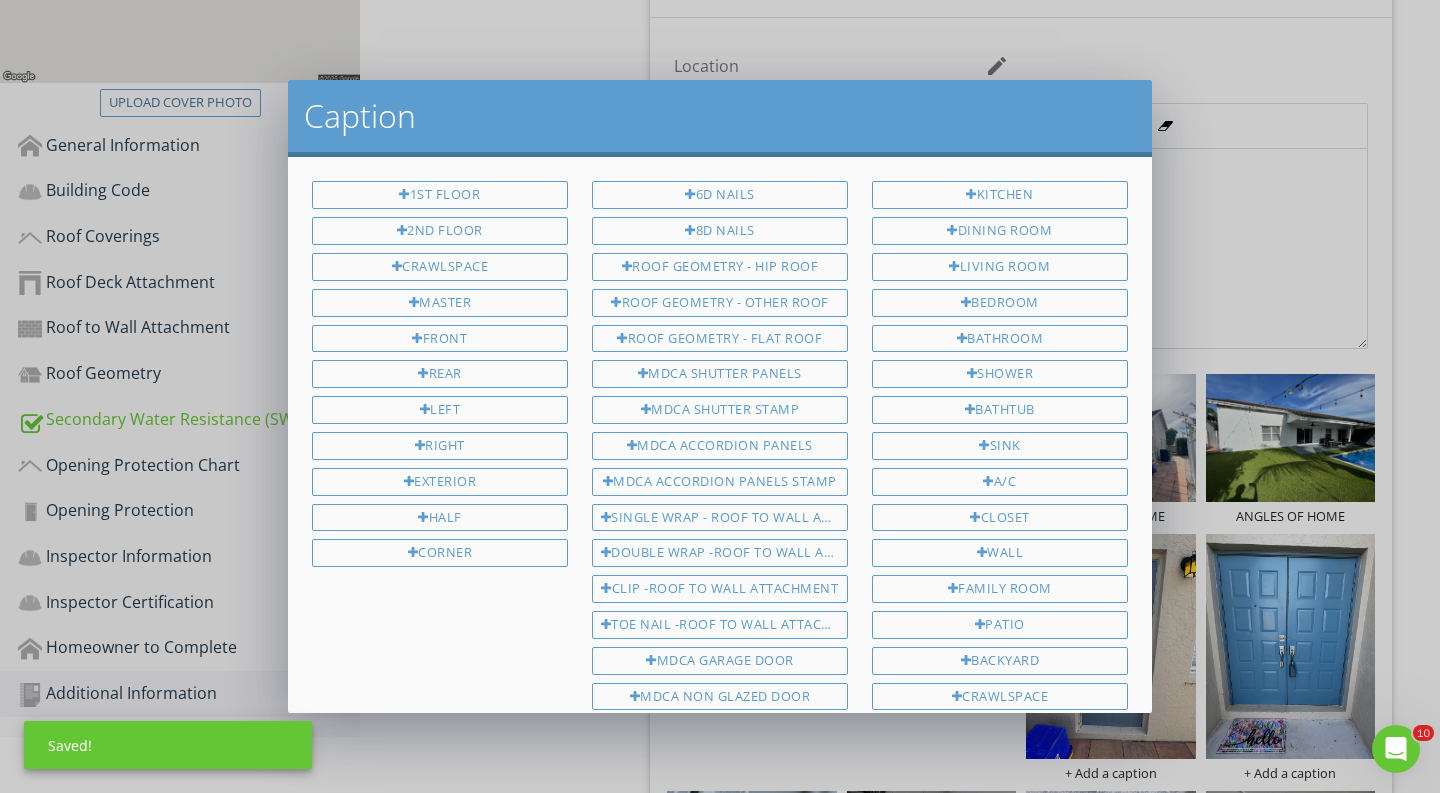 scroll, scrollTop: 510, scrollLeft: 0, axis: vertical 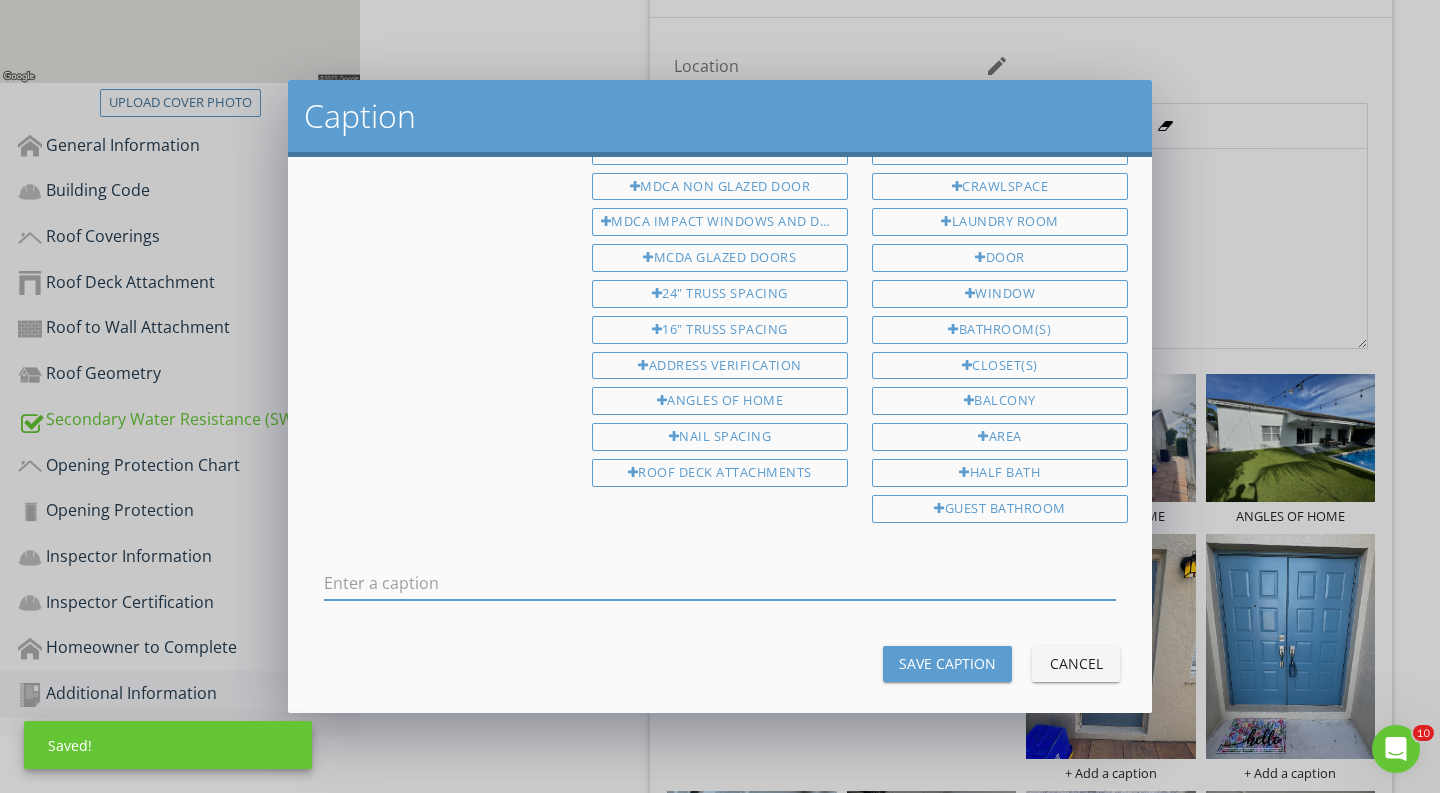 click at bounding box center (720, 583) 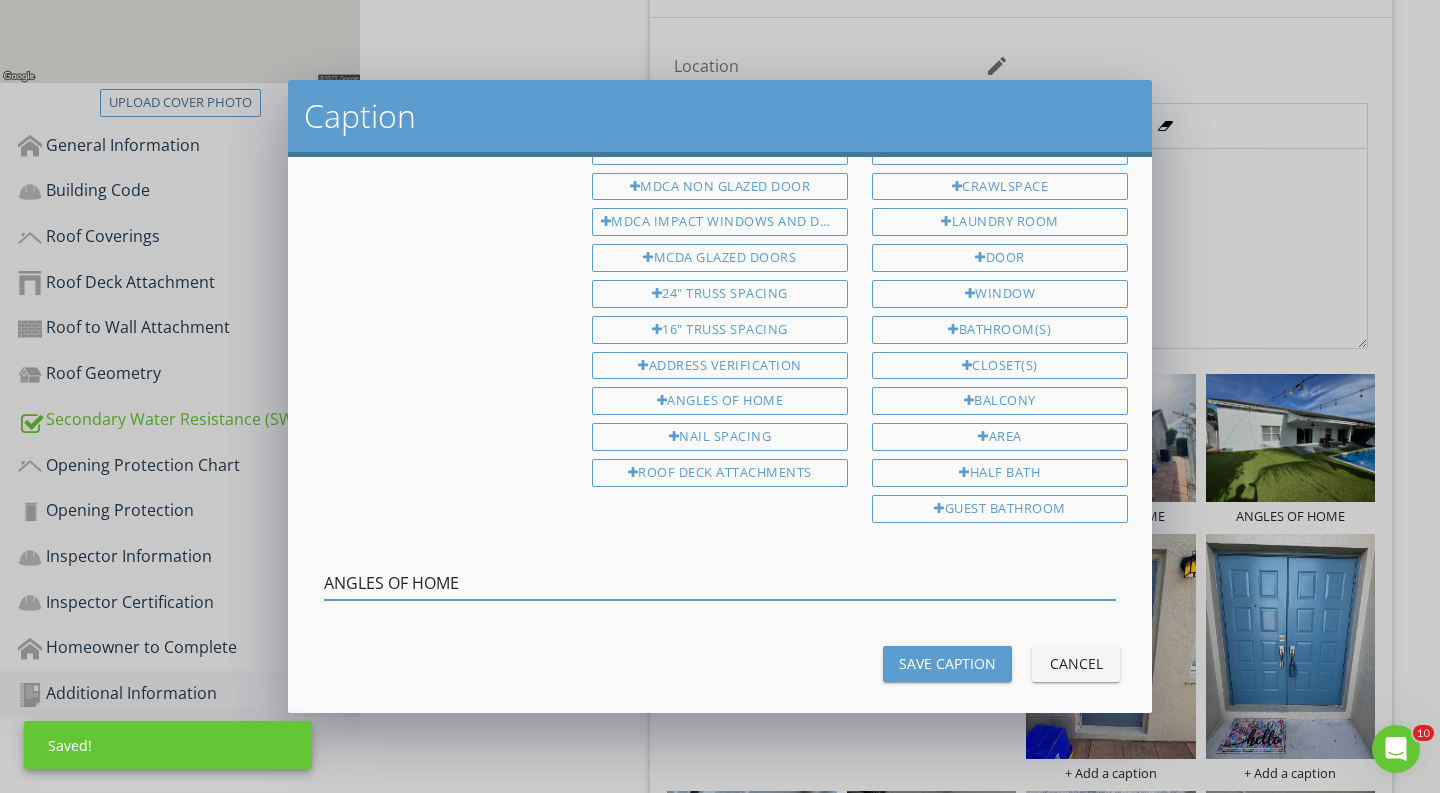 type on "ANGLES OF HOME" 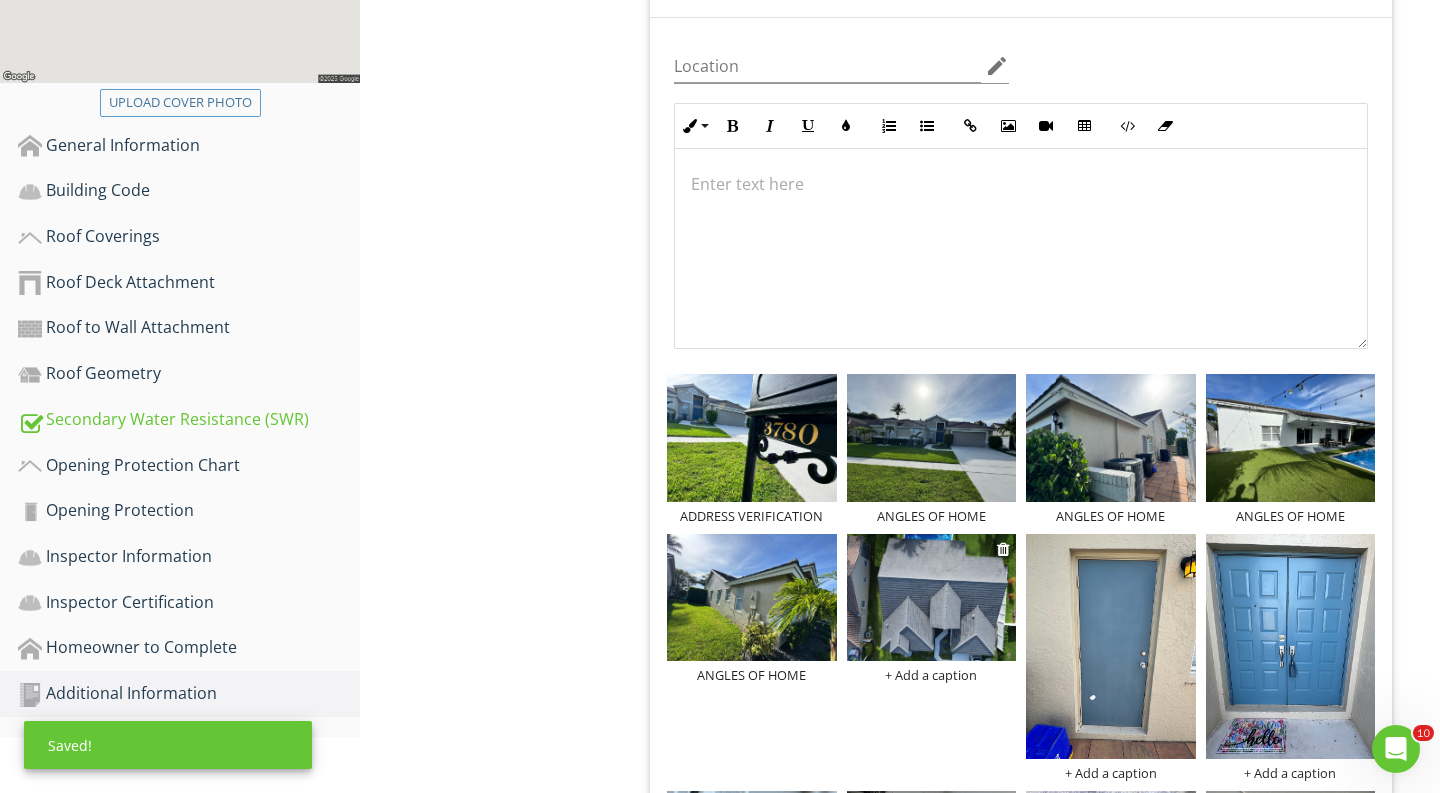click on "+ Add a caption" at bounding box center (932, 675) 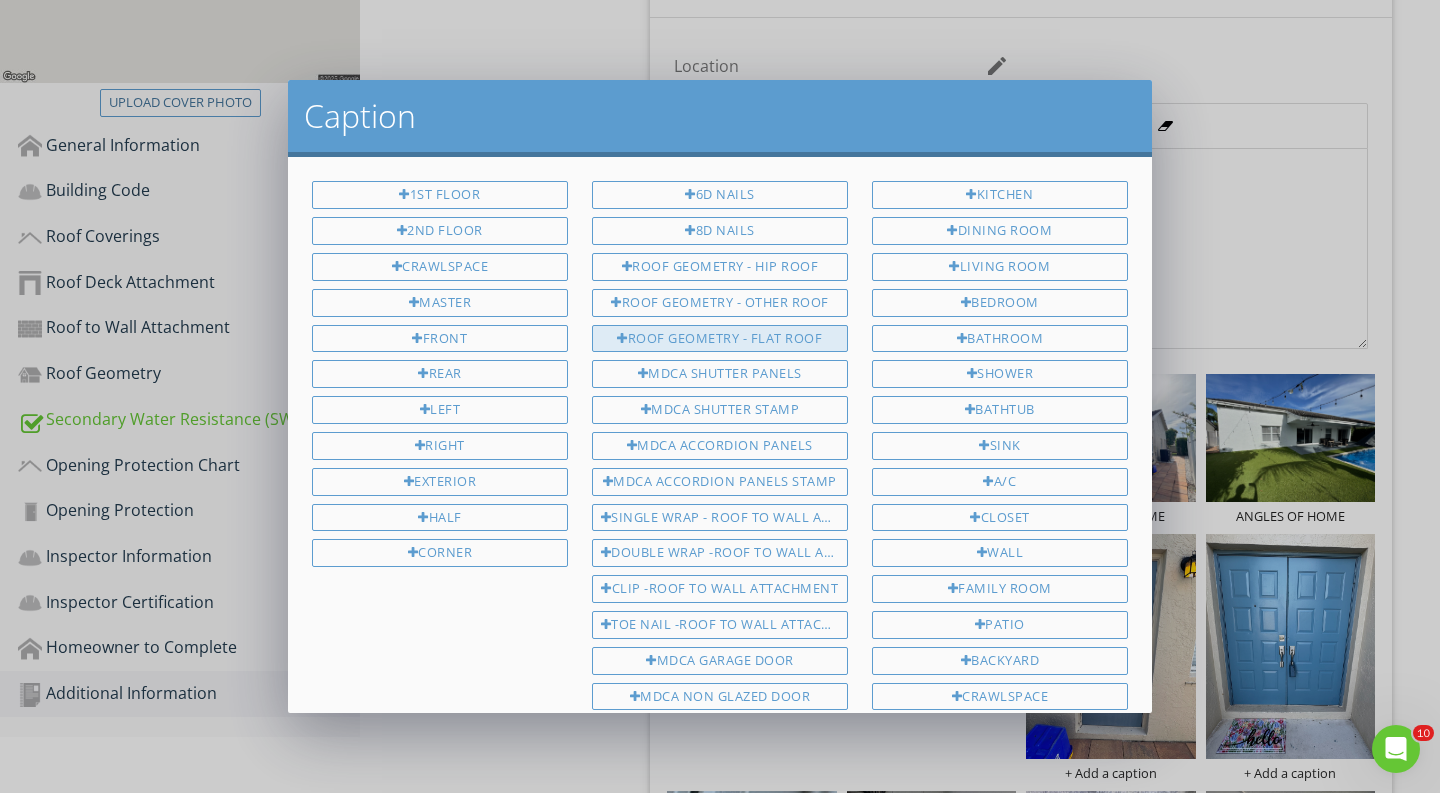 scroll, scrollTop: 0, scrollLeft: 0, axis: both 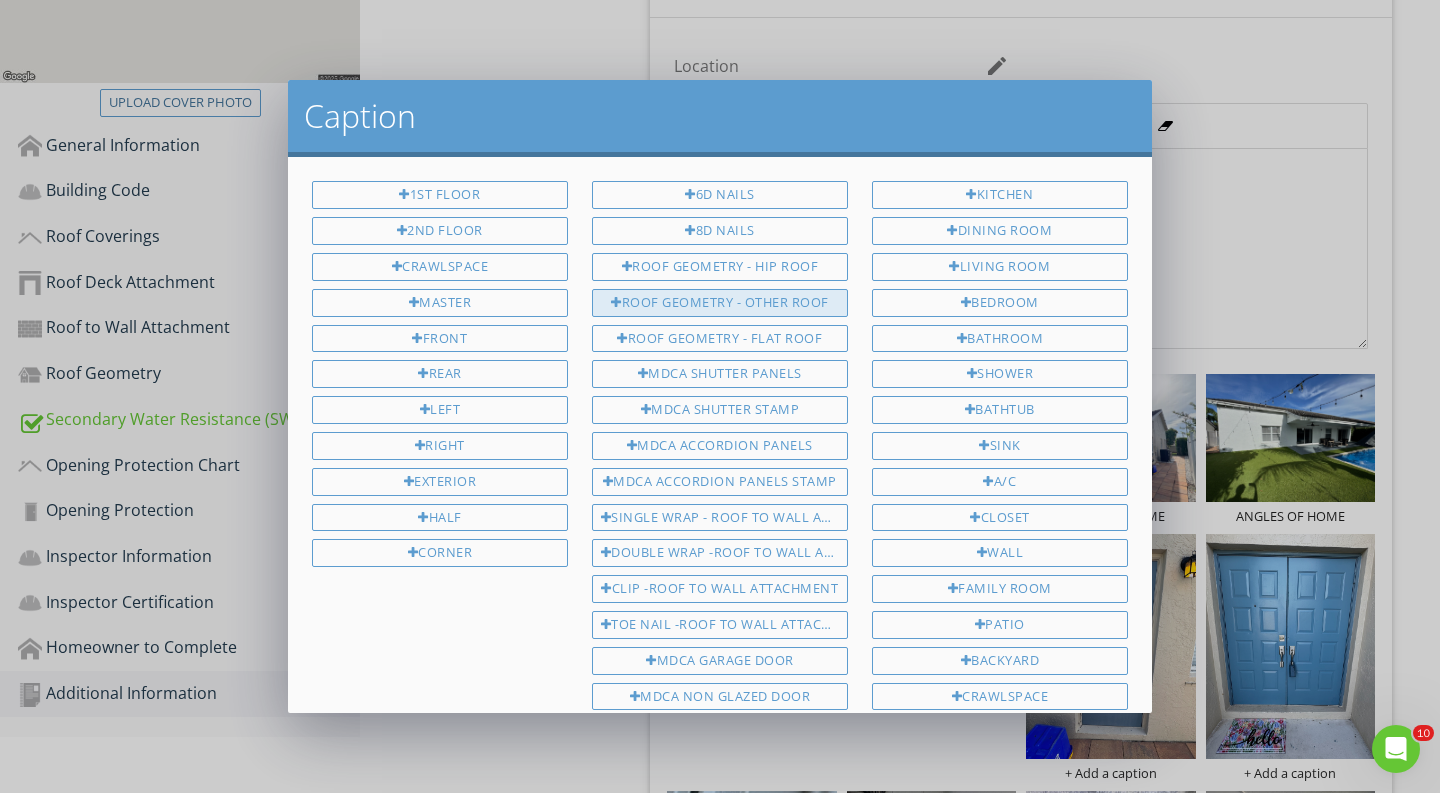 click on "ROOF GEOMETRY - OTHER ROOF" at bounding box center [720, 303] 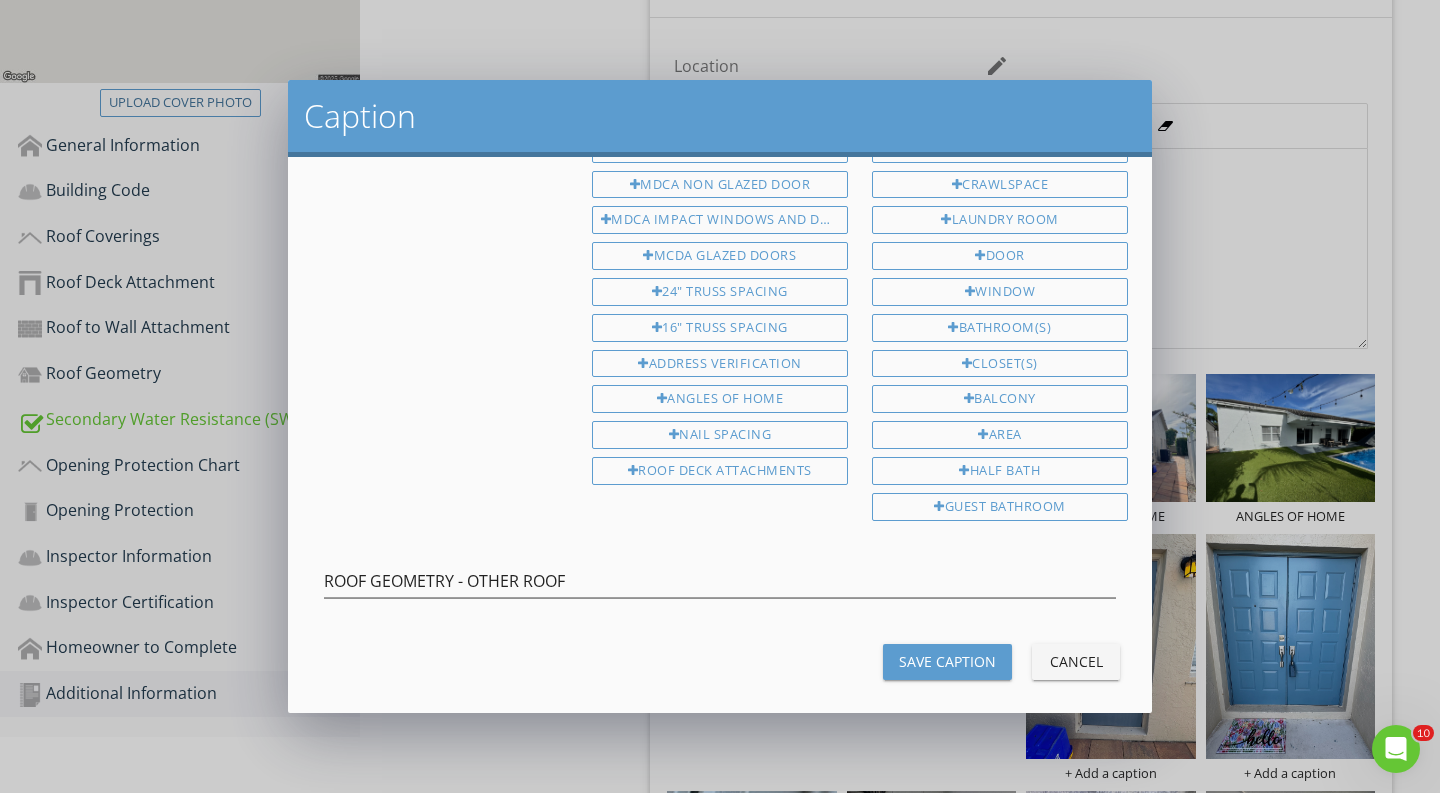 scroll, scrollTop: 510, scrollLeft: 0, axis: vertical 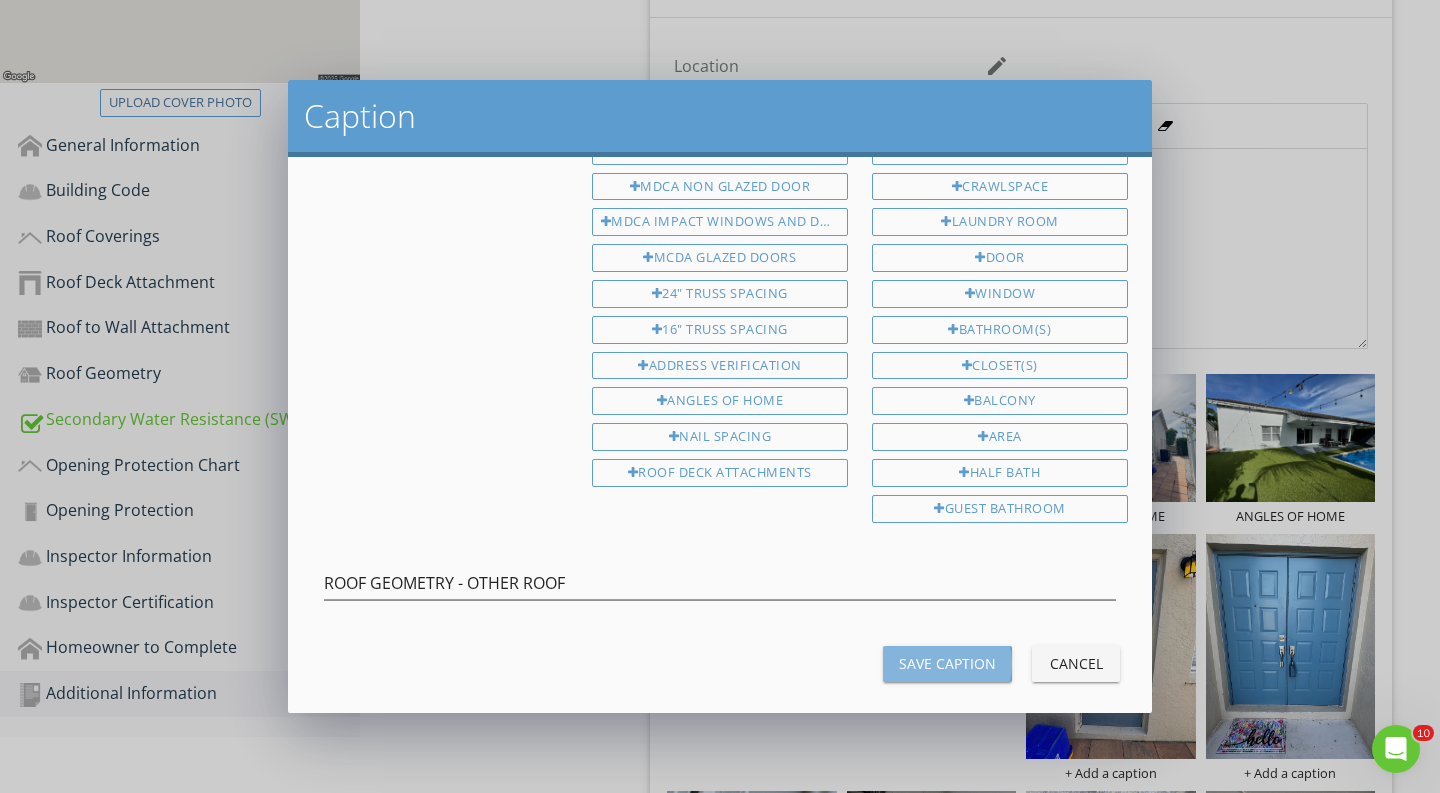 click on "Save Caption" at bounding box center (947, 663) 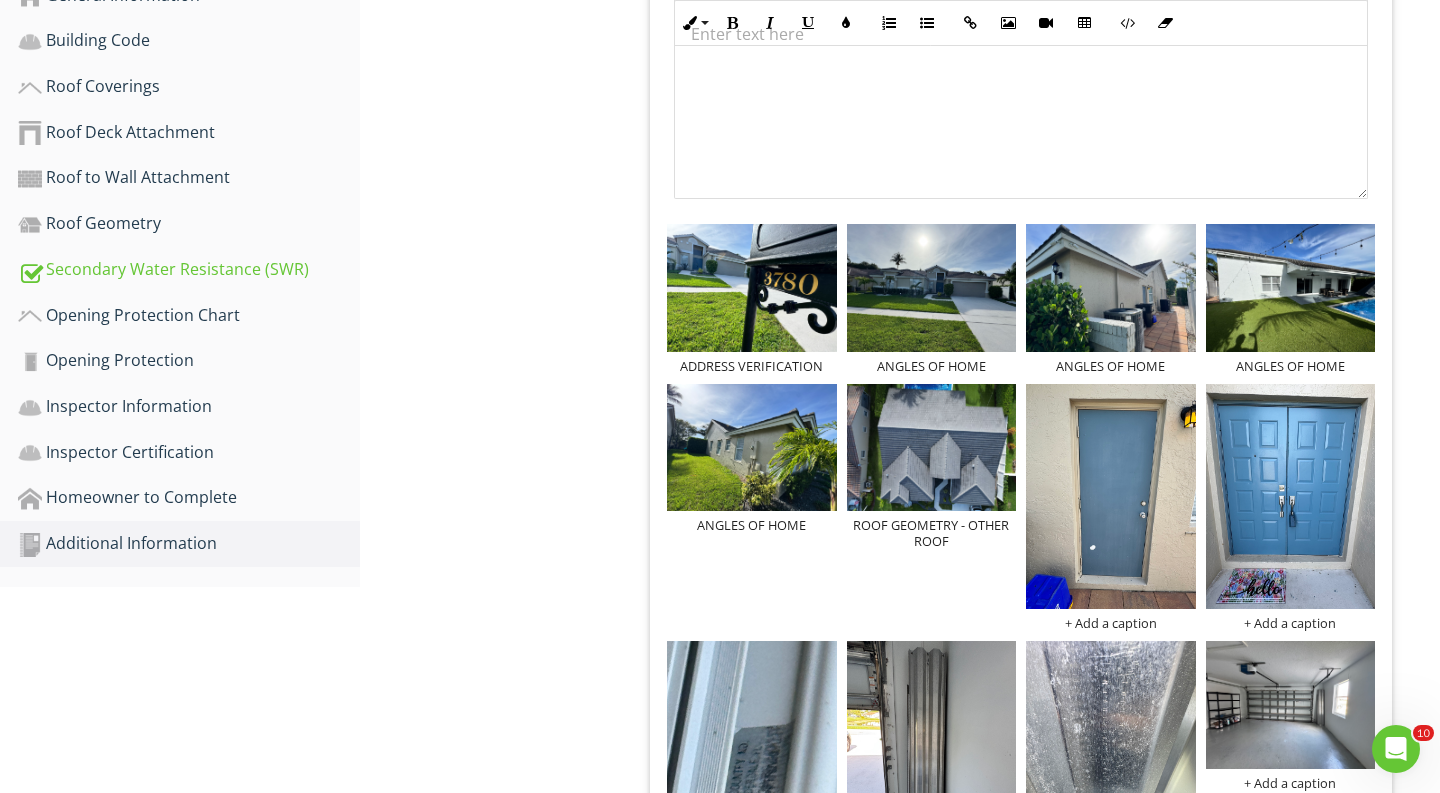 scroll, scrollTop: 702, scrollLeft: 0, axis: vertical 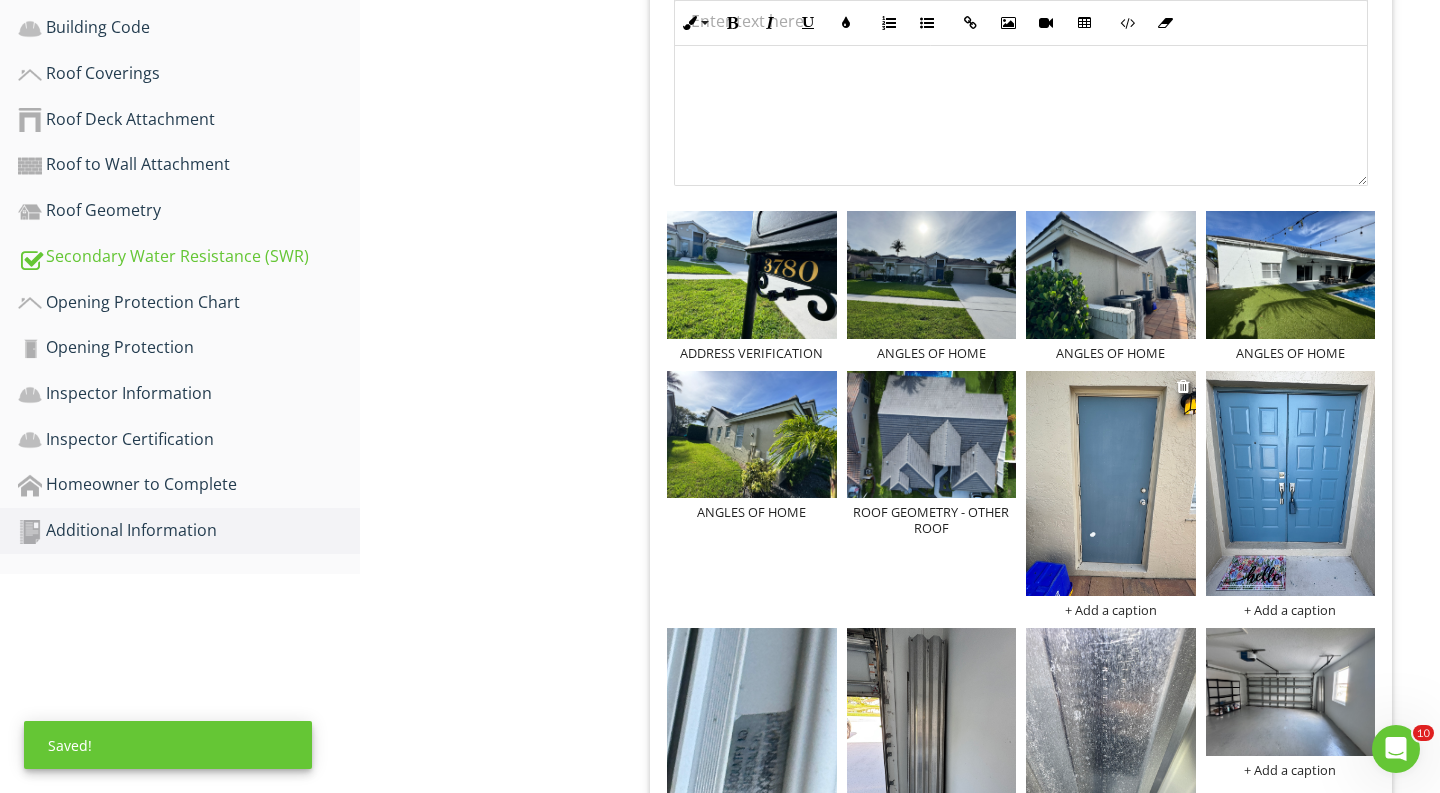 click on "+ Add a caption" at bounding box center [1111, 610] 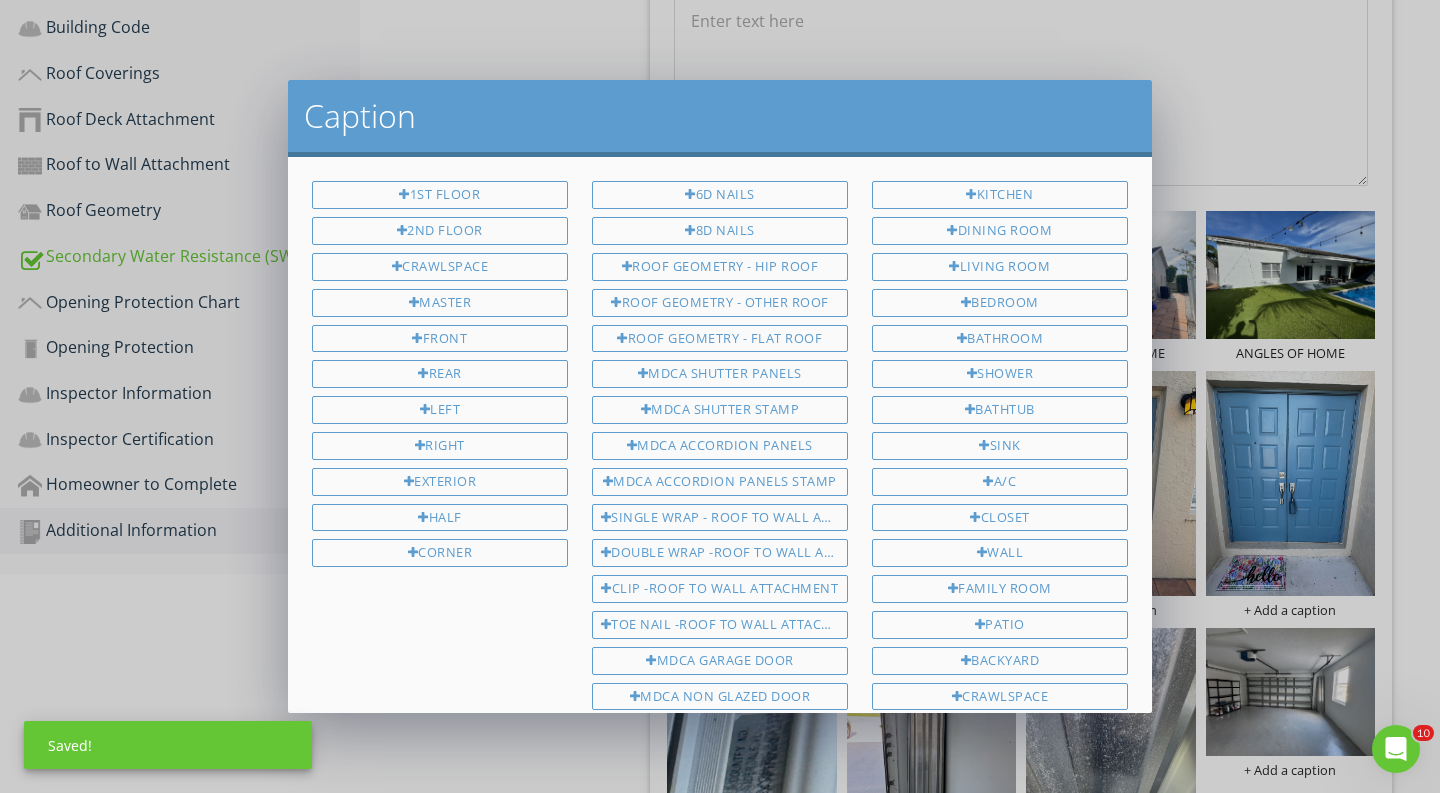 scroll, scrollTop: 510, scrollLeft: 0, axis: vertical 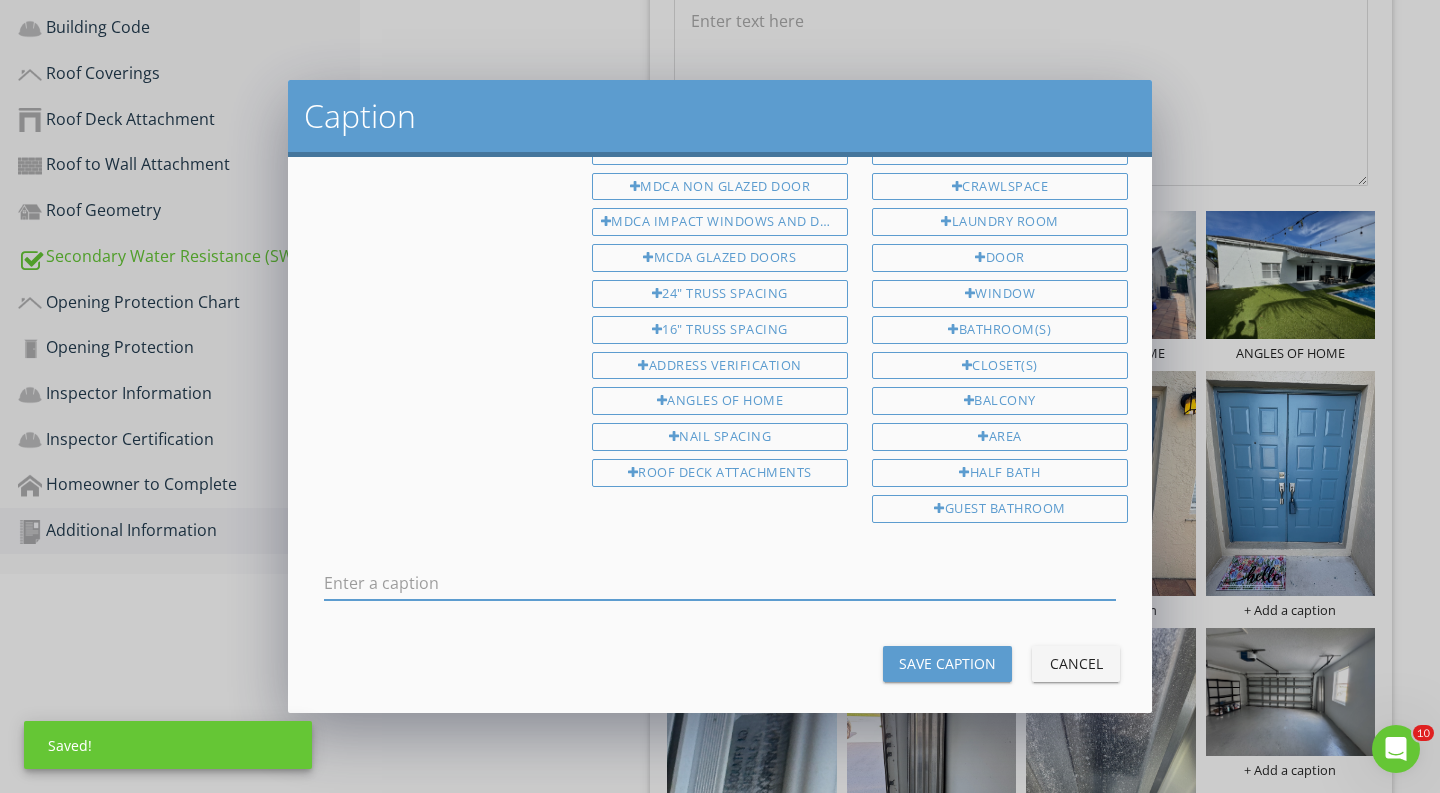 click at bounding box center [720, 583] 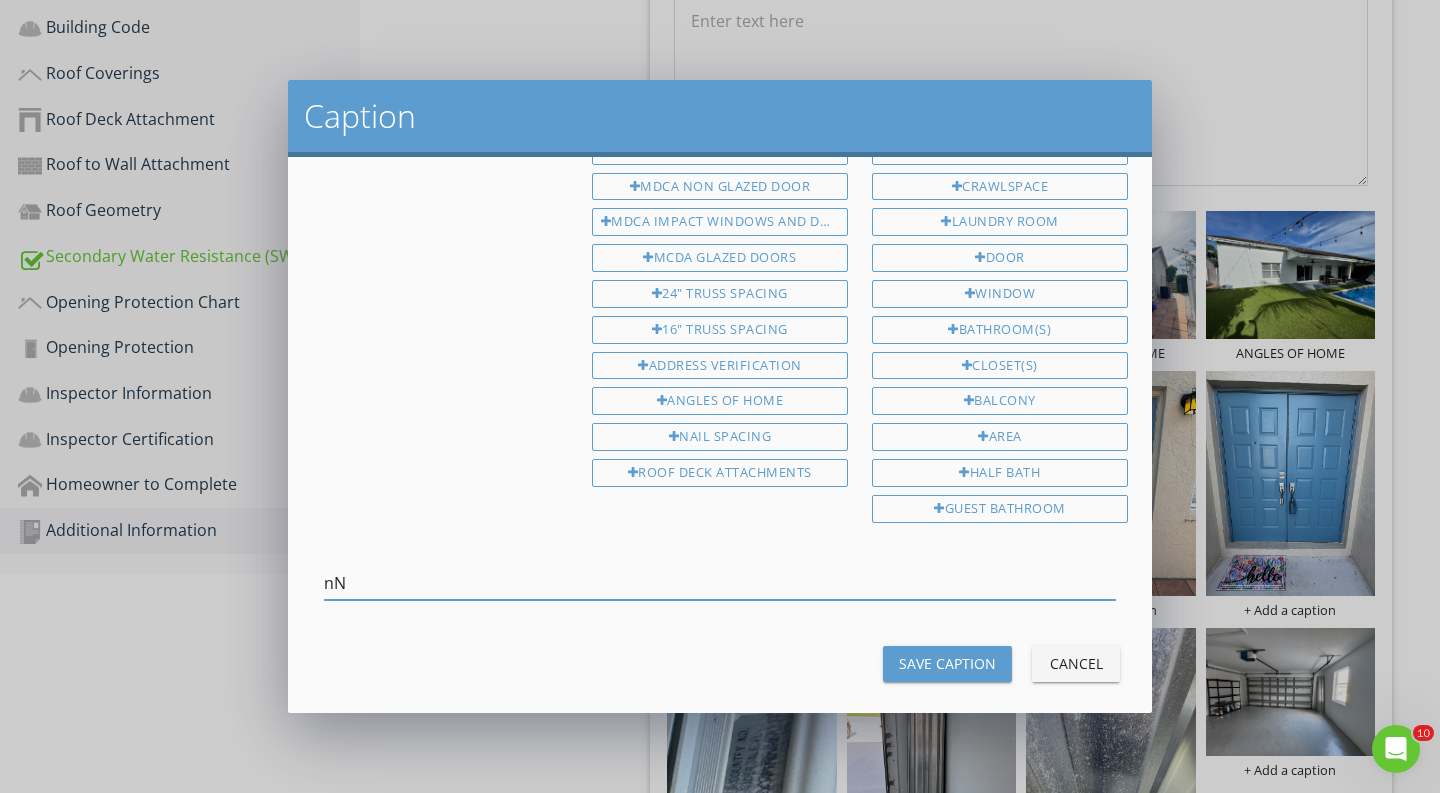 type on "n" 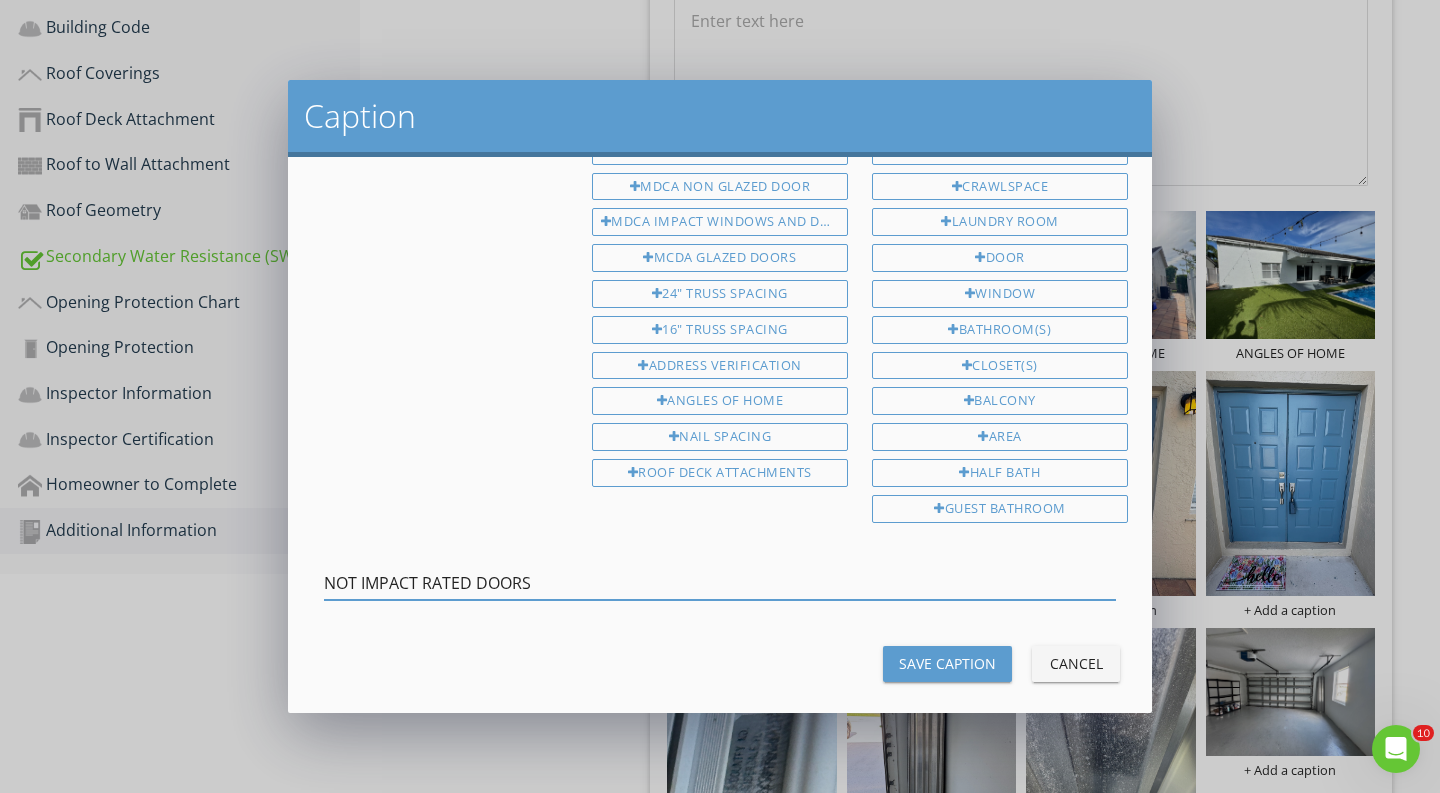 drag, startPoint x: 612, startPoint y: 566, endPoint x: 209, endPoint y: 531, distance: 404.517 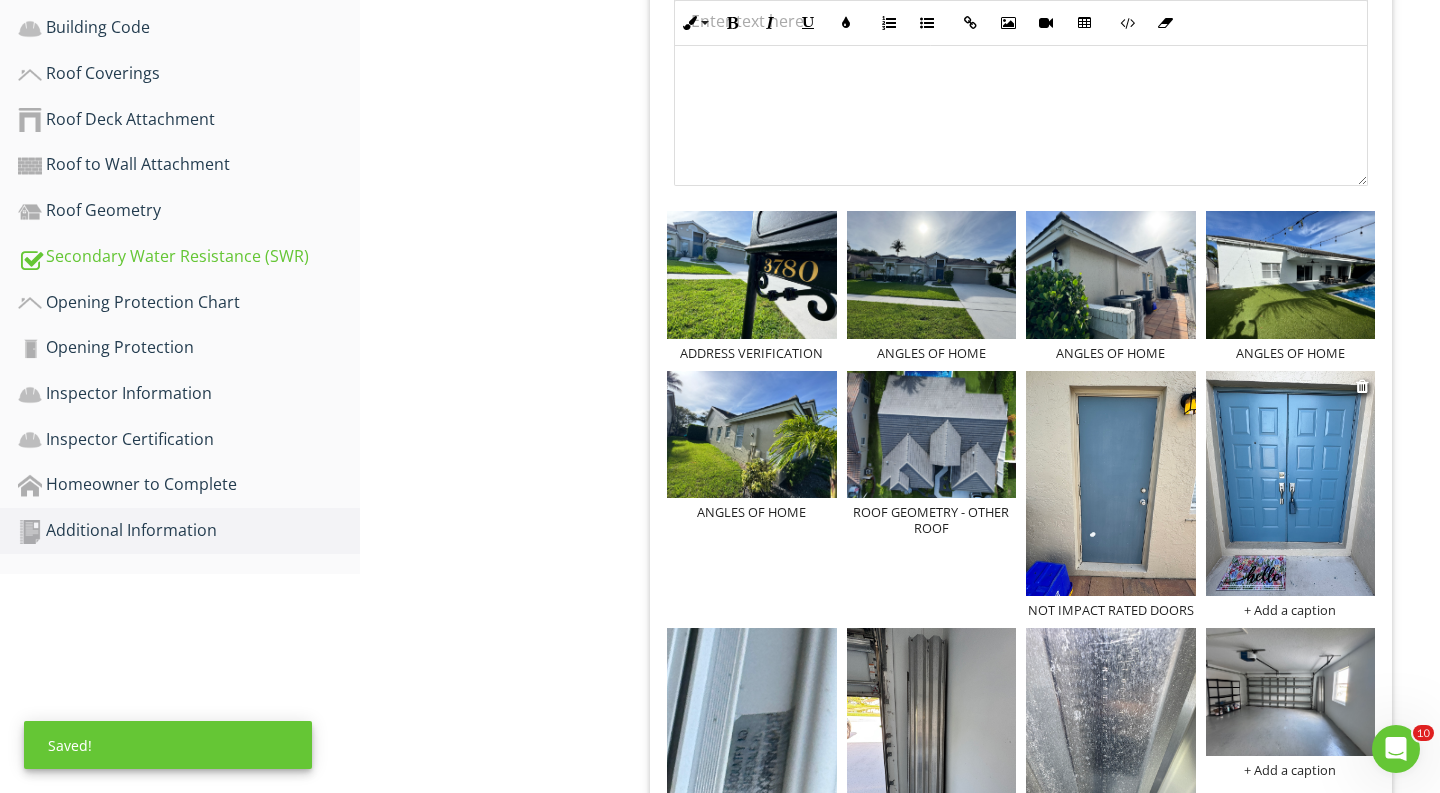 click on "+ Add a caption" at bounding box center (1291, 610) 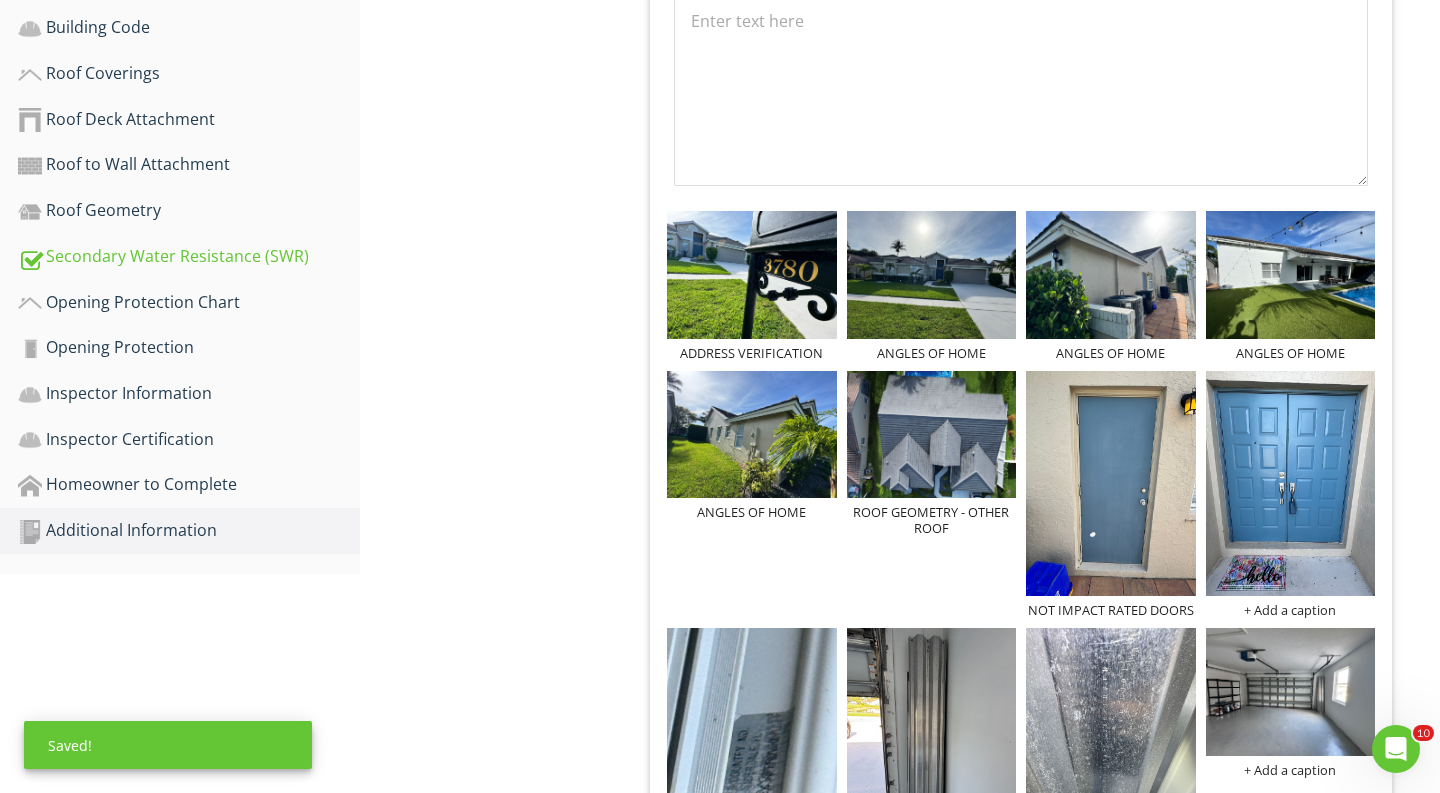 scroll, scrollTop: 510, scrollLeft: 0, axis: vertical 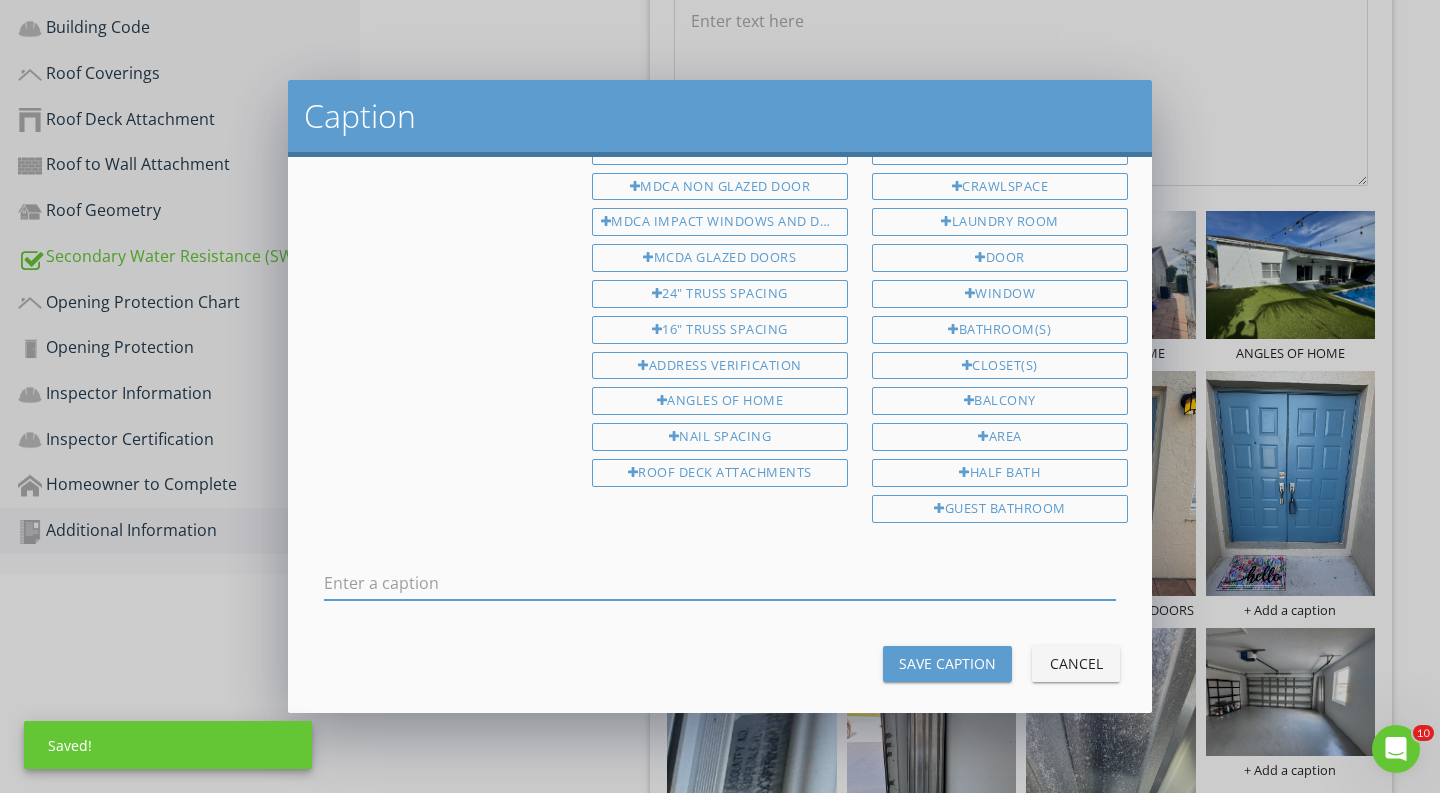 click at bounding box center (720, 583) 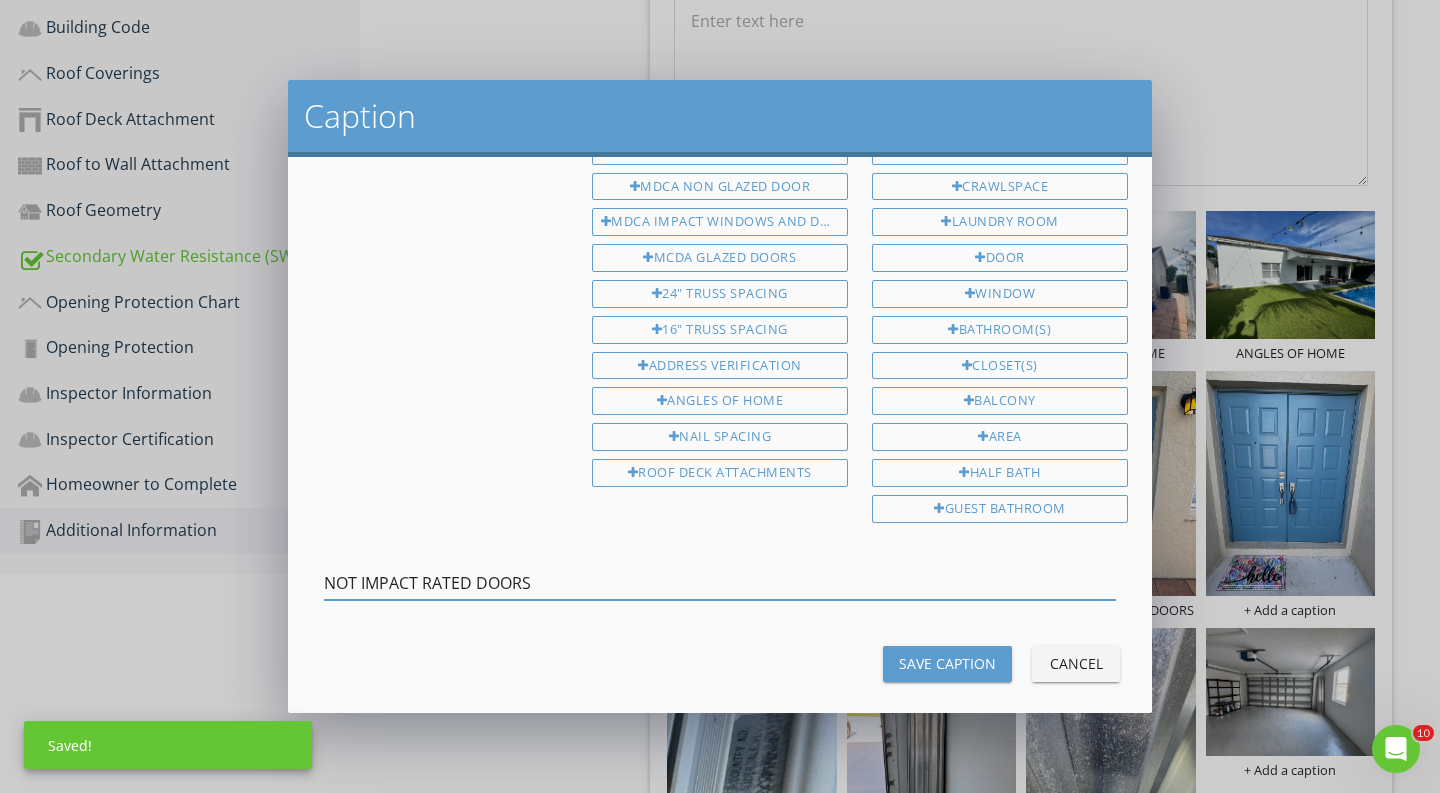 type on "NOT IMPACT RATED DOORS" 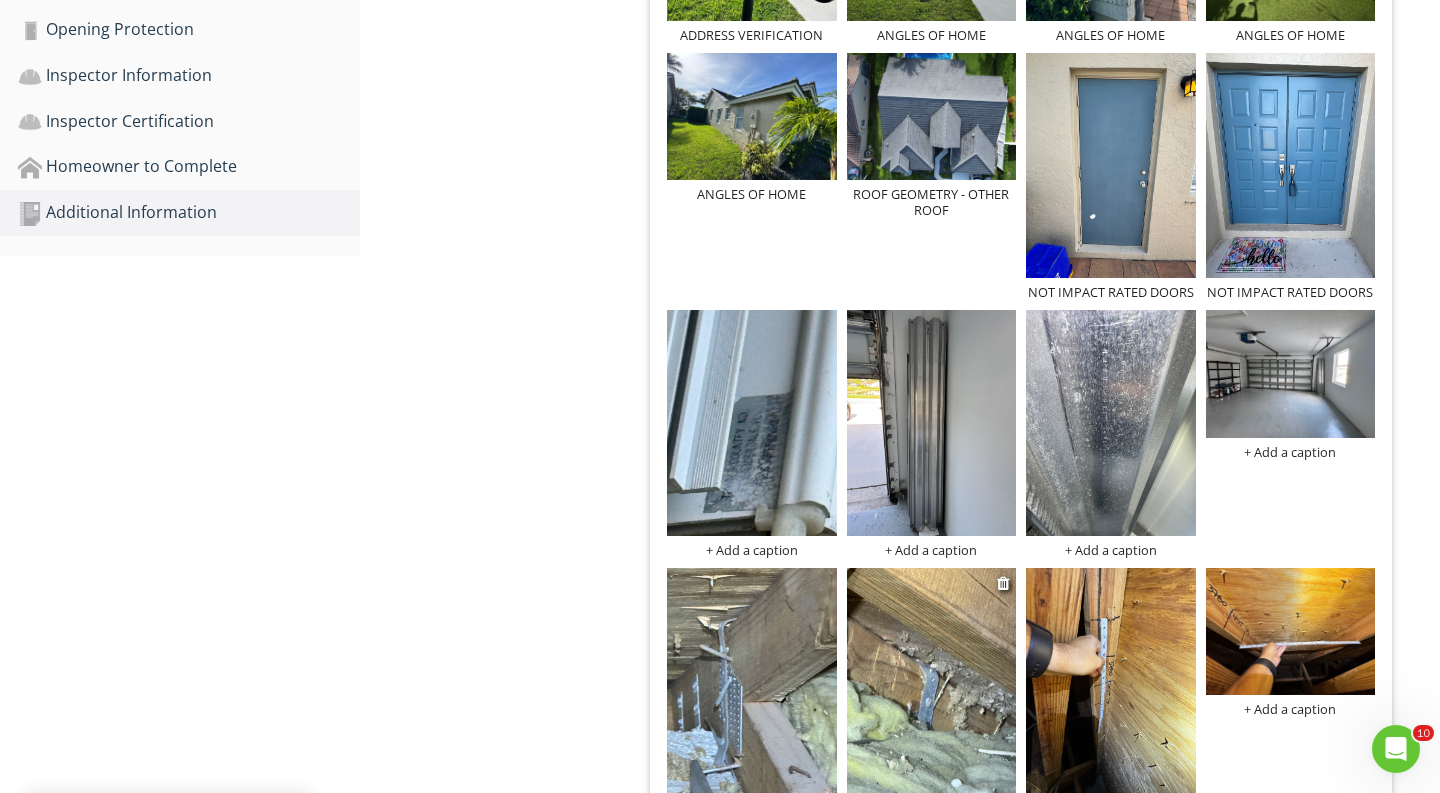 scroll, scrollTop: 1050, scrollLeft: 0, axis: vertical 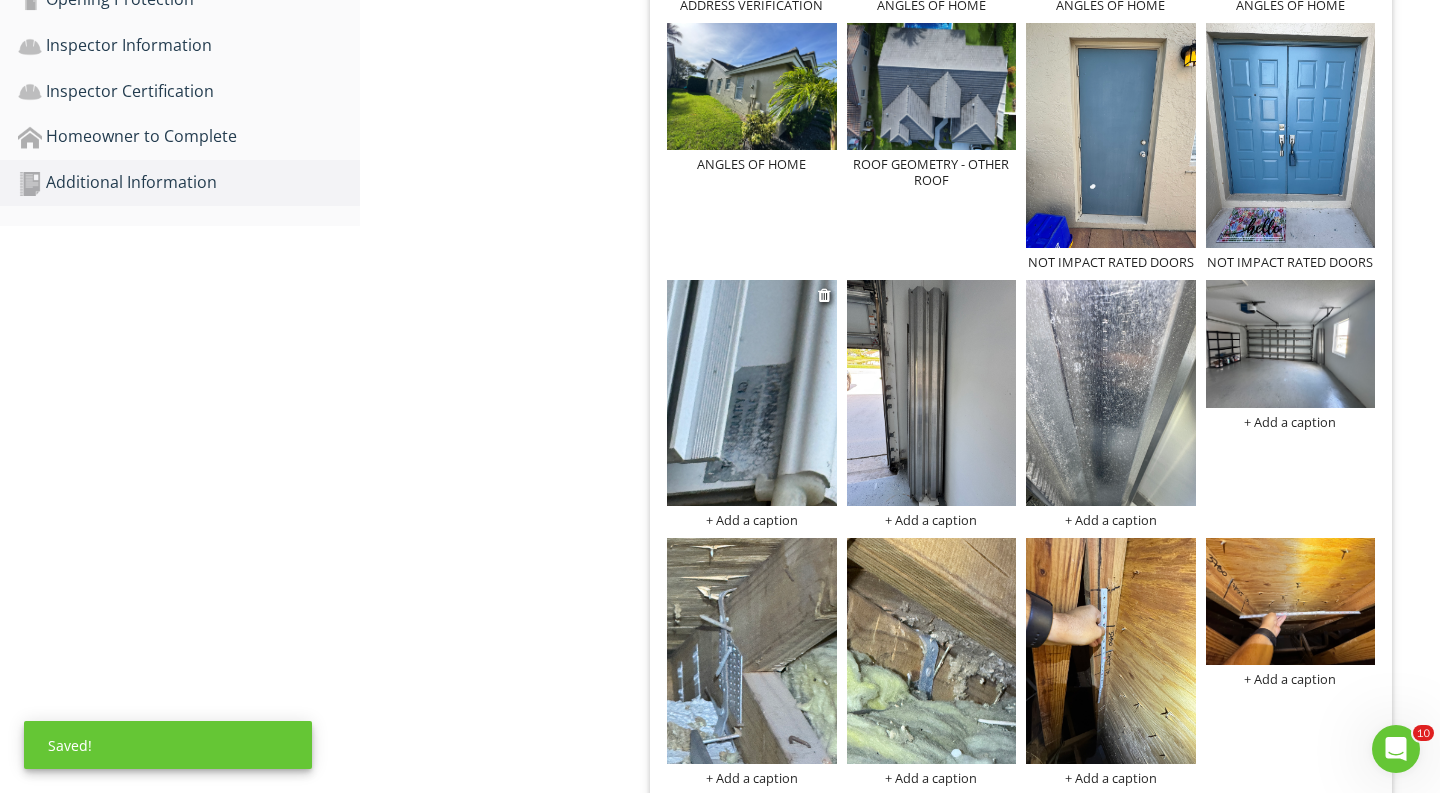 click on "+ Add a caption" at bounding box center [752, 520] 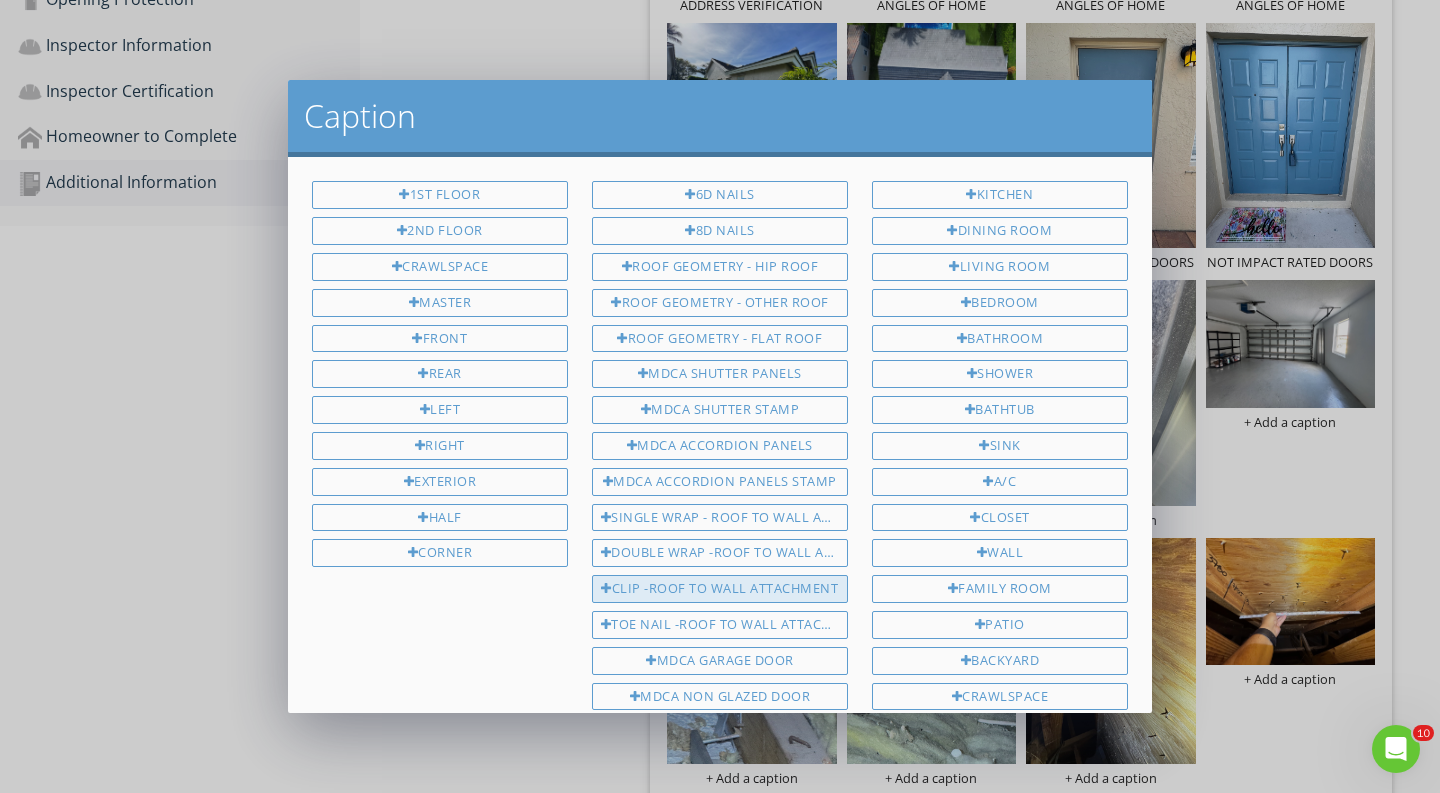 scroll, scrollTop: 0, scrollLeft: 0, axis: both 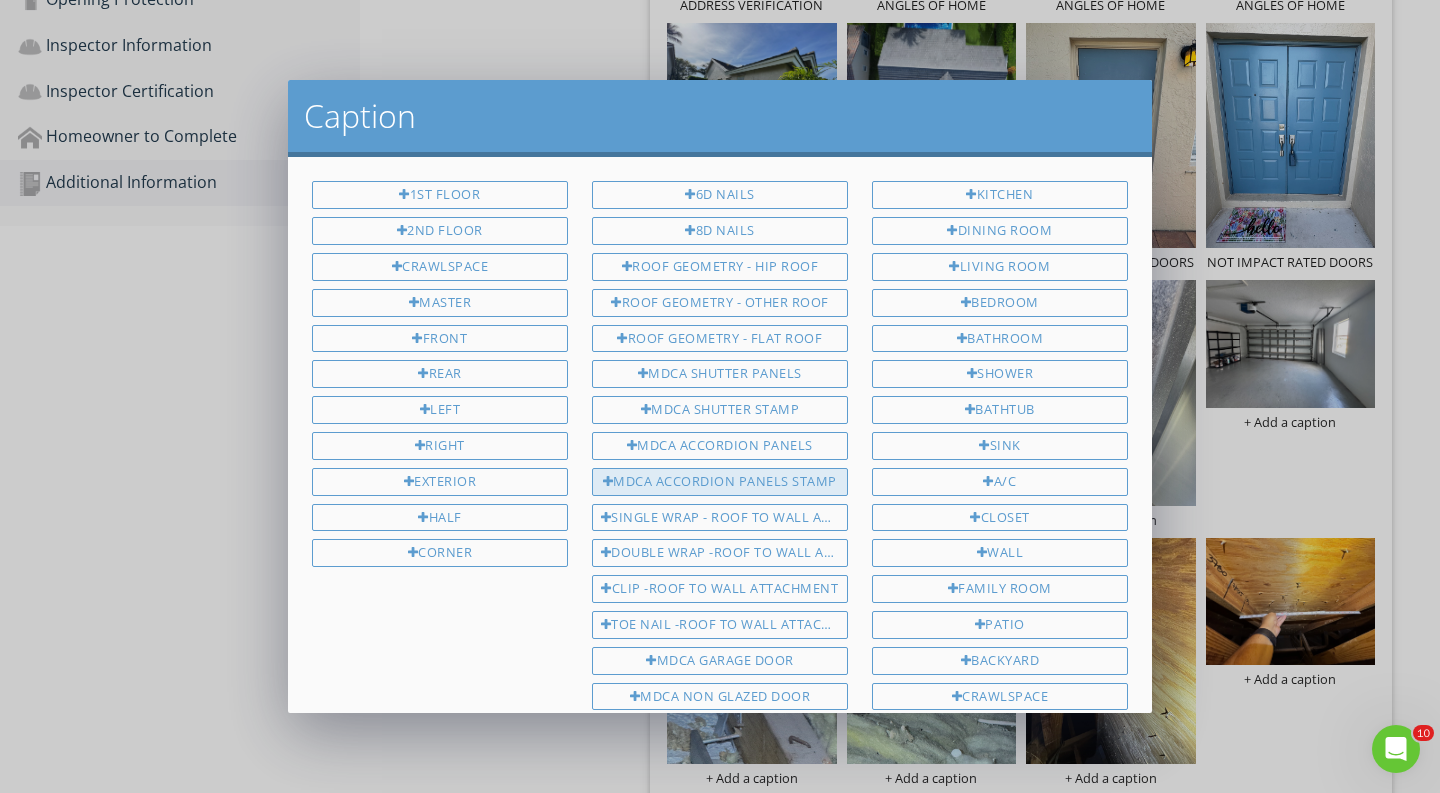 click on "MDCA ACCORDION PANELS STAMP" at bounding box center (720, 482) 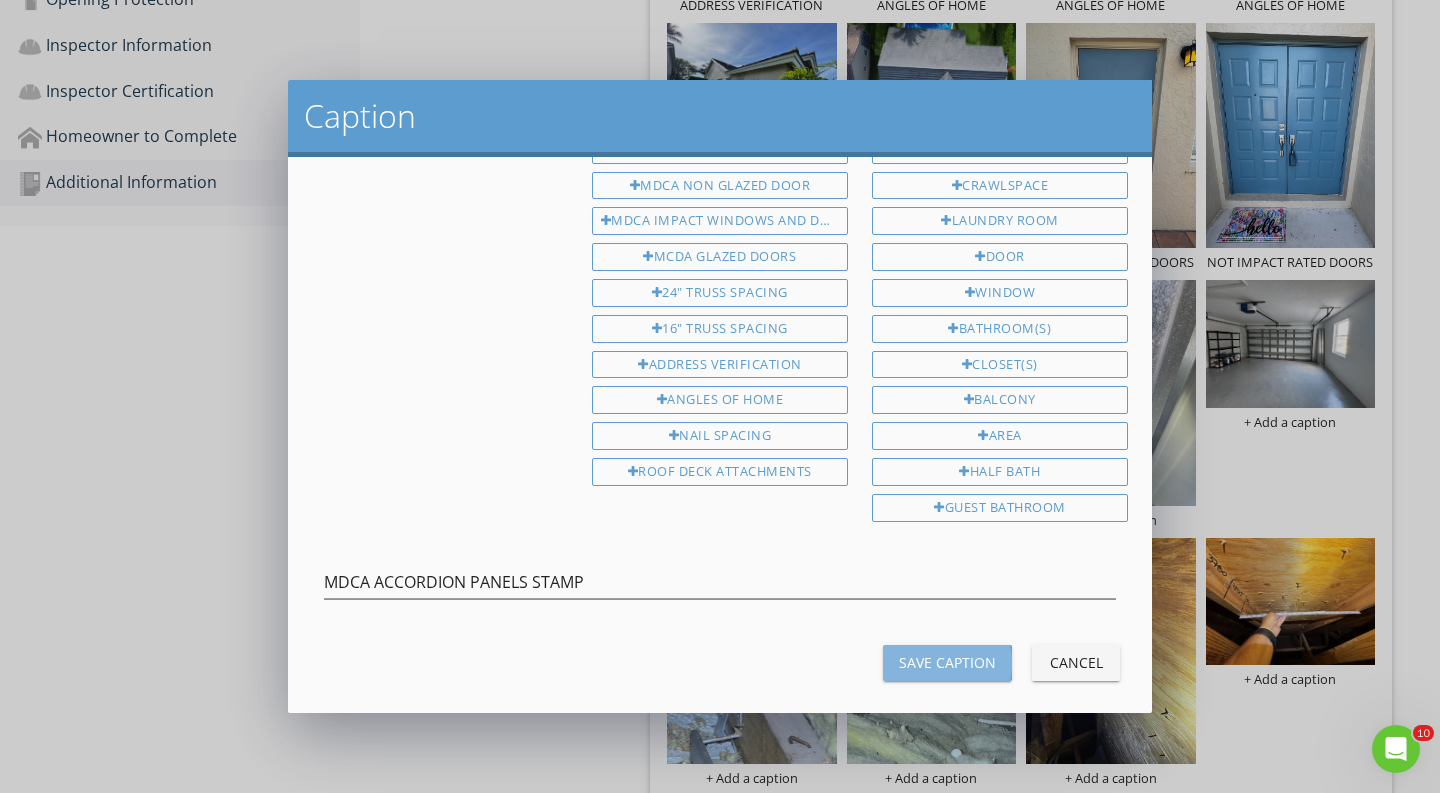 click on "Save Caption" at bounding box center (947, 662) 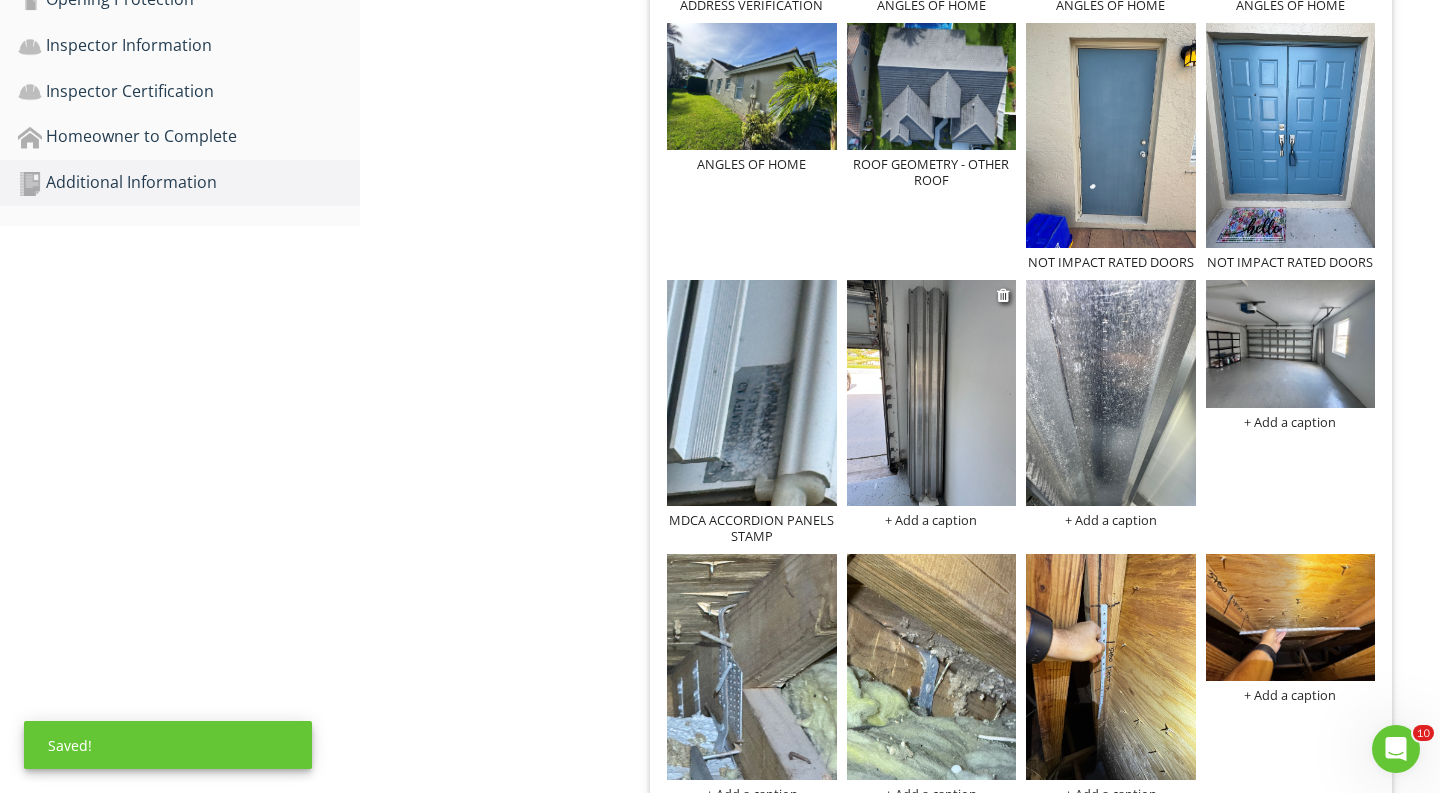 click on "+ Add a caption" at bounding box center [932, 520] 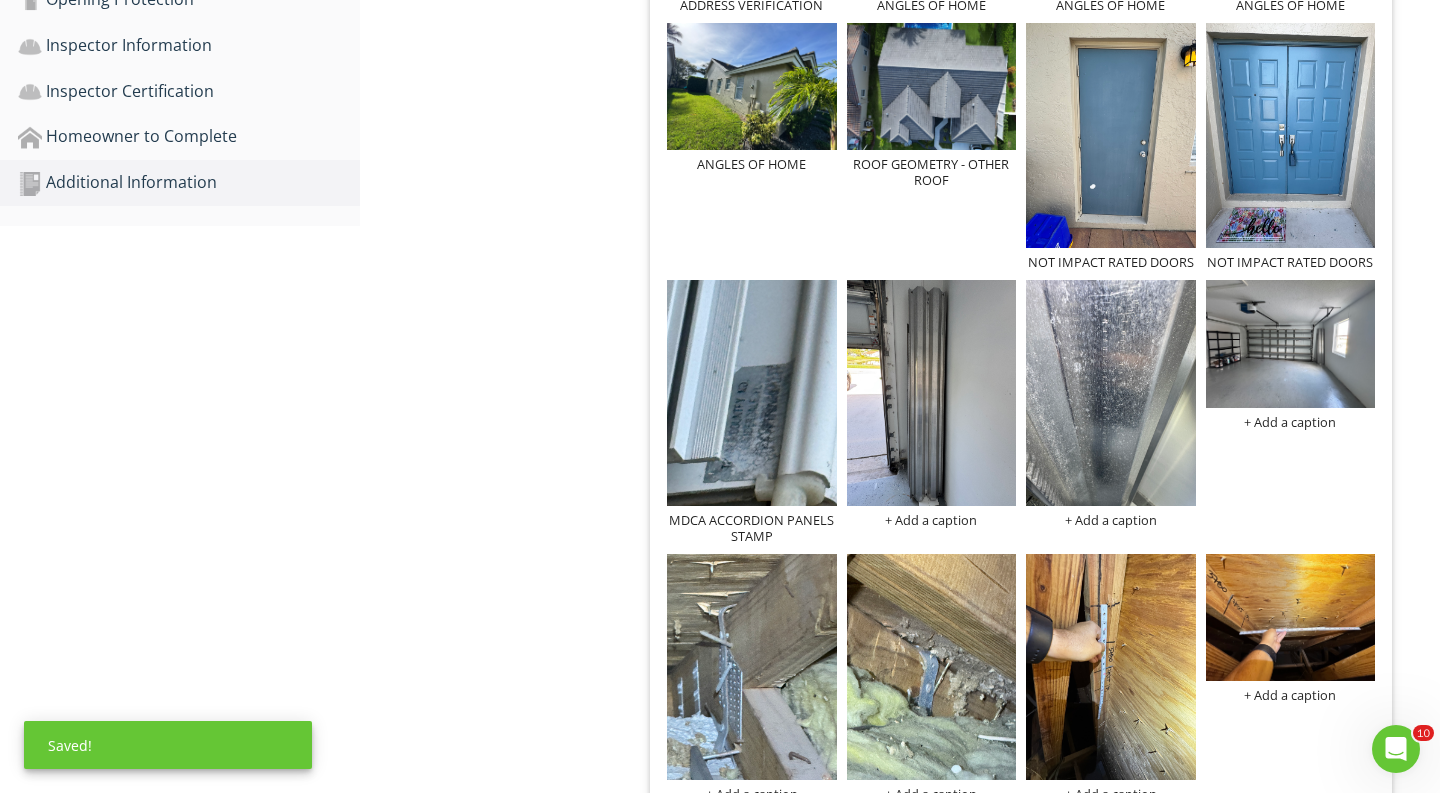 scroll, scrollTop: 510, scrollLeft: 0, axis: vertical 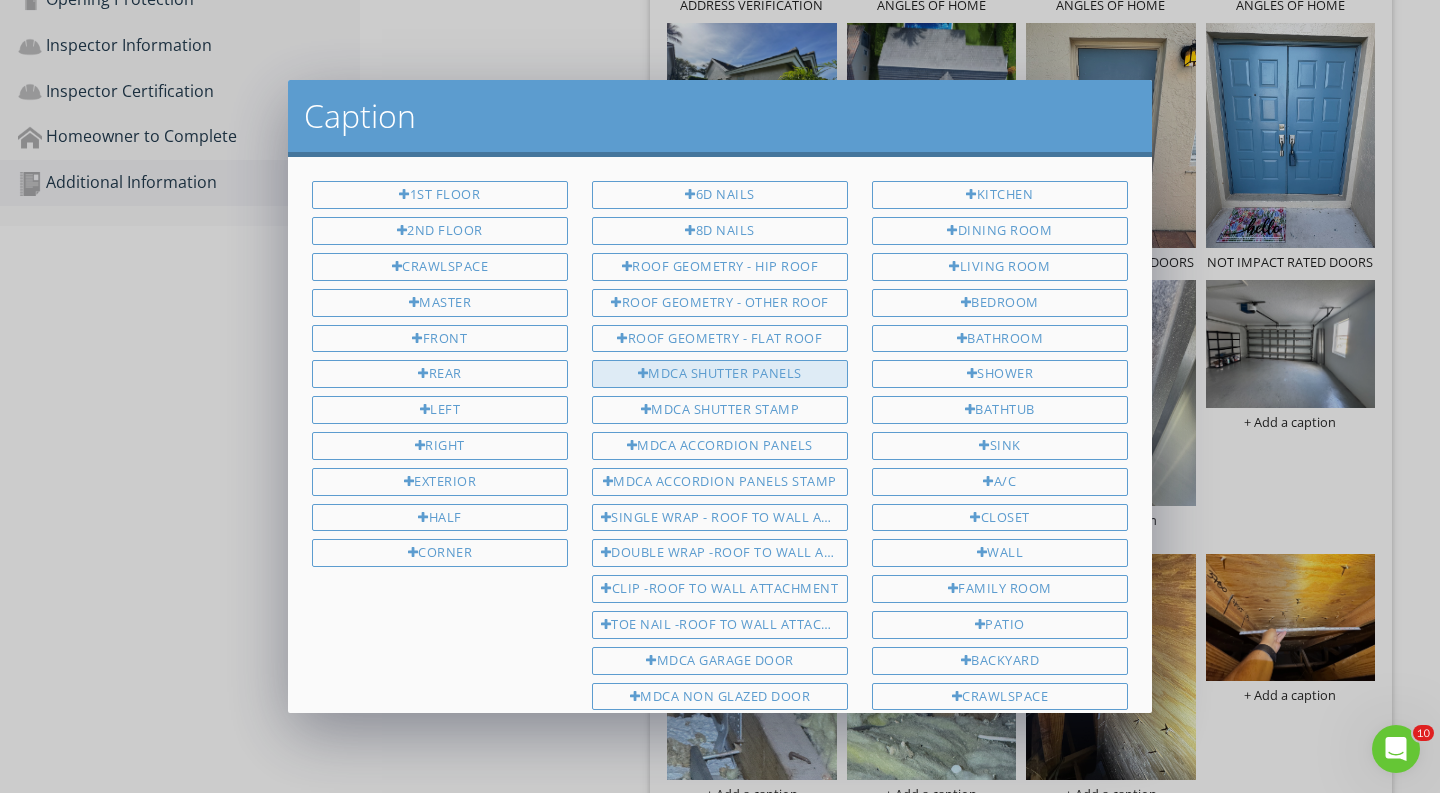 click on "MDCA SHUTTER PANELS" at bounding box center [720, 374] 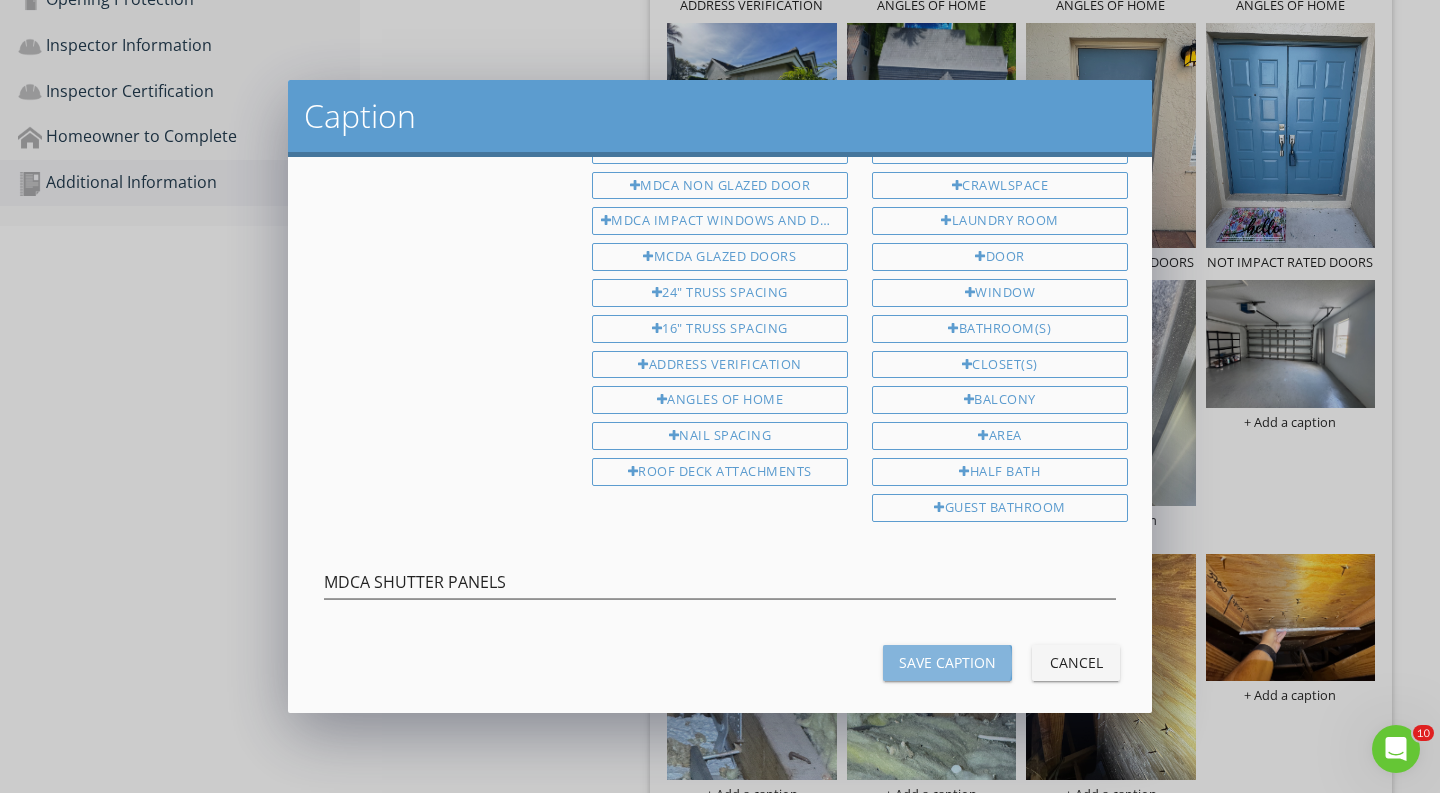 click on "Save Caption" at bounding box center (947, 662) 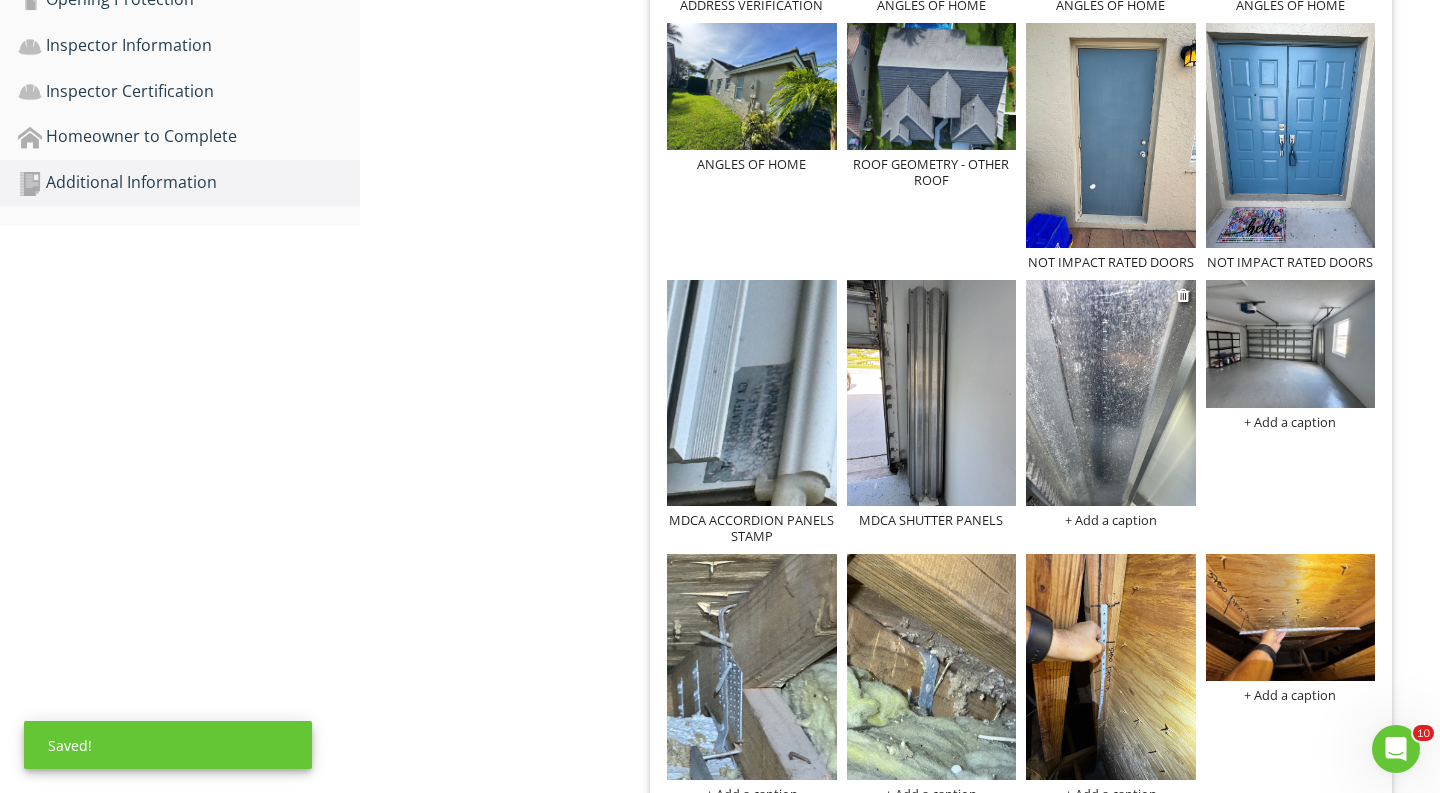 click on "+ Add a caption" at bounding box center (1111, 520) 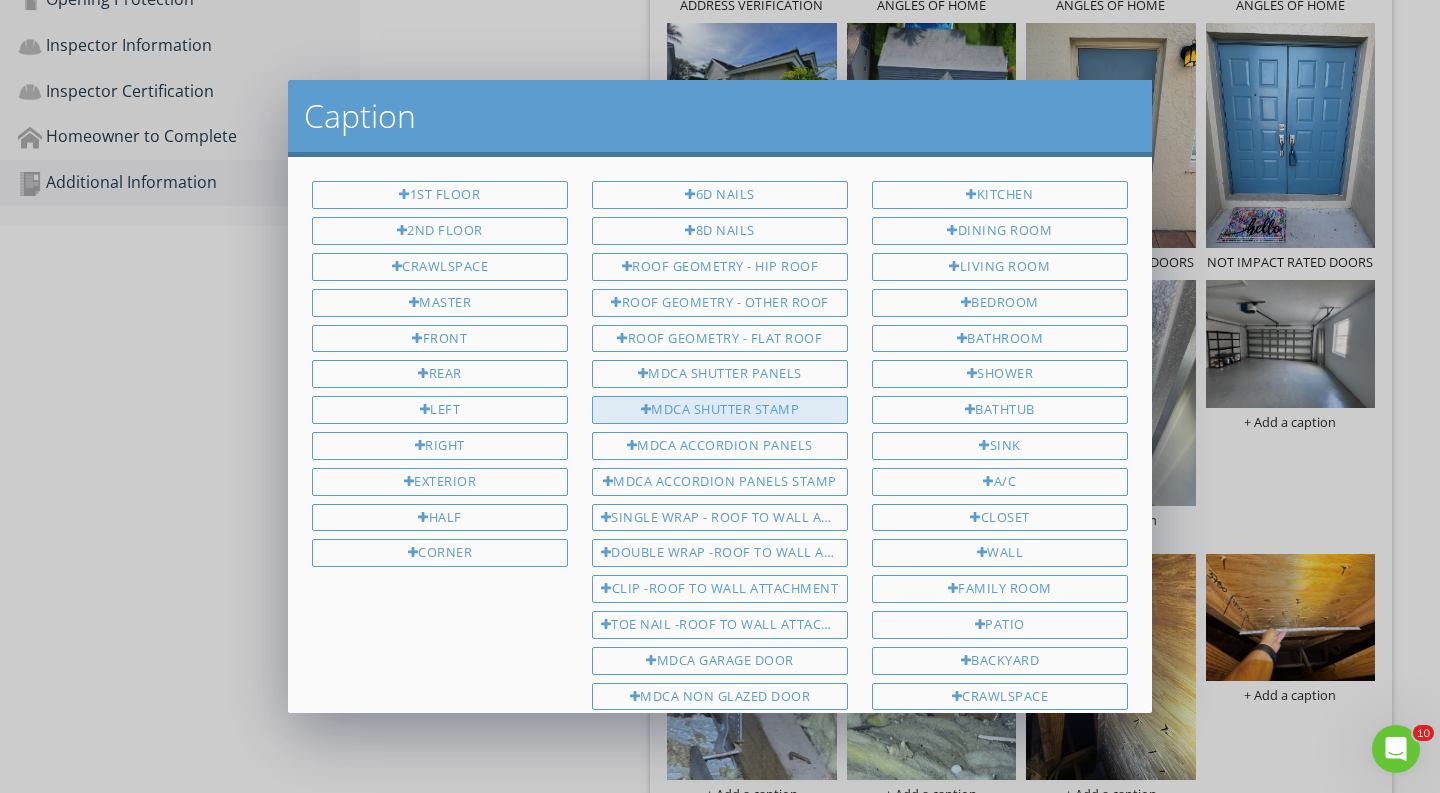 click on "MDCA SHUTTER STAMP" at bounding box center [720, 410] 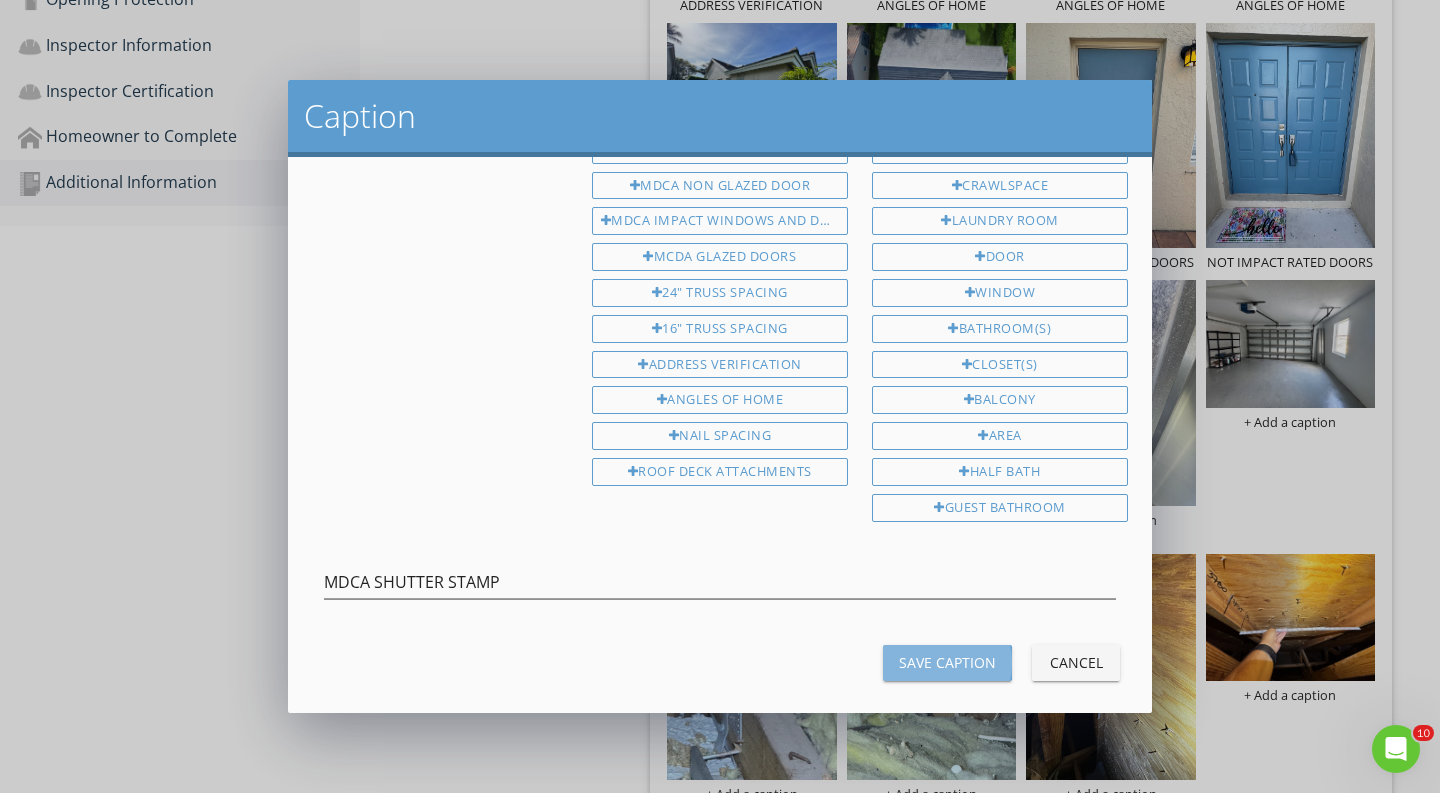 click on "Save Caption" at bounding box center [947, 662] 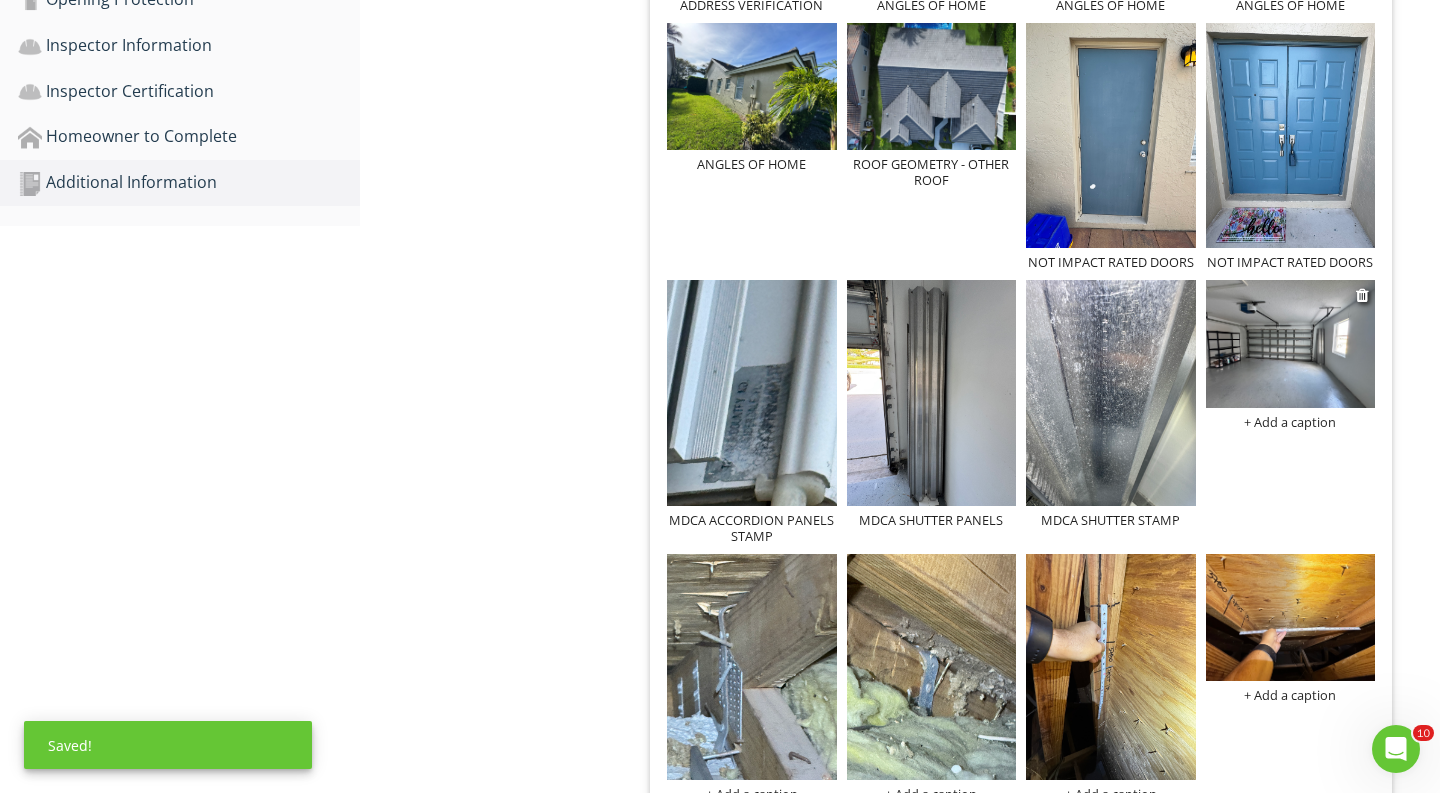 click on "+ Add a caption" at bounding box center (1291, 422) 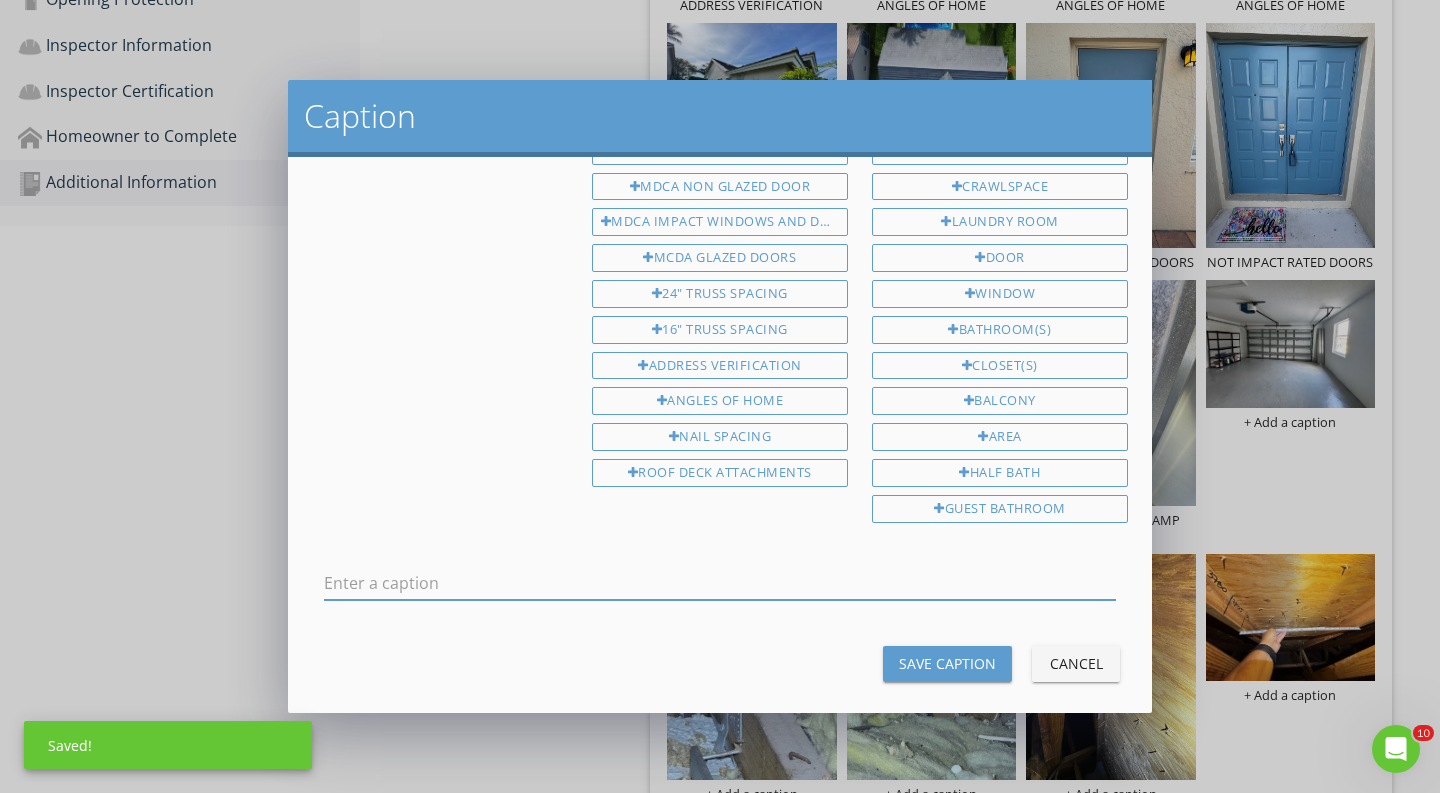 click at bounding box center [720, 583] 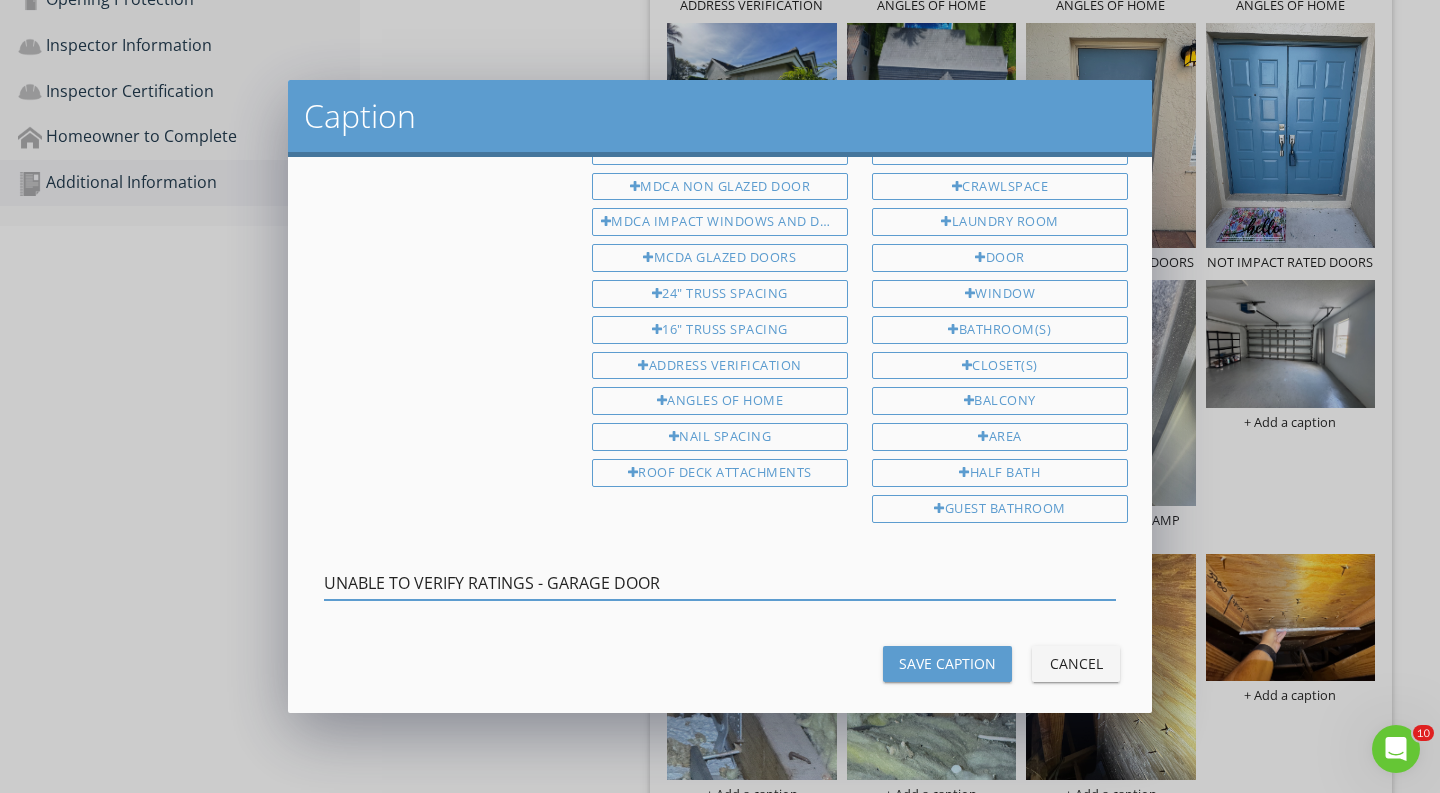 type on "UNABLE TO VERIFY RATINGS - GARAGE DOOR" 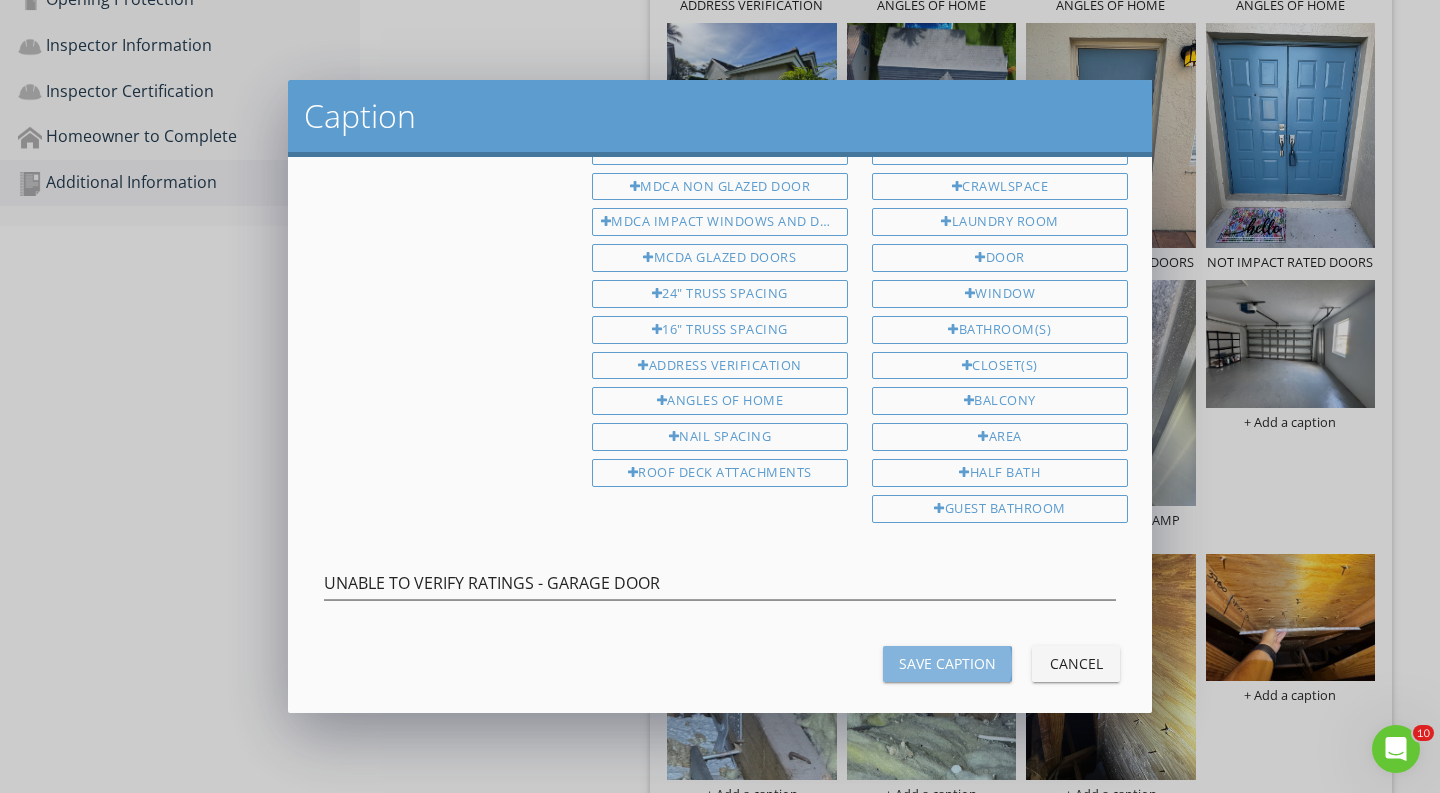 click on "Save Caption" at bounding box center (947, 664) 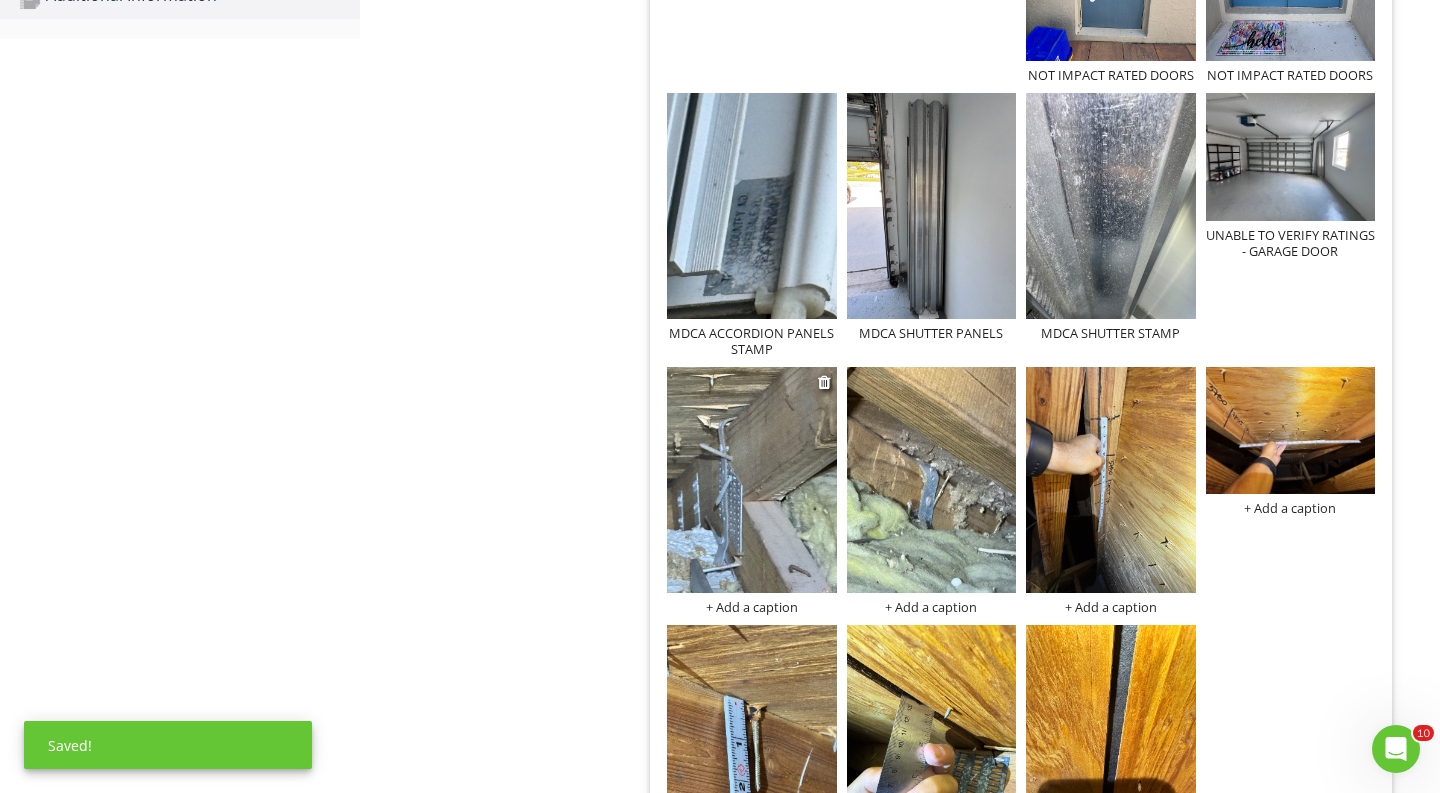 click on "+ Add a caption" at bounding box center [752, 607] 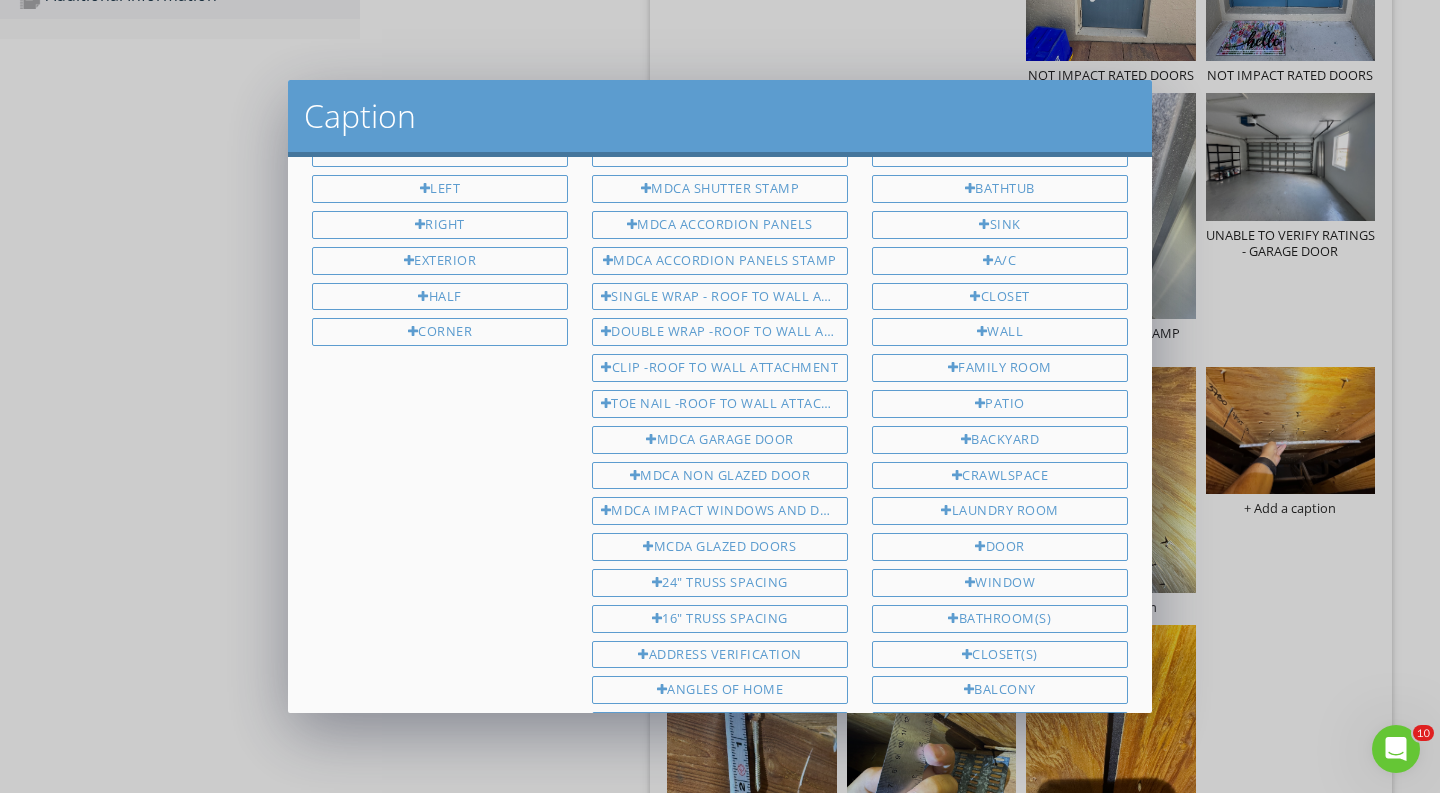 scroll, scrollTop: 108, scrollLeft: 0, axis: vertical 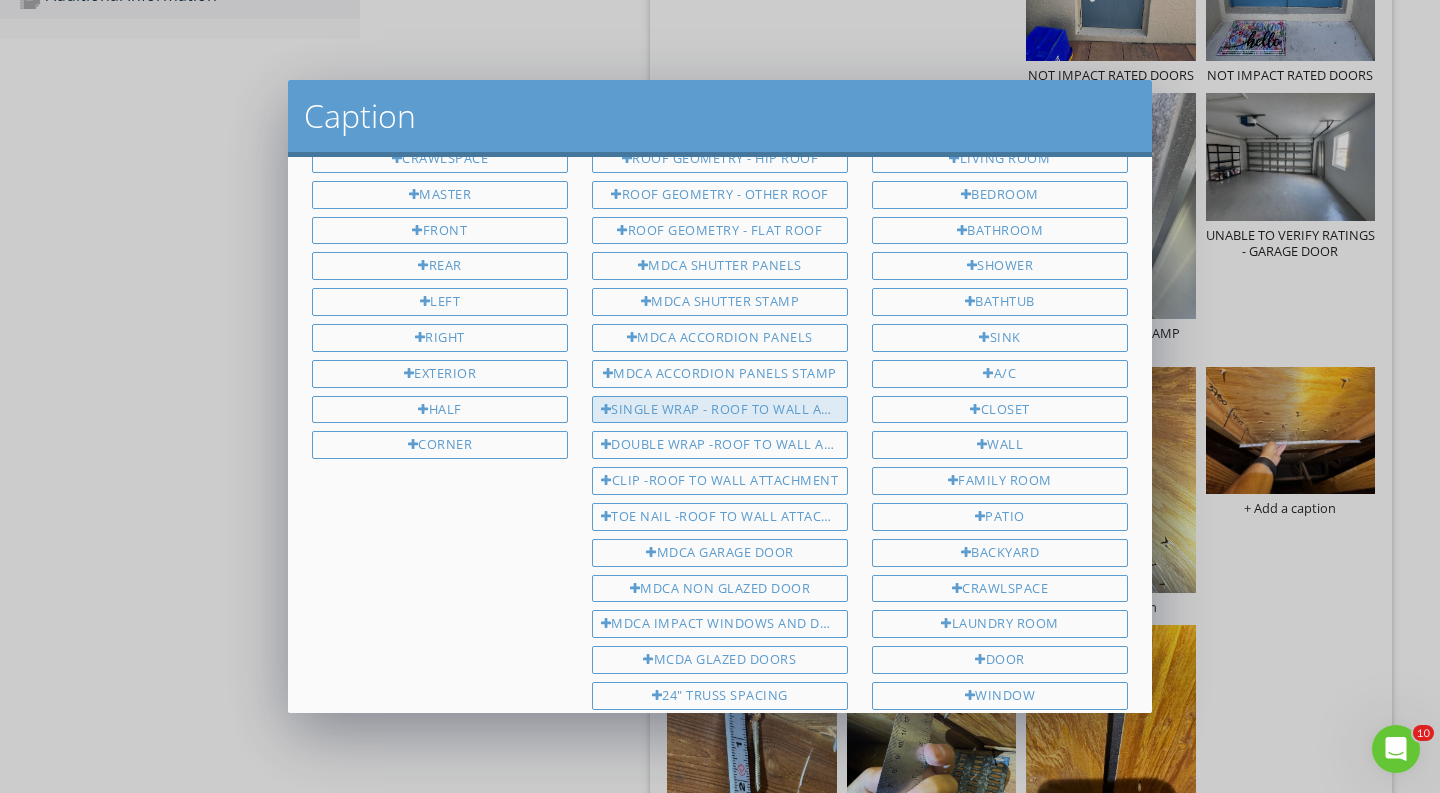 click on "SINGLE WRAP - ROOF TO WALL ATTACHMENT" at bounding box center [720, 410] 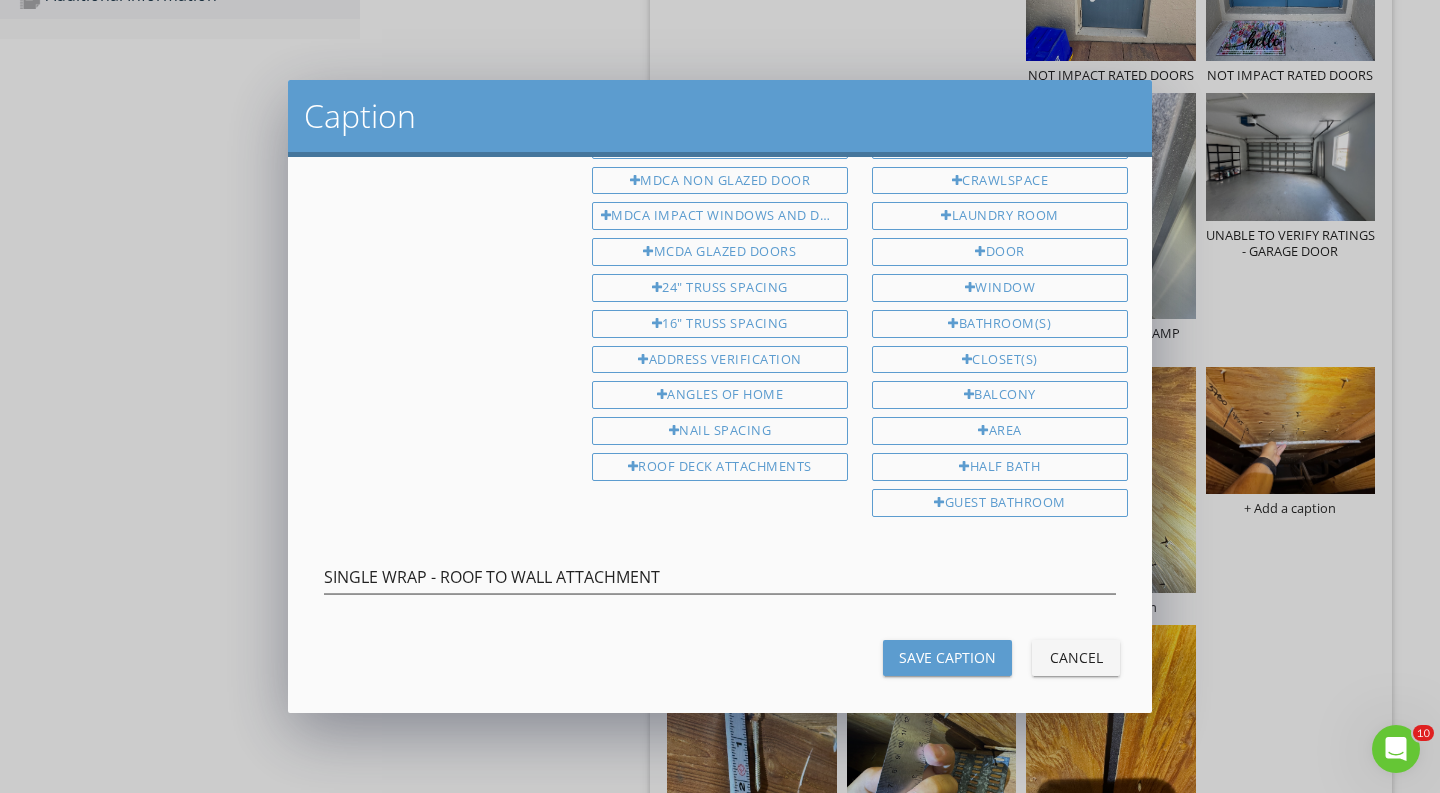 click on "Save Caption" at bounding box center (947, 657) 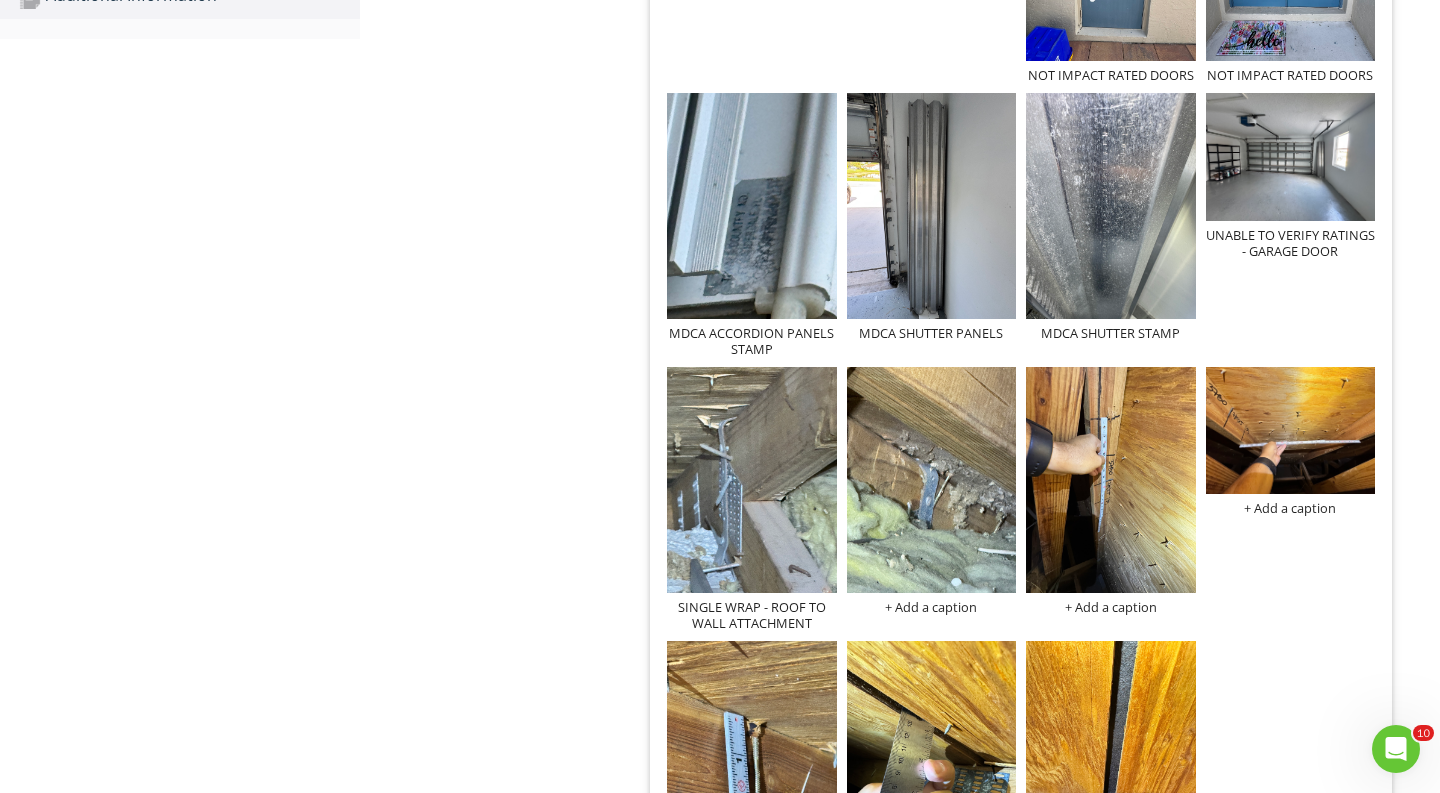 scroll, scrollTop: 0, scrollLeft: 0, axis: both 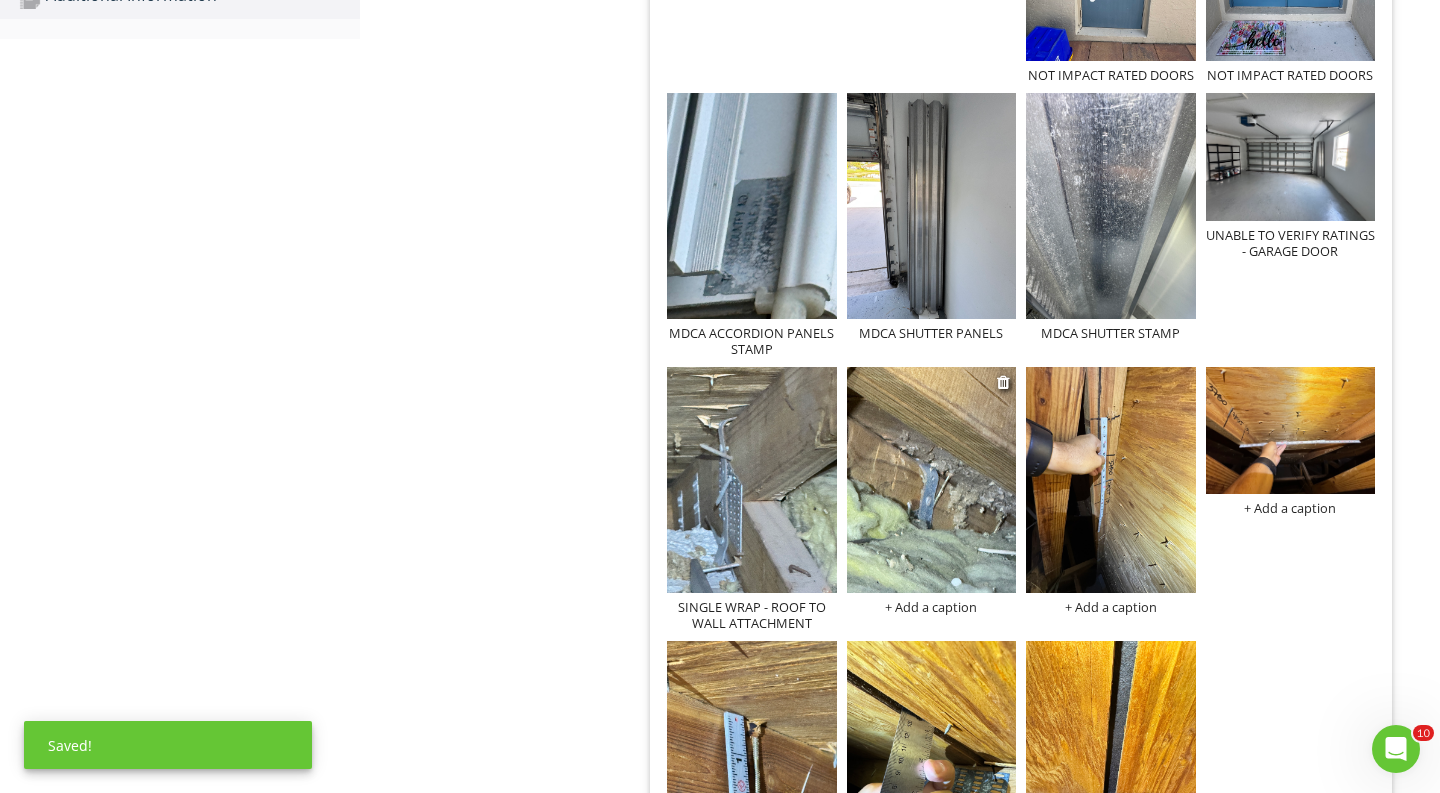 click on "+ Add a caption" at bounding box center (932, 607) 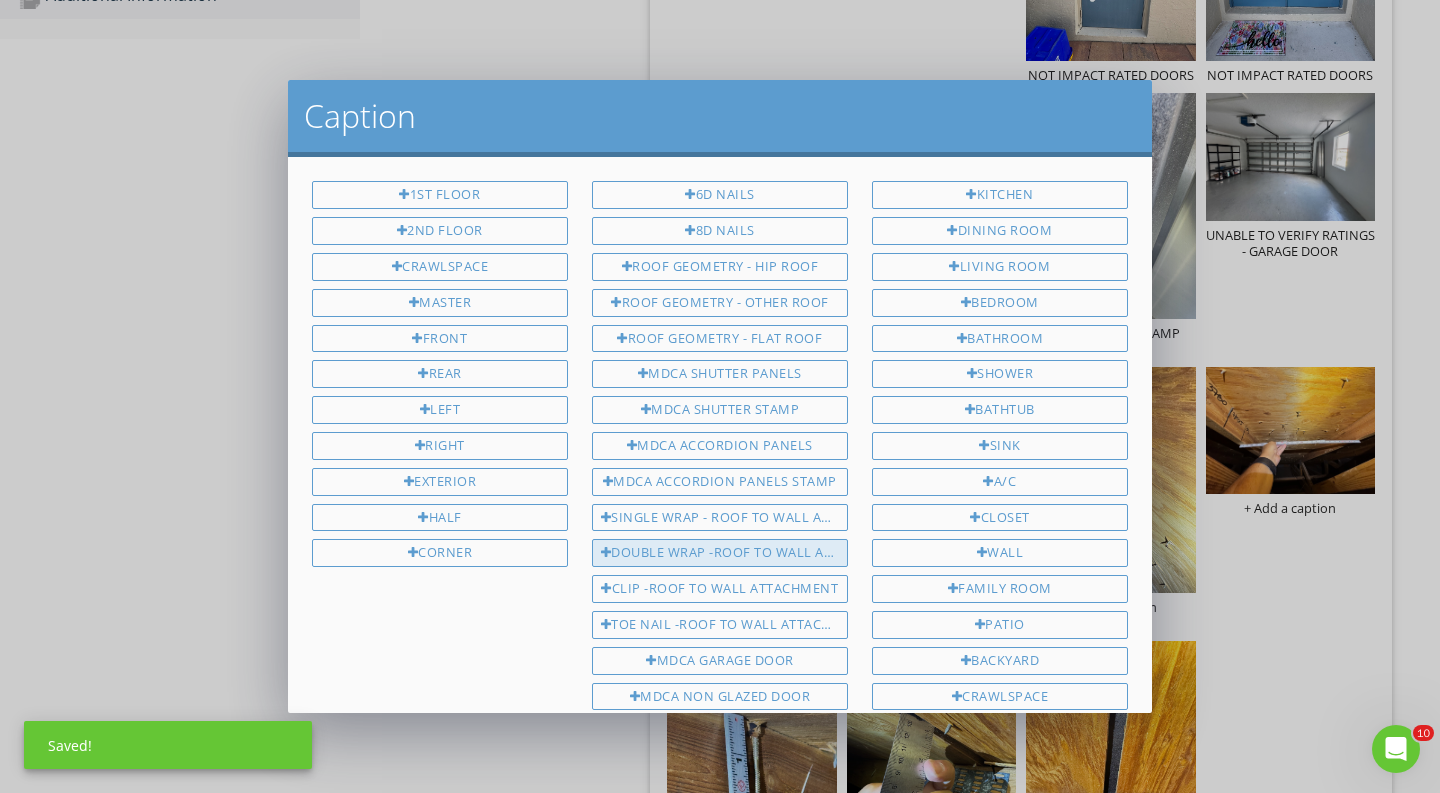 scroll, scrollTop: 0, scrollLeft: 0, axis: both 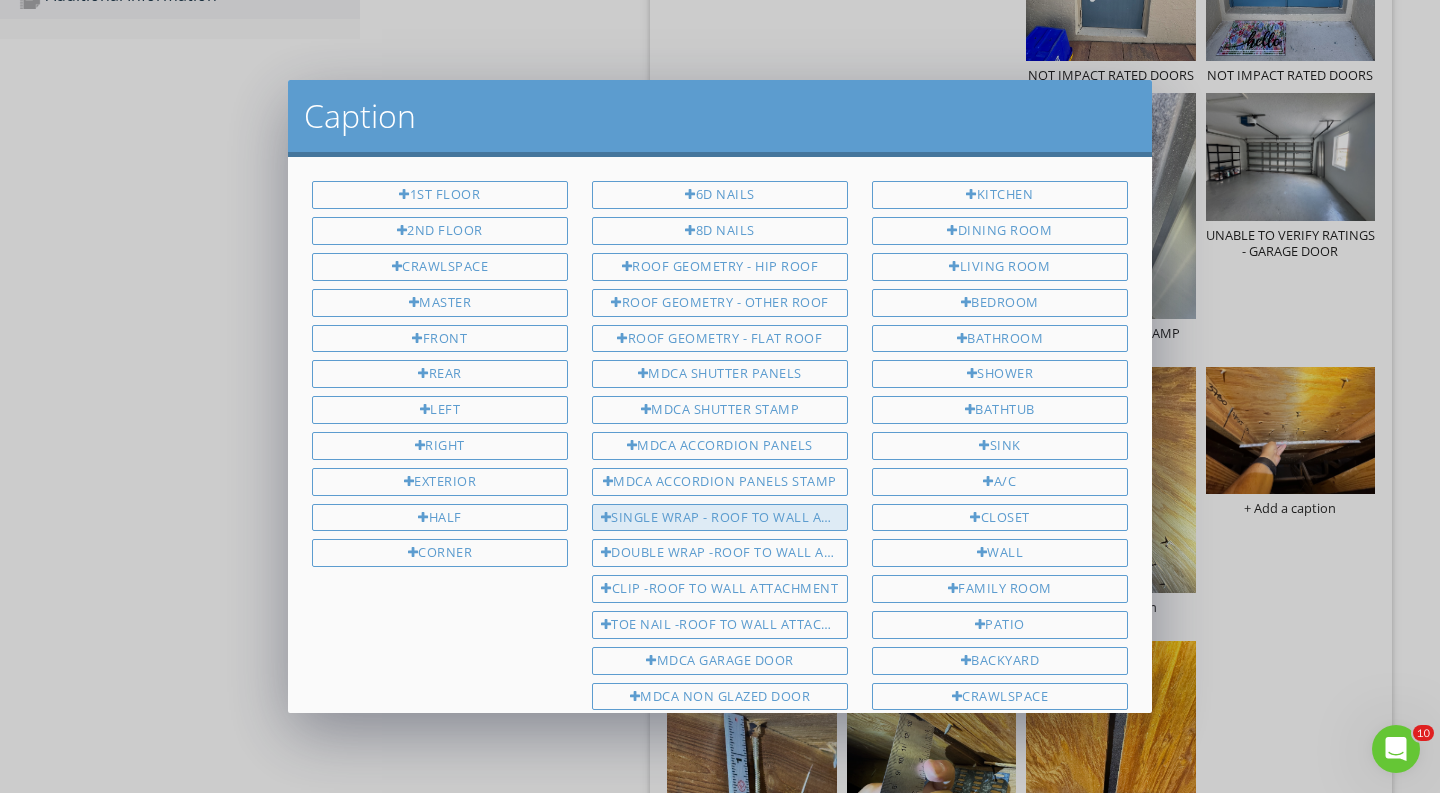 click on "SINGLE WRAP - ROOF TO WALL ATTACHMENT" at bounding box center (720, 518) 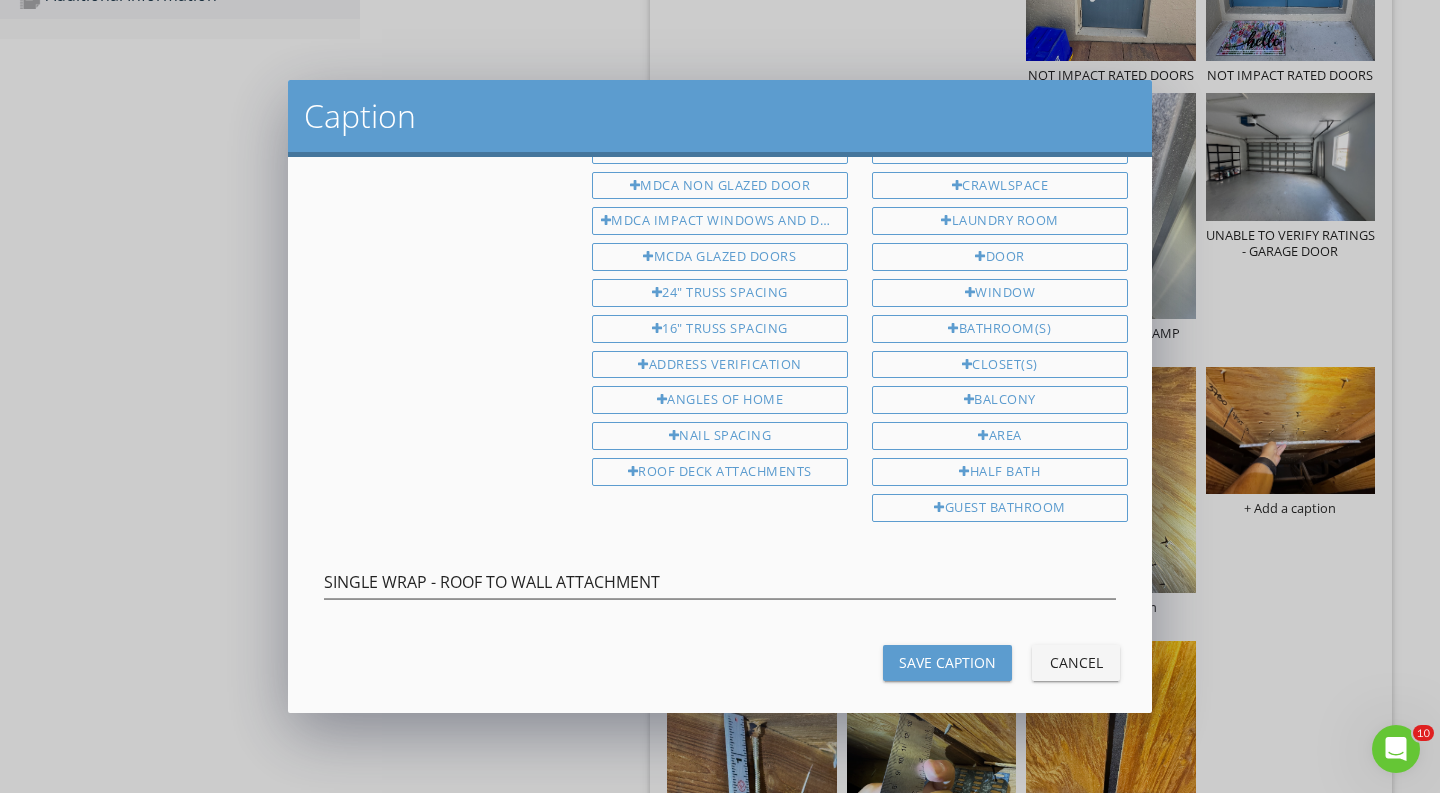 click on "Save Caption" at bounding box center (947, 662) 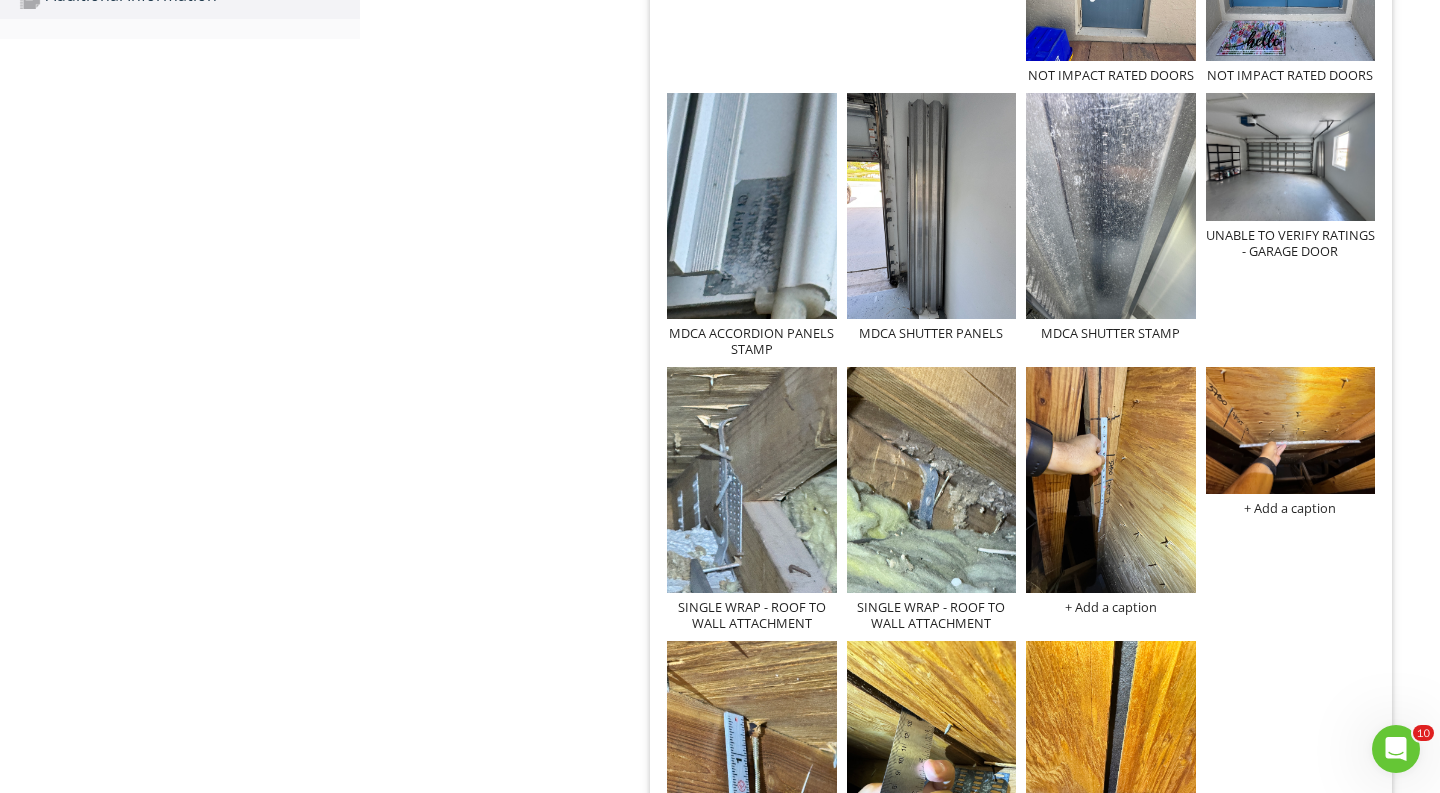 scroll, scrollTop: 510, scrollLeft: 0, axis: vertical 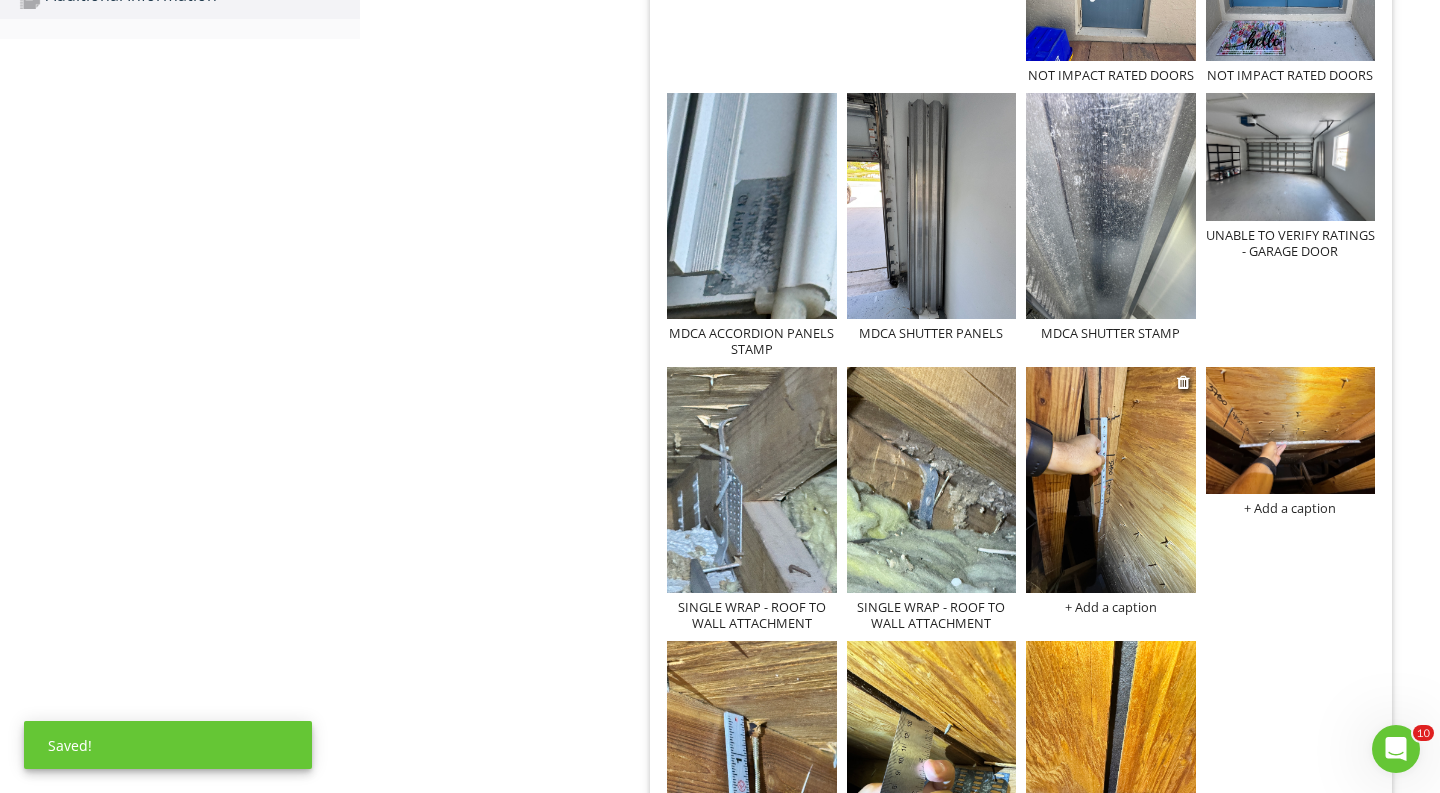 click on "+ Add a caption" at bounding box center (1111, 607) 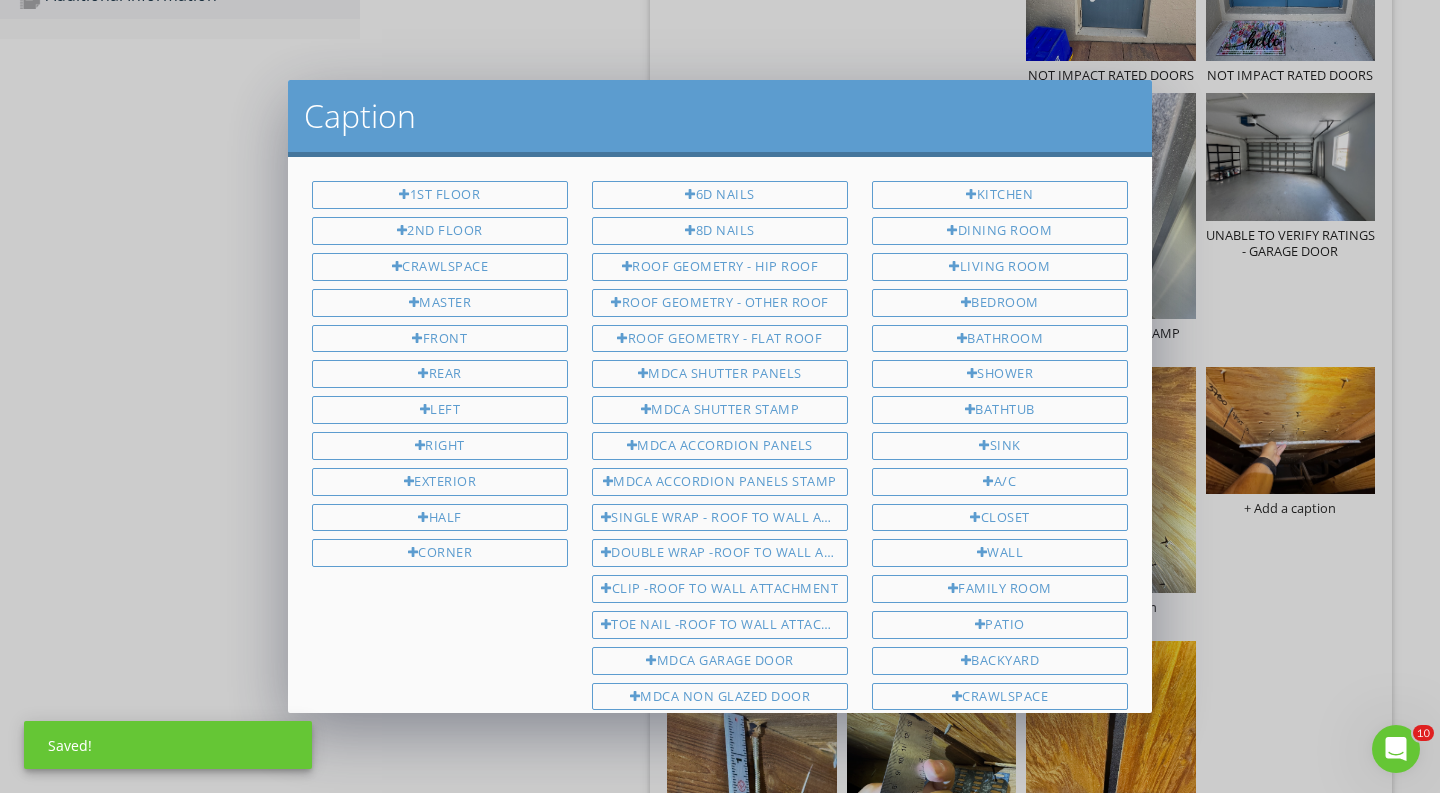 scroll, scrollTop: 510, scrollLeft: 0, axis: vertical 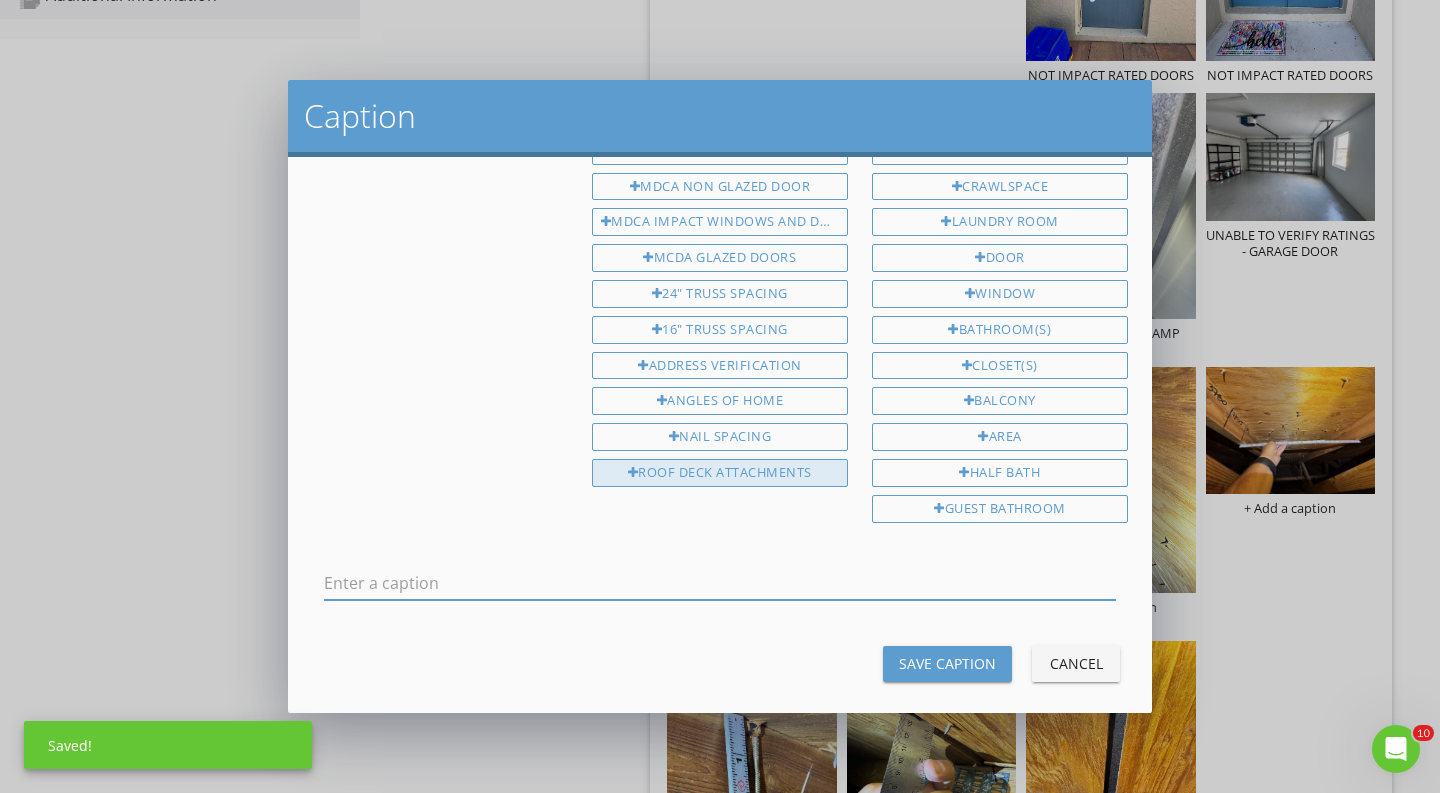 click on "ROOF DECK ATTACHMENTS" at bounding box center (720, 473) 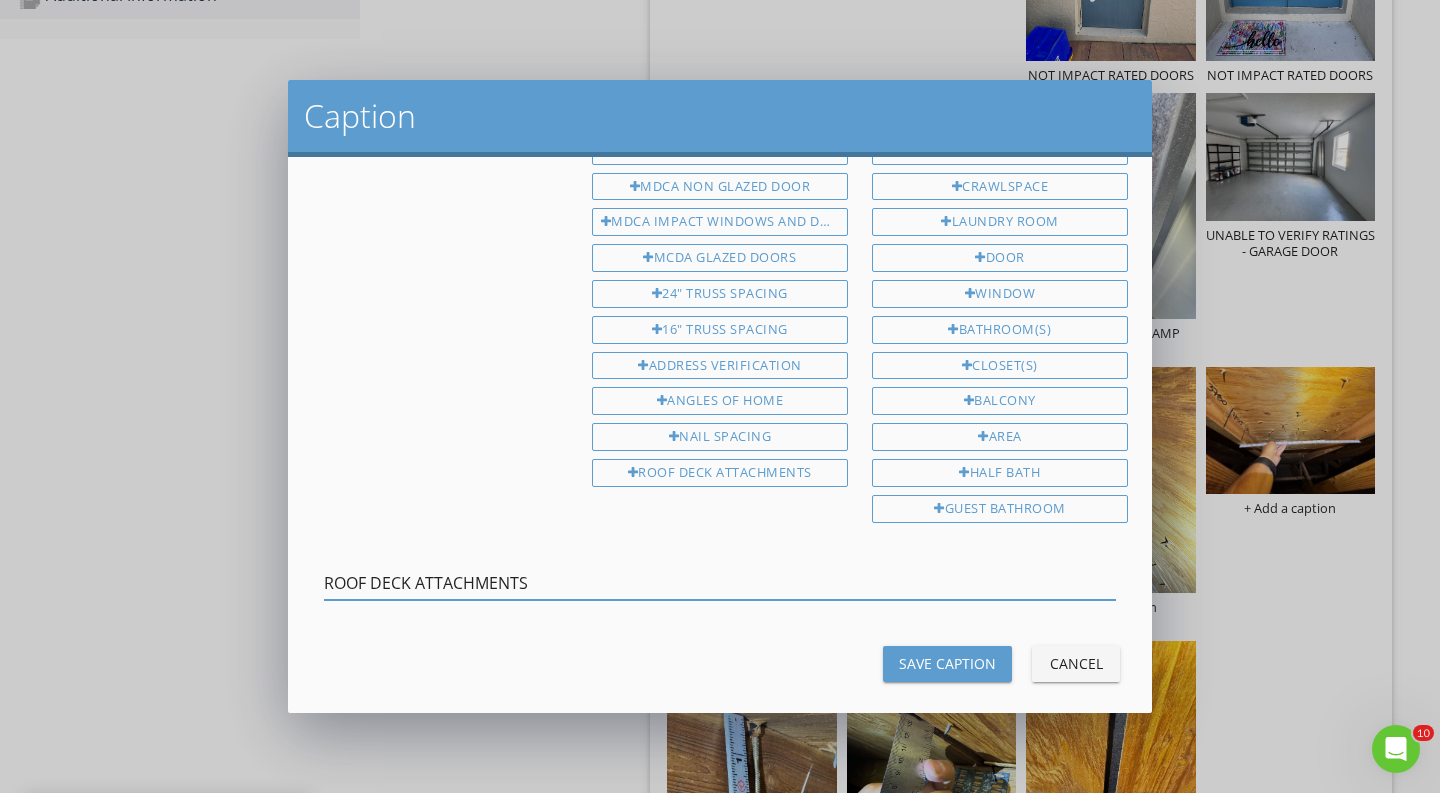 drag, startPoint x: 579, startPoint y: 565, endPoint x: 304, endPoint y: 565, distance: 275 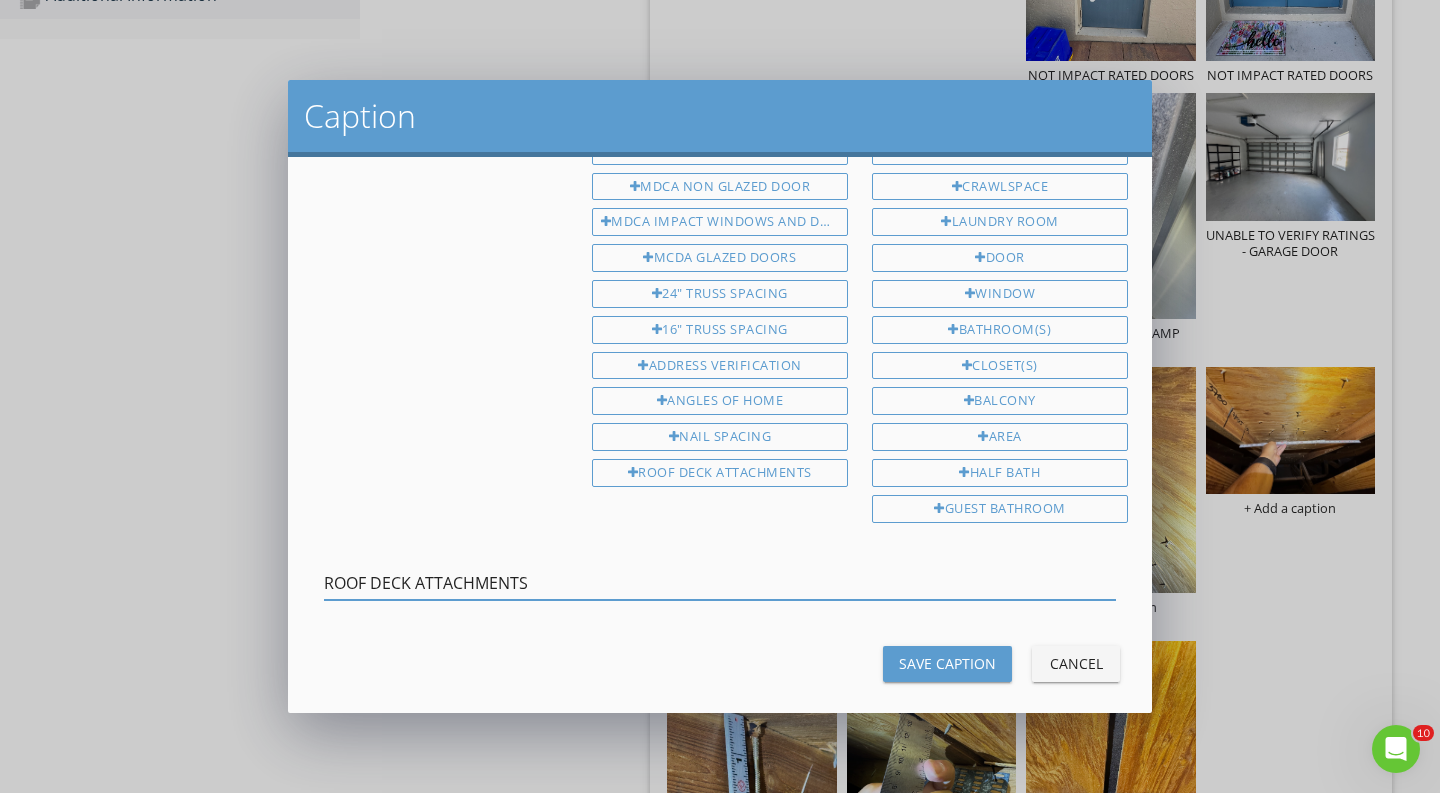 click on "Save Caption" at bounding box center [947, 663] 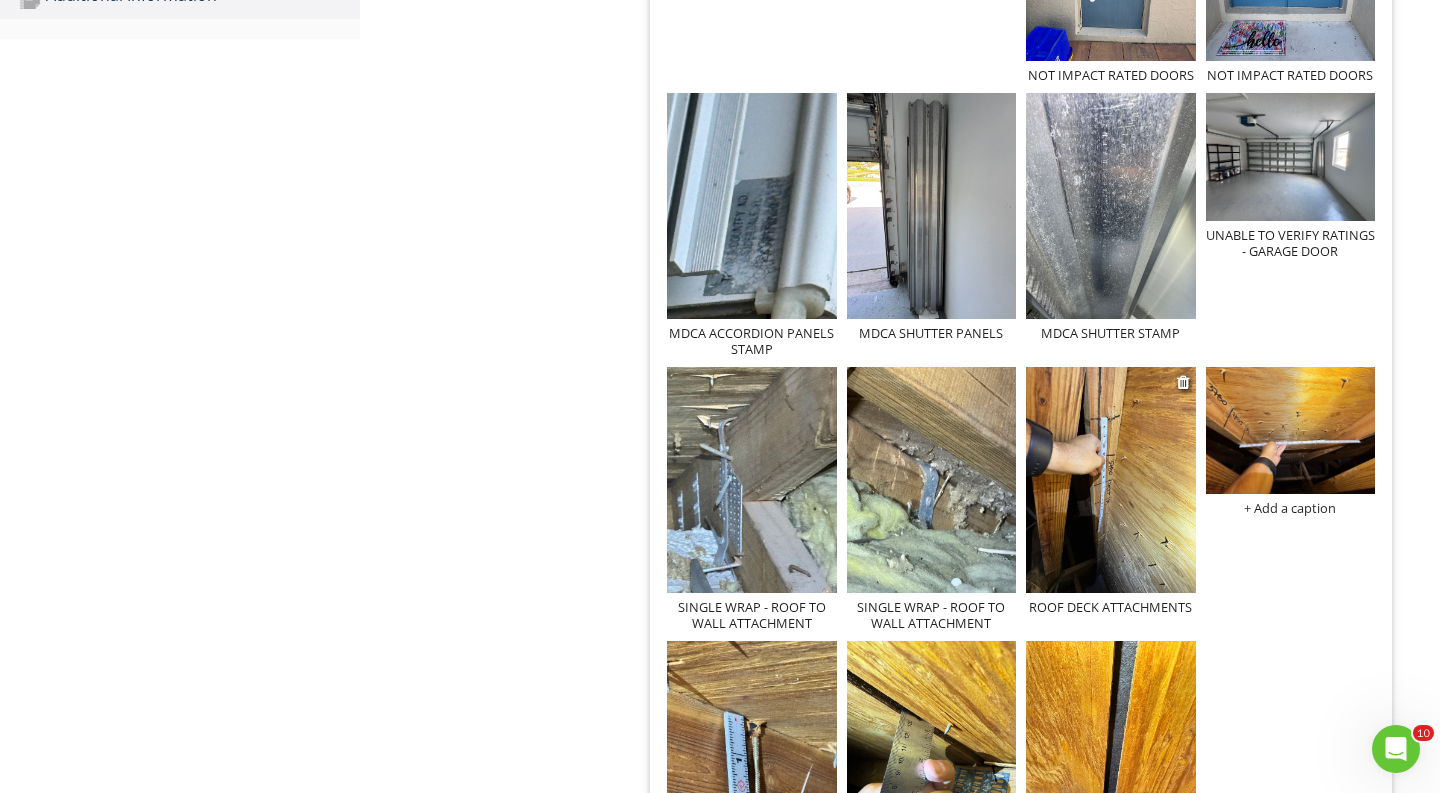 click at bounding box center (1111, 480) 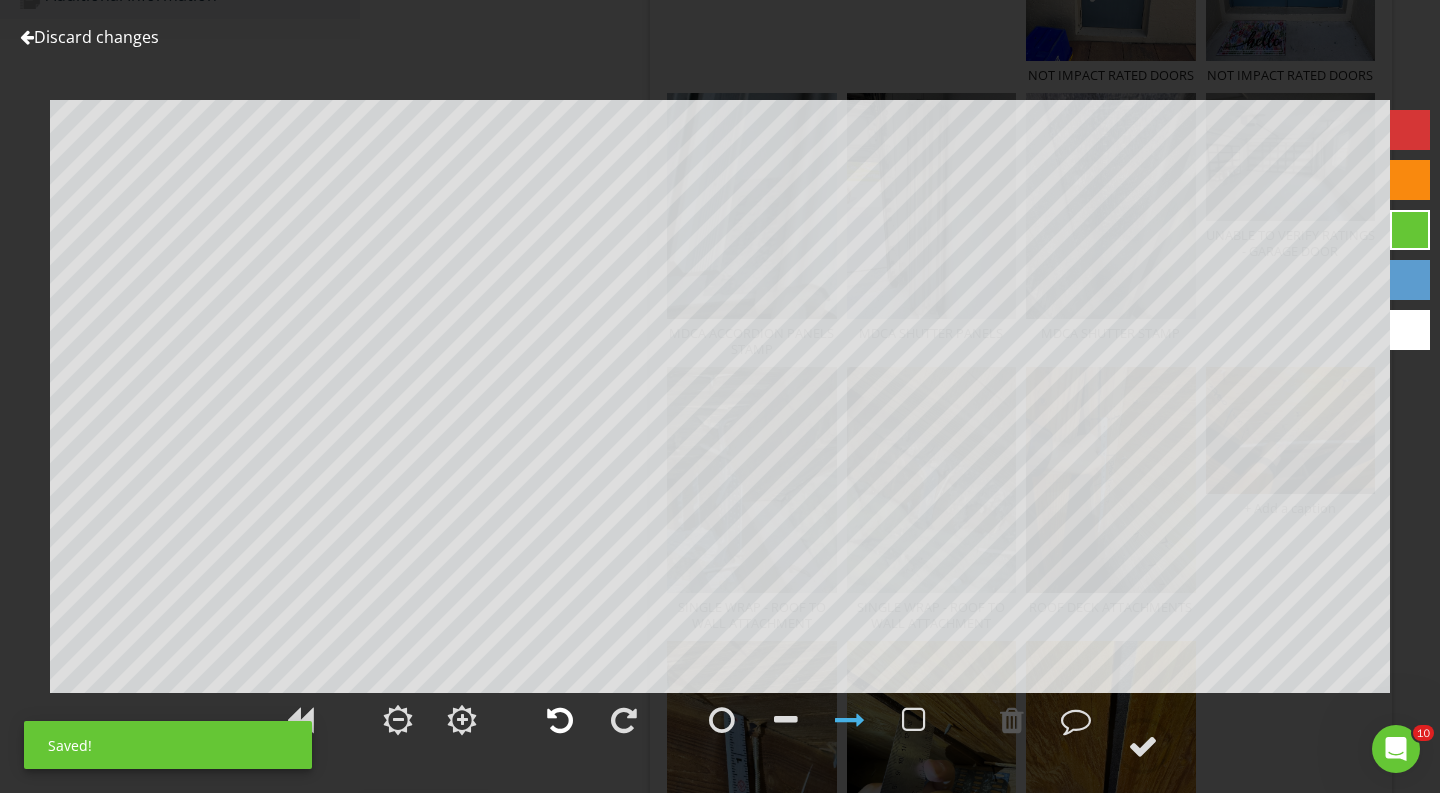 click at bounding box center (560, 720) 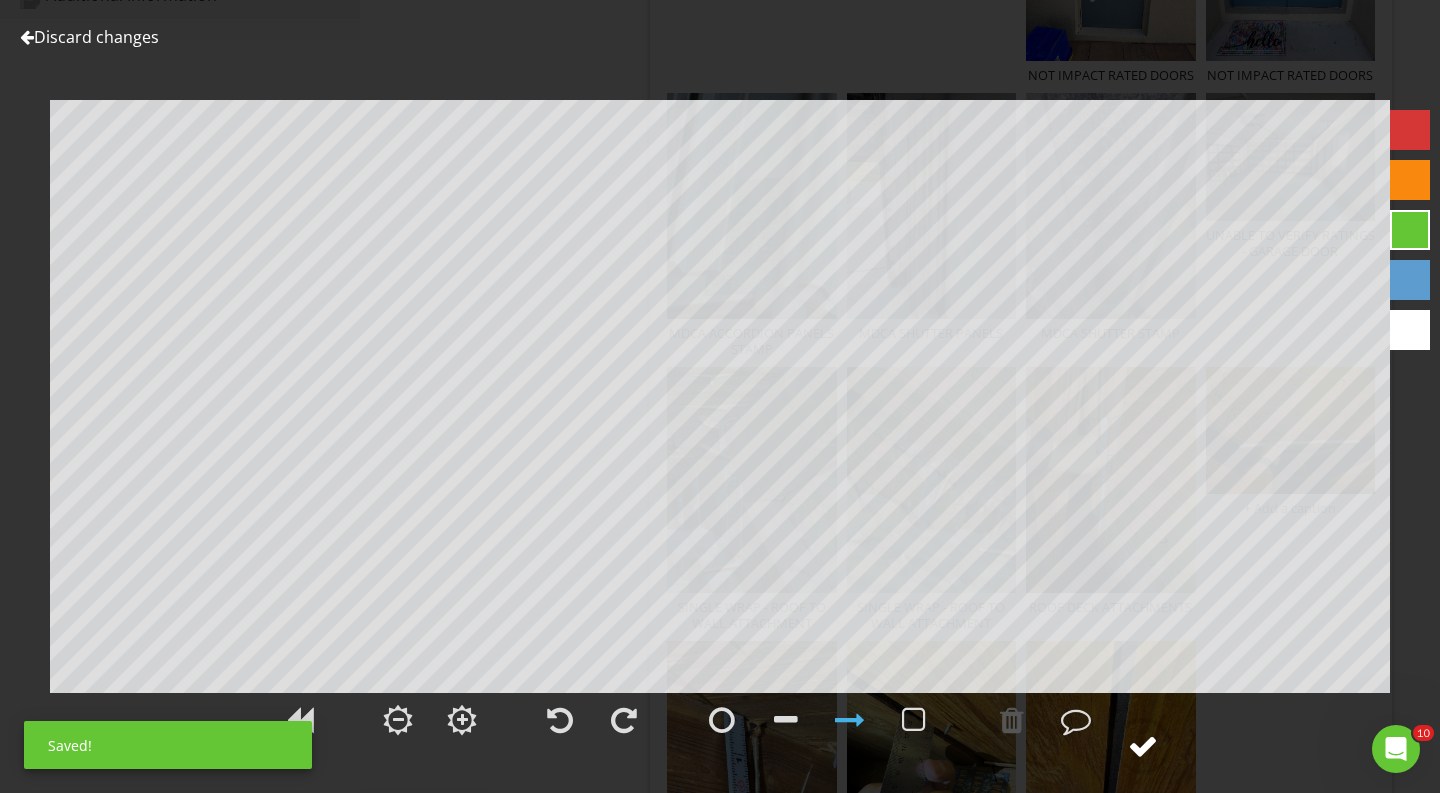 click at bounding box center (1143, 746) 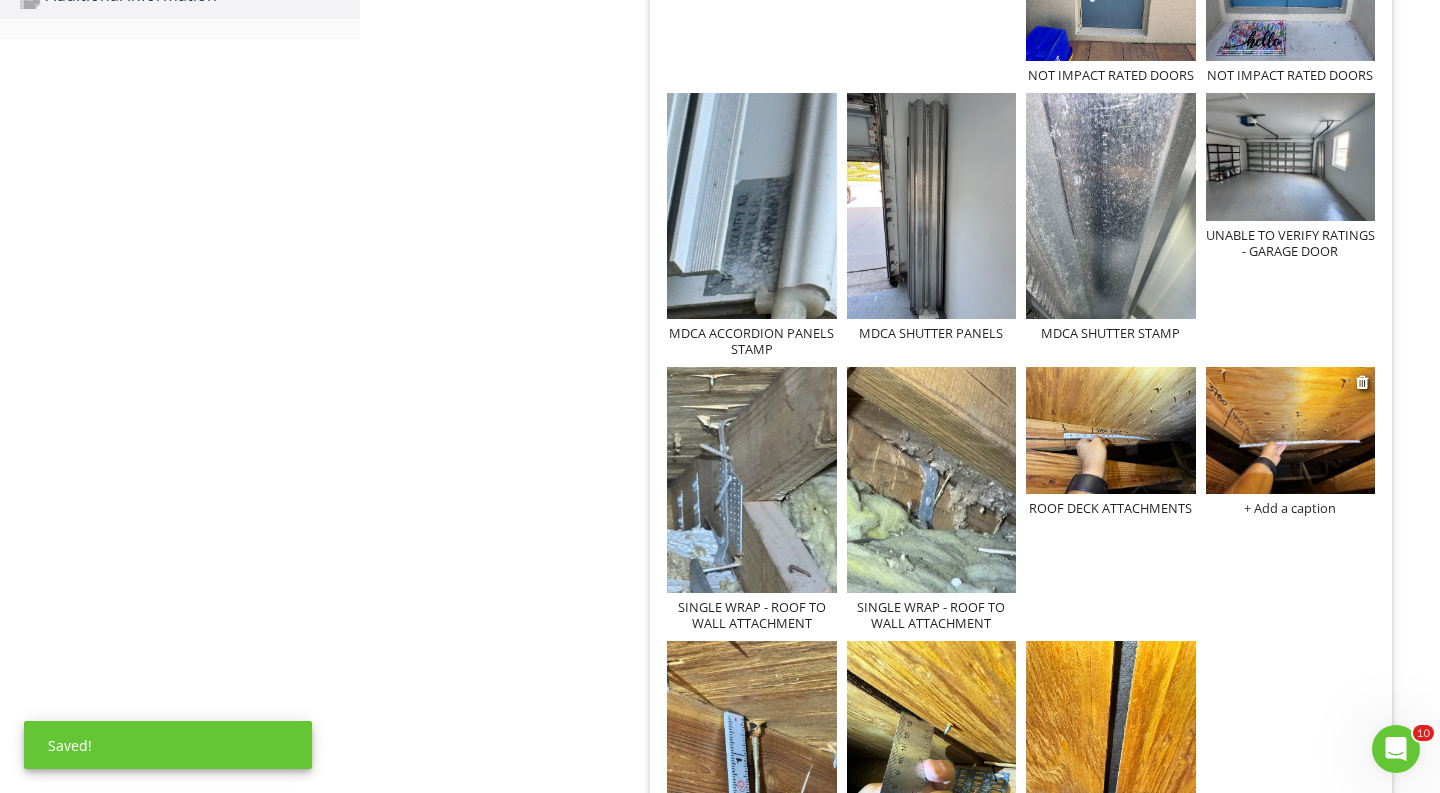 click on "+ Add a caption" at bounding box center [1291, 508] 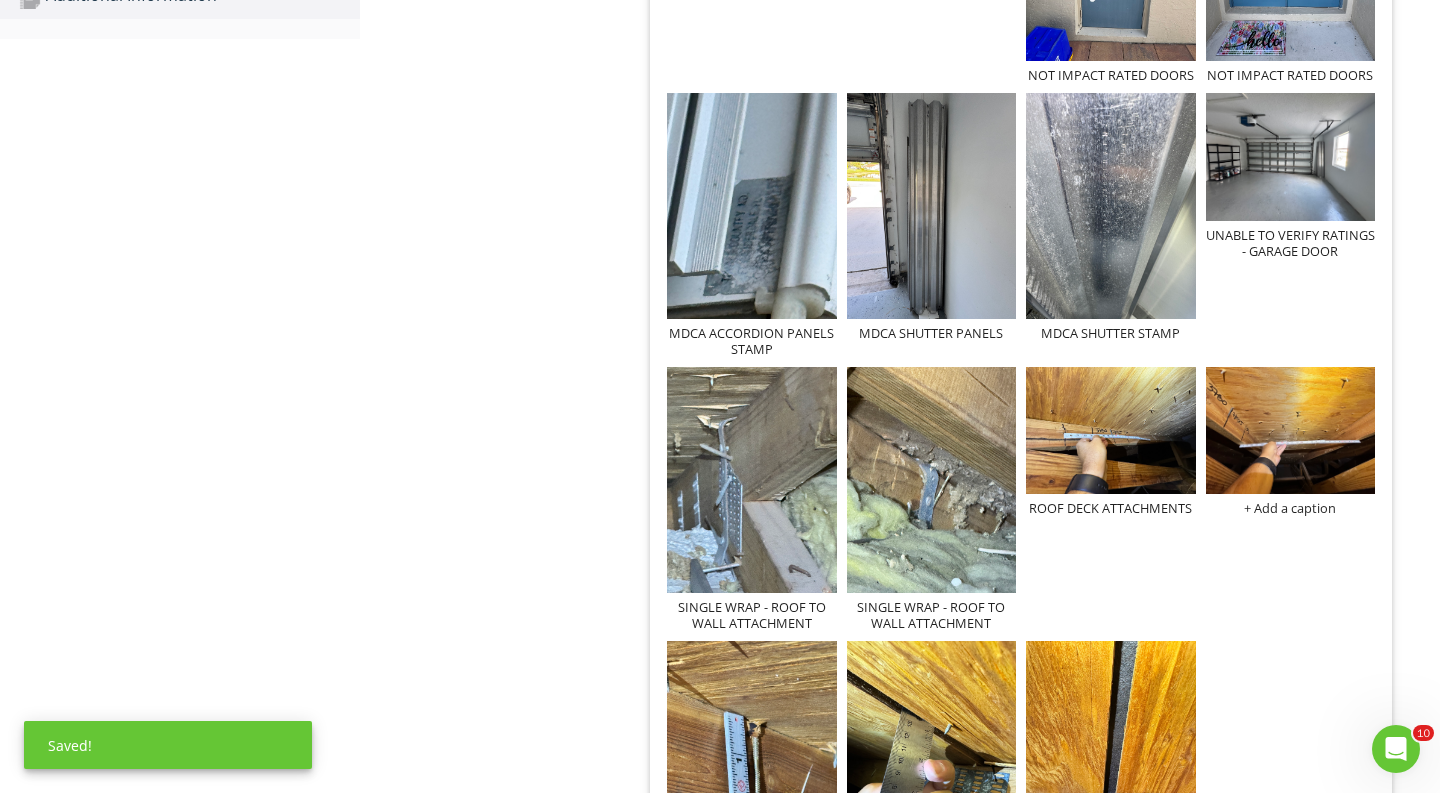 scroll, scrollTop: 510, scrollLeft: 0, axis: vertical 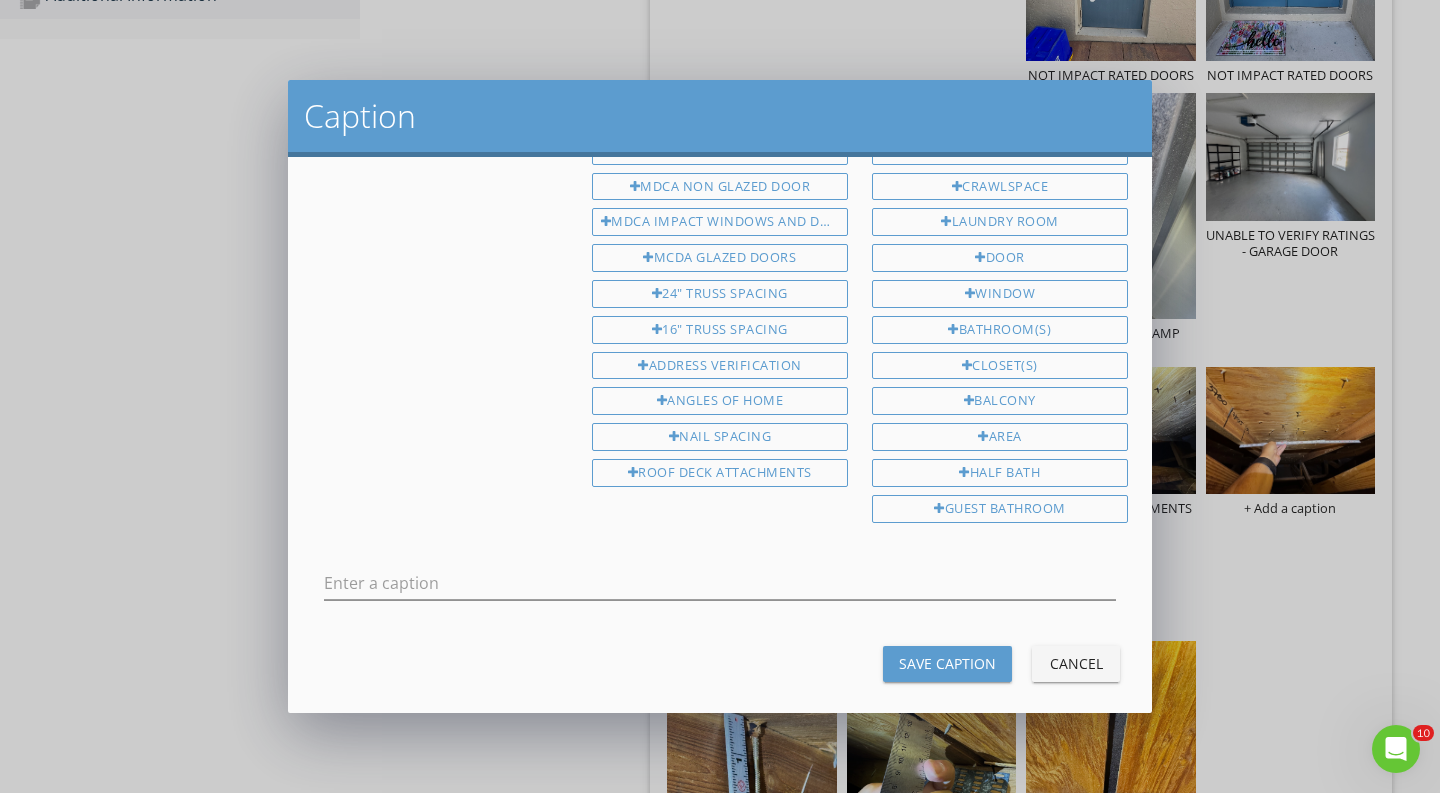 click at bounding box center [720, 587] 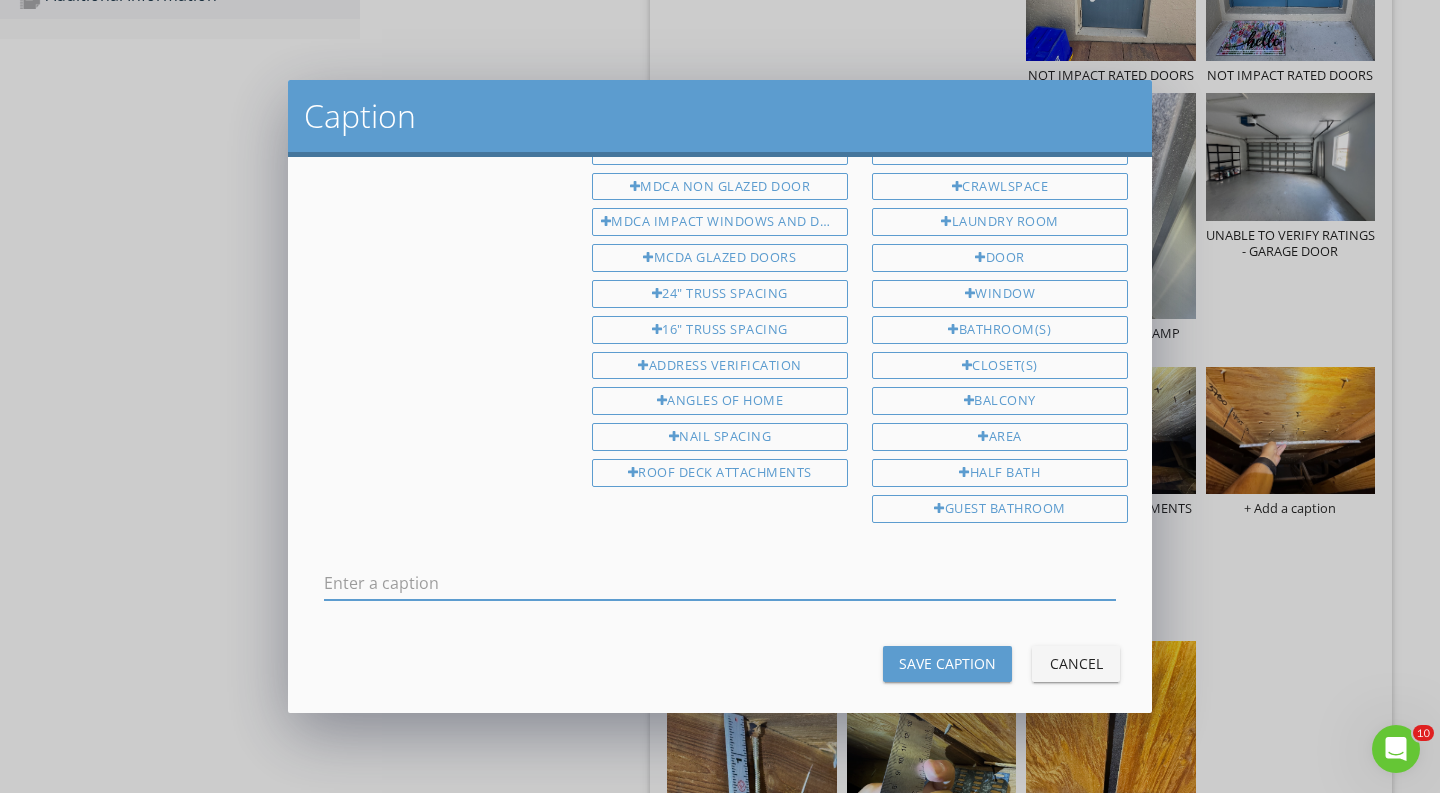click at bounding box center [720, 583] 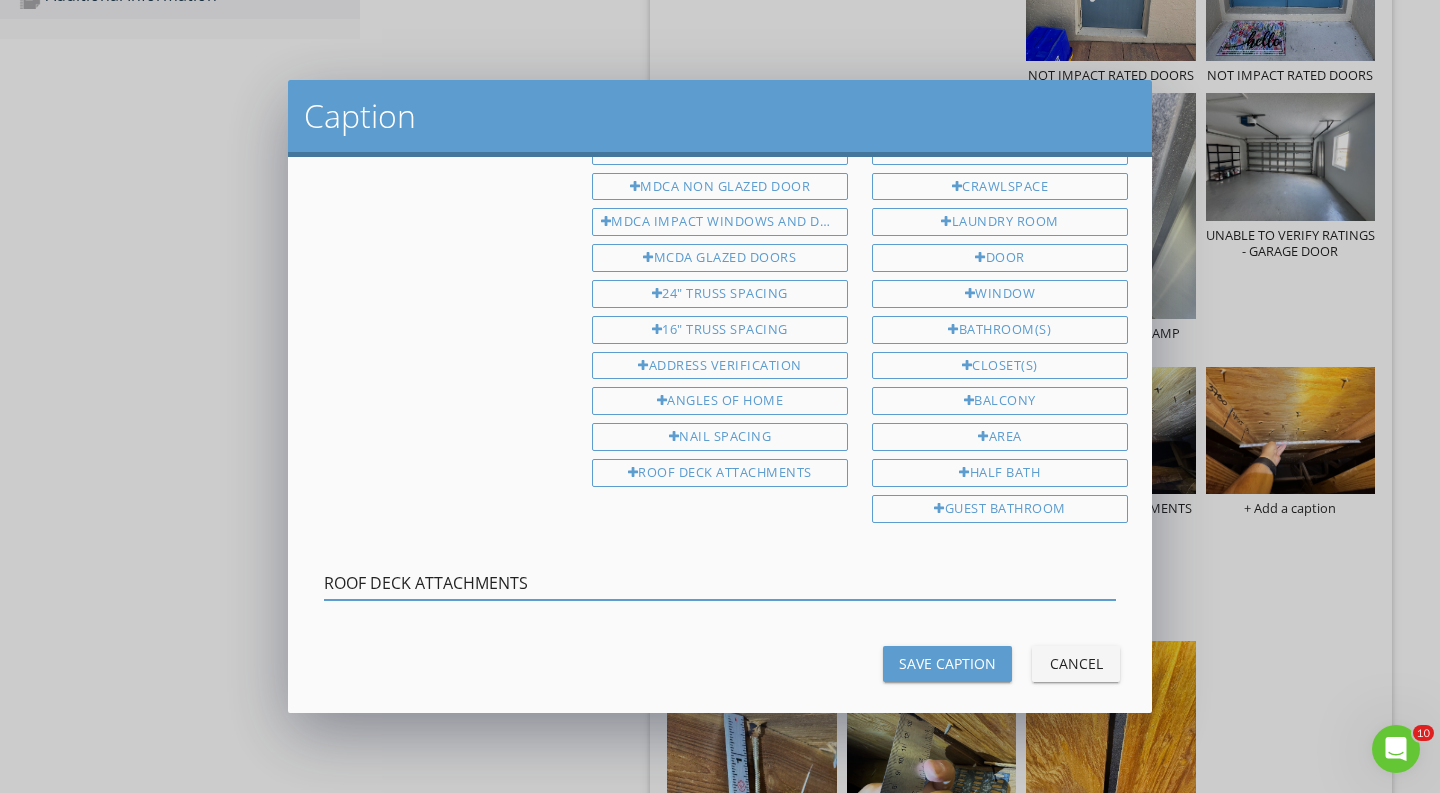 type on "ROOF DECK ATTACHMENTS" 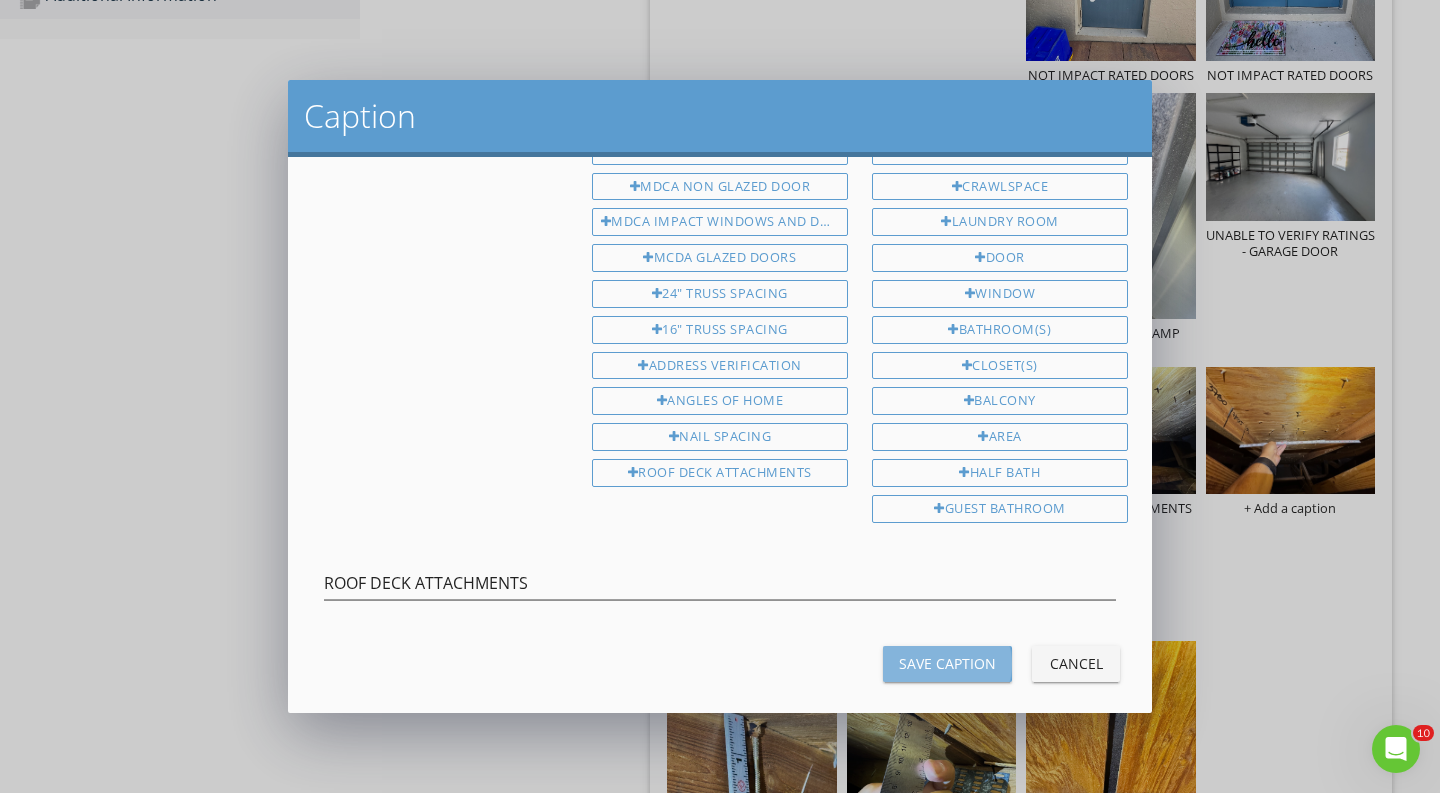 click on "Save Caption" at bounding box center [947, 664] 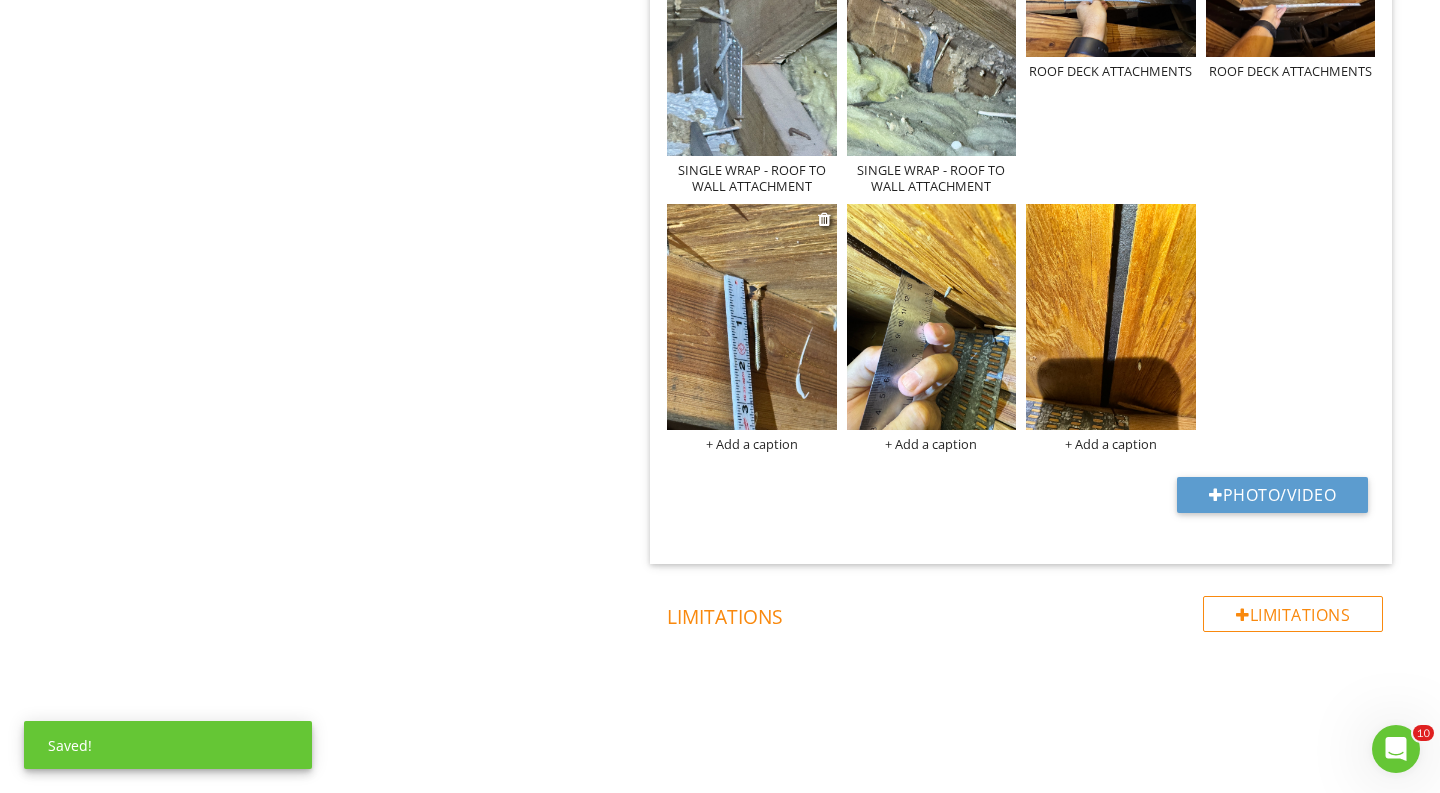 click on "+ Add a caption" at bounding box center [752, 444] 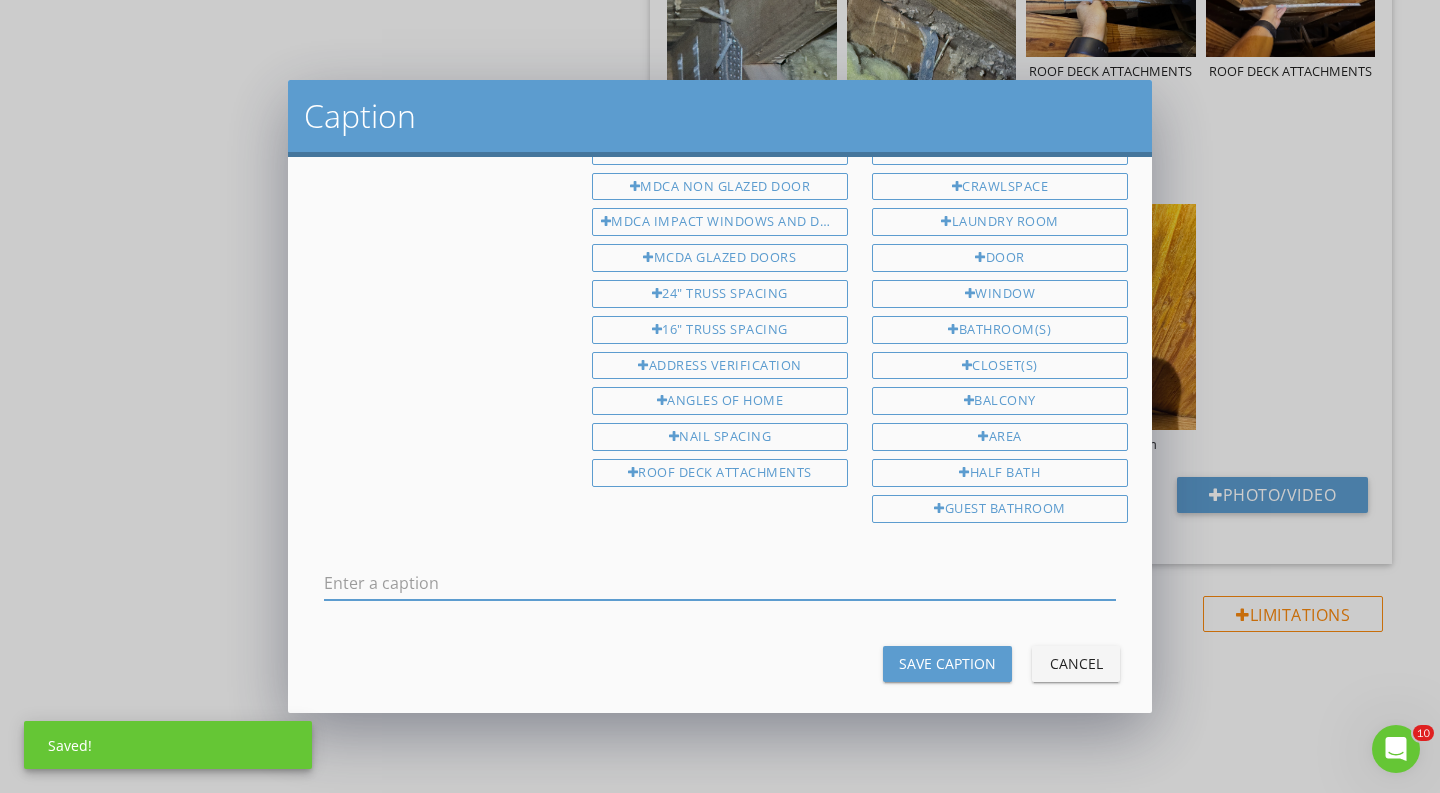 click at bounding box center (720, 583) 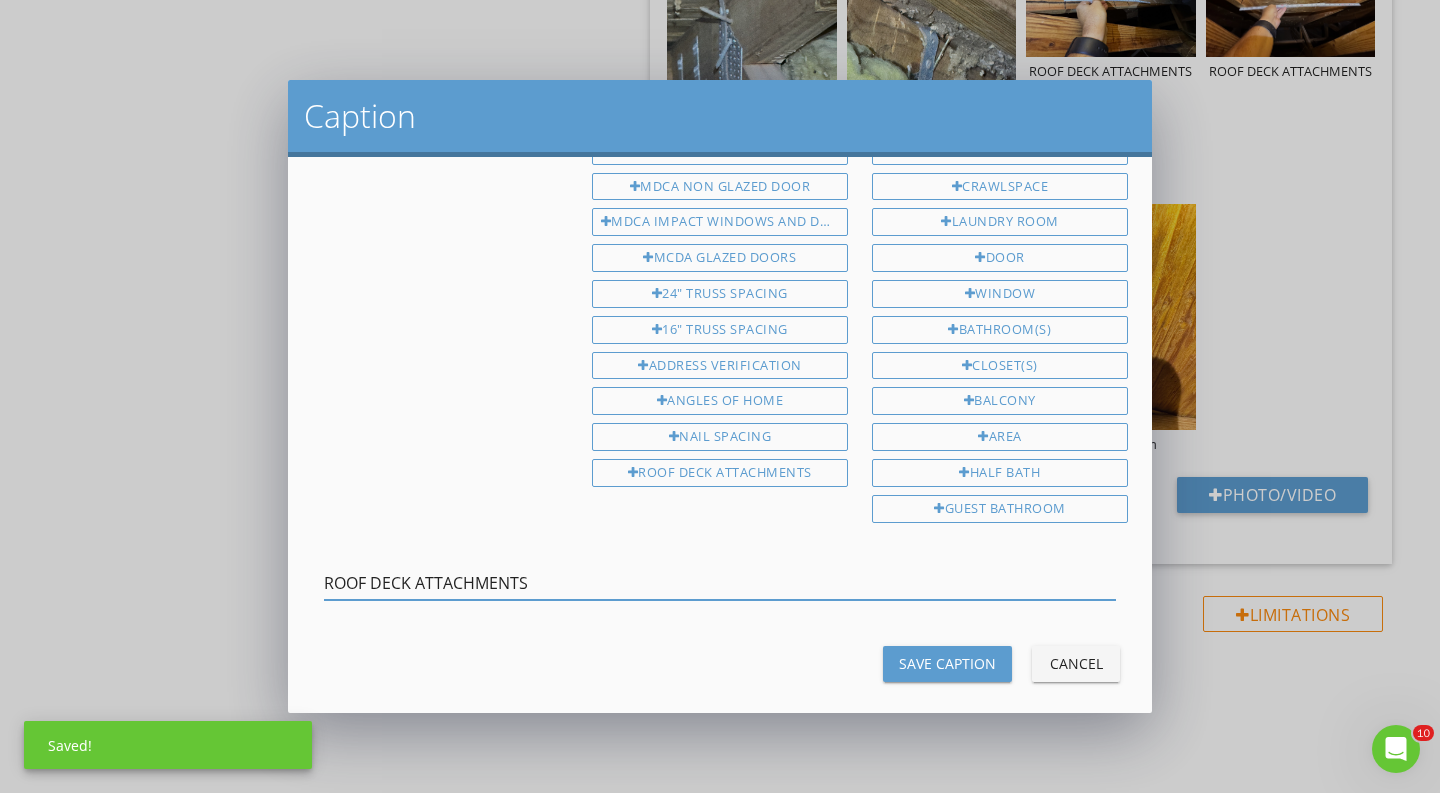 type on "ROOF DECK ATTACHMENTS" 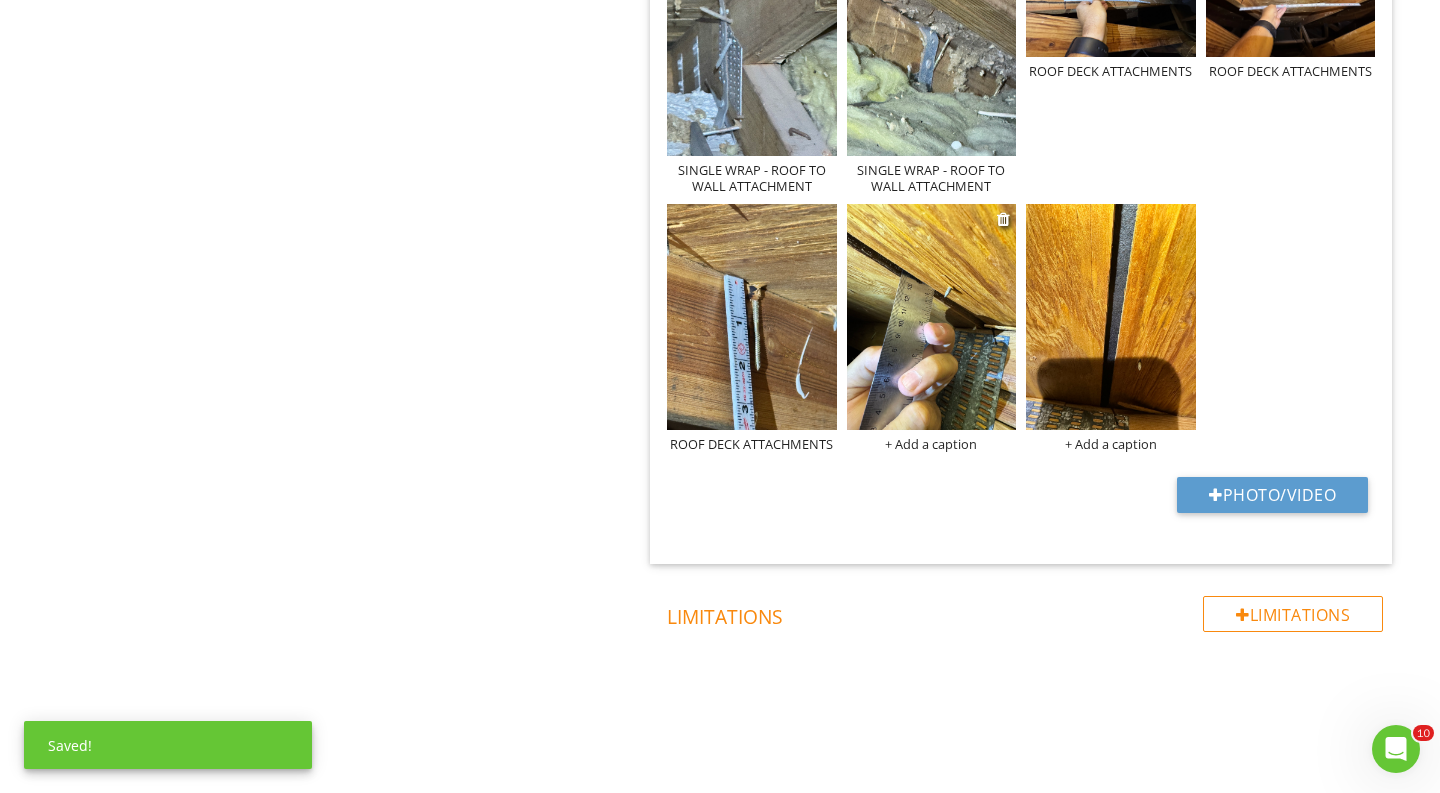 click on "+ Add a caption" at bounding box center (932, 444) 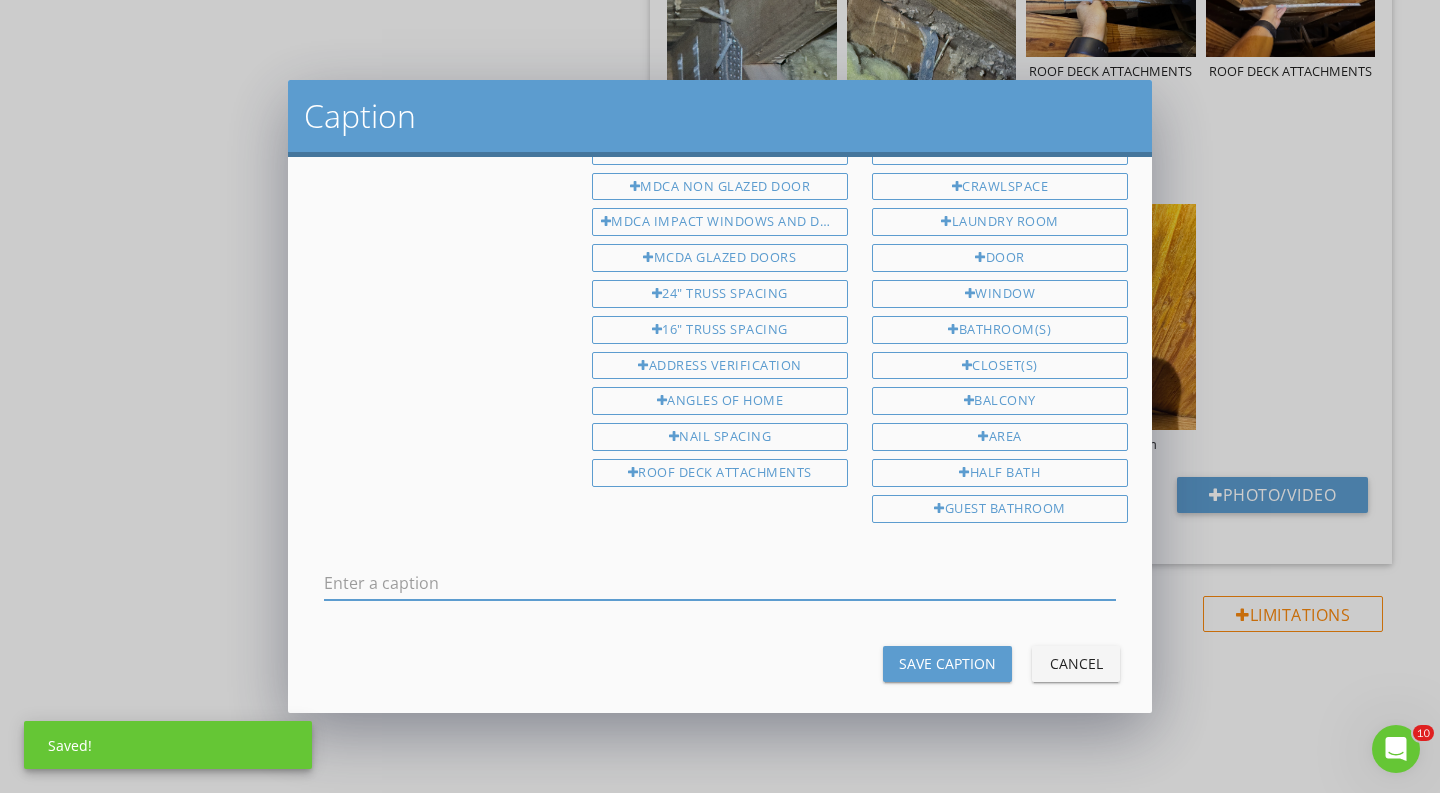 click at bounding box center (720, 583) 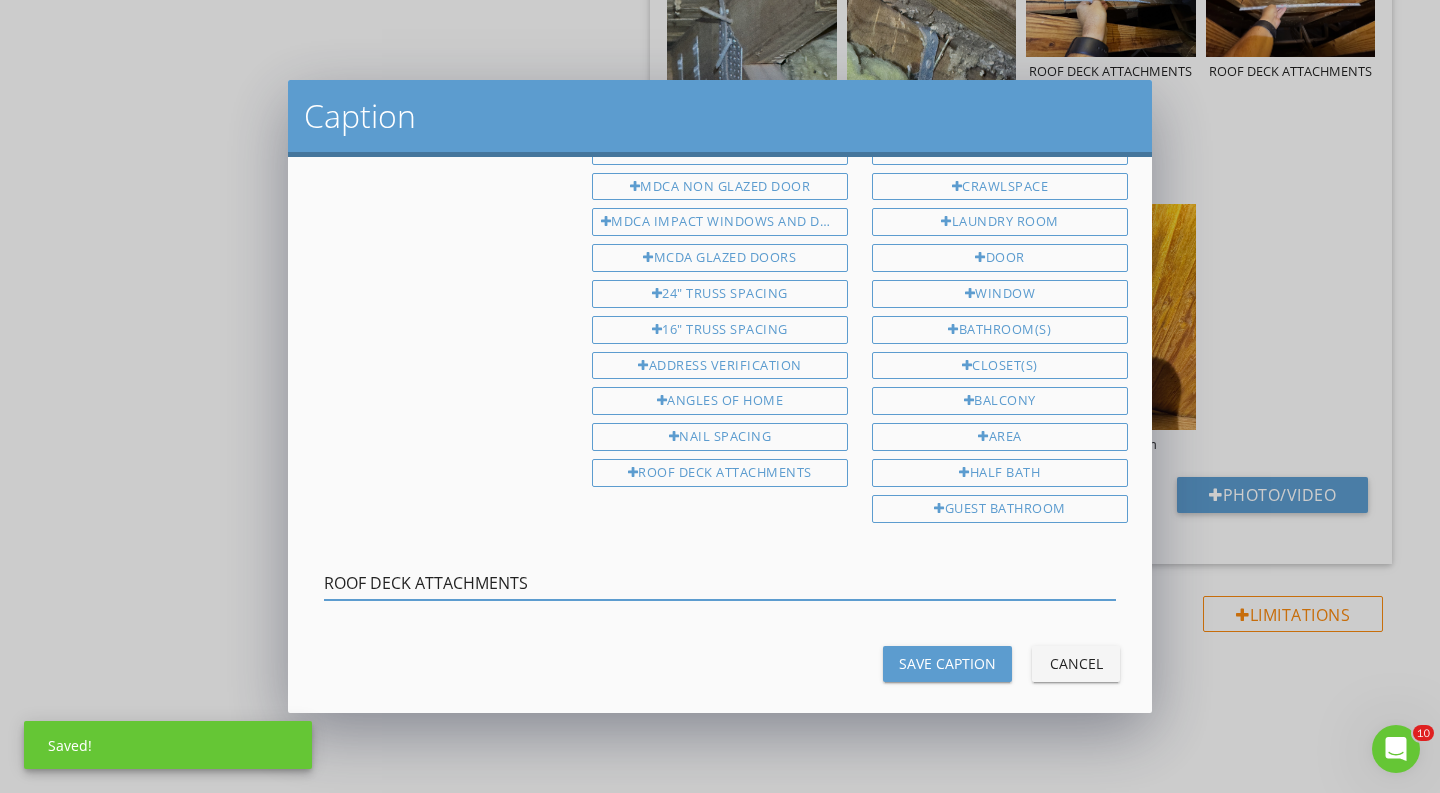type on "ROOF DECK ATTACHMENTS" 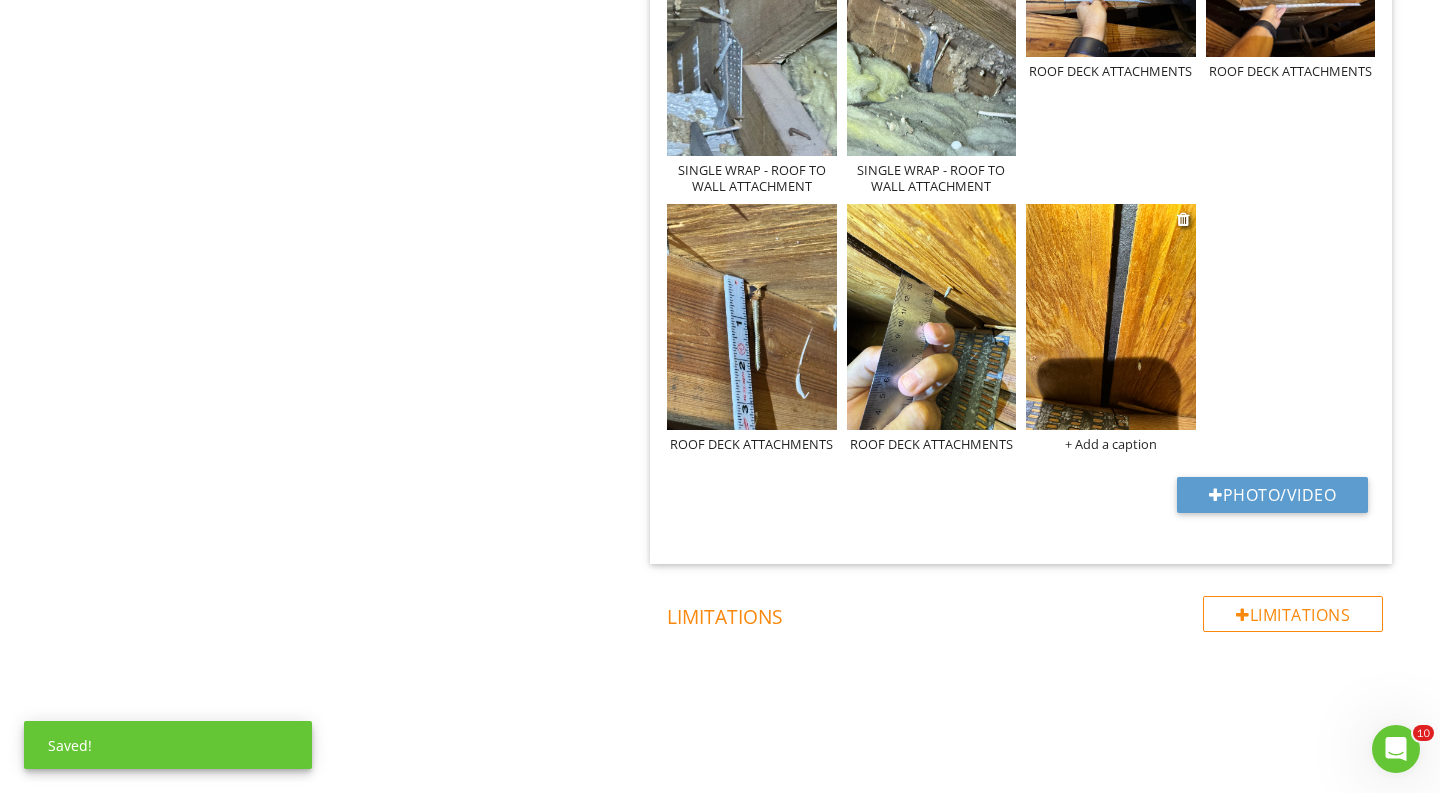 click on "+ Add a caption" at bounding box center [1111, 444] 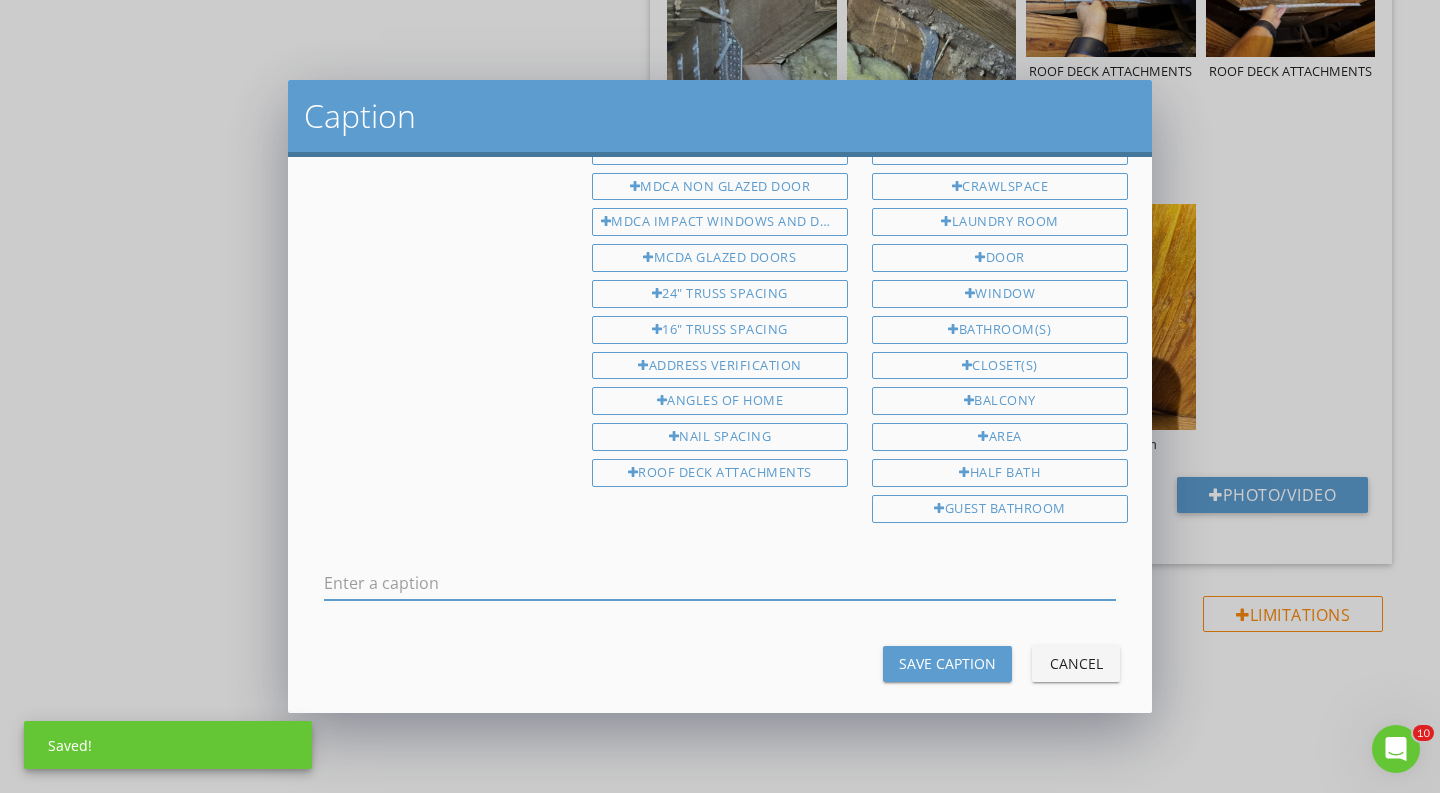 click at bounding box center (720, 583) 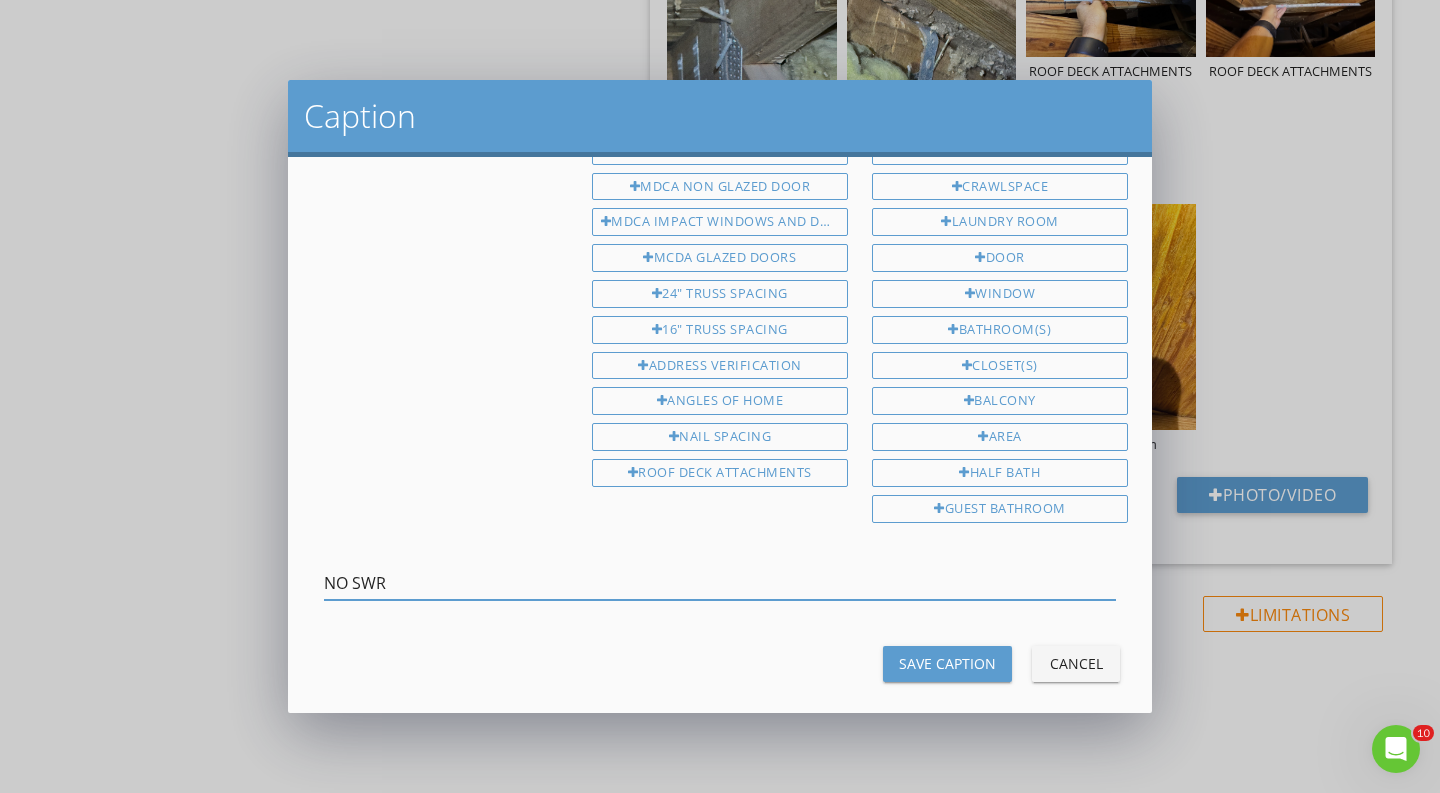 type on "NO SWR" 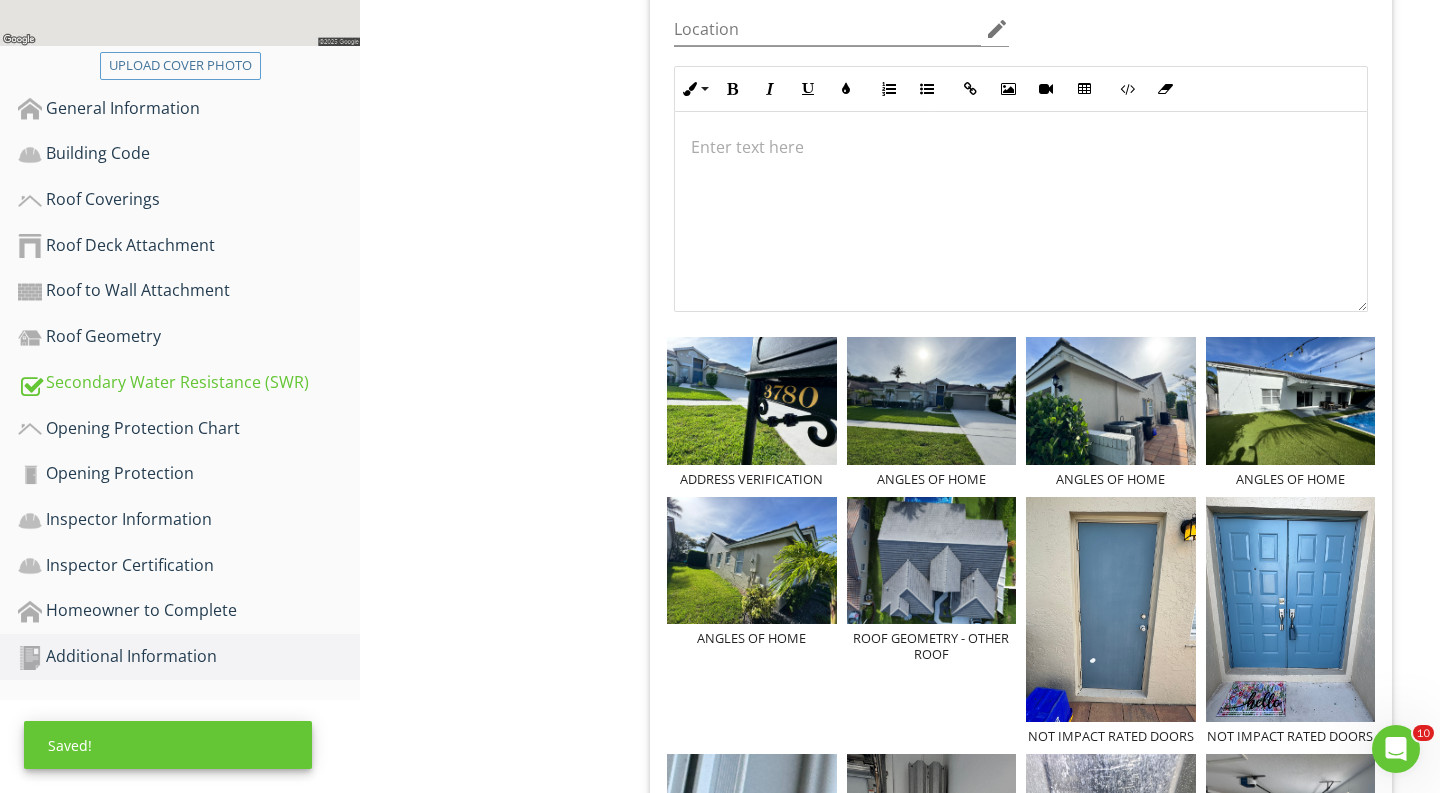 scroll, scrollTop: 147, scrollLeft: 0, axis: vertical 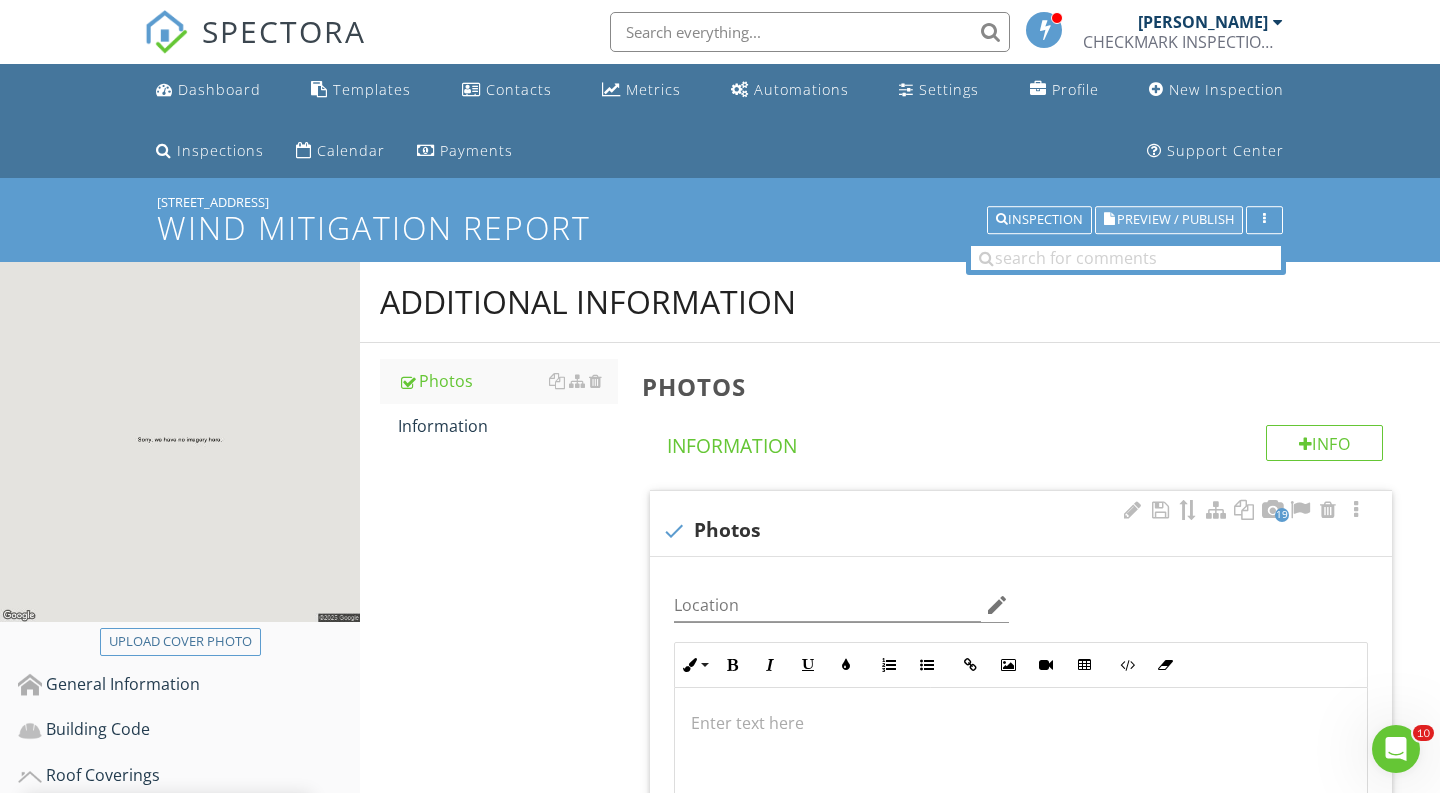 click on "Preview / Publish" at bounding box center (1175, 220) 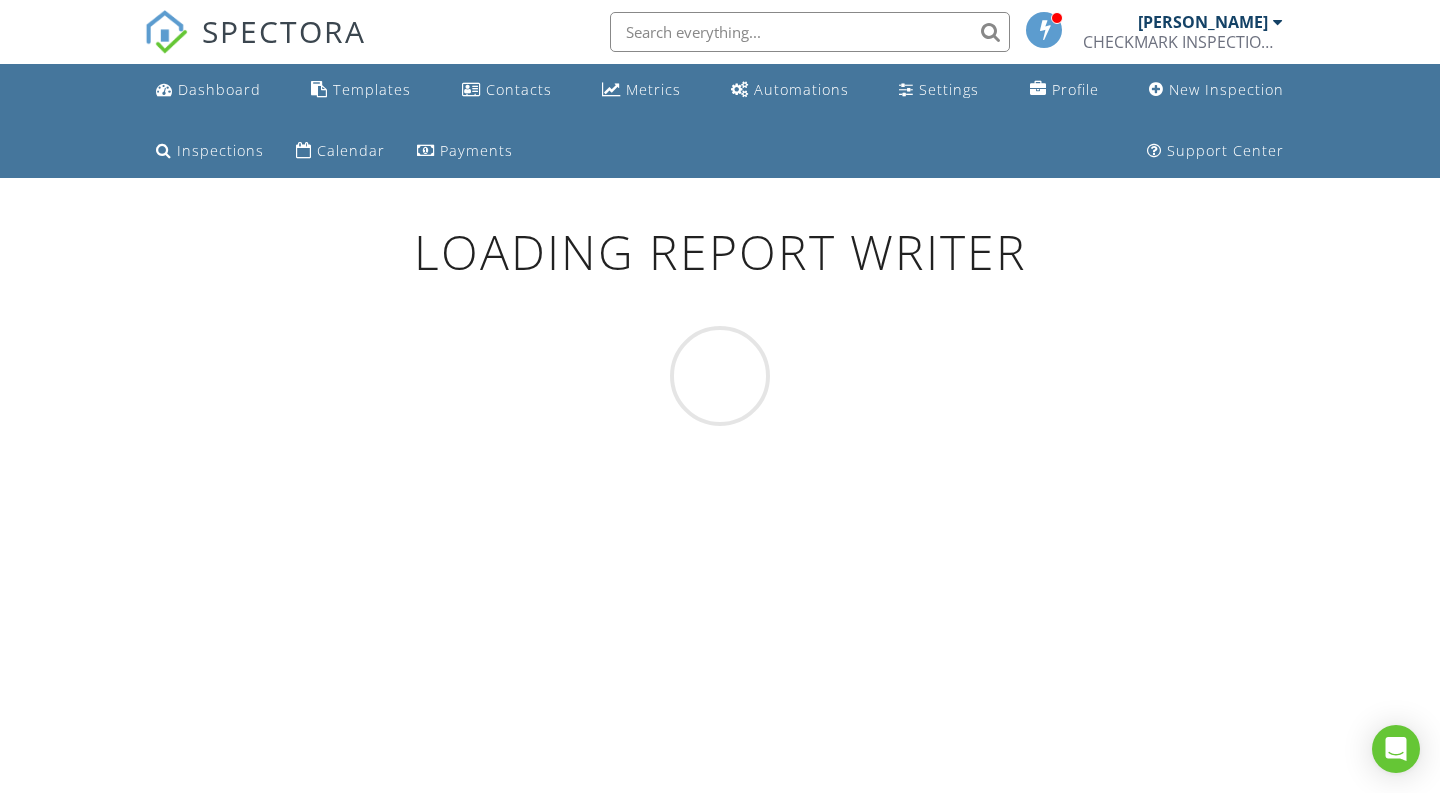 scroll, scrollTop: -14, scrollLeft: 0, axis: vertical 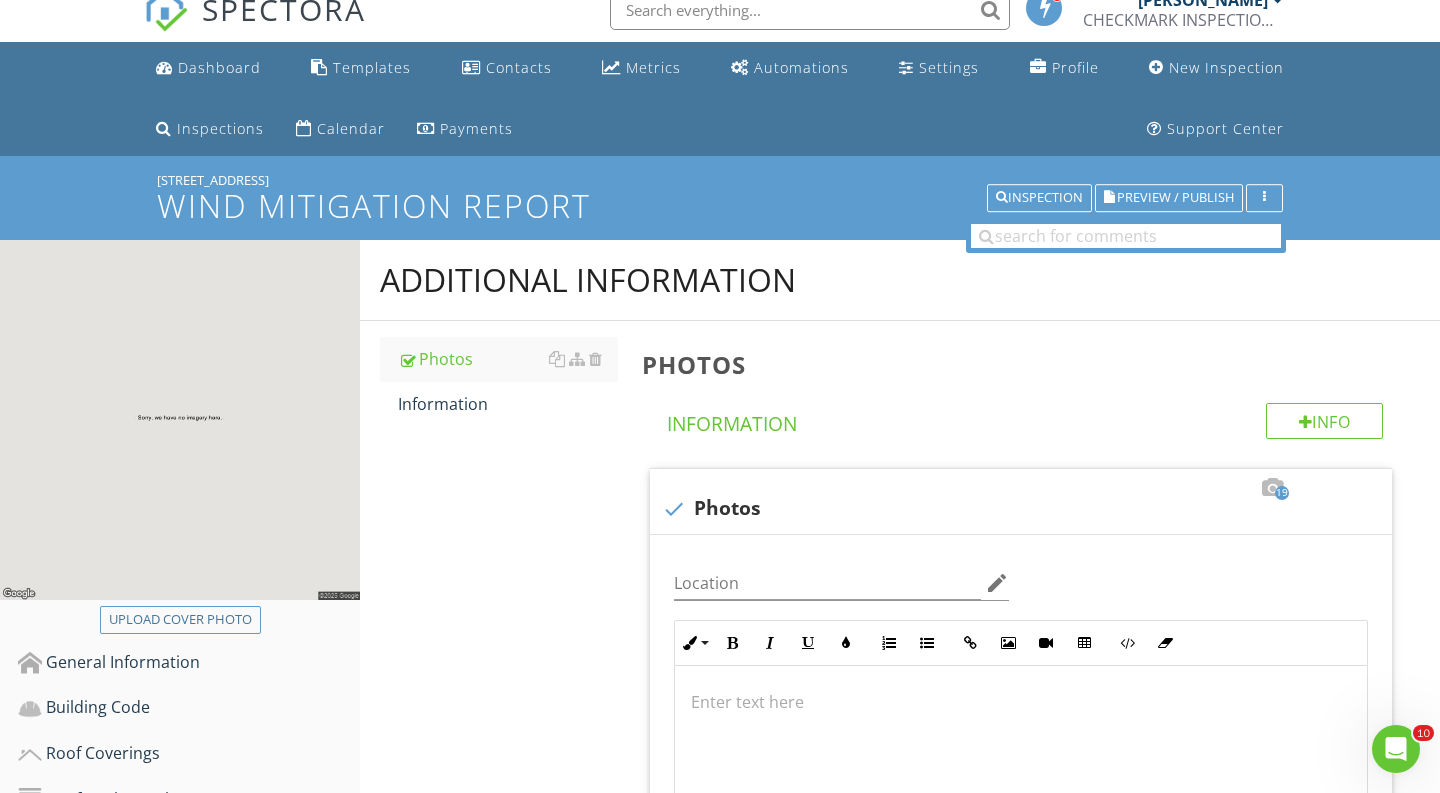 click on "[STREET_ADDRESS]" at bounding box center (720, 180) 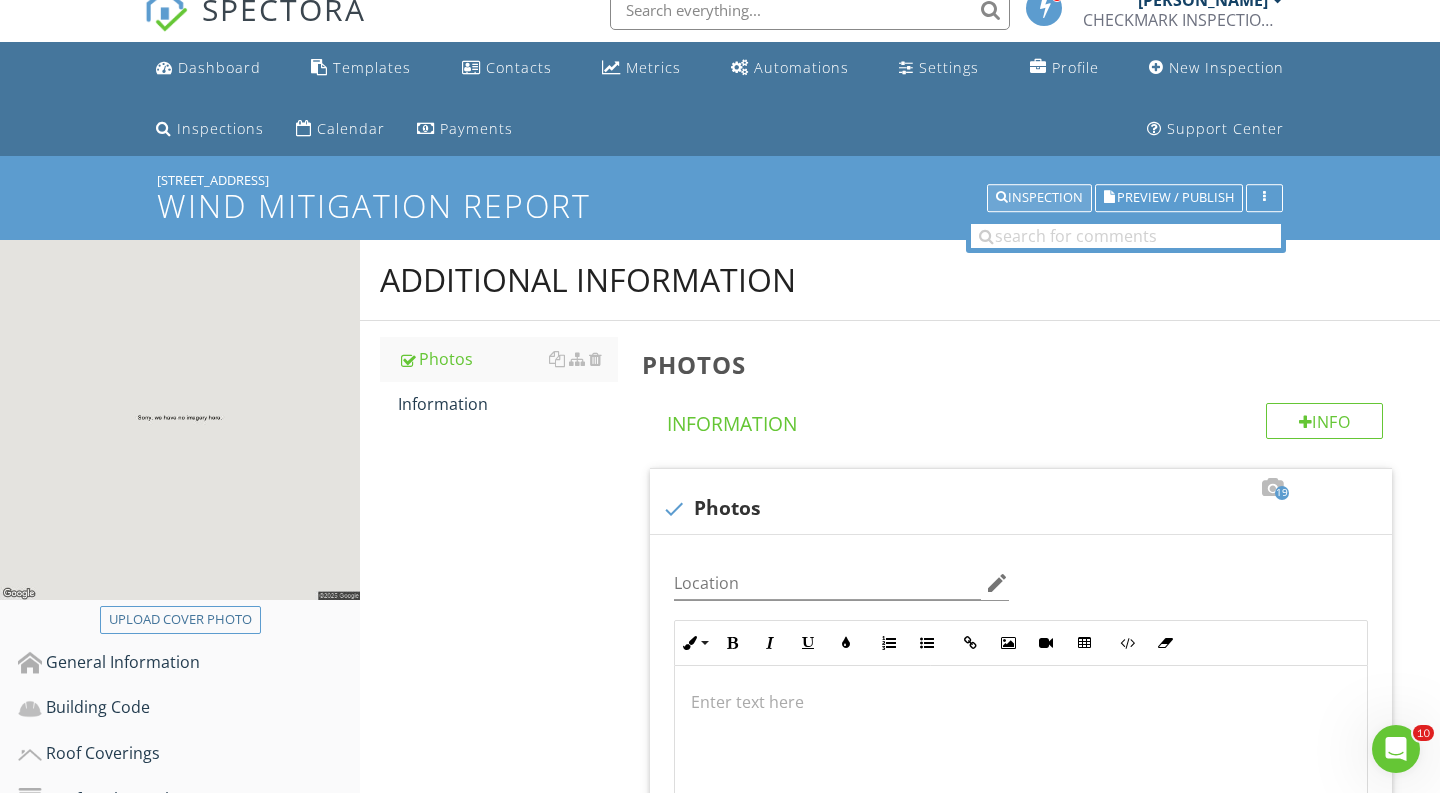 click on "Inspection" at bounding box center (1039, 198) 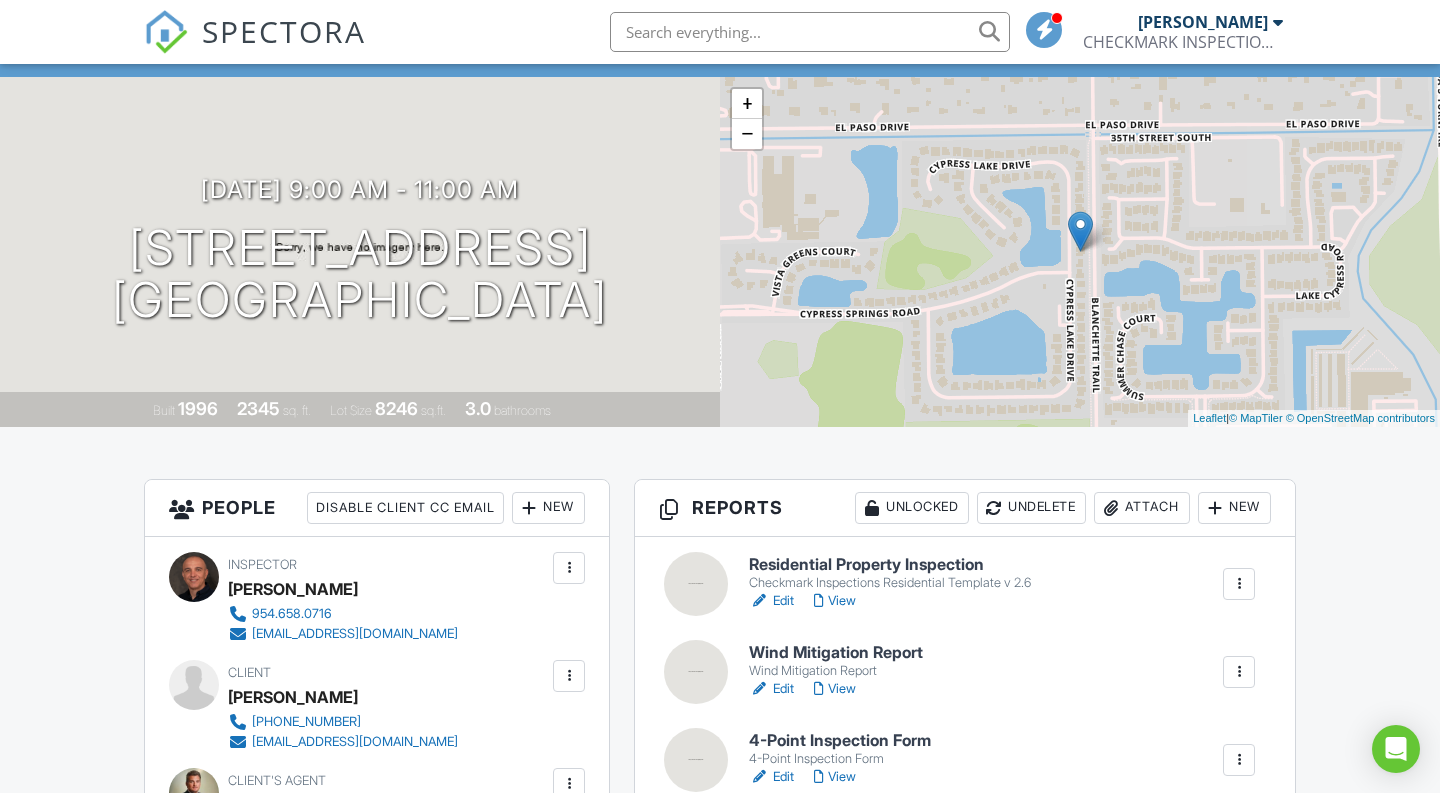 click on "Attach" at bounding box center (1142, 508) 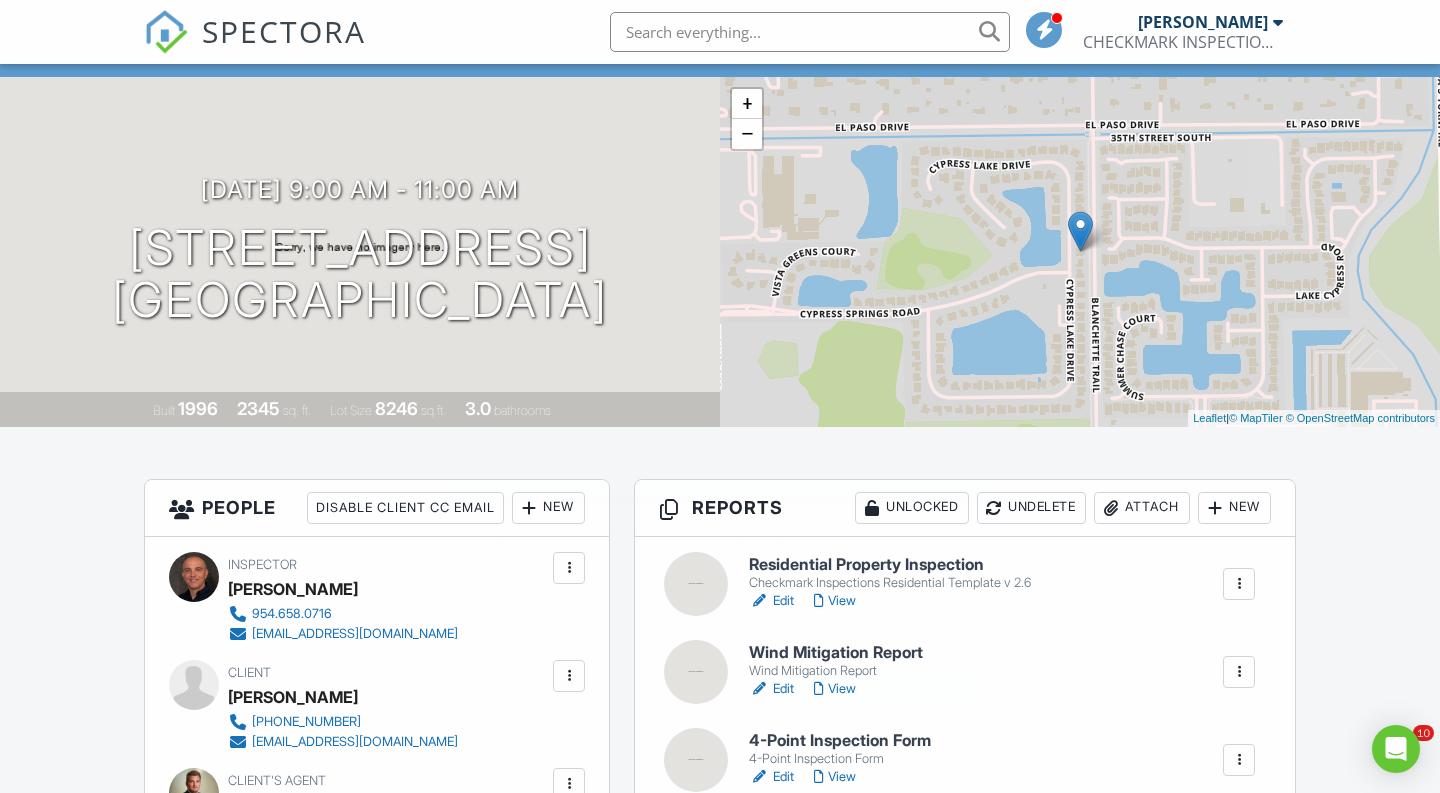 scroll, scrollTop: 169, scrollLeft: 0, axis: vertical 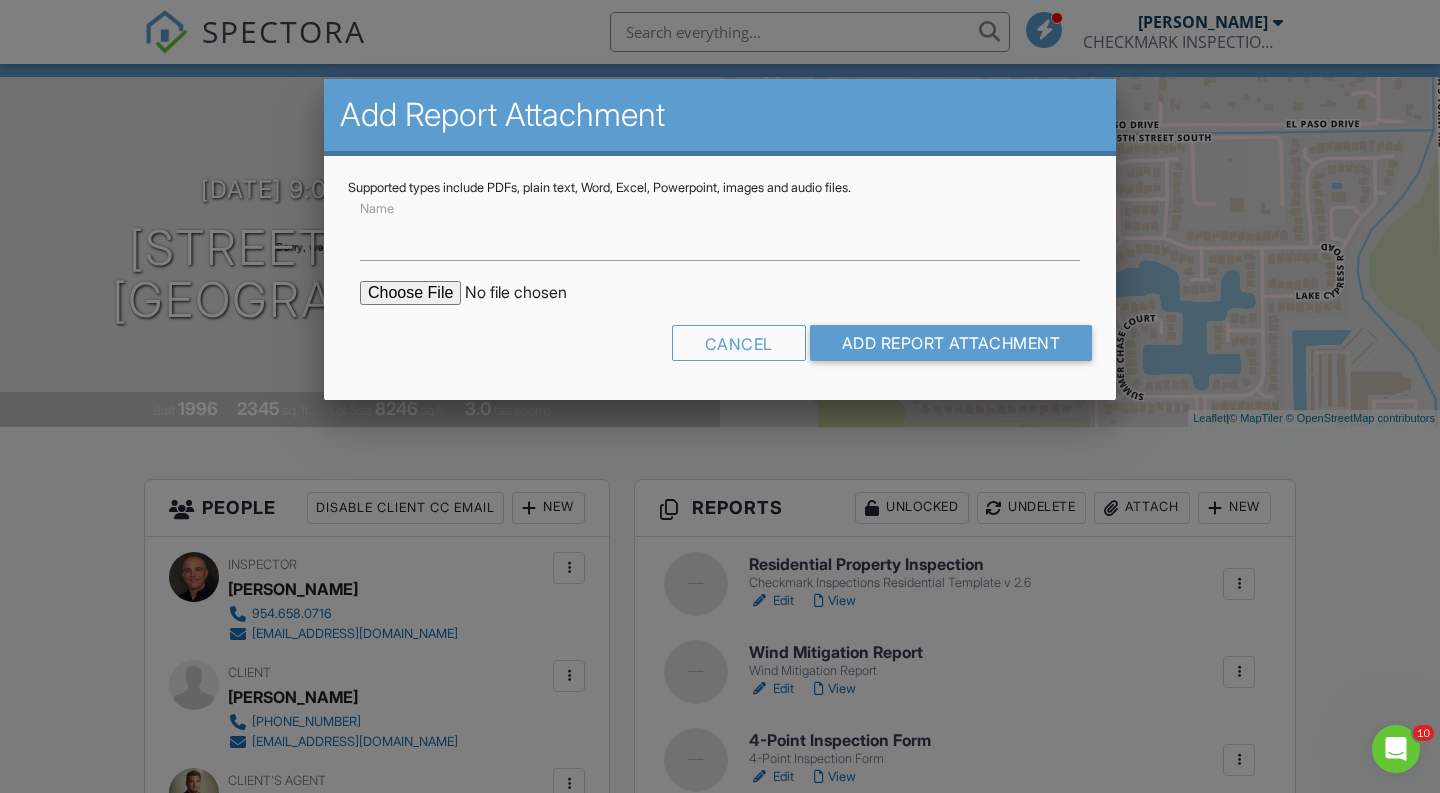click on "Name
Cancel
Add Report Attachment" at bounding box center [720, 286] 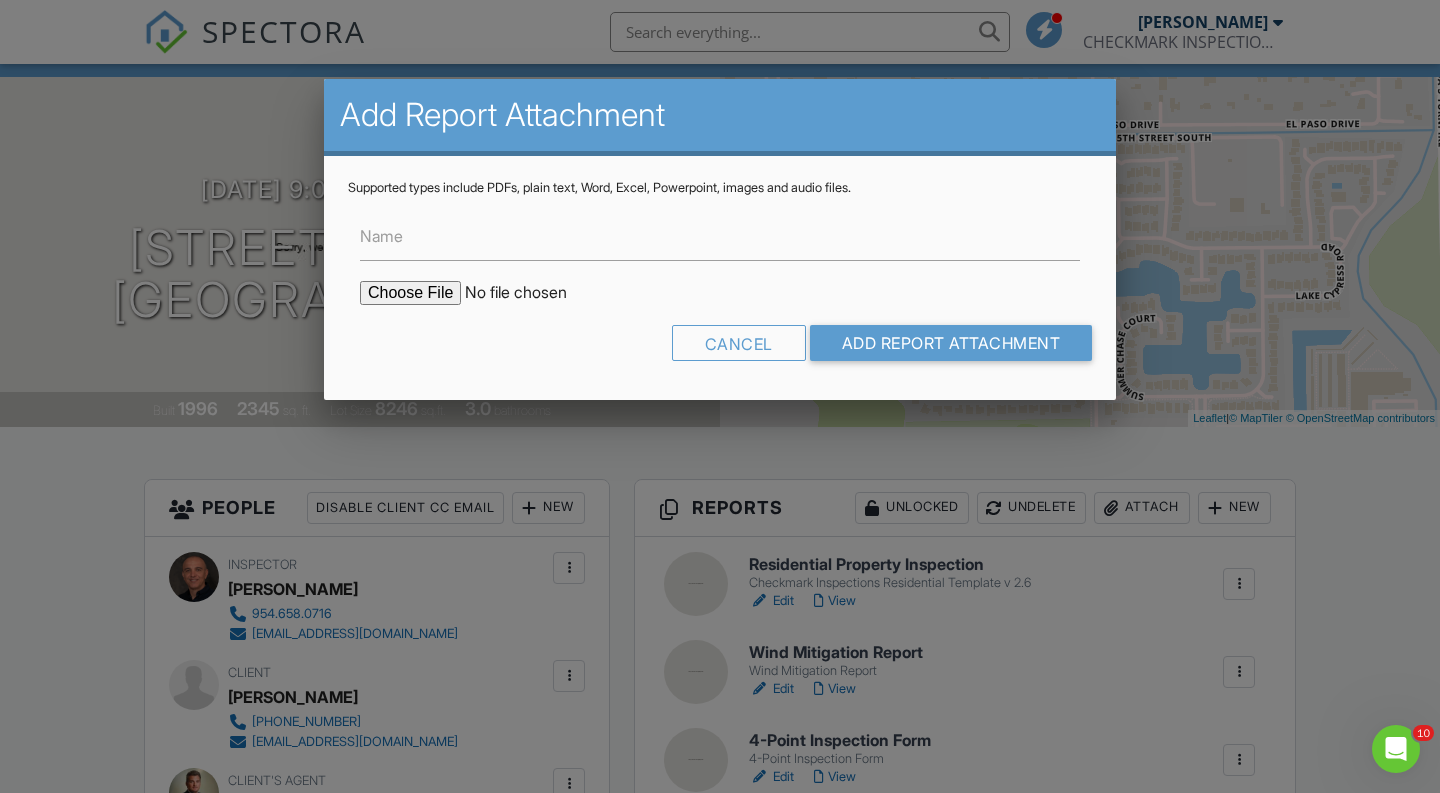 click at bounding box center (530, 293) 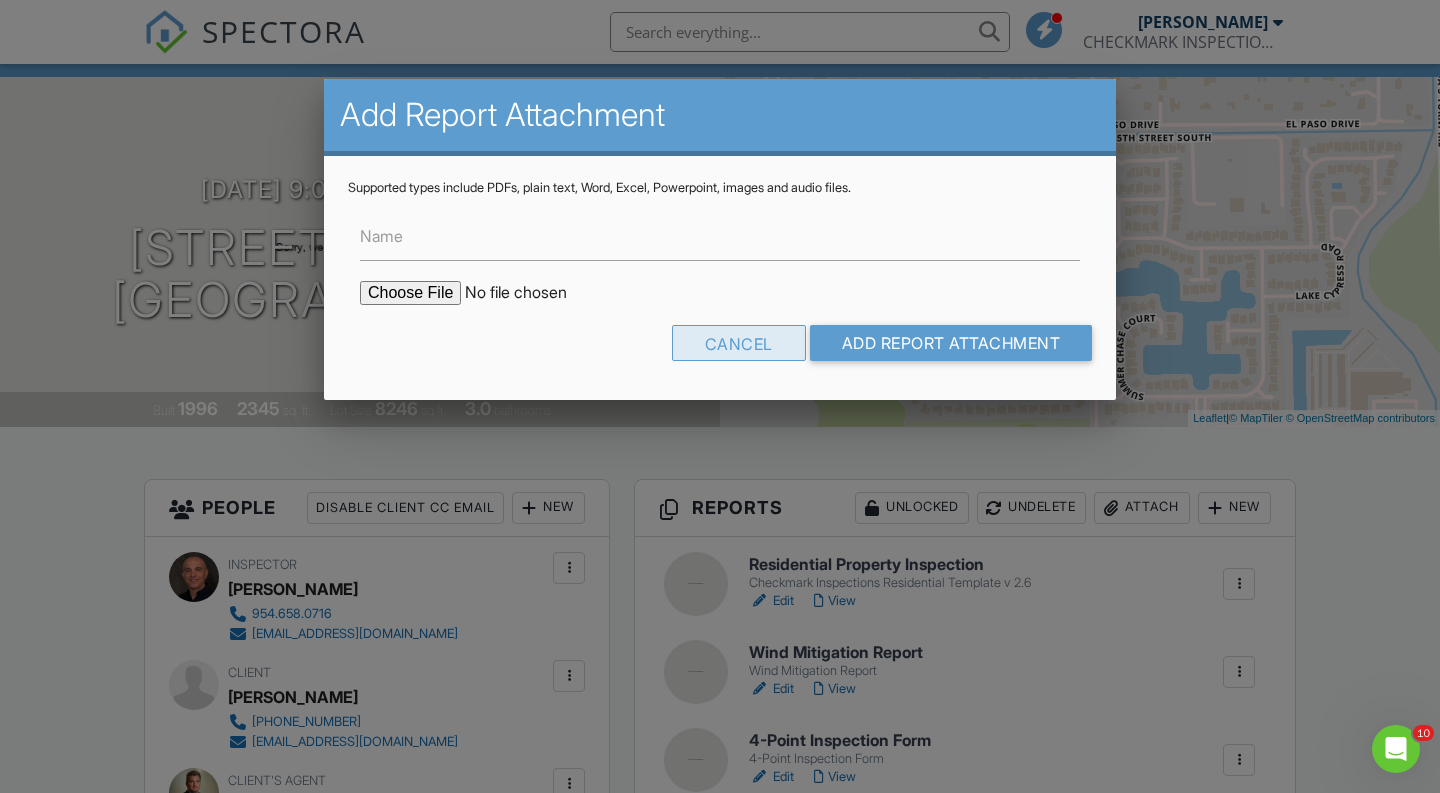 click on "Cancel" at bounding box center [739, 343] 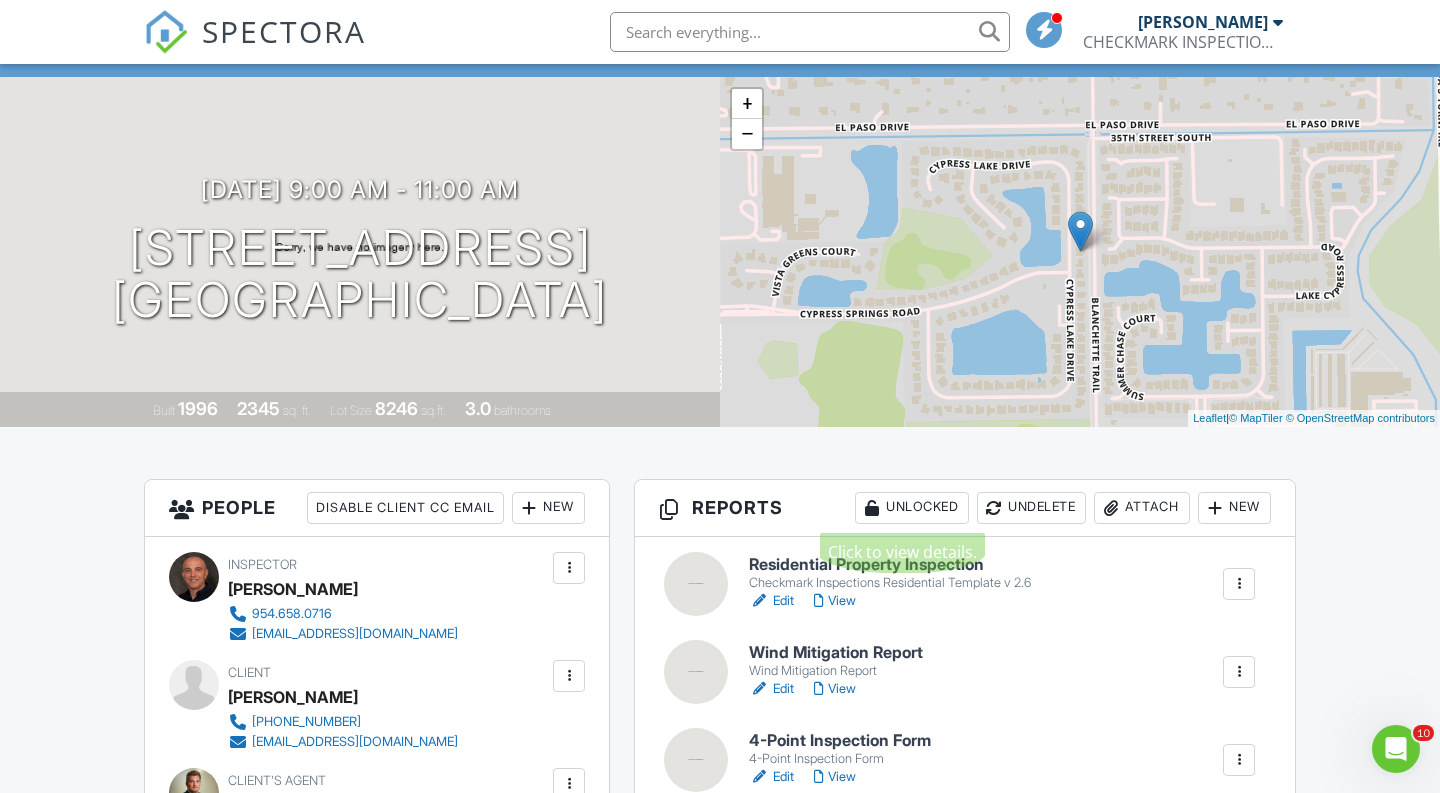 scroll, scrollTop: 386, scrollLeft: 0, axis: vertical 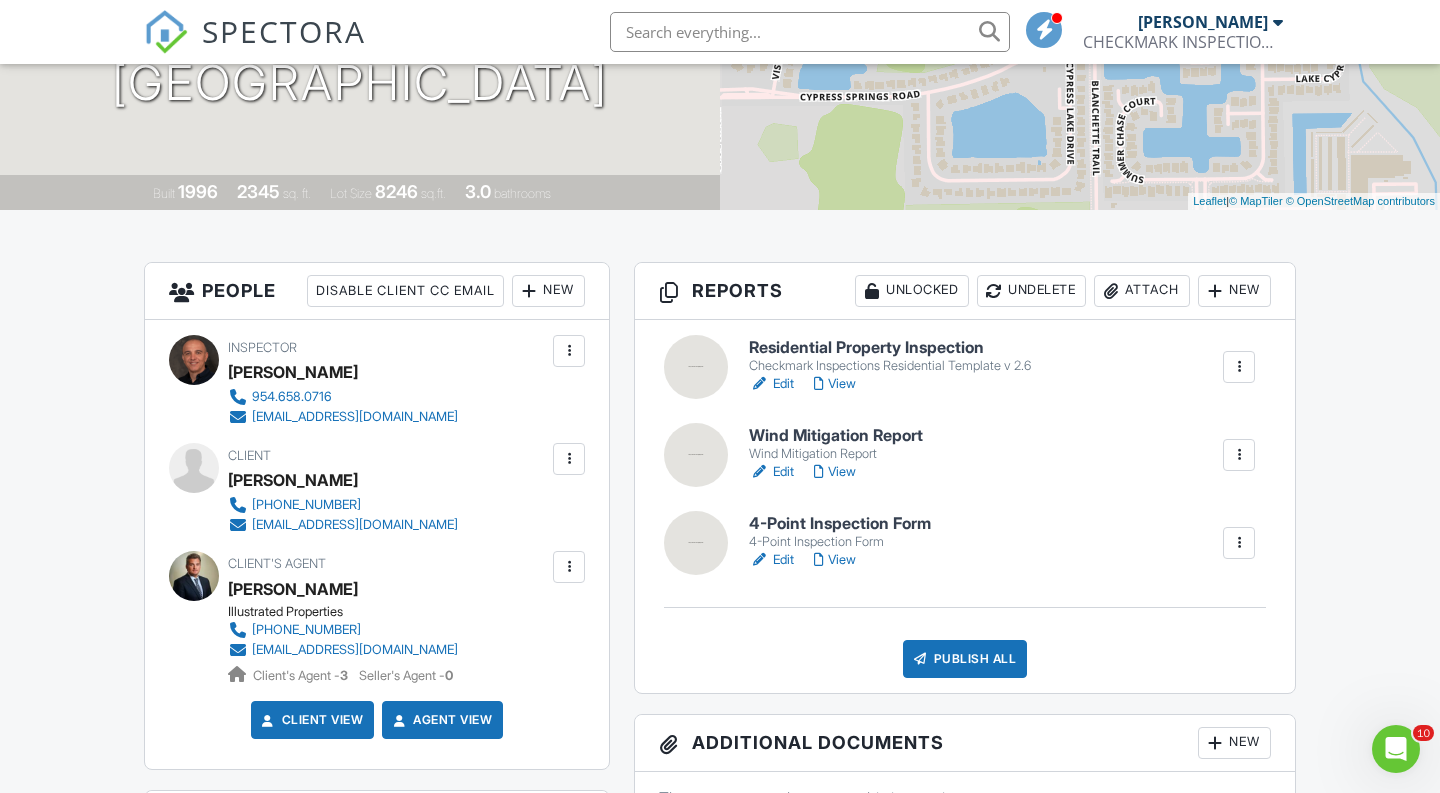 click on "Attach" at bounding box center [1142, 291] 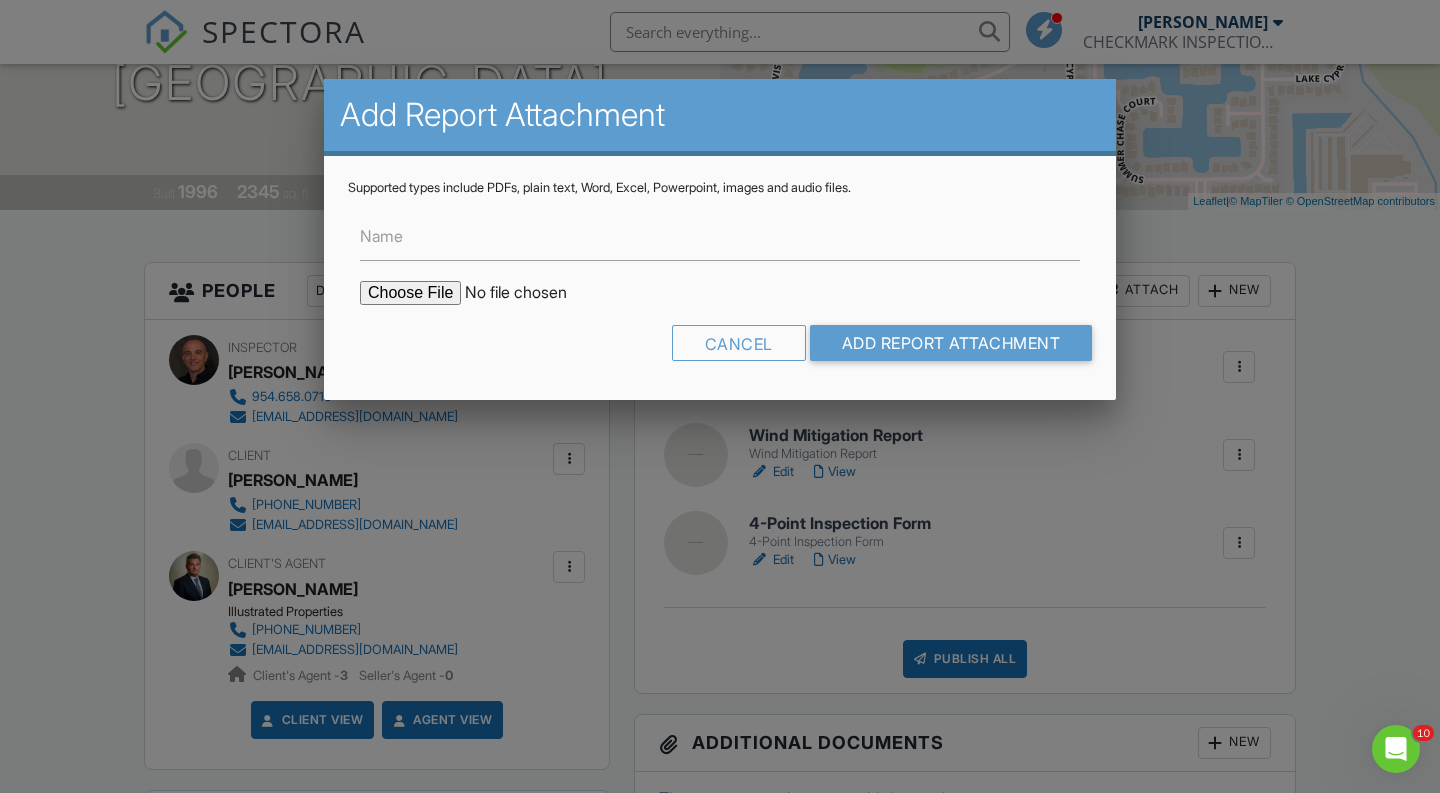 click at bounding box center (530, 293) 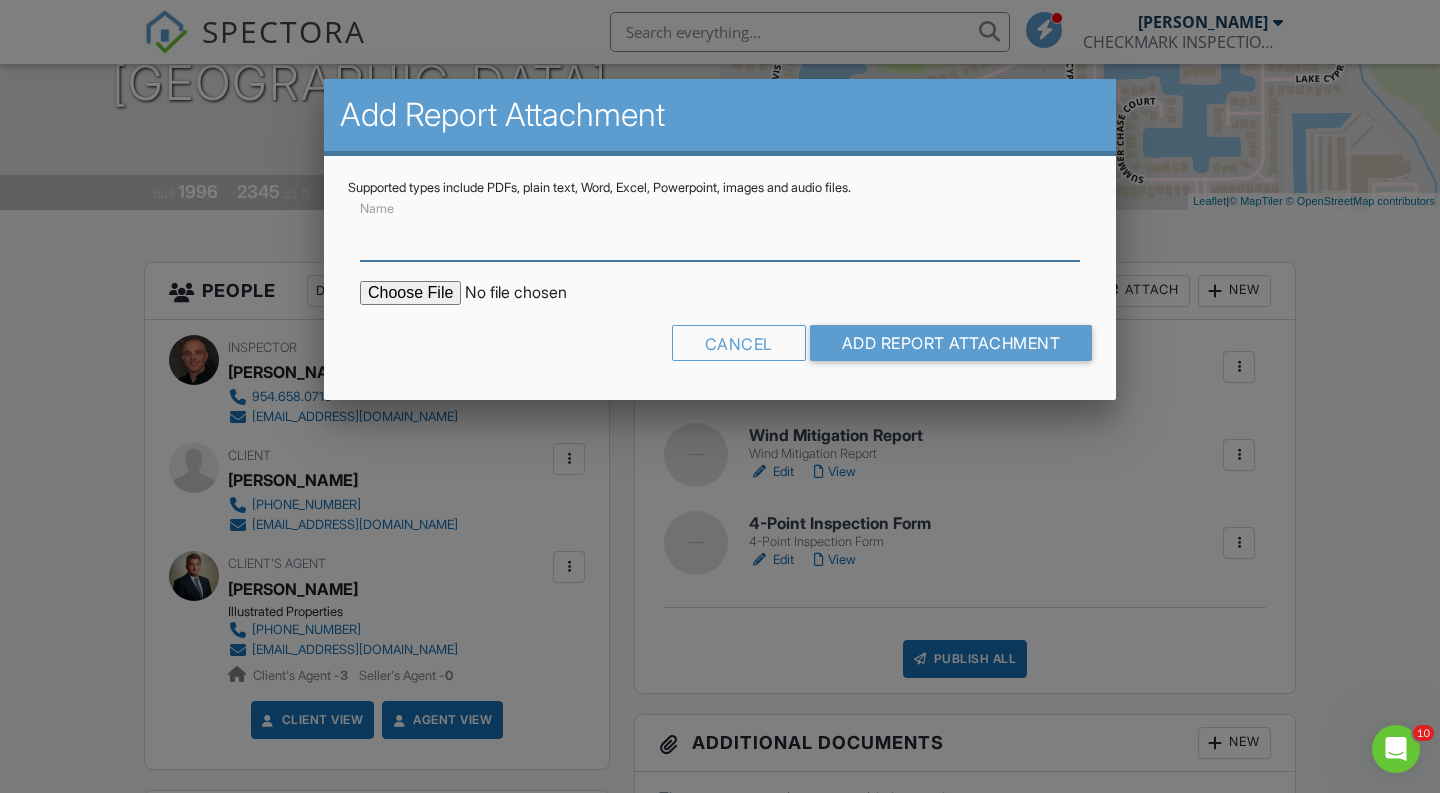 click on "Name" at bounding box center (720, 236) 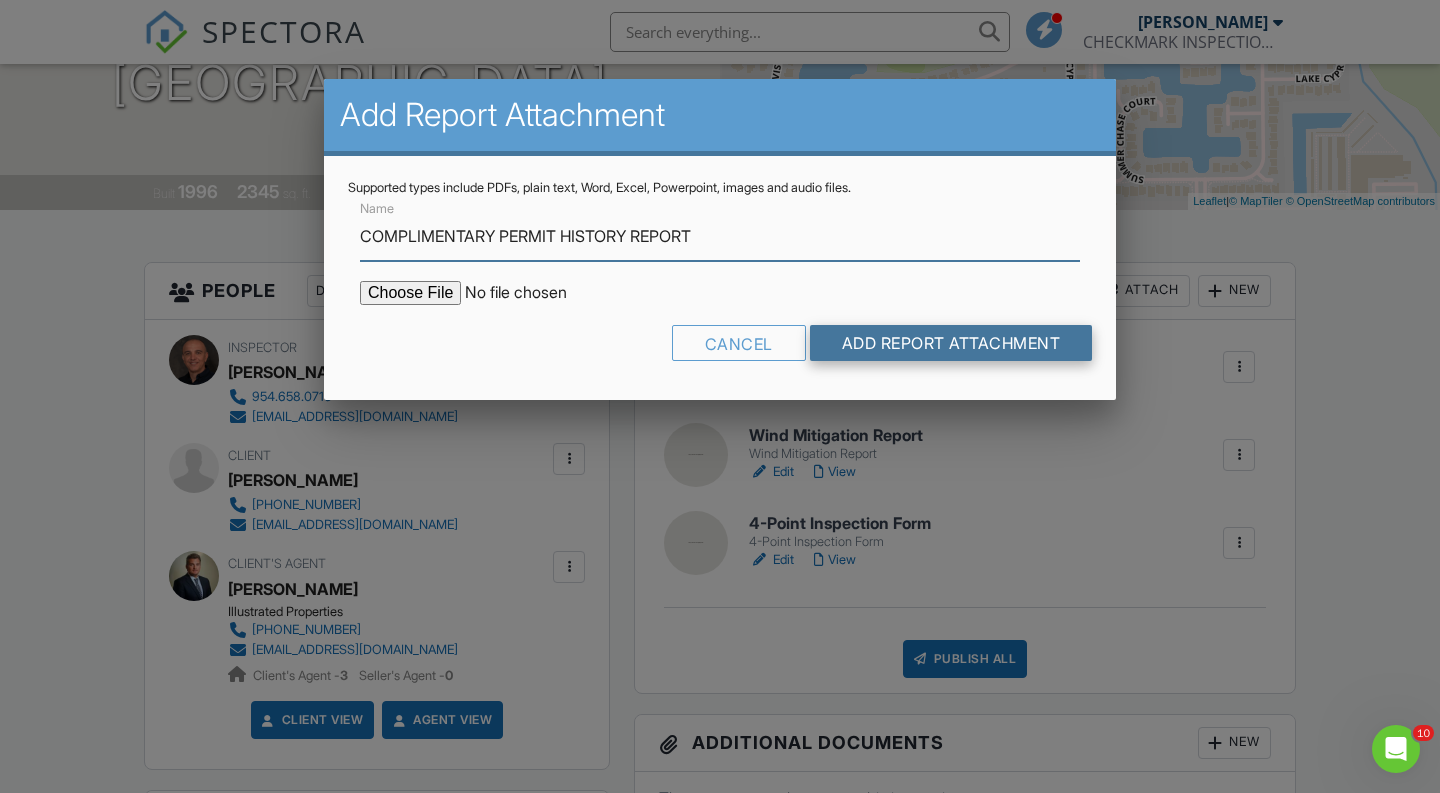 type on "COMPLIMENTARY PERMIT HISTORY REPORT" 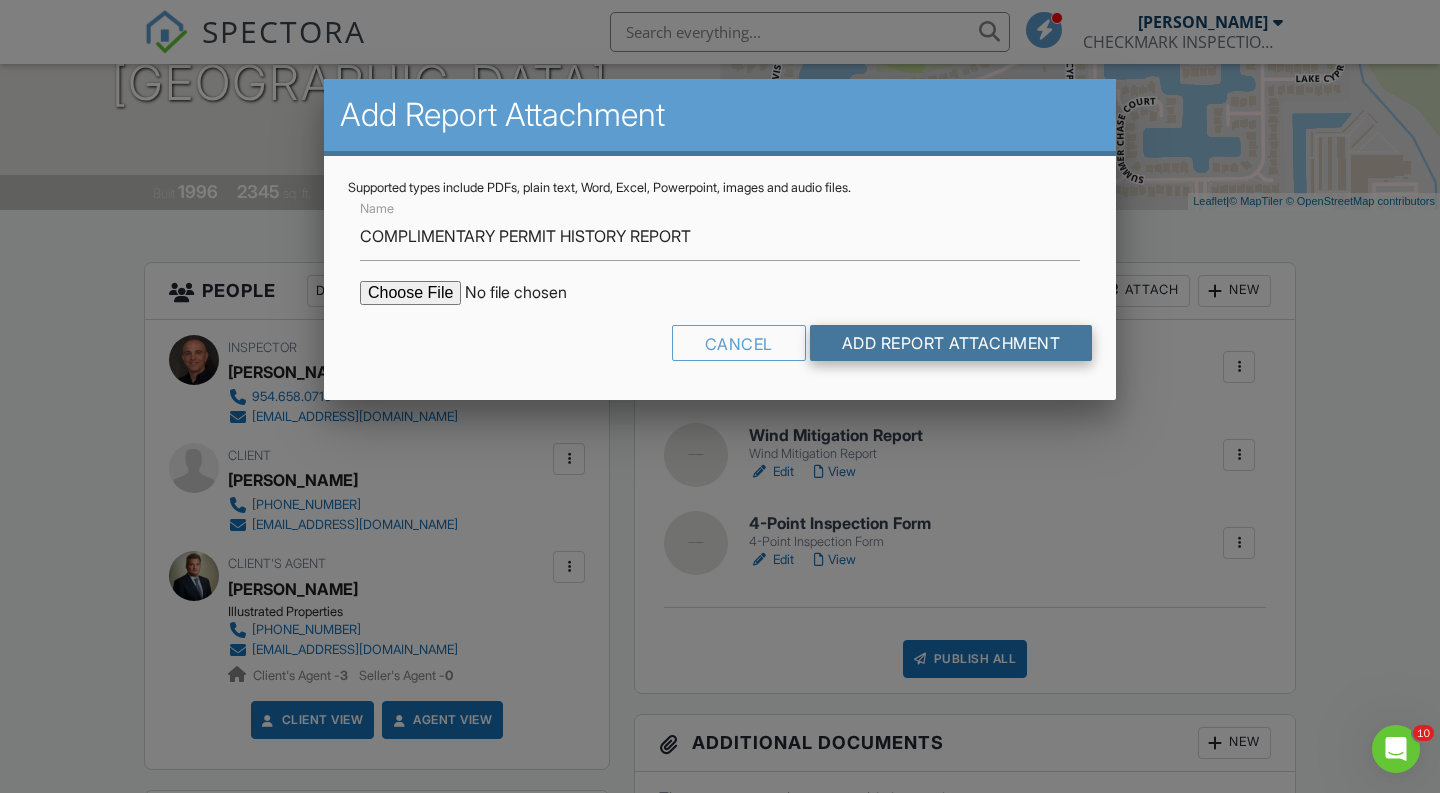 click on "Add Report Attachment" at bounding box center [951, 343] 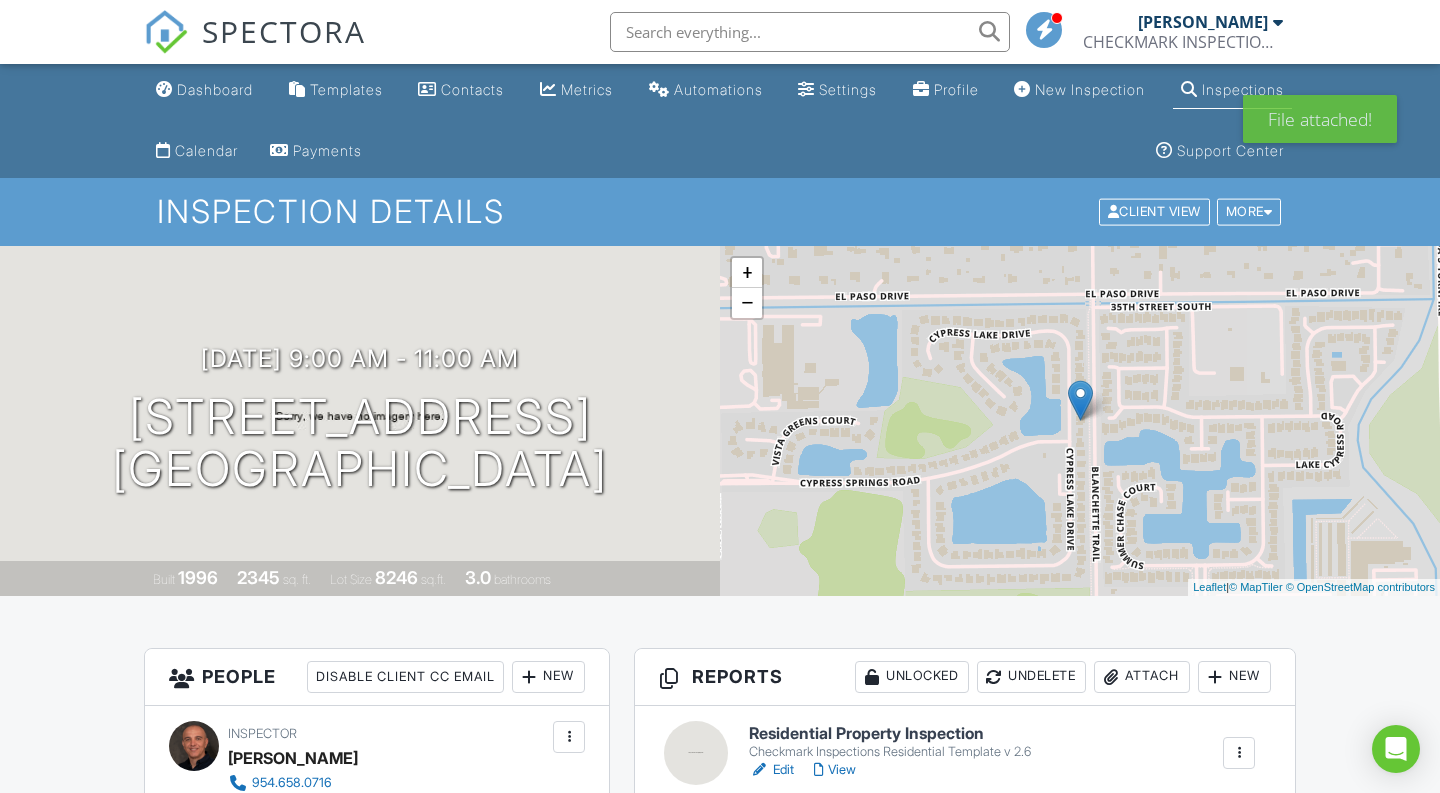 scroll, scrollTop: 0, scrollLeft: 0, axis: both 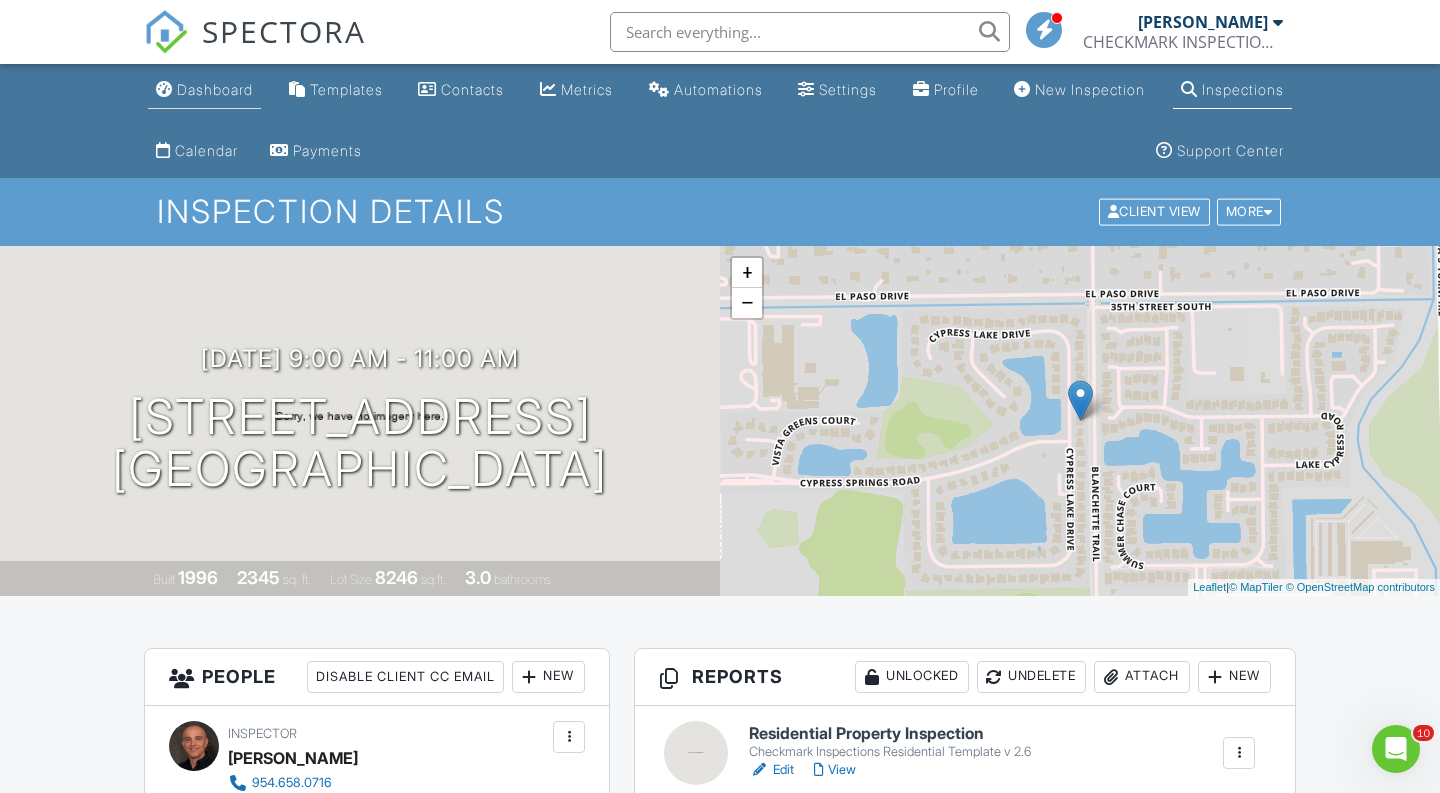 click on "Dashboard" at bounding box center (215, 89) 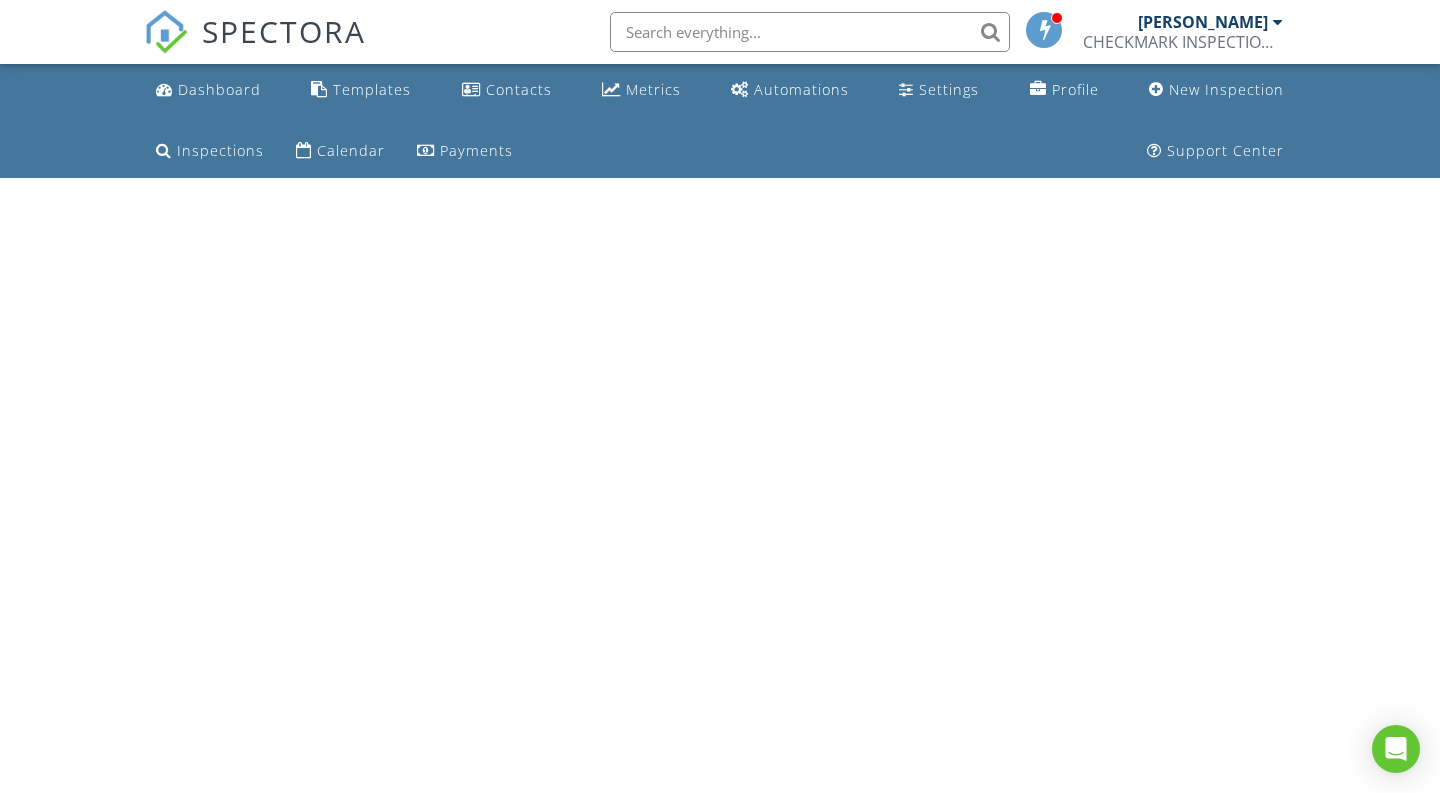scroll, scrollTop: 0, scrollLeft: 0, axis: both 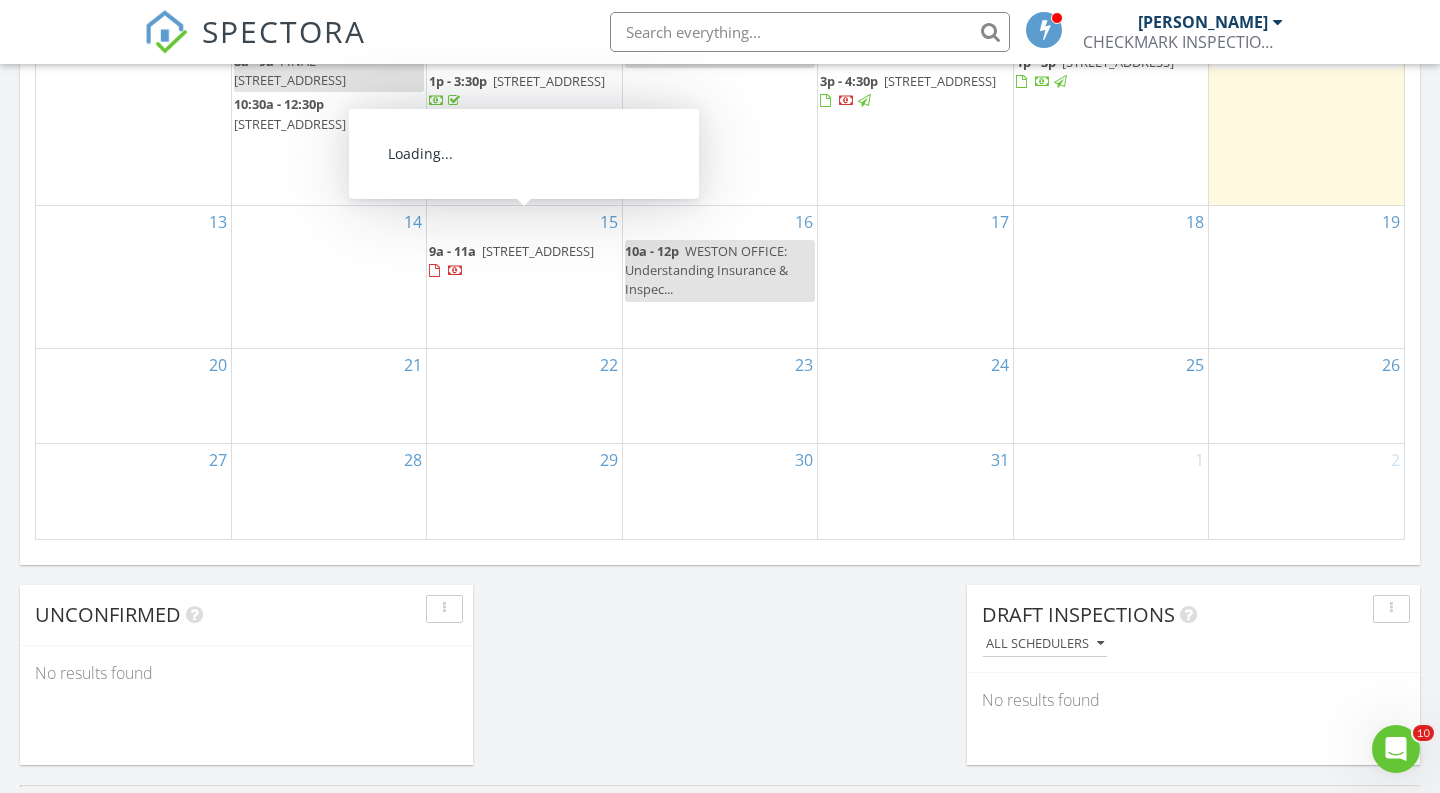 click on "[STREET_ADDRESS]" at bounding box center (538, 251) 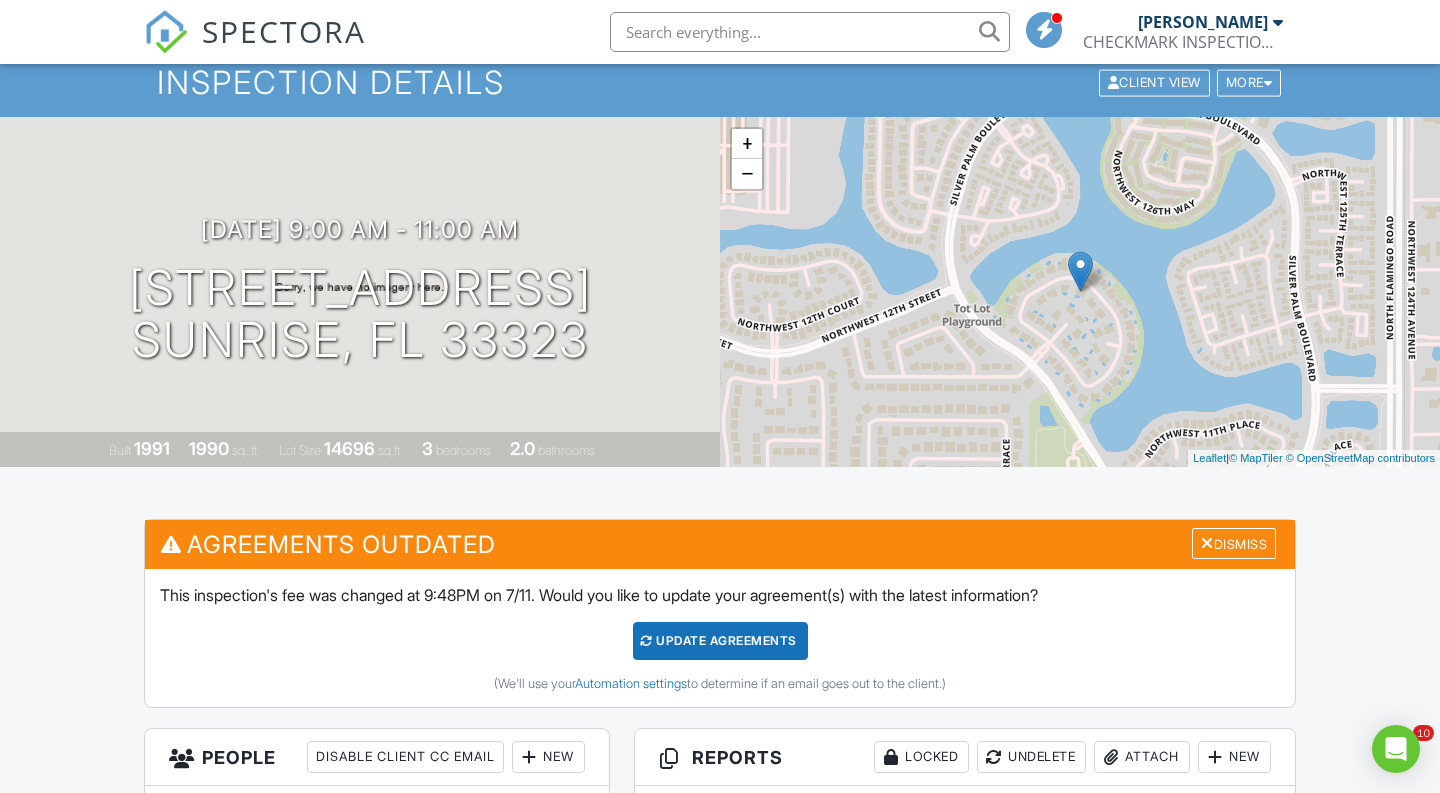 scroll, scrollTop: 597, scrollLeft: 0, axis: vertical 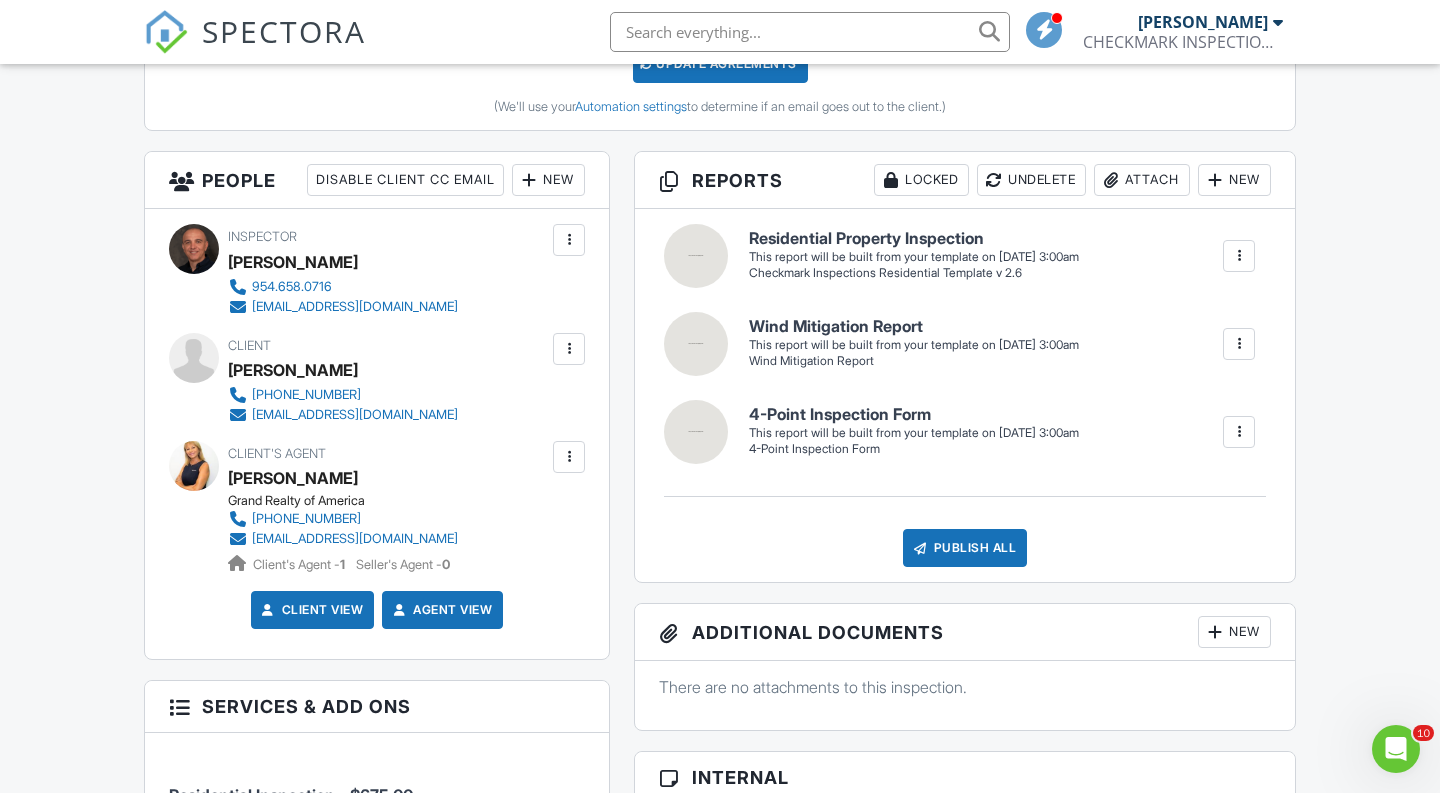 click at bounding box center [569, 349] 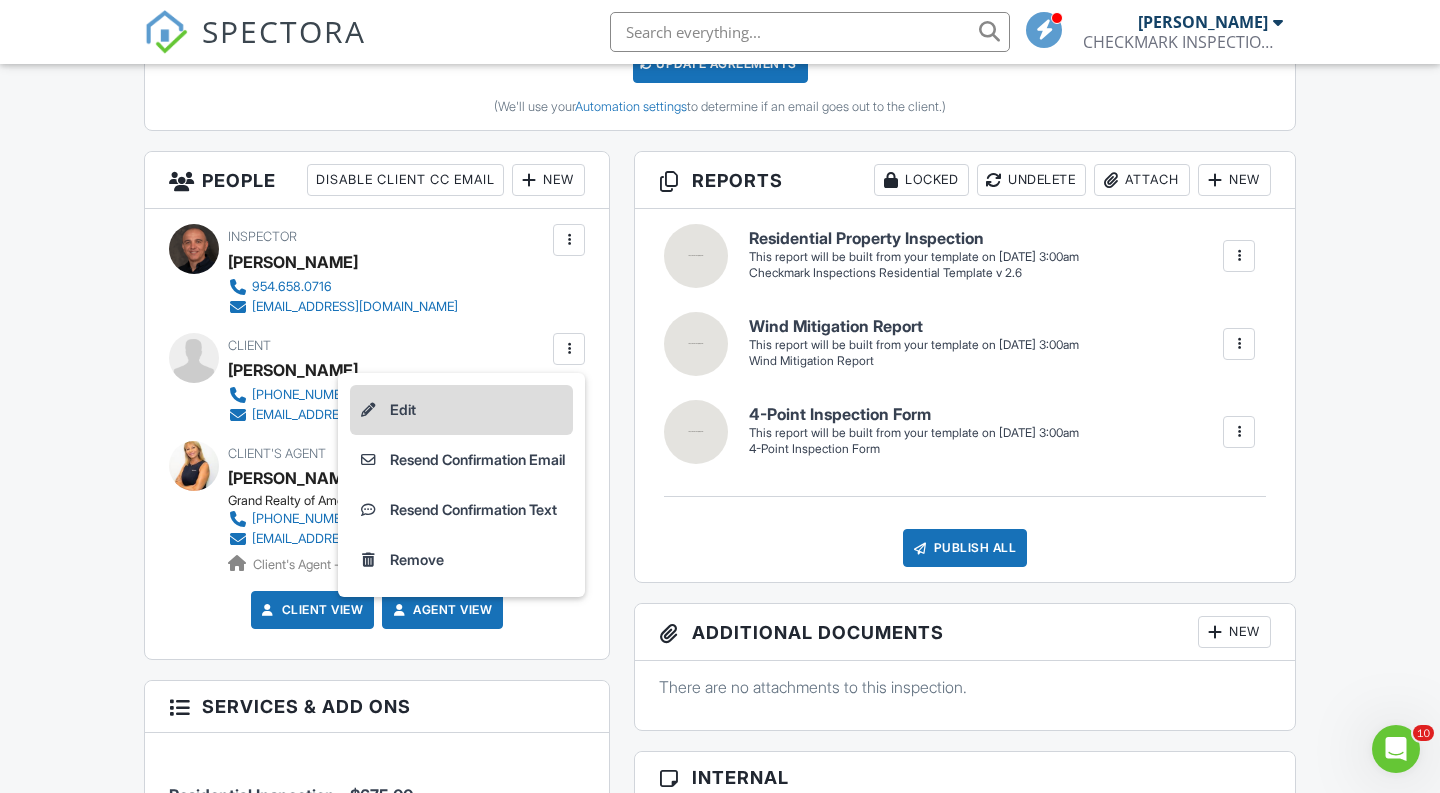 click on "Edit" at bounding box center (461, 410) 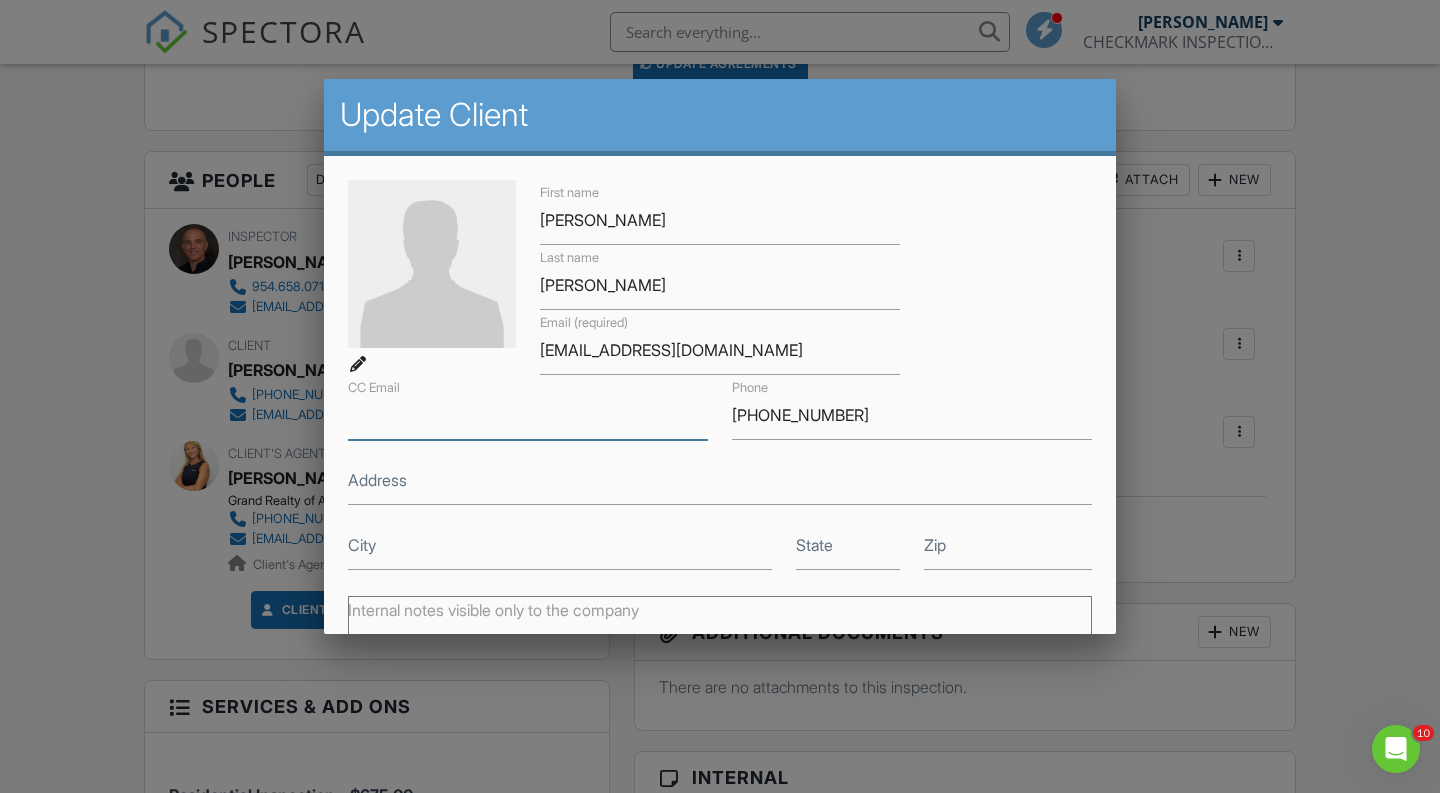 paste on "[EMAIL_ADDRESS][DOMAIN_NAME]" 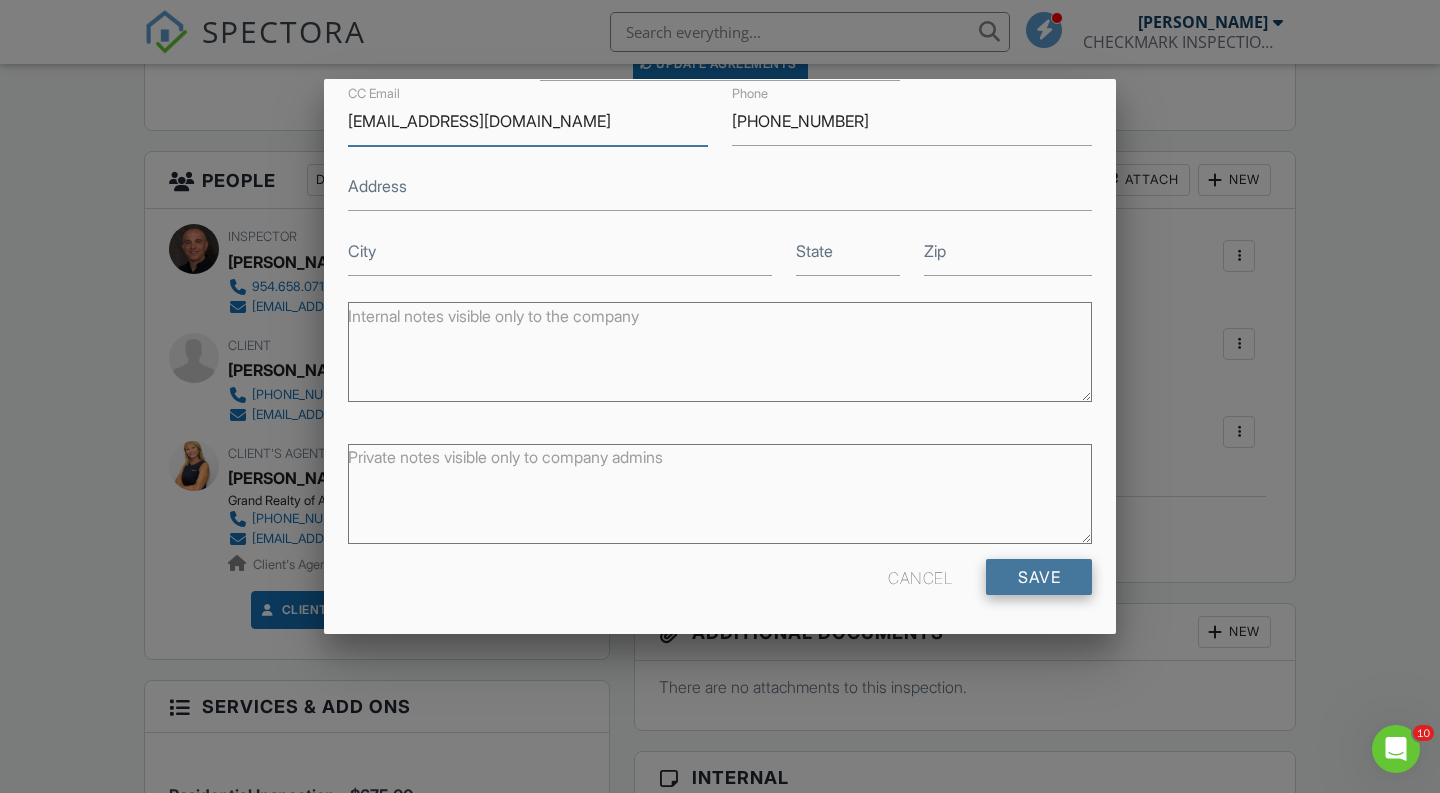 type on "[EMAIL_ADDRESS][DOMAIN_NAME]" 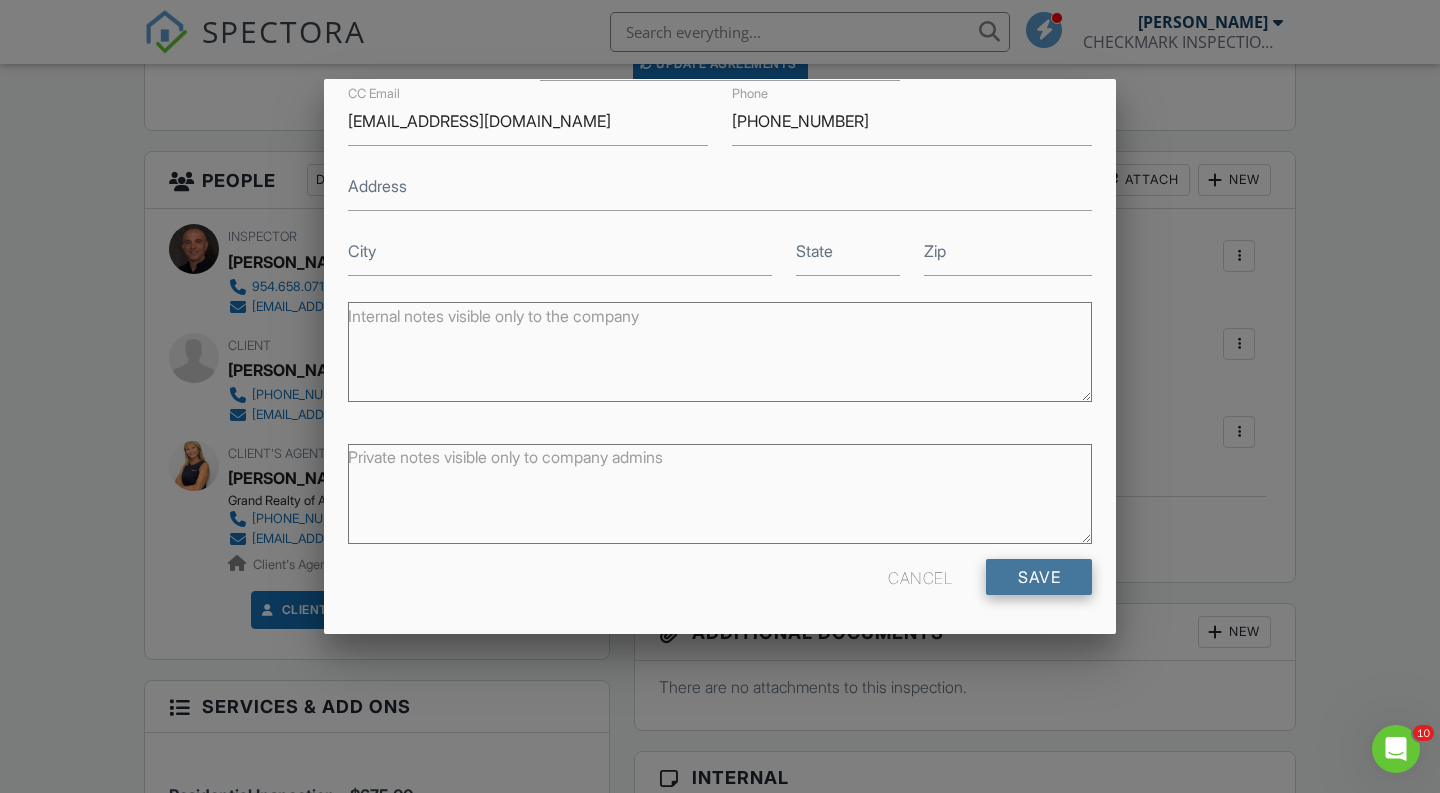 scroll, scrollTop: 293, scrollLeft: 0, axis: vertical 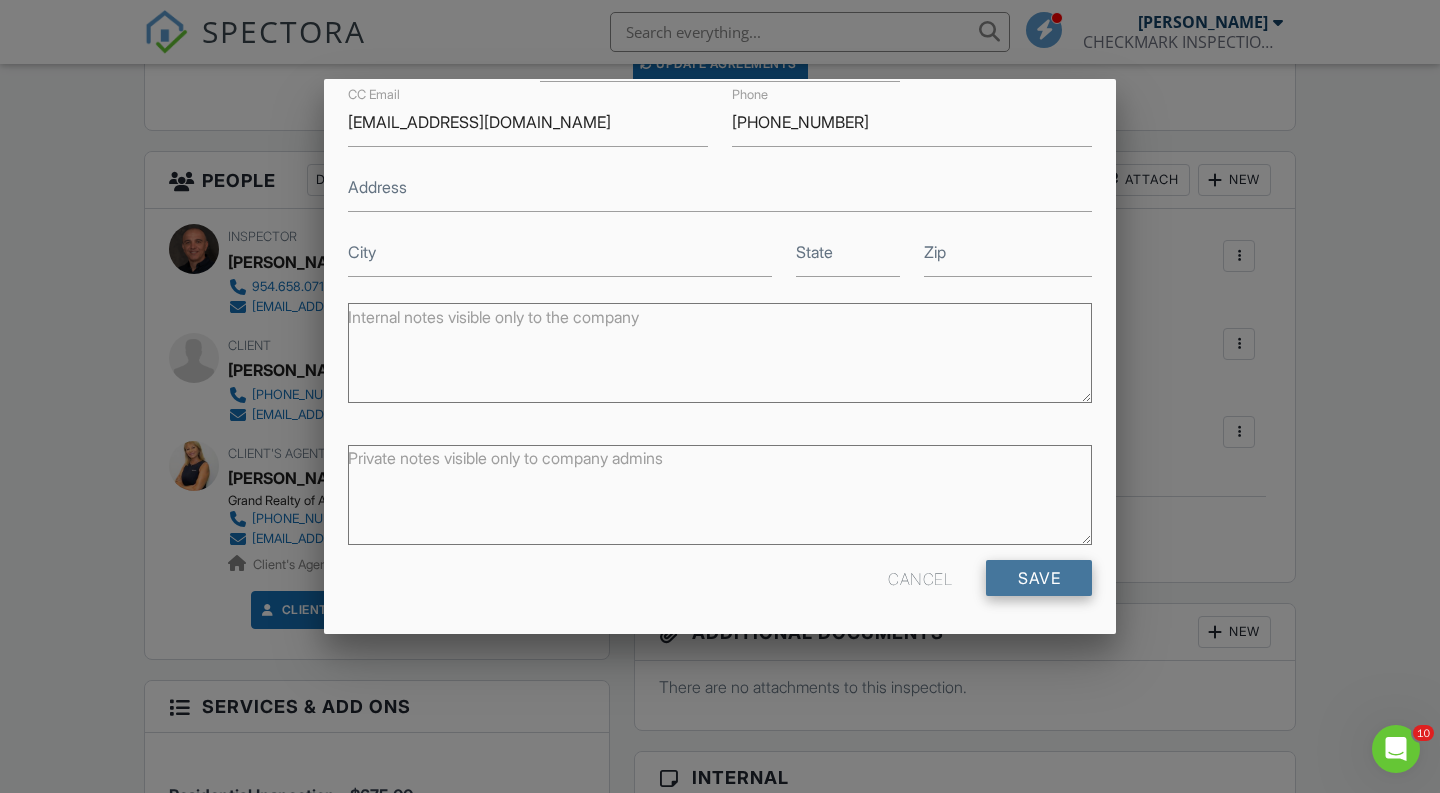 click on "Save" at bounding box center (1039, 578) 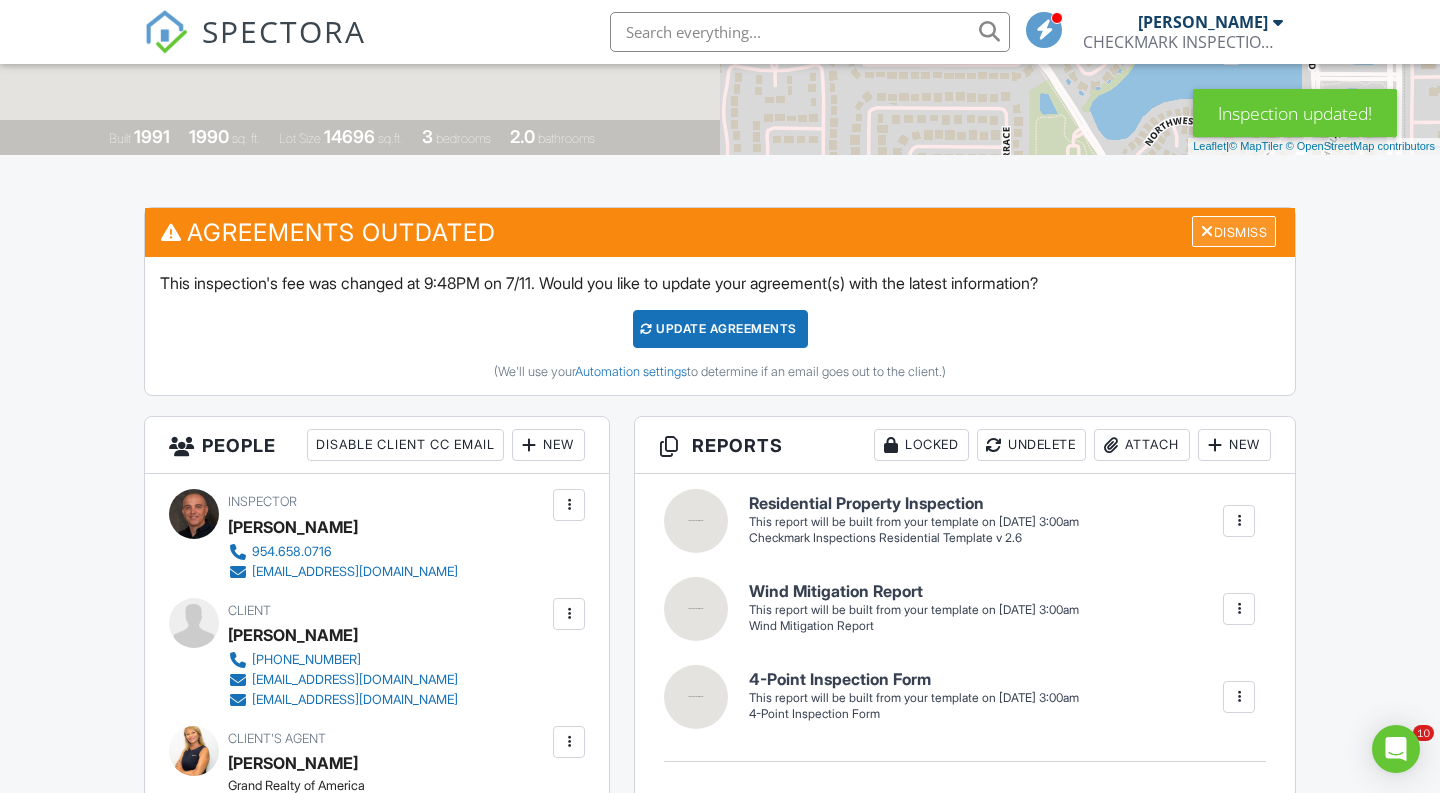 scroll, scrollTop: 441, scrollLeft: 0, axis: vertical 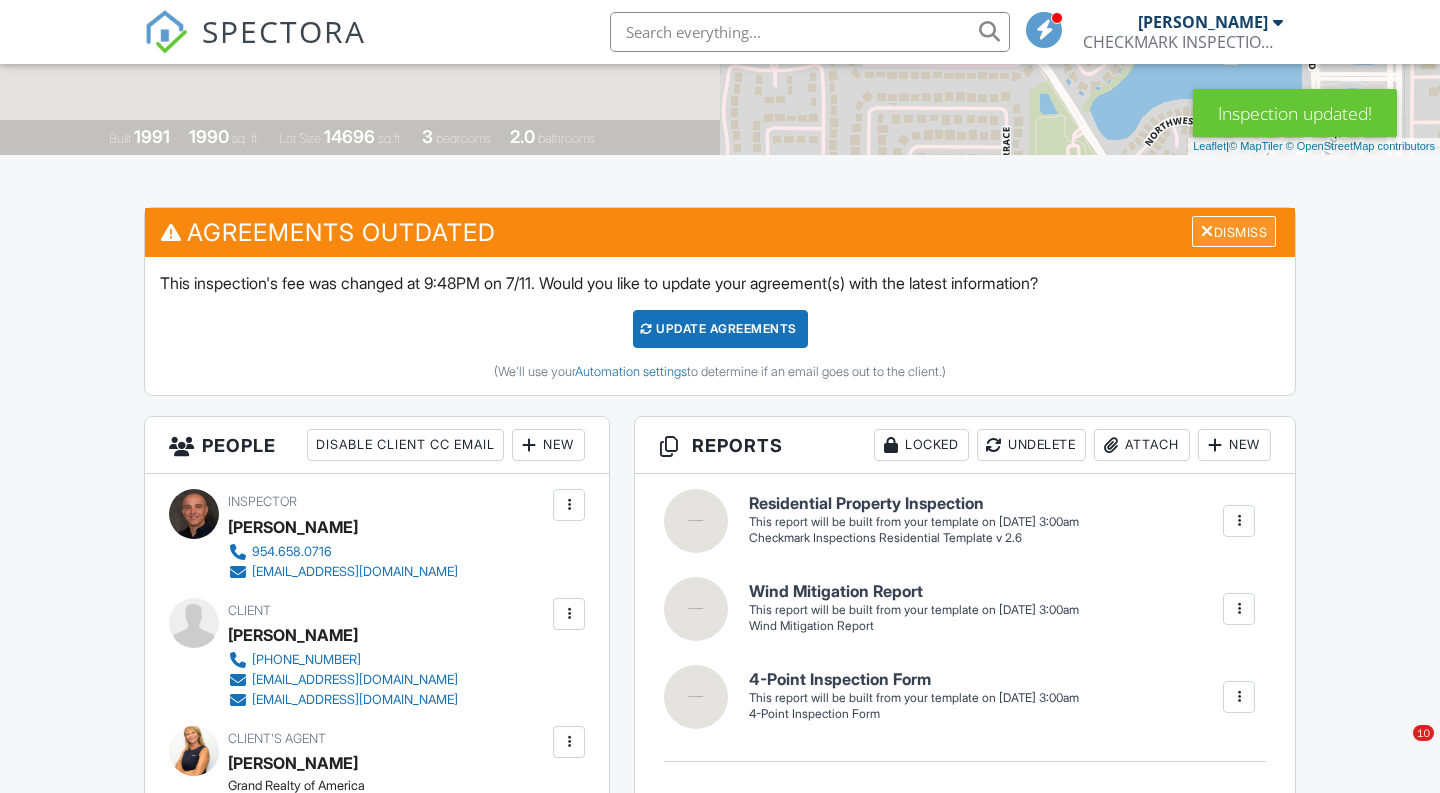 click at bounding box center (1207, 231) 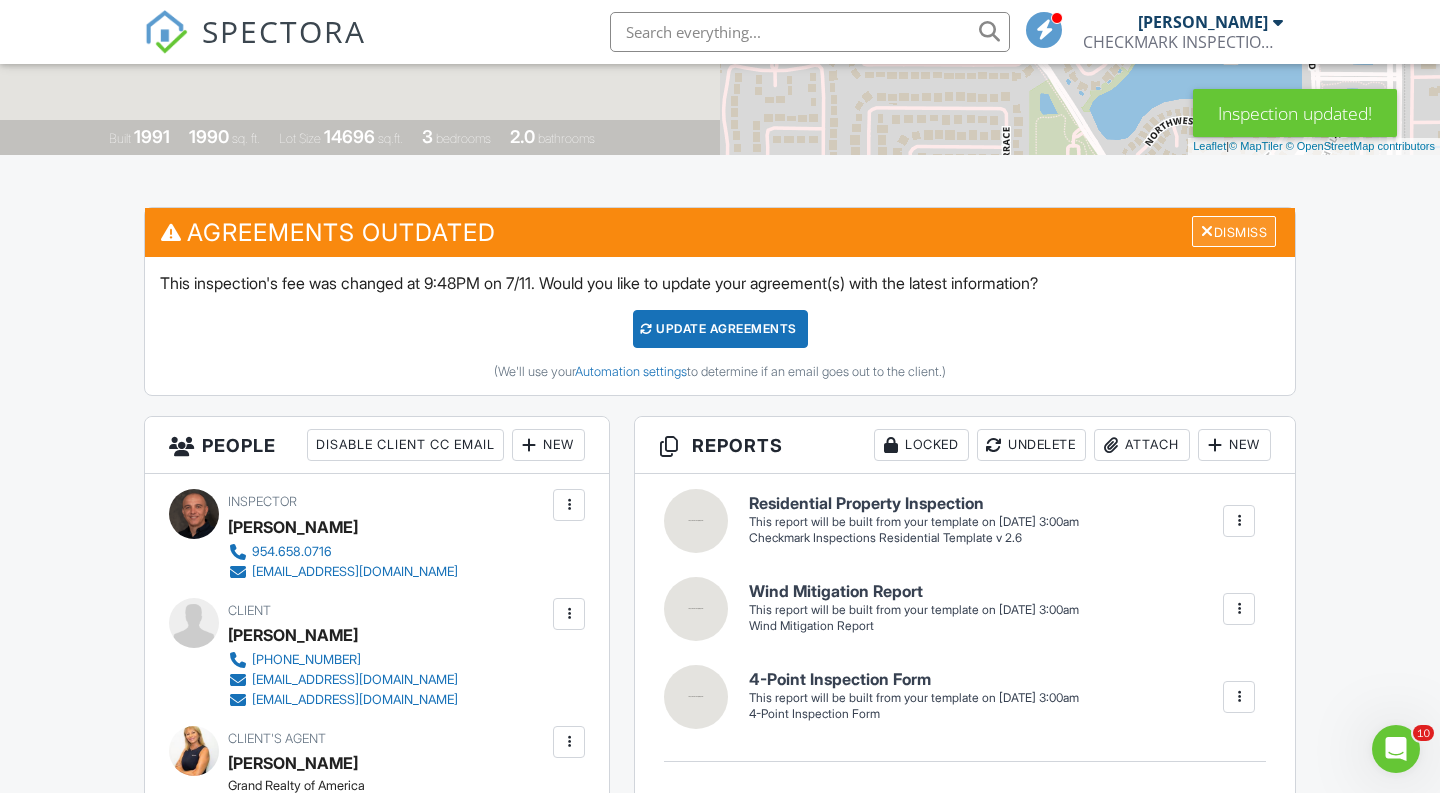 scroll, scrollTop: 0, scrollLeft: 0, axis: both 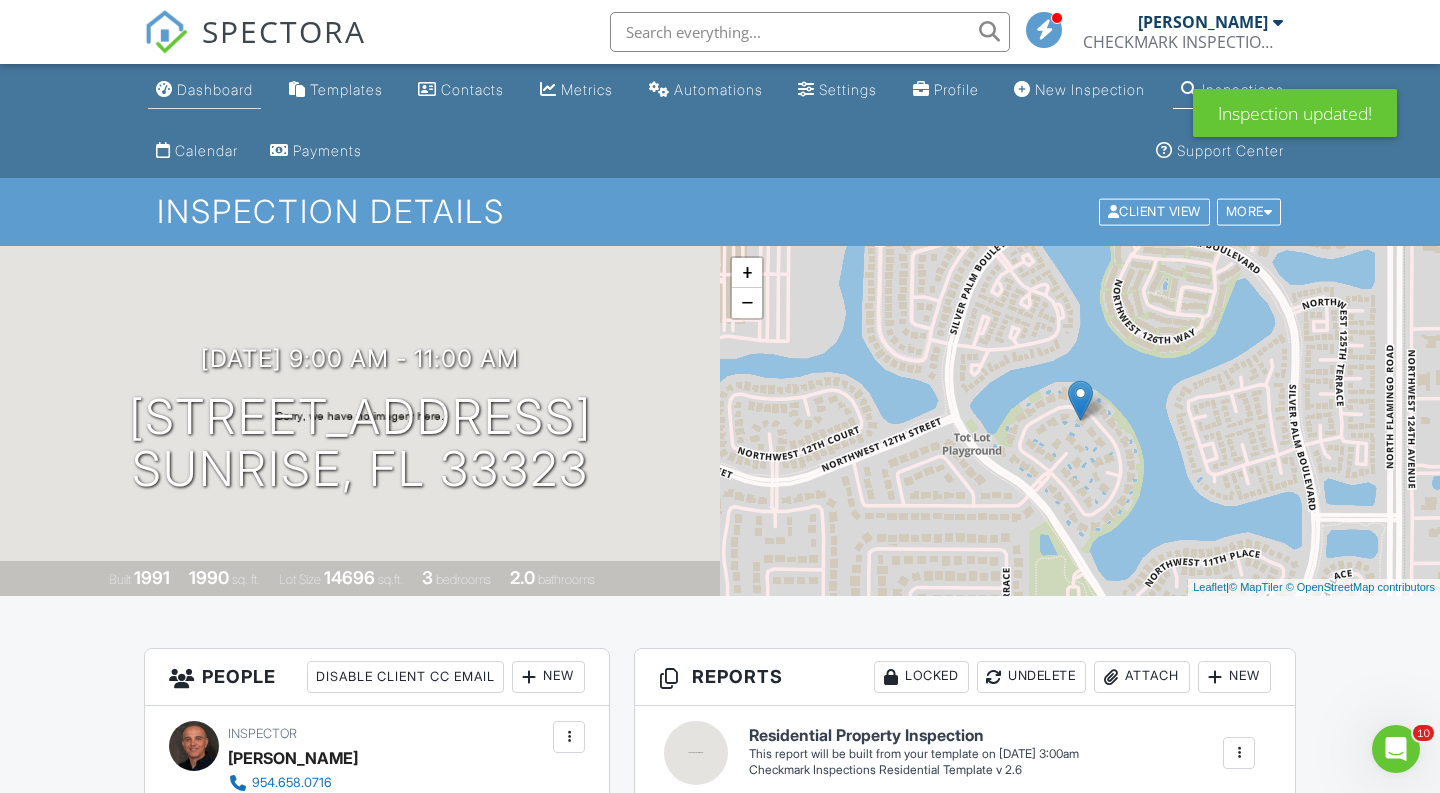 click on "Dashboard" at bounding box center (204, 90) 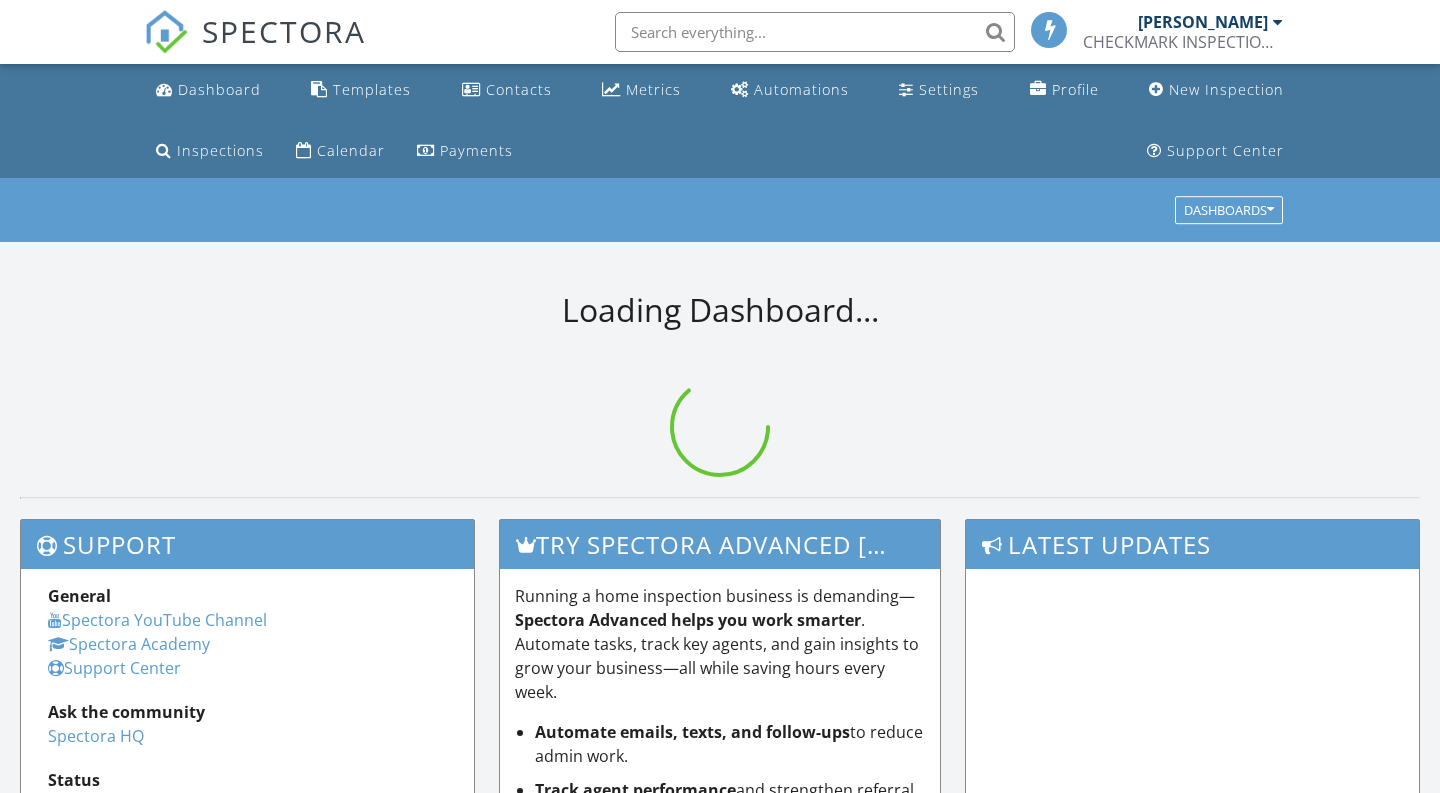 scroll, scrollTop: 0, scrollLeft: 0, axis: both 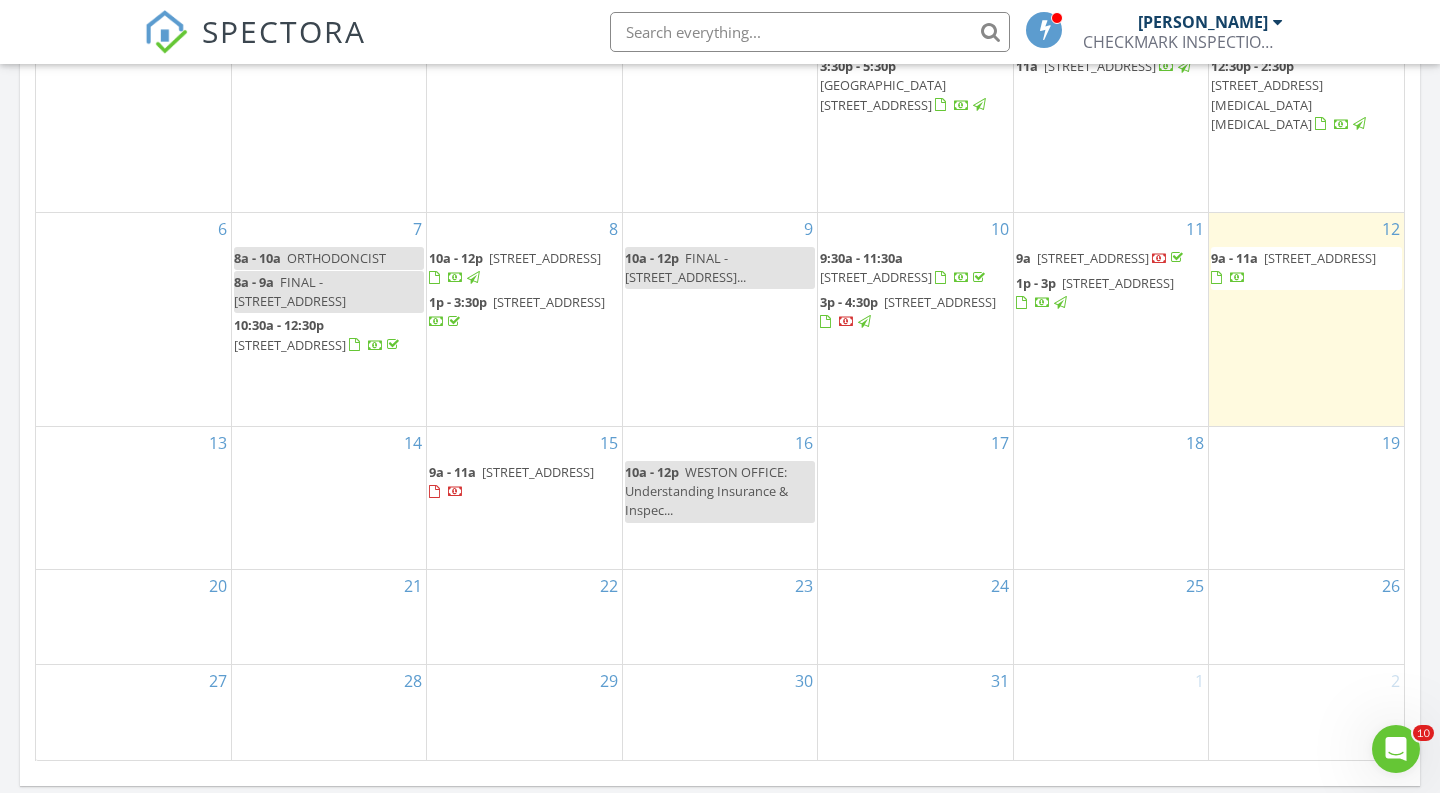 click on "14" at bounding box center (329, 498) 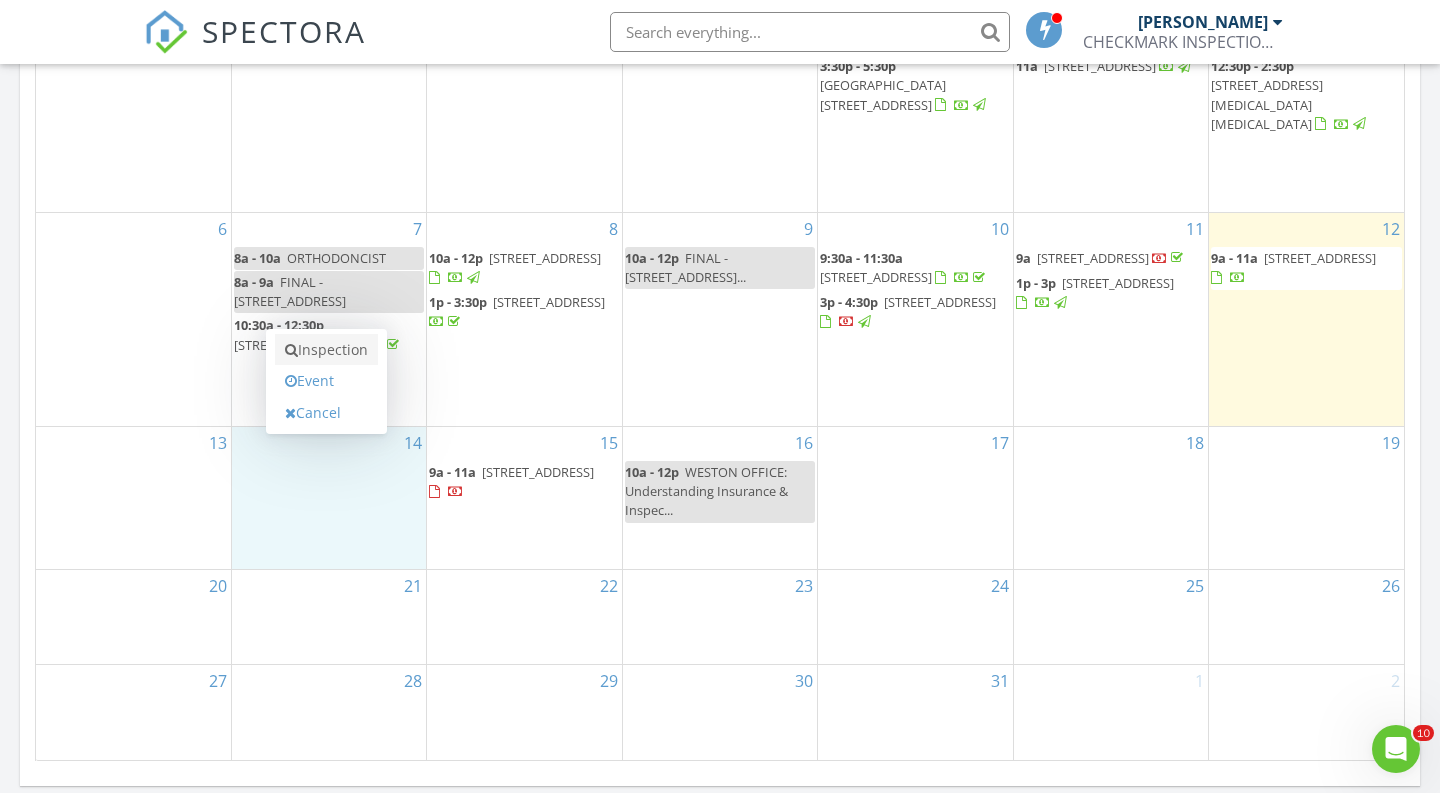 click on "Inspection" at bounding box center [326, 350] 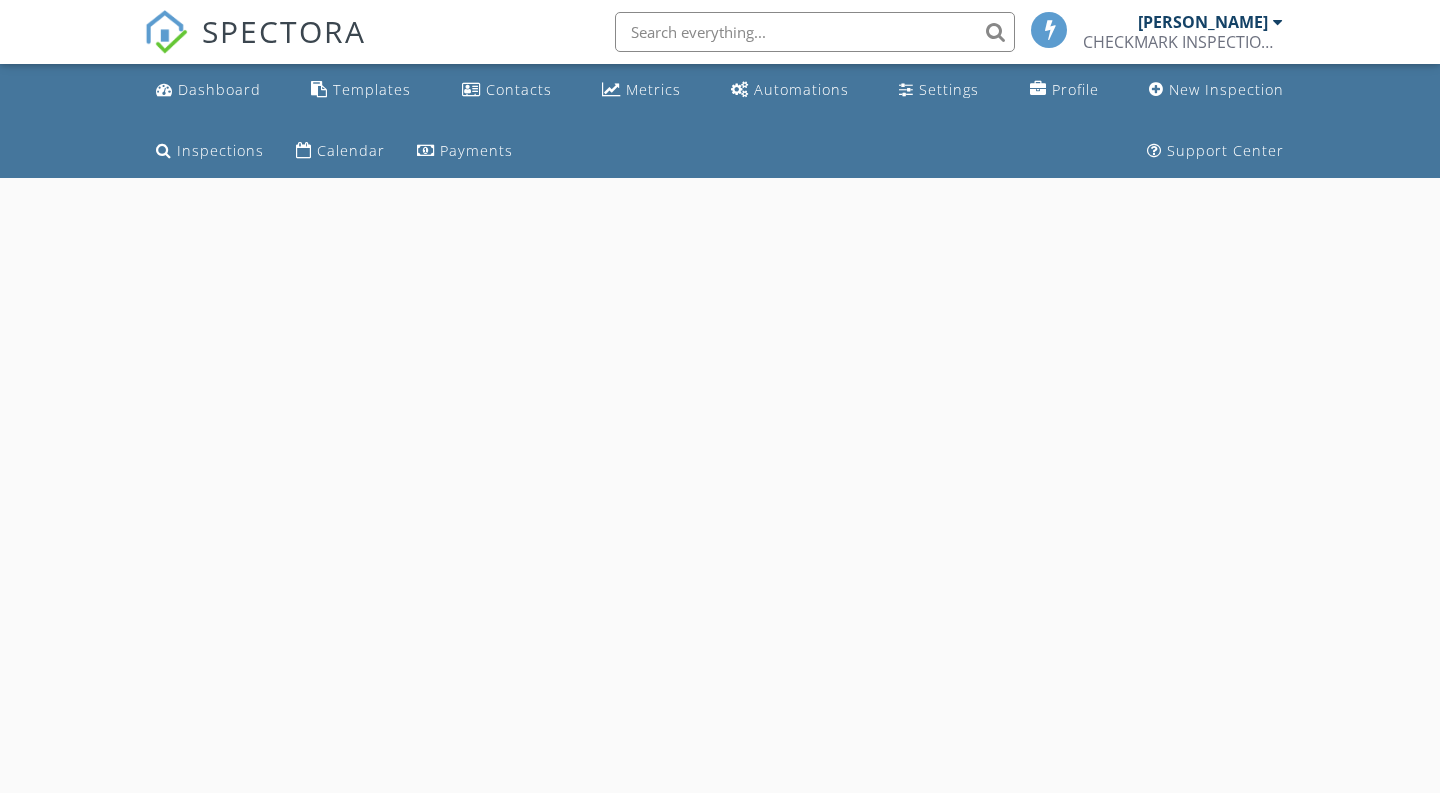 scroll, scrollTop: 0, scrollLeft: 0, axis: both 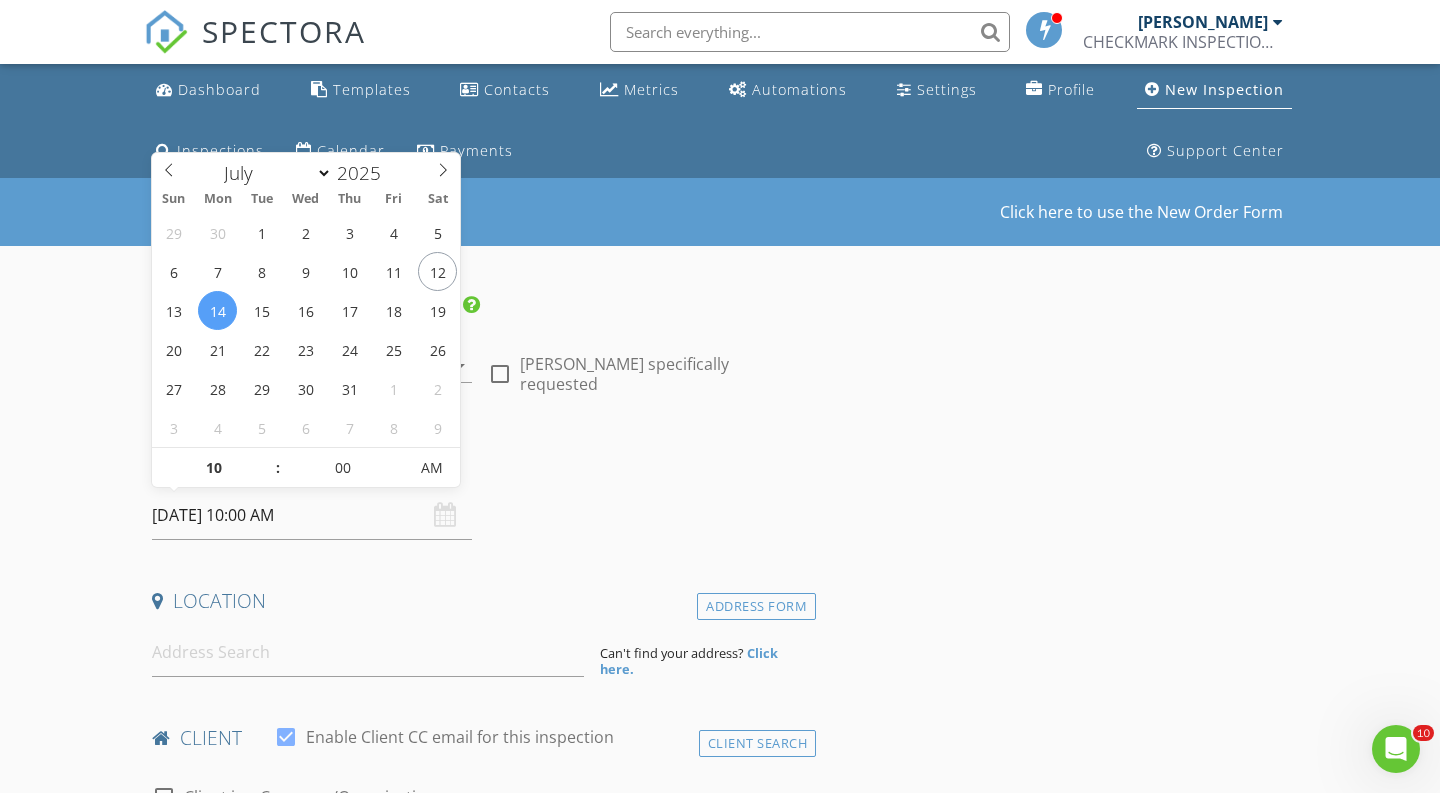 click on "[DATE] 10:00 AM" at bounding box center (312, 515) 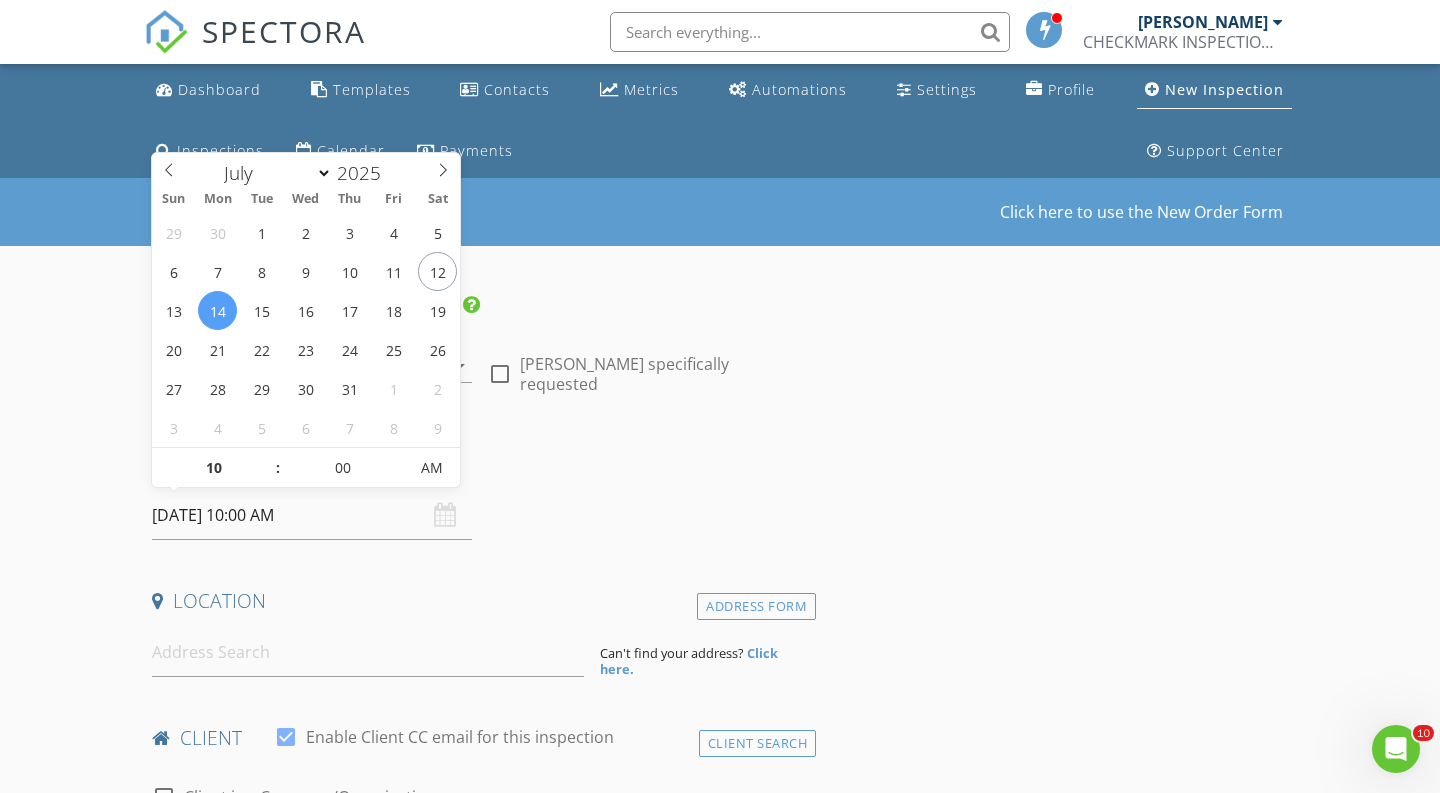click on "Location" at bounding box center [480, 601] 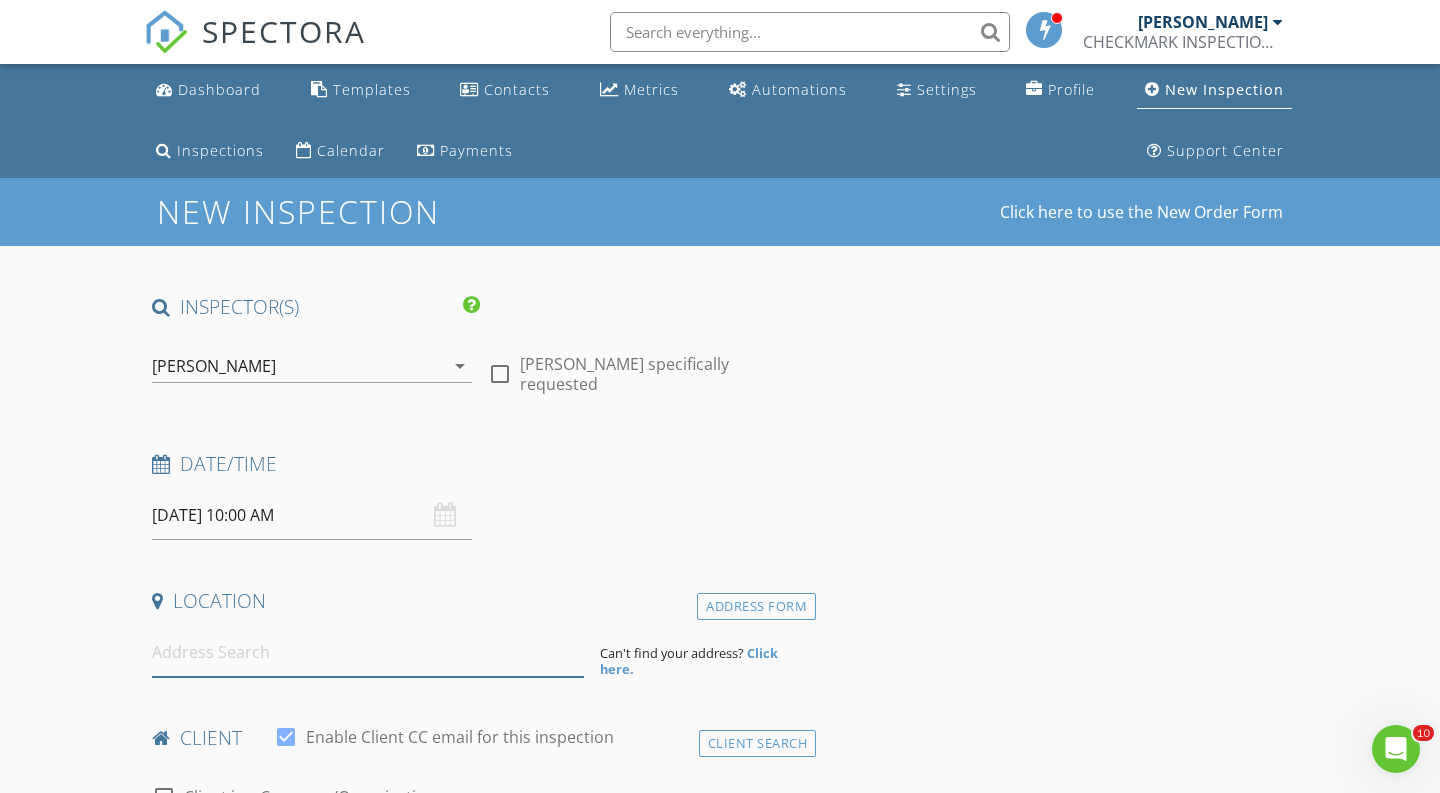 click at bounding box center [368, 652] 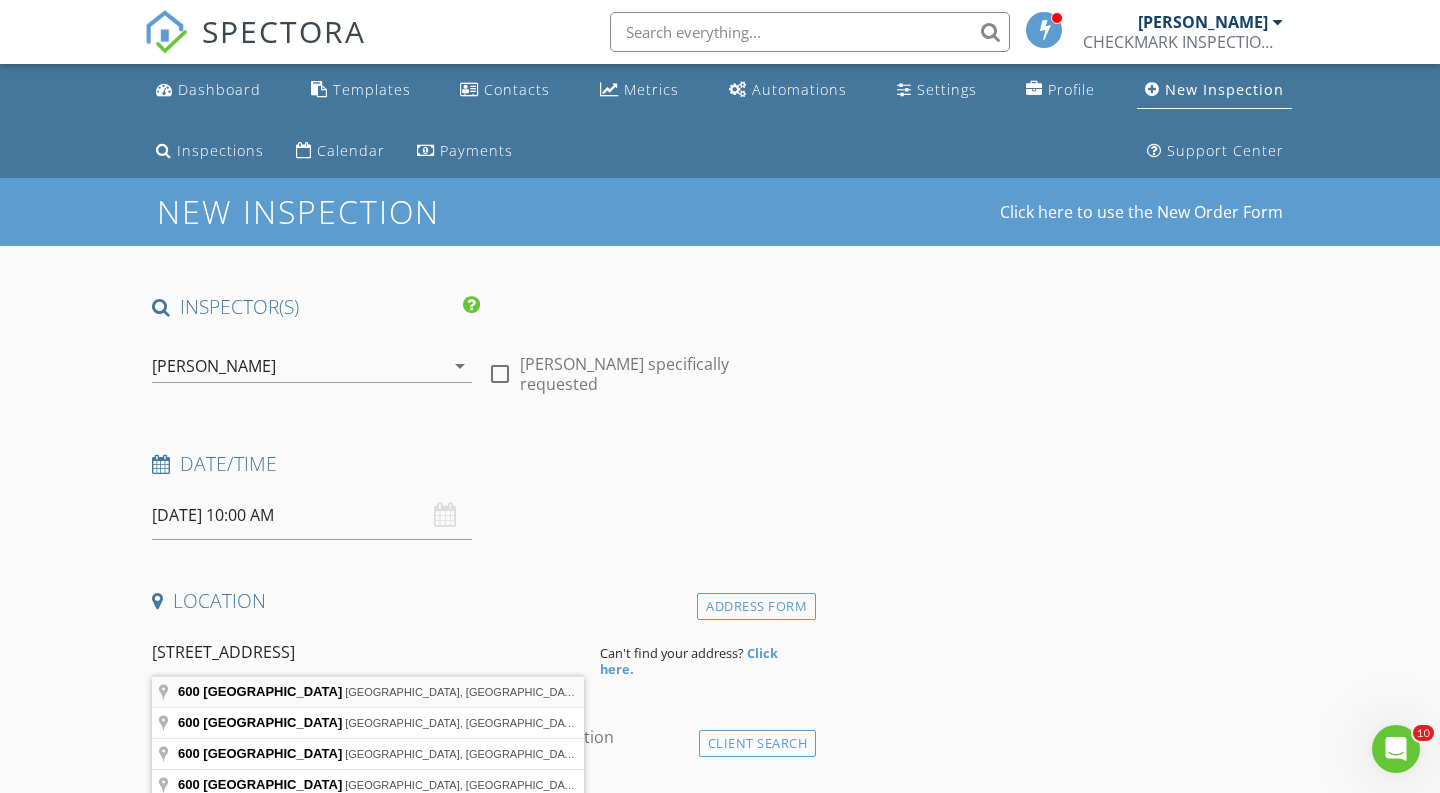 type on "600 Northeast 27th Street, Miami, FL, USA" 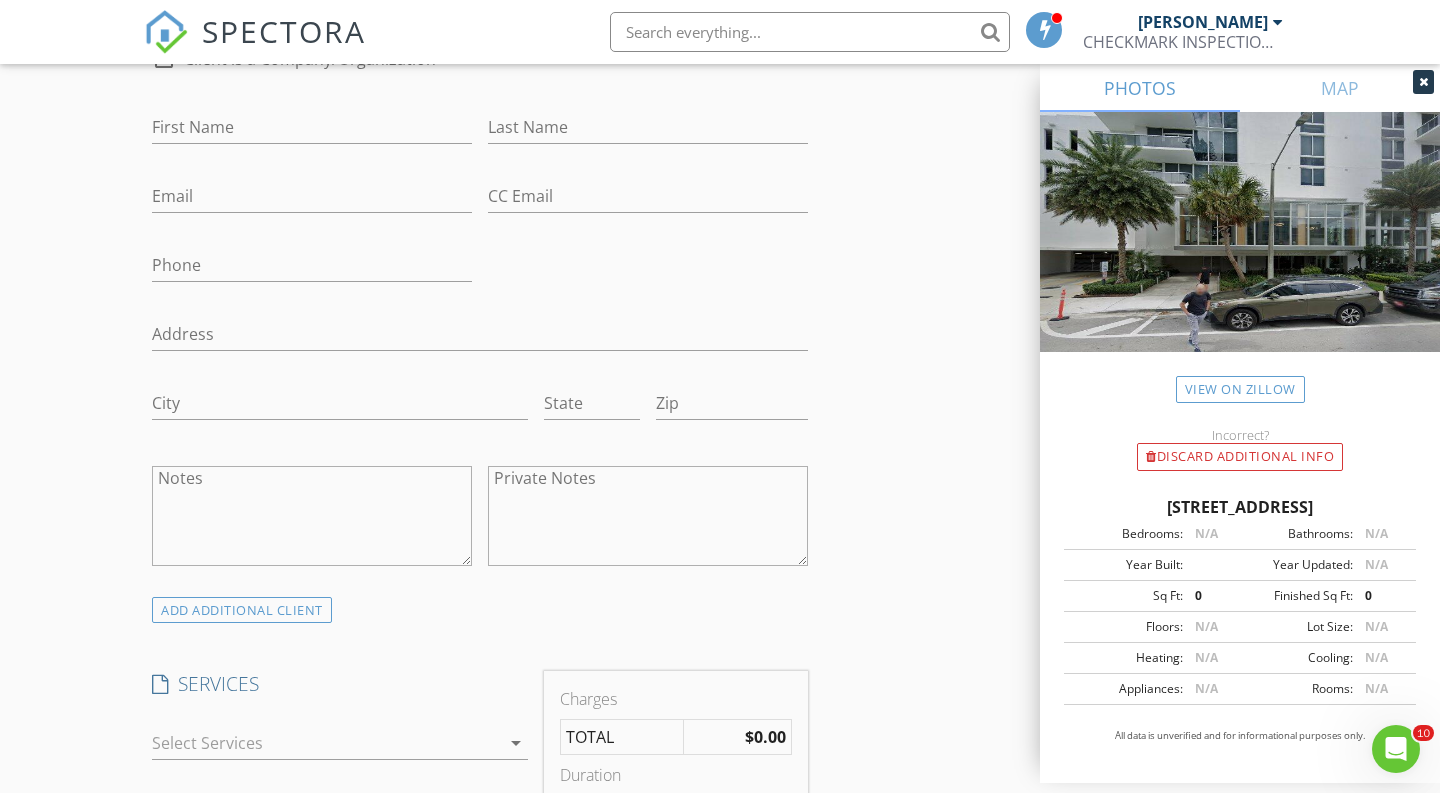 scroll, scrollTop: 1221, scrollLeft: 0, axis: vertical 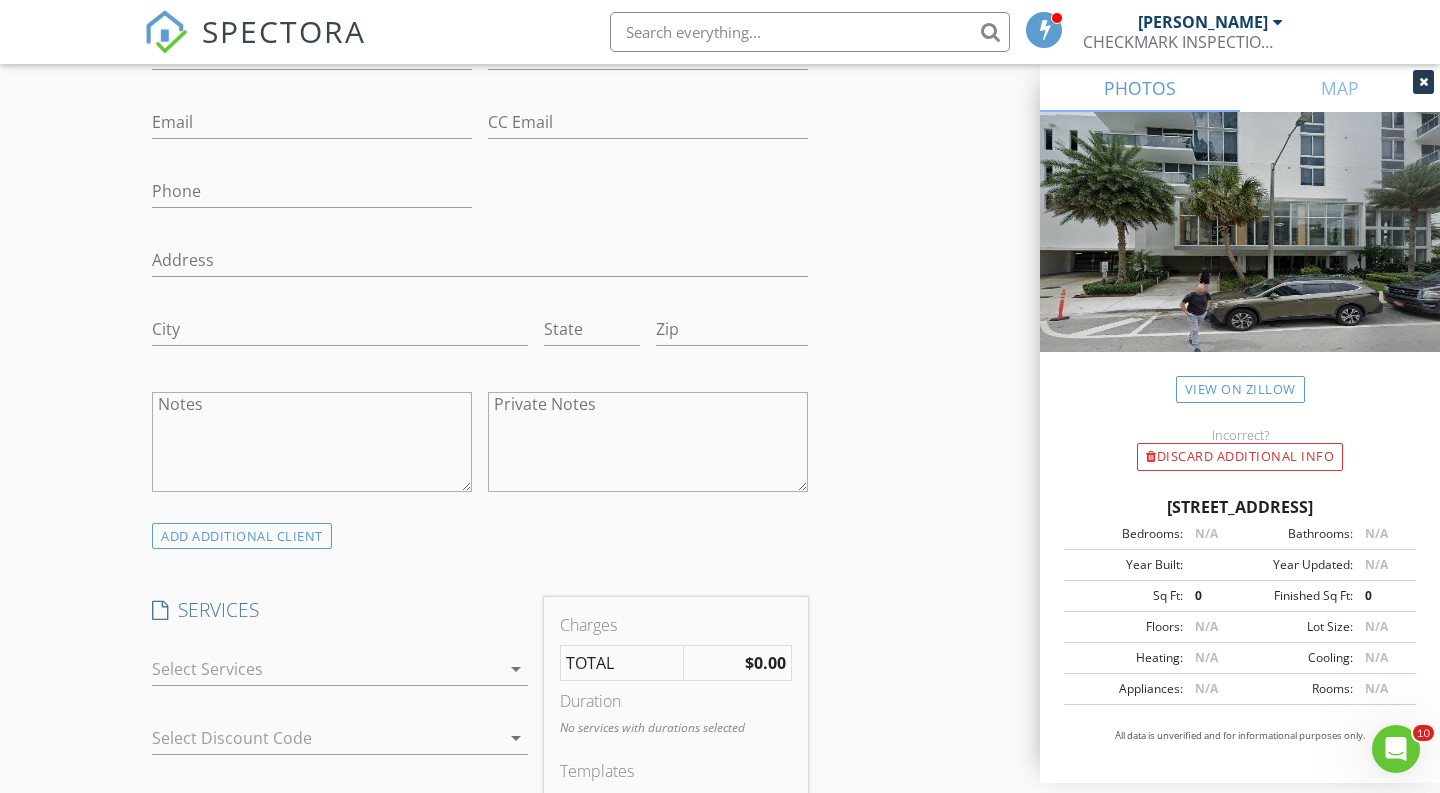click at bounding box center [326, 669] 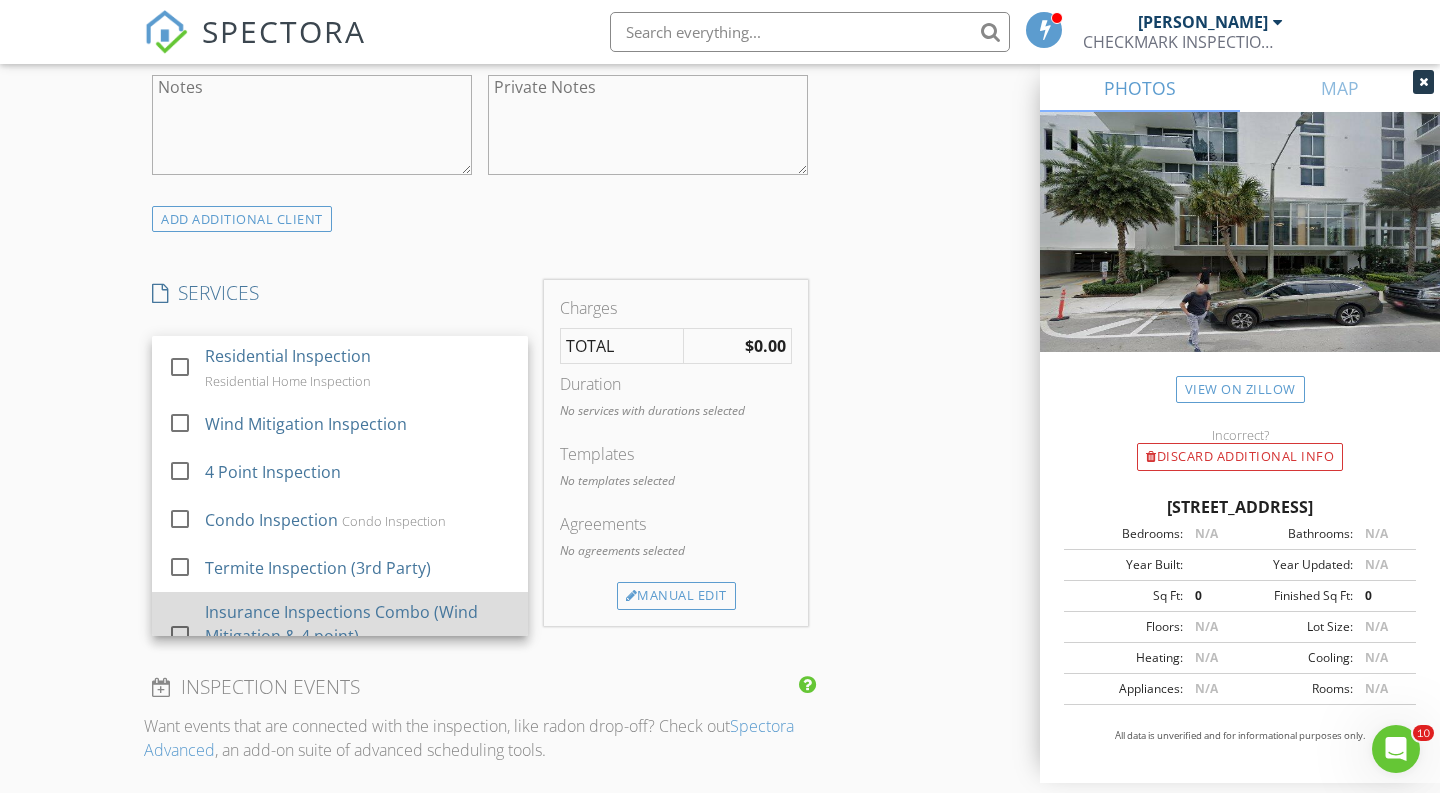 scroll, scrollTop: 1587, scrollLeft: 0, axis: vertical 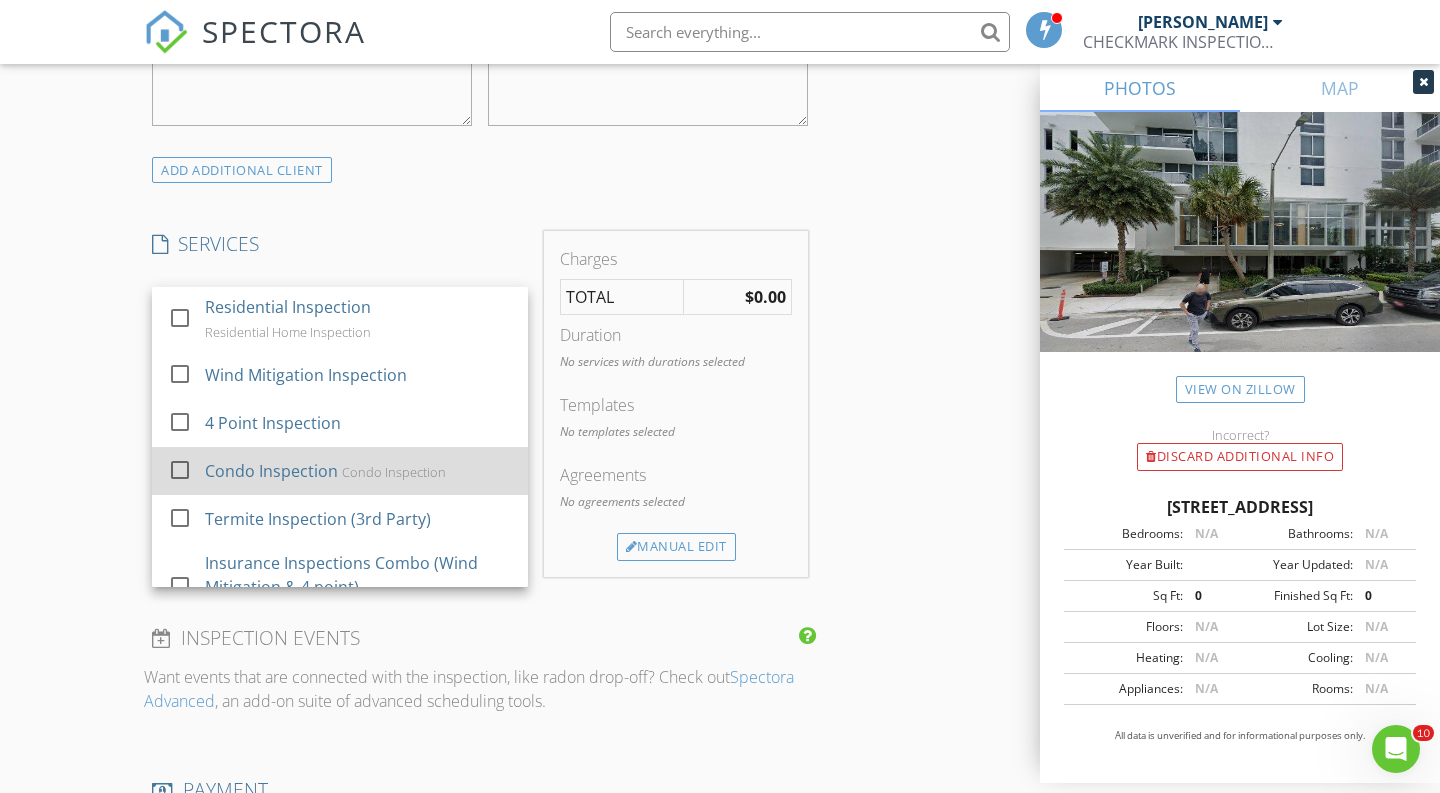 click on "Condo Inspection" at bounding box center (271, 471) 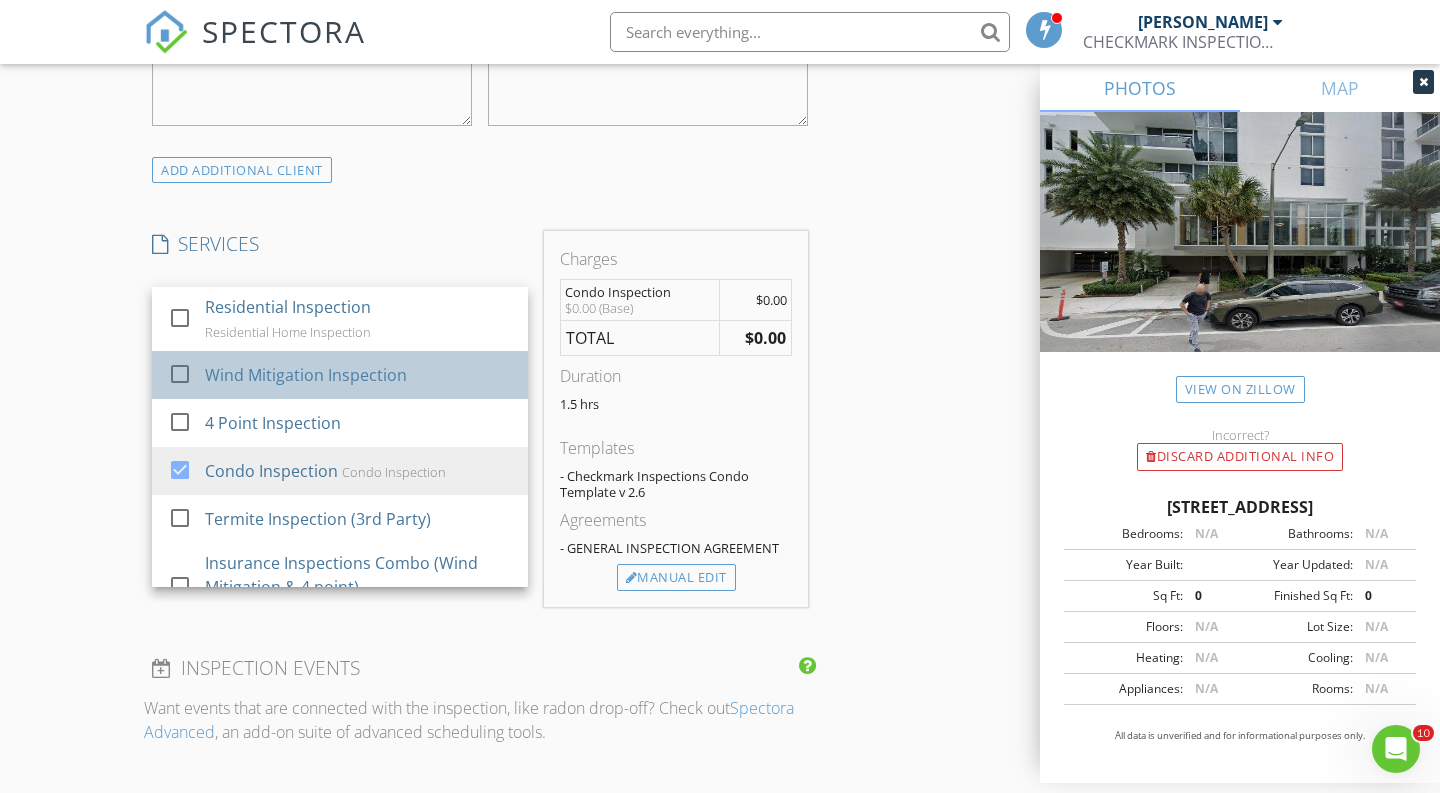 click on "Wind Mitigation Inspection" at bounding box center (306, 375) 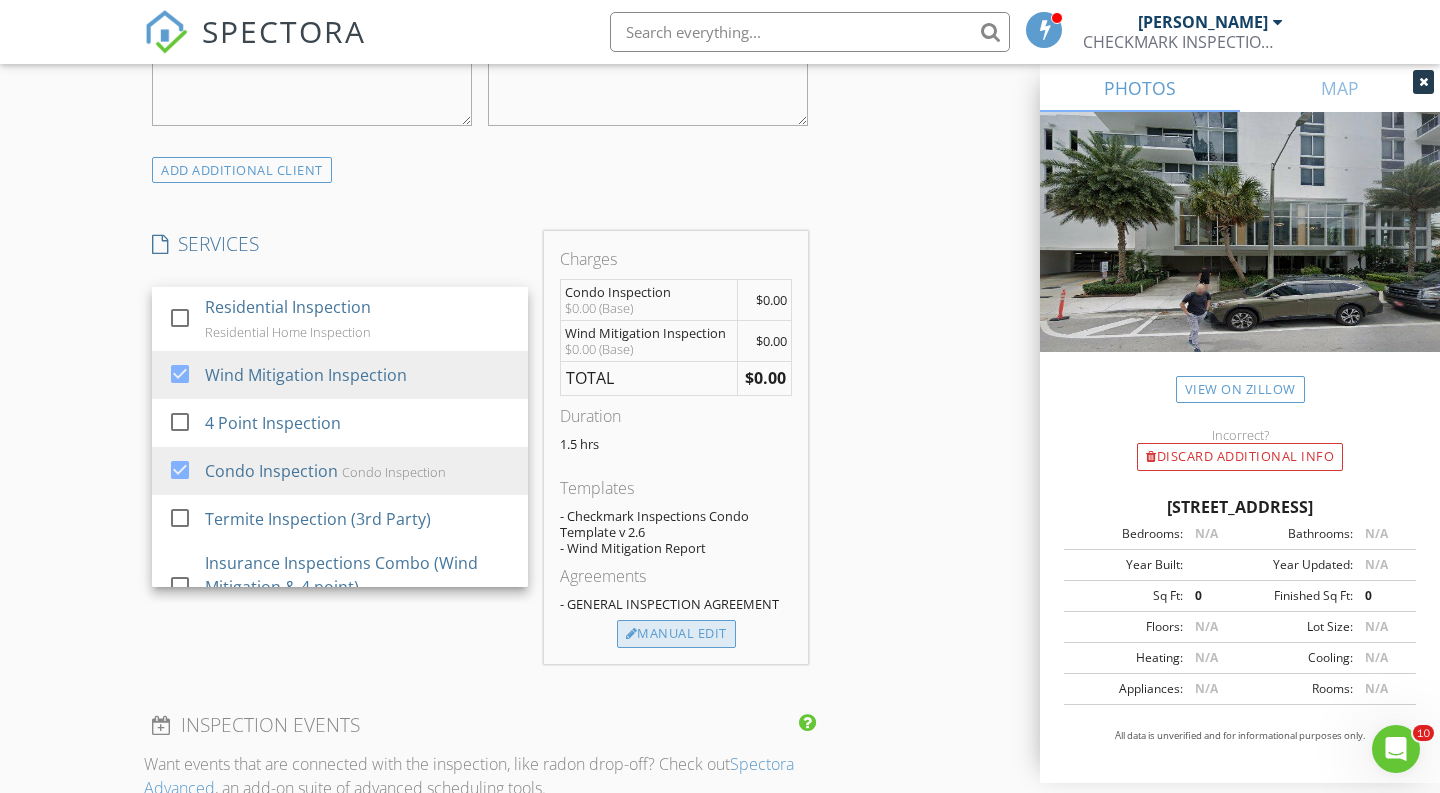 click on "Manual Edit" at bounding box center (676, 634) 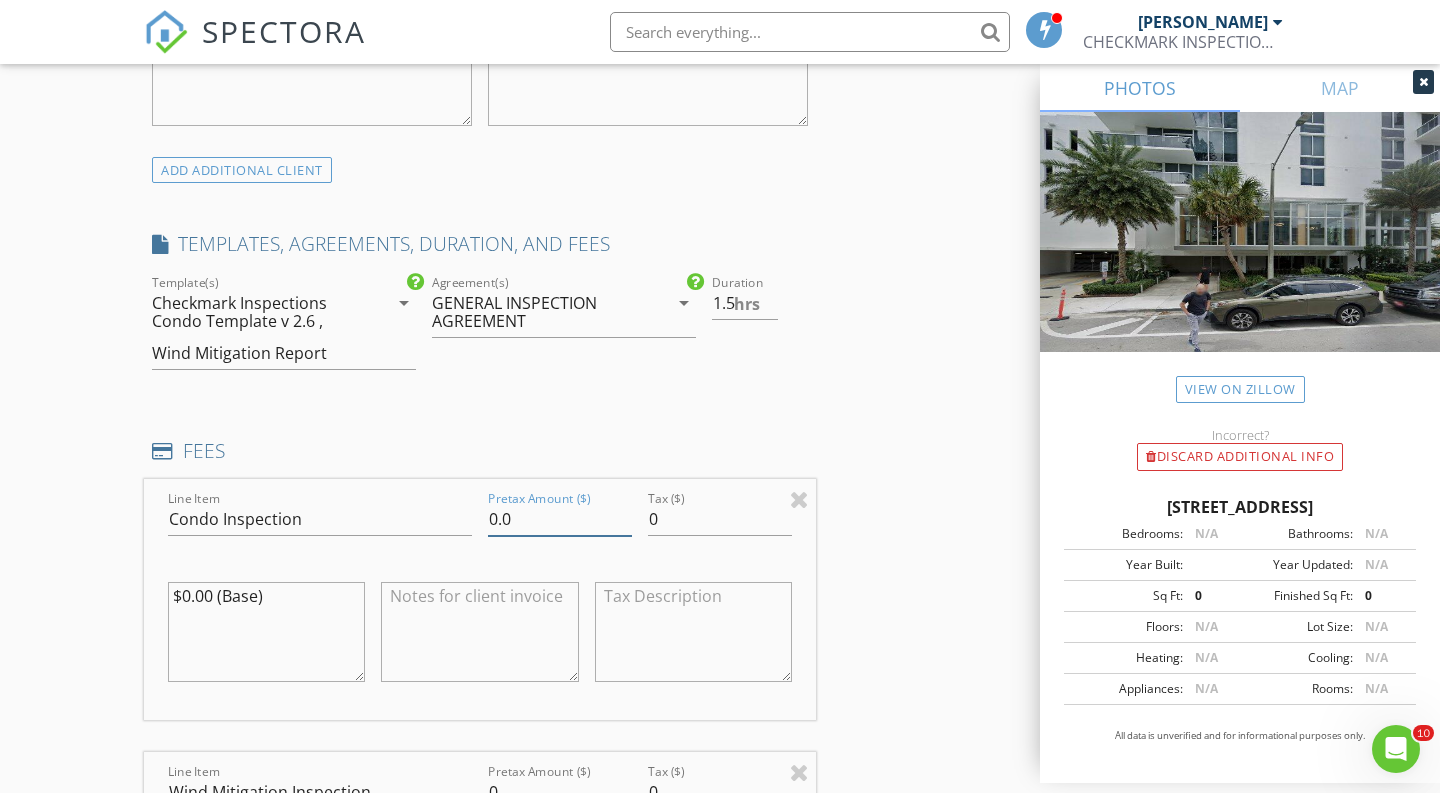 drag, startPoint x: 526, startPoint y: 523, endPoint x: 422, endPoint y: 512, distance: 104.58012 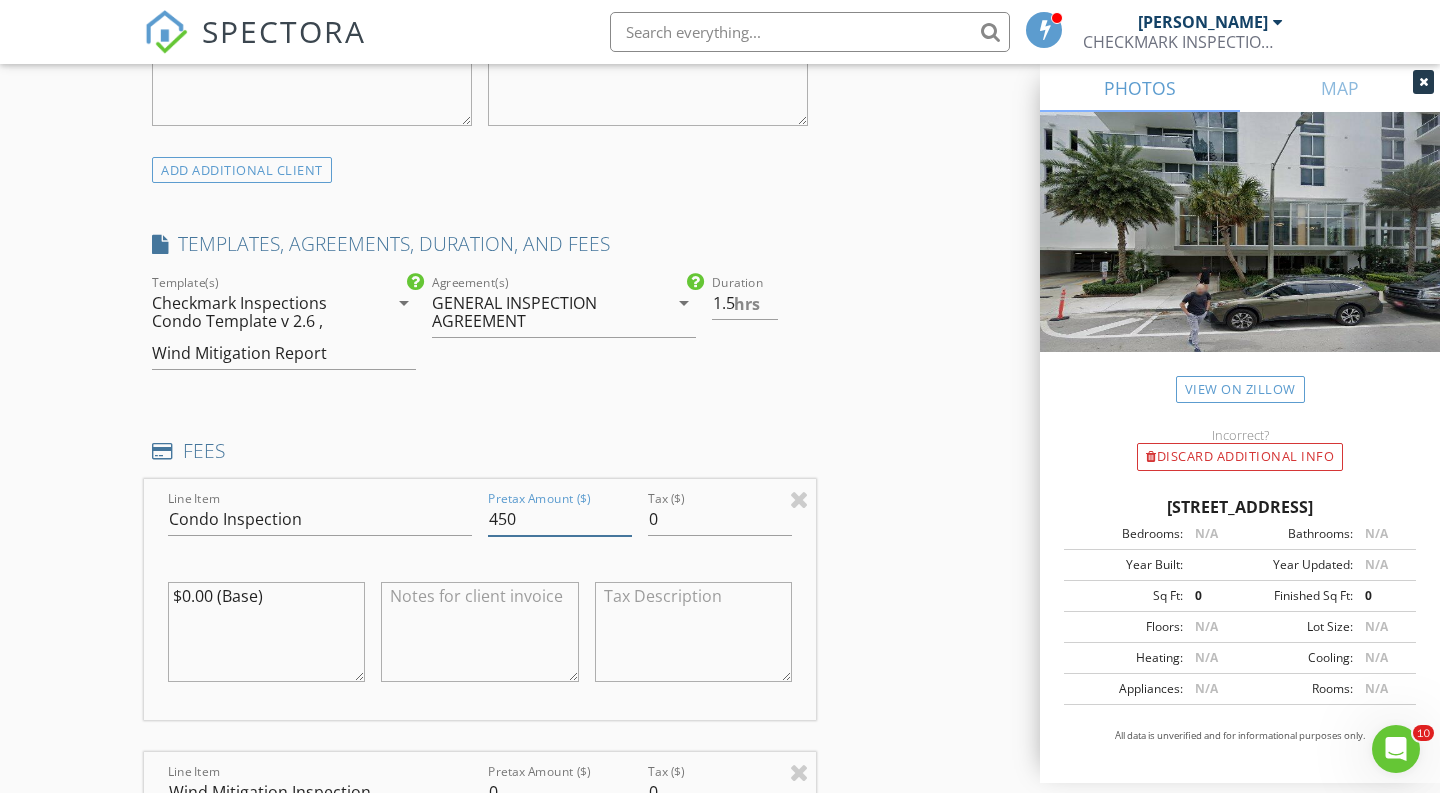 type on "450" 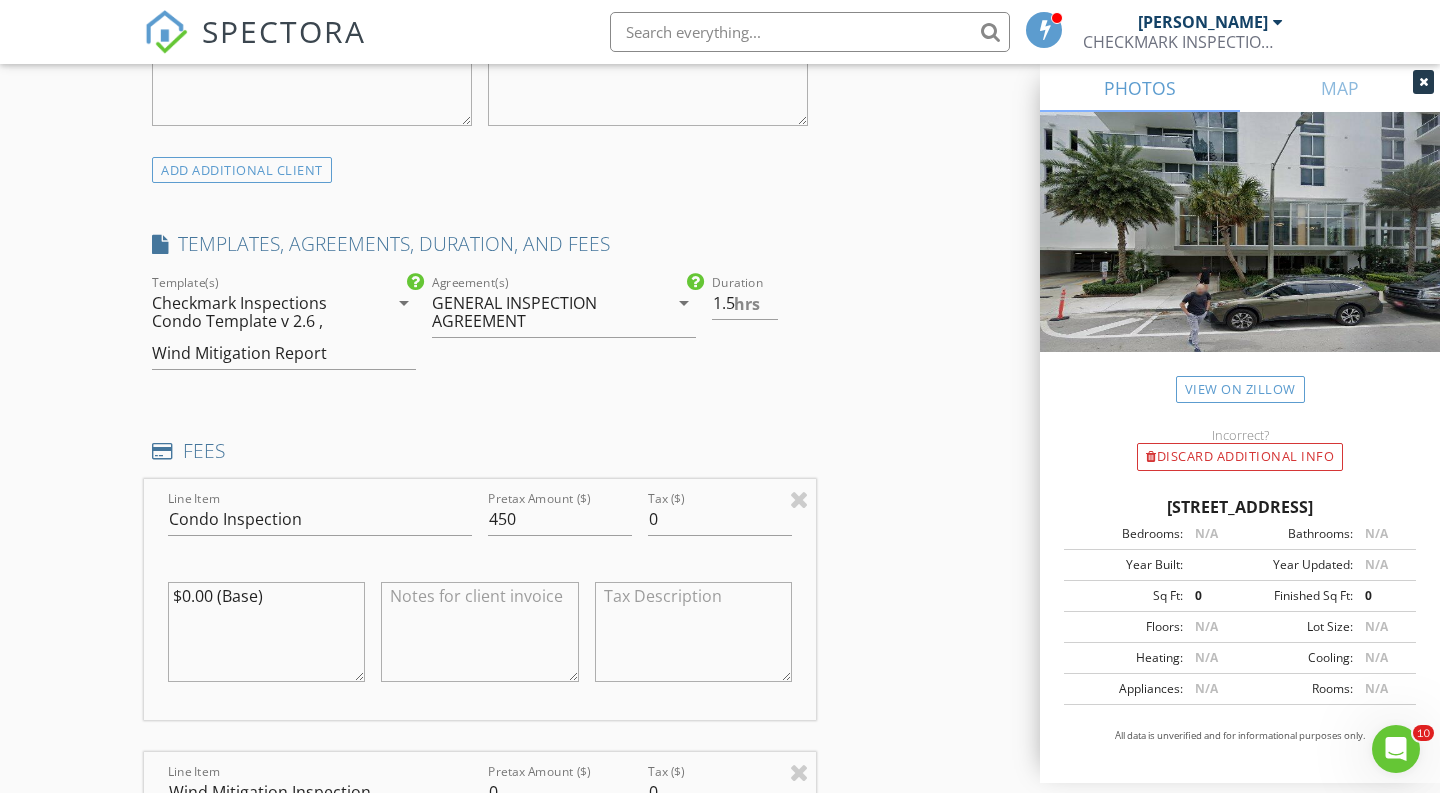 click on "INSPECTOR(S)
check_box   ERNESTO GIL   PRIMARY   ERNESTO GIL arrow_drop_down   check_box_outline_blank ERNESTO GIL specifically requested
Date/Time
07/14/2025 10:00 AM
Location
Address Search       Address 600 NE 27th St   Unit   City Miami   State FL   Zip 33137   County Miami-Dade     Square Feet 0   Year Built   Foundation arrow_drop_down     ERNESTO GIL     35.0 miles     (an hour)
client
check_box Enable Client CC email for this inspection   Client Search     check_box_outline_blank Client is a Company/Organization     First Name   Last Name   Email   CC Email   Phone   Address   City   State   Zip       Notes   Private Notes
ADD ADDITIONAL client
SERVICES
check_box_outline_blank   Residential Inspection   Residential Home Inspection check_box       4 Point Inspection" at bounding box center (720, 676) 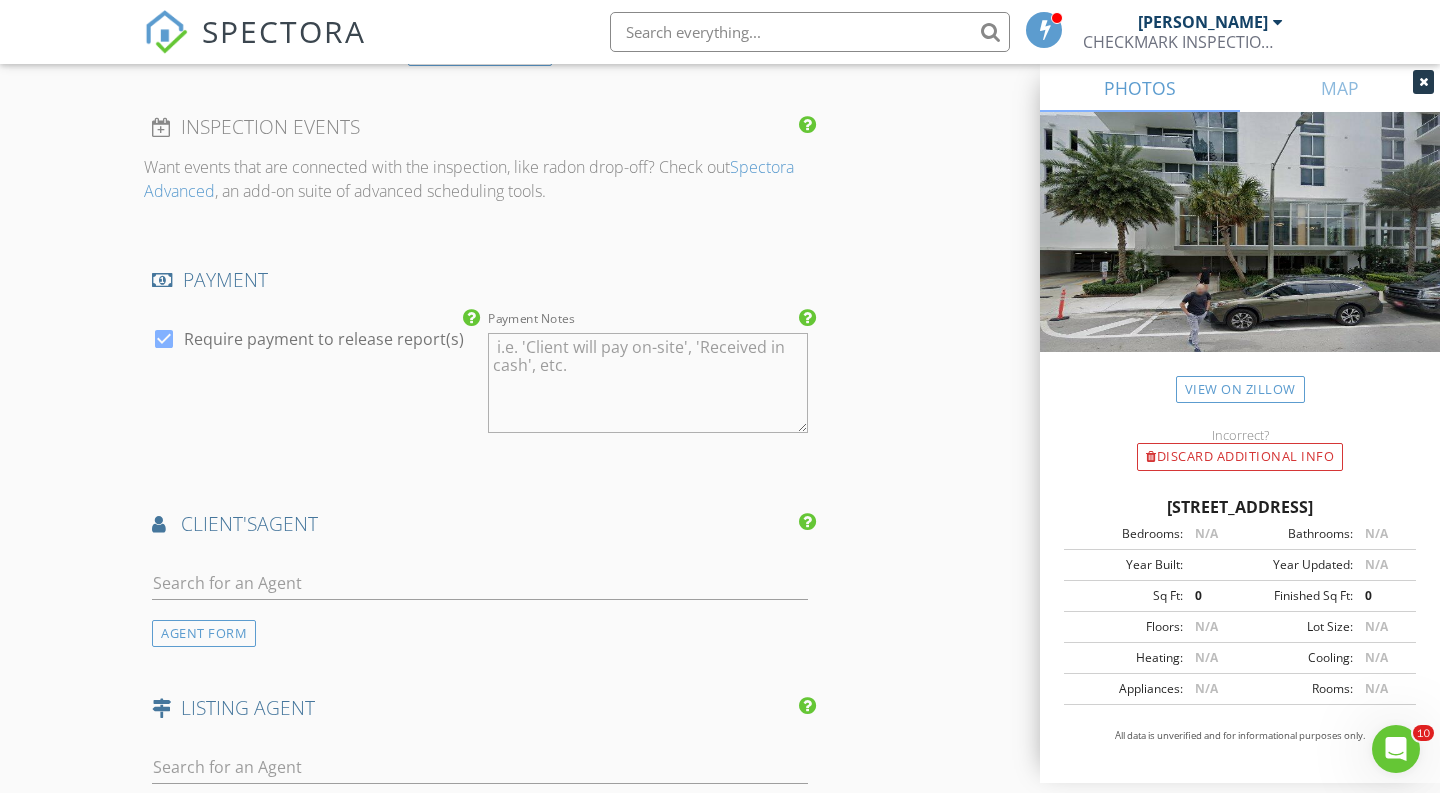 scroll, scrollTop: 2669, scrollLeft: 0, axis: vertical 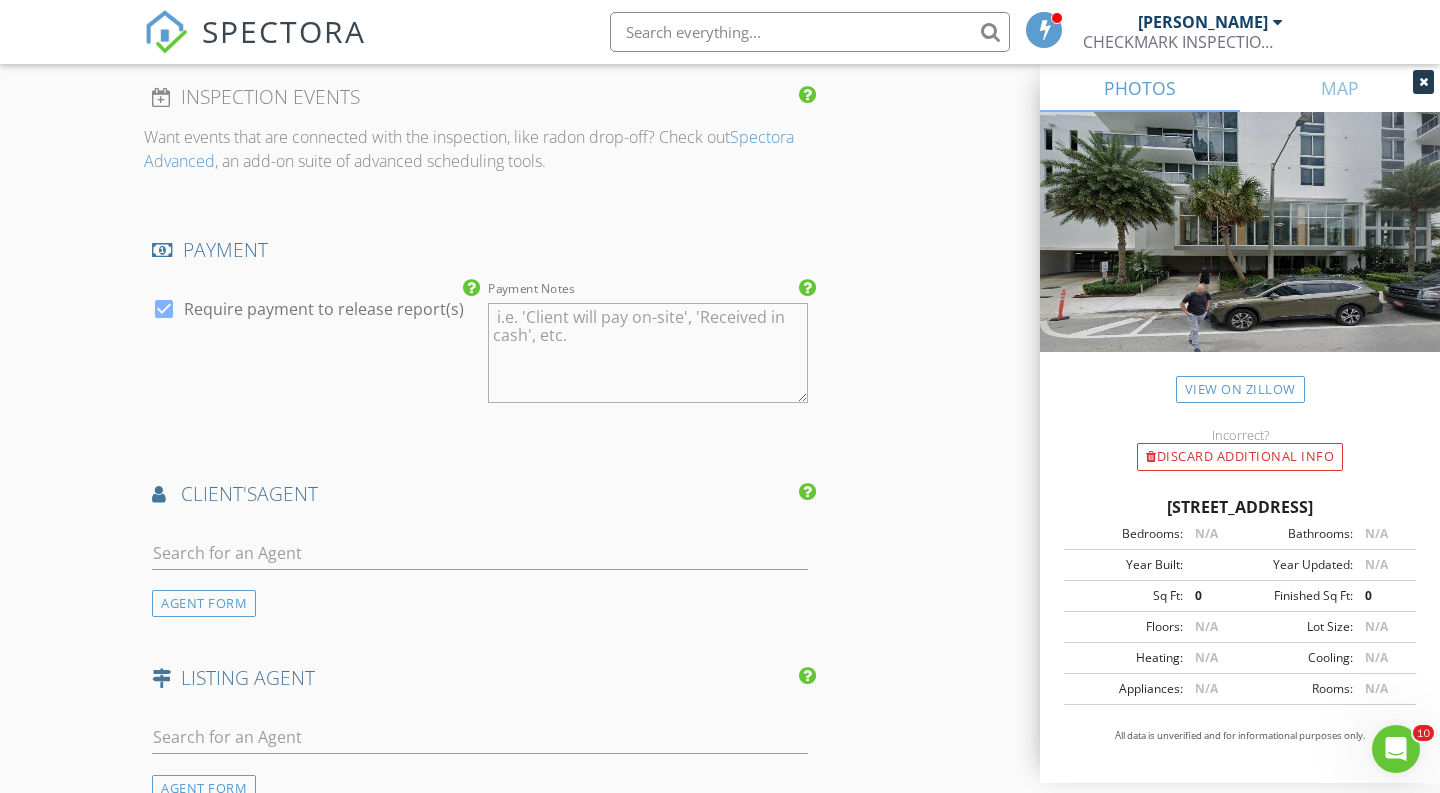 click at bounding box center (480, 557) 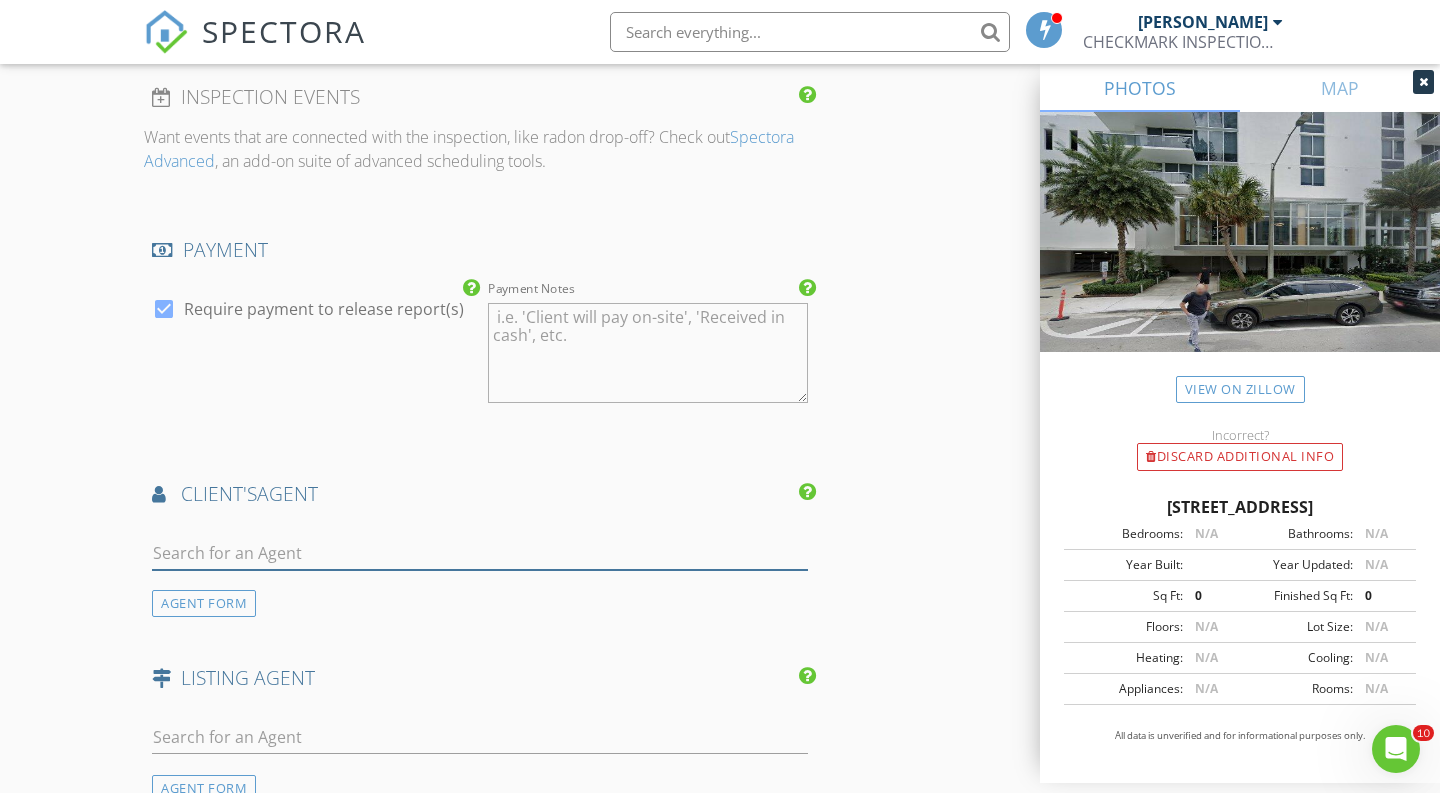 click at bounding box center [480, 553] 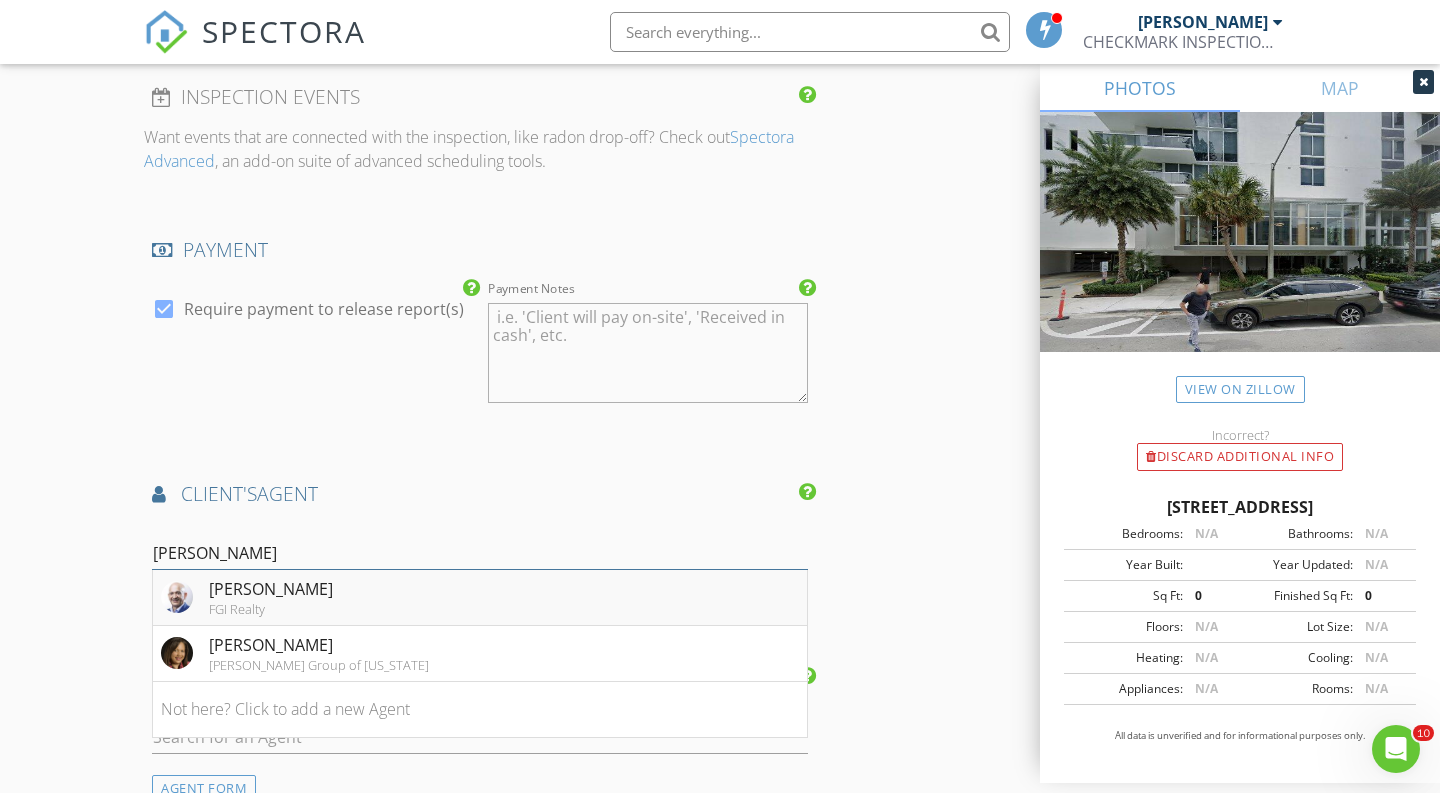 type on "HAROLD" 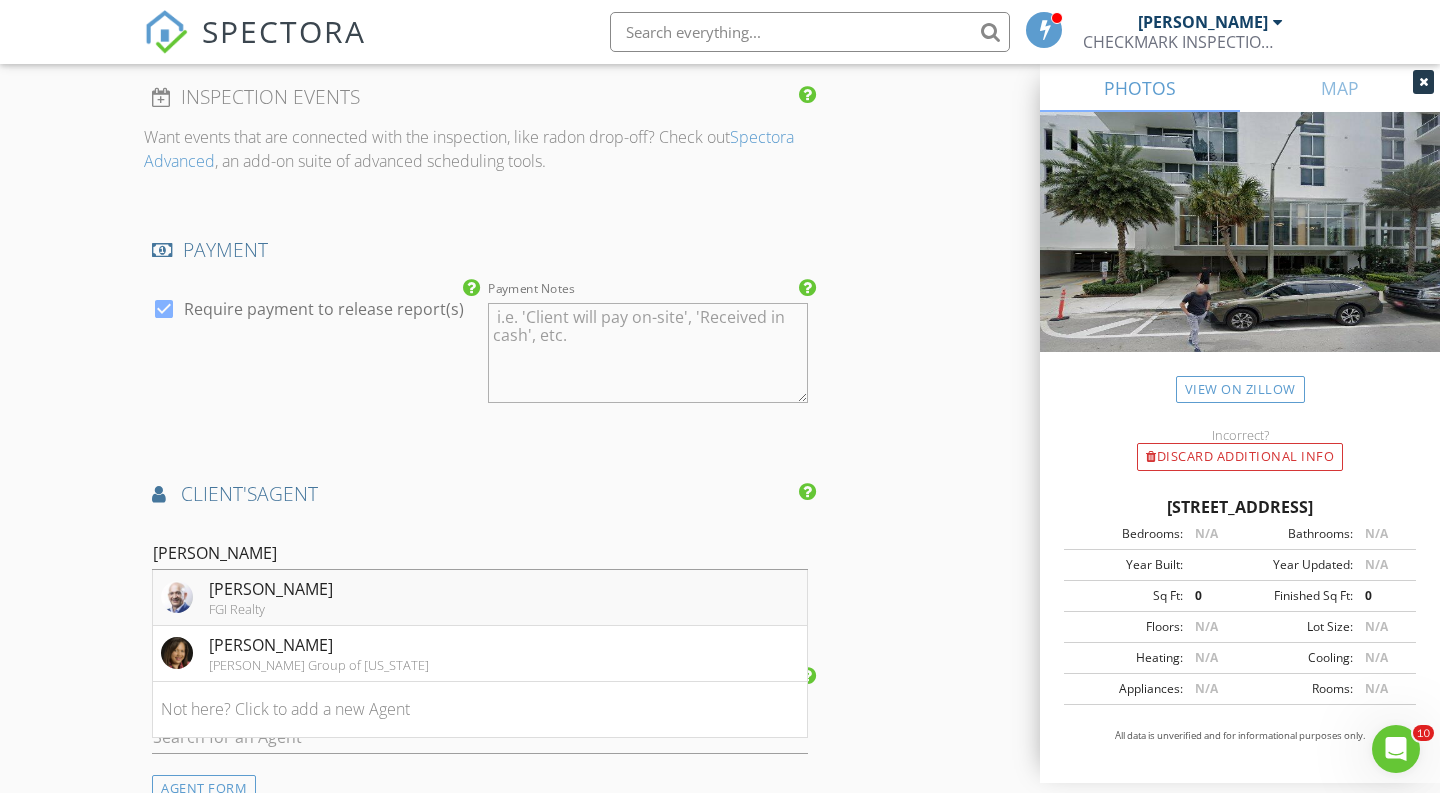 click on "Harold Calle
FGI Realty" at bounding box center [480, 598] 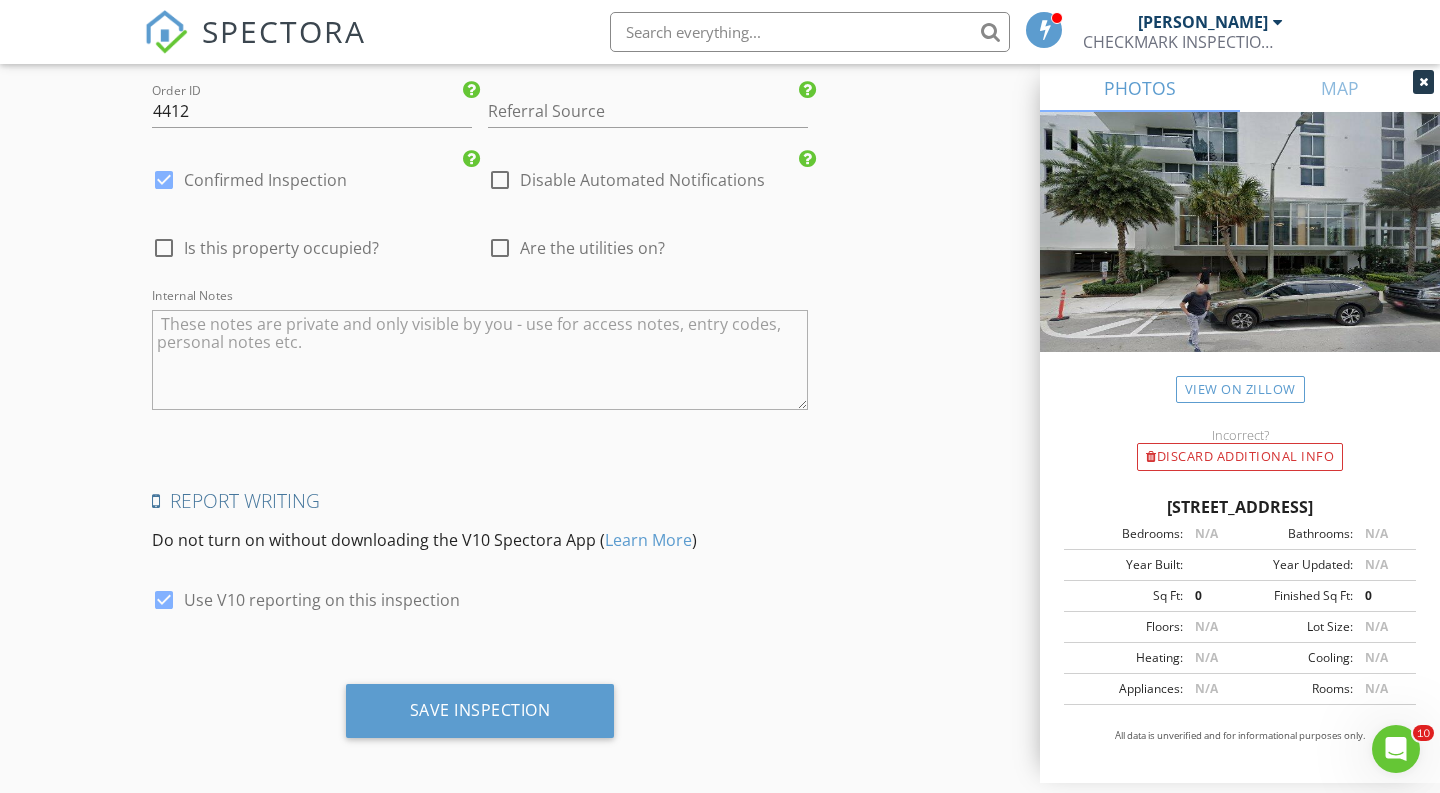 scroll, scrollTop: 4072, scrollLeft: 0, axis: vertical 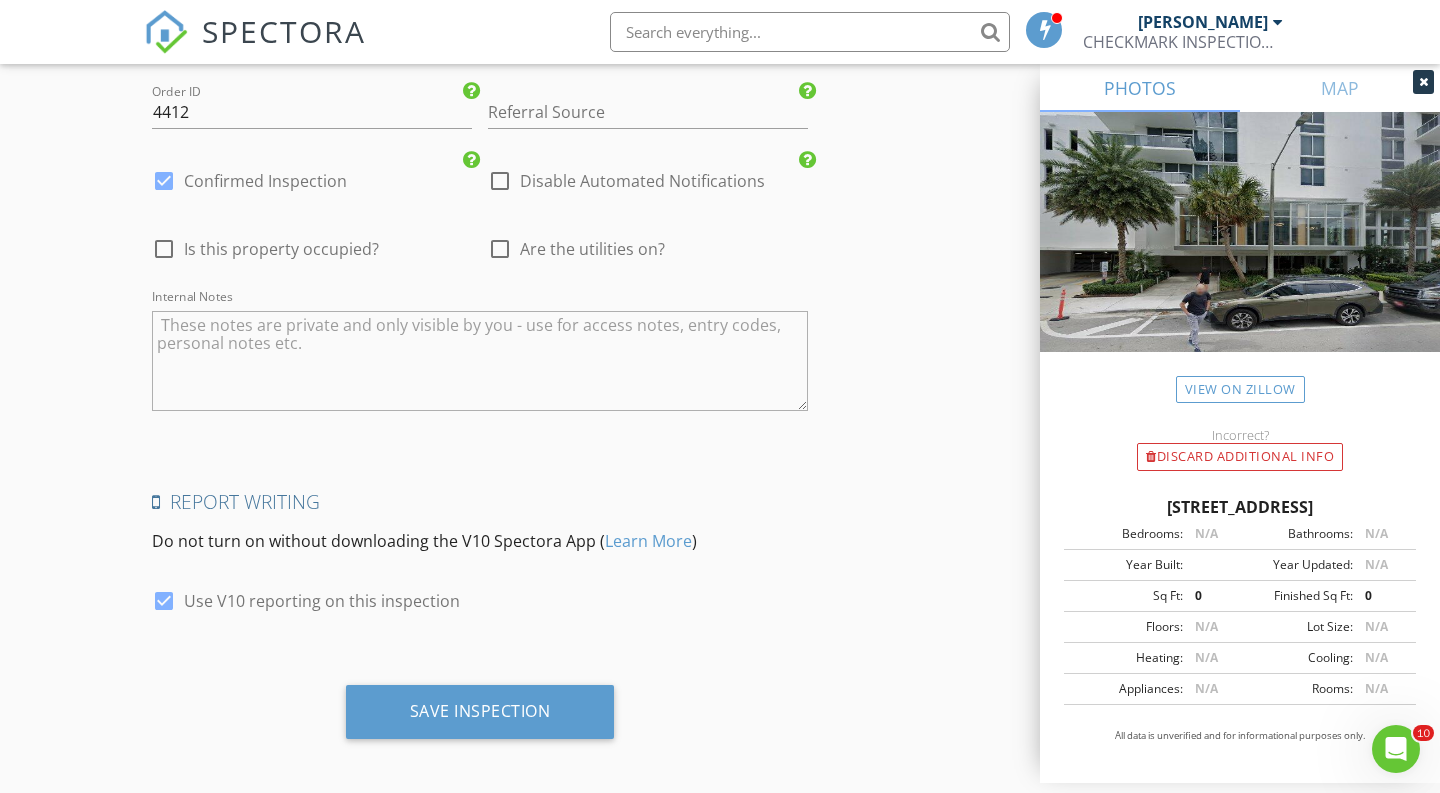 click on "check_box Use V10 reporting on this inspection" at bounding box center (306, 601) 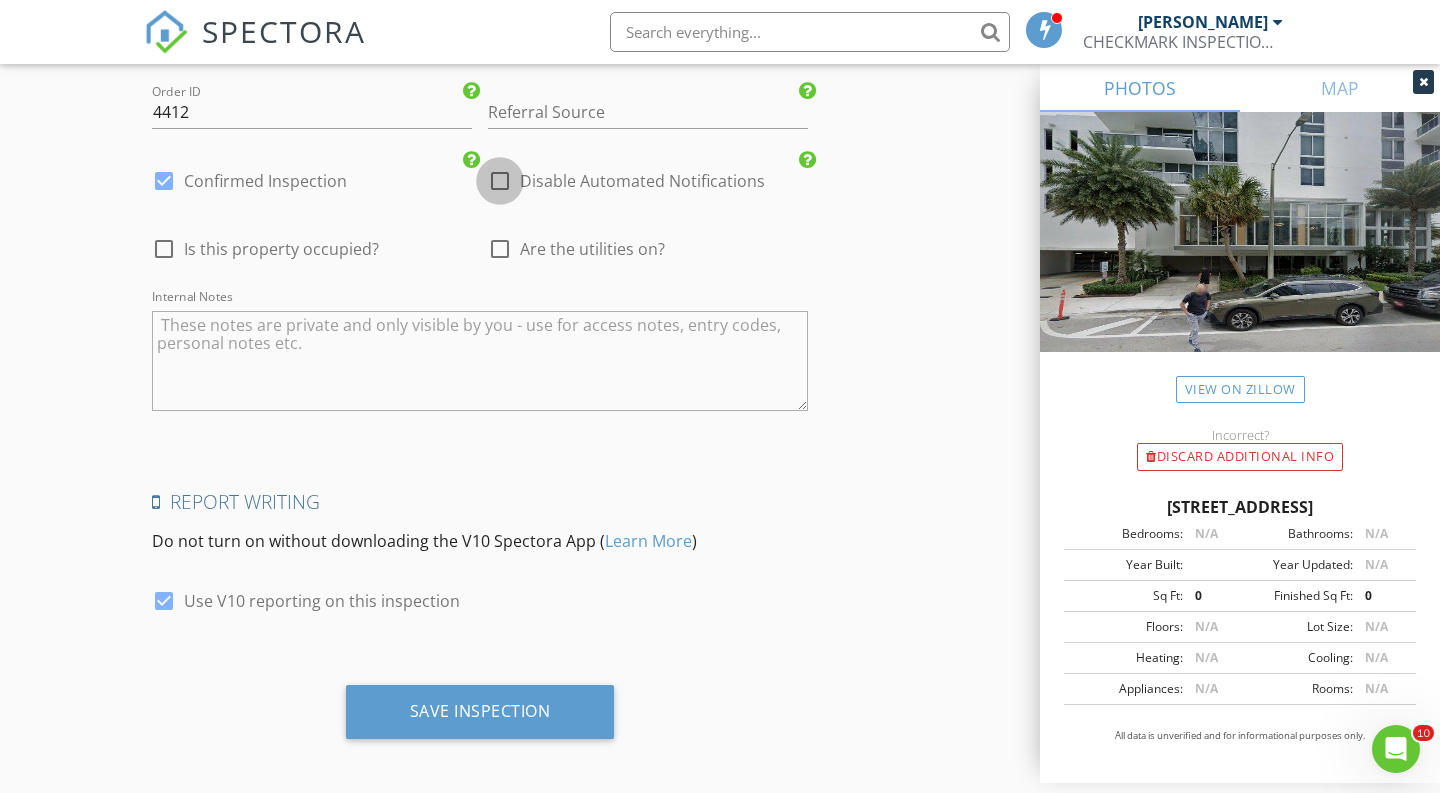 click at bounding box center (500, 181) 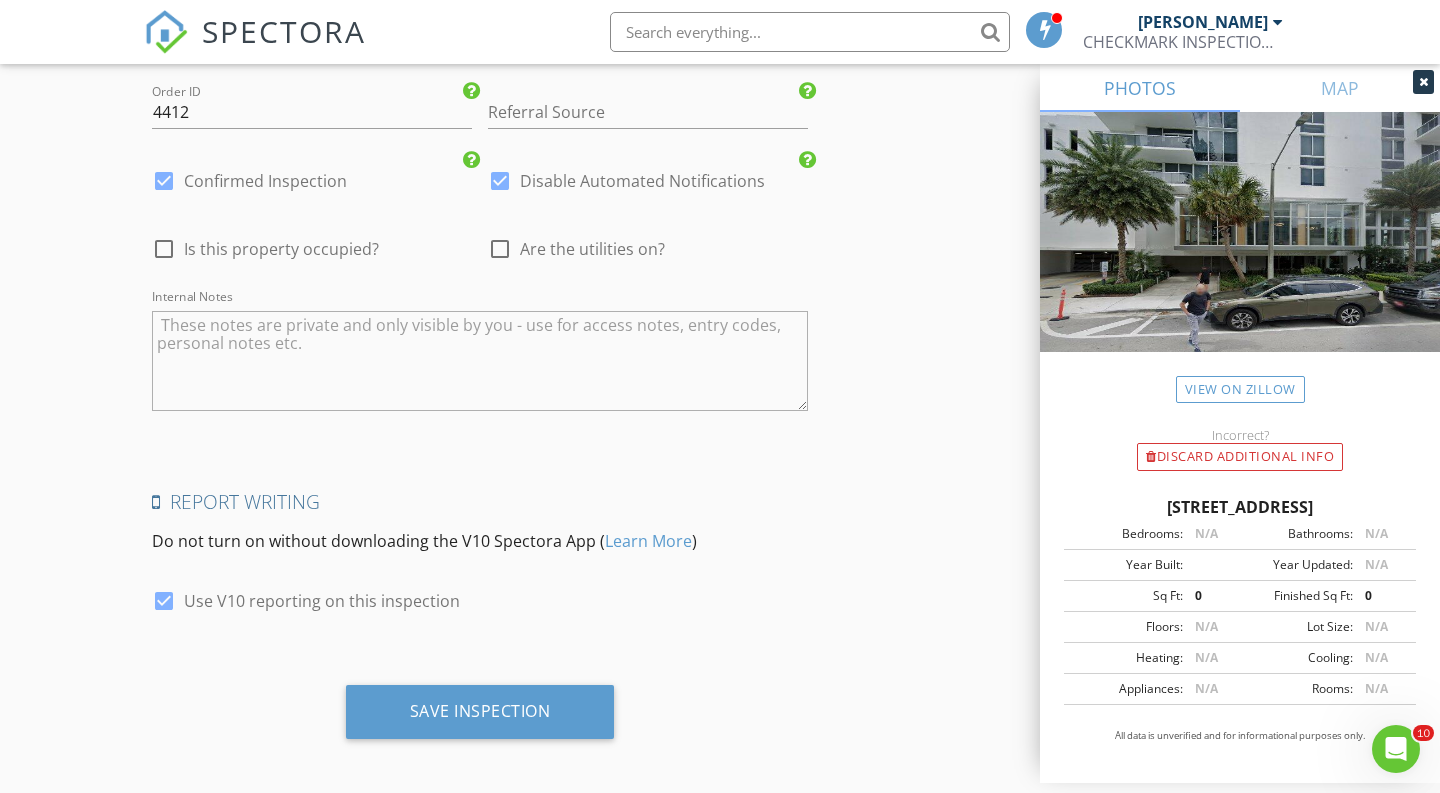 click on "check_box Confirmed Inspection" at bounding box center (249, 181) 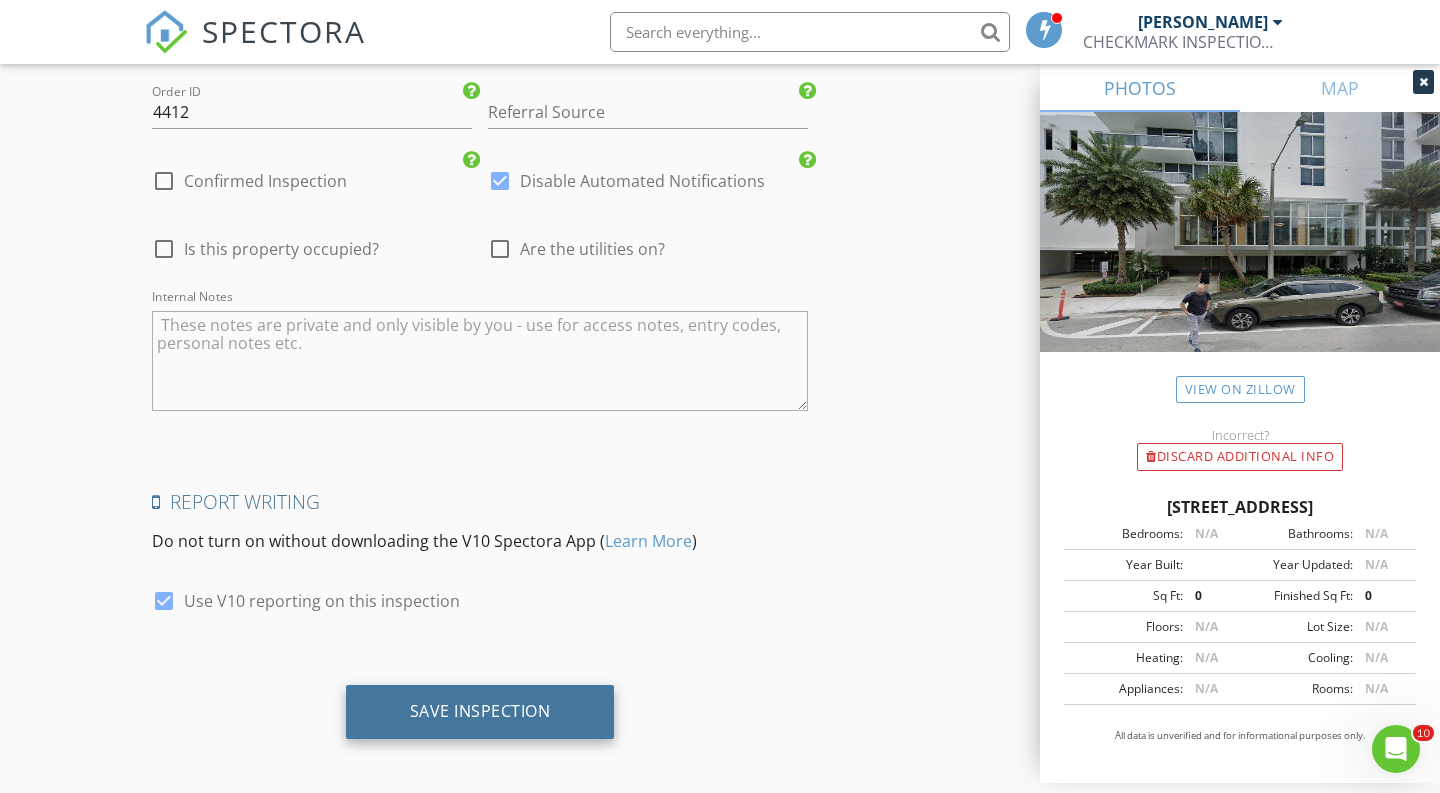 click on "Save Inspection" at bounding box center [480, 711] 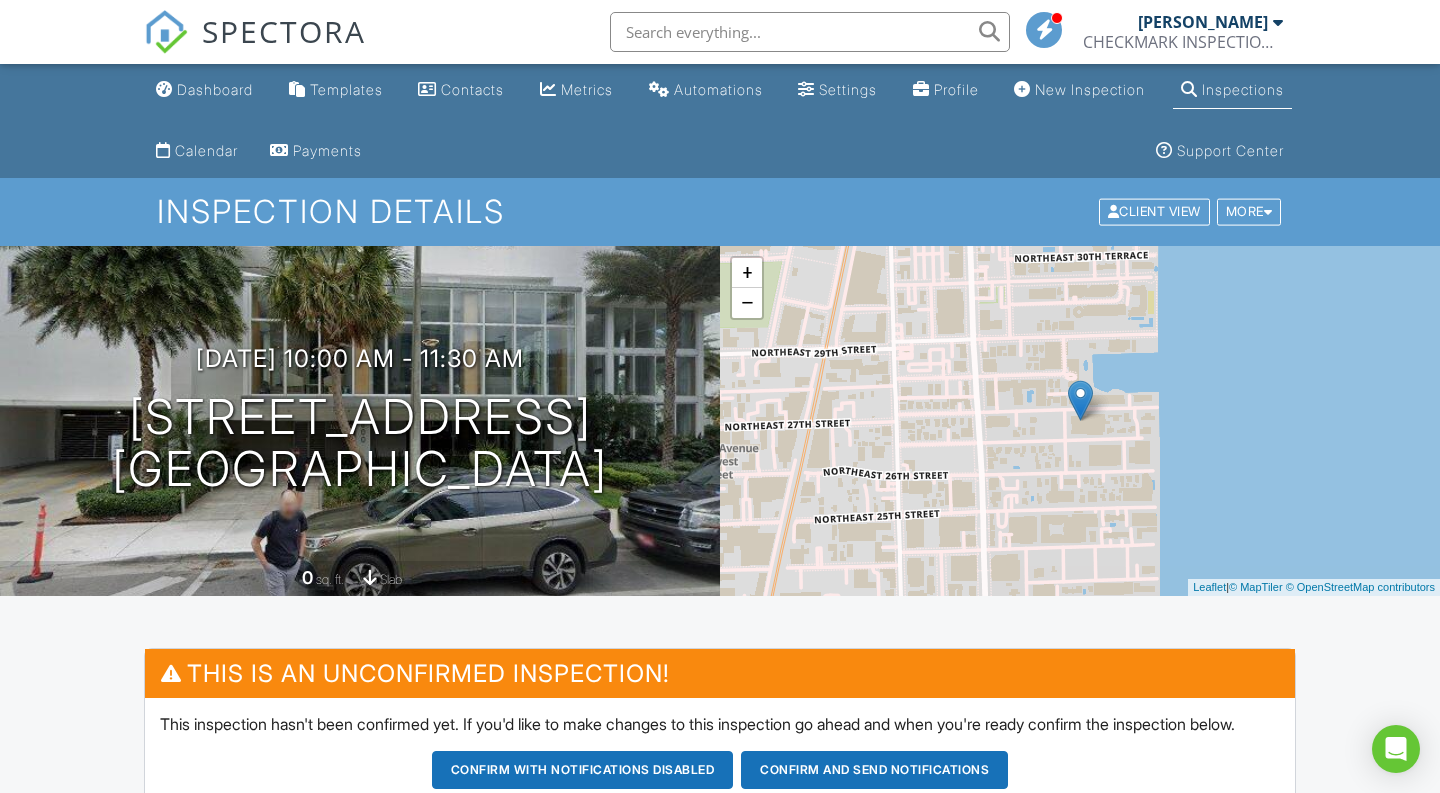 scroll, scrollTop: 19, scrollLeft: 0, axis: vertical 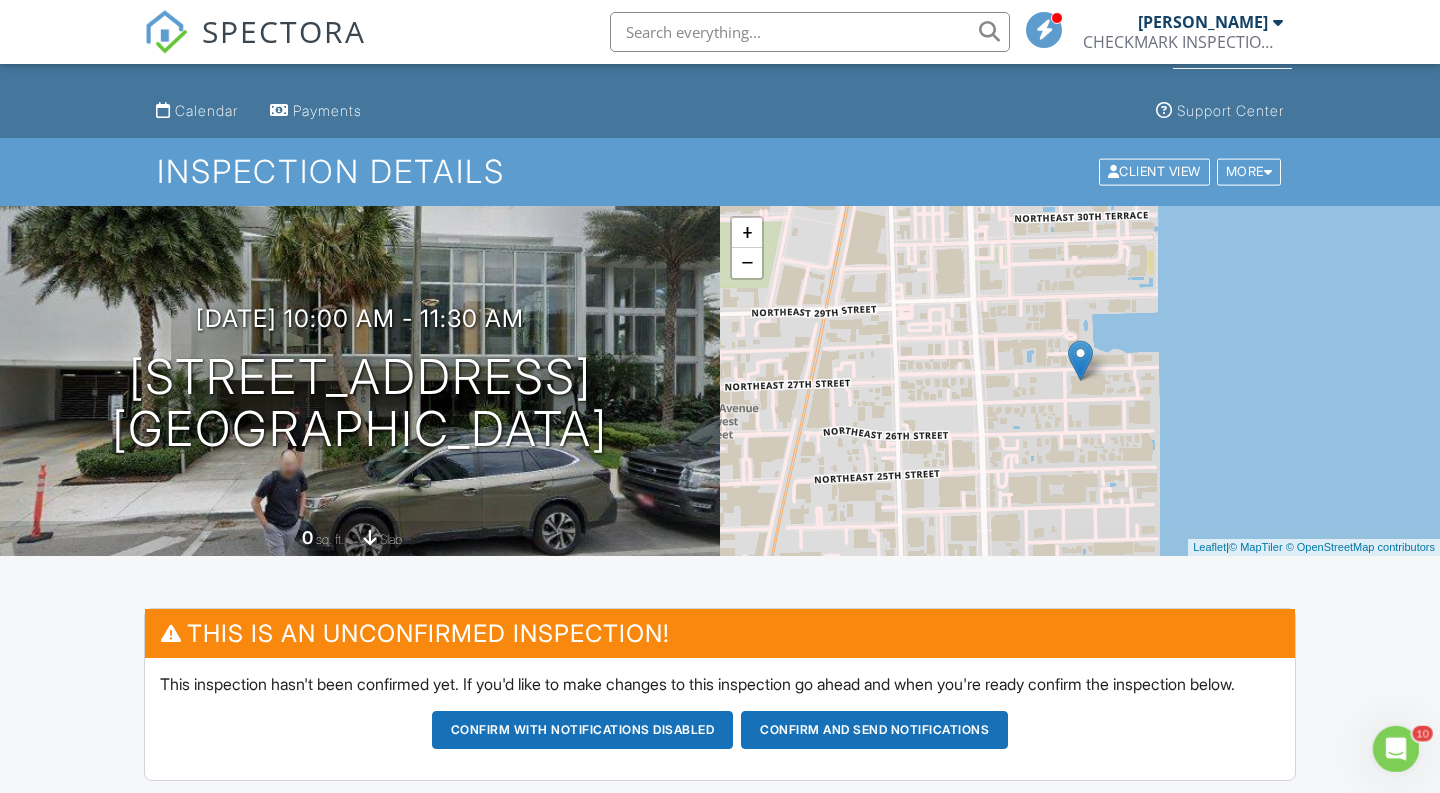 click on "Inspections" at bounding box center (1243, 49) 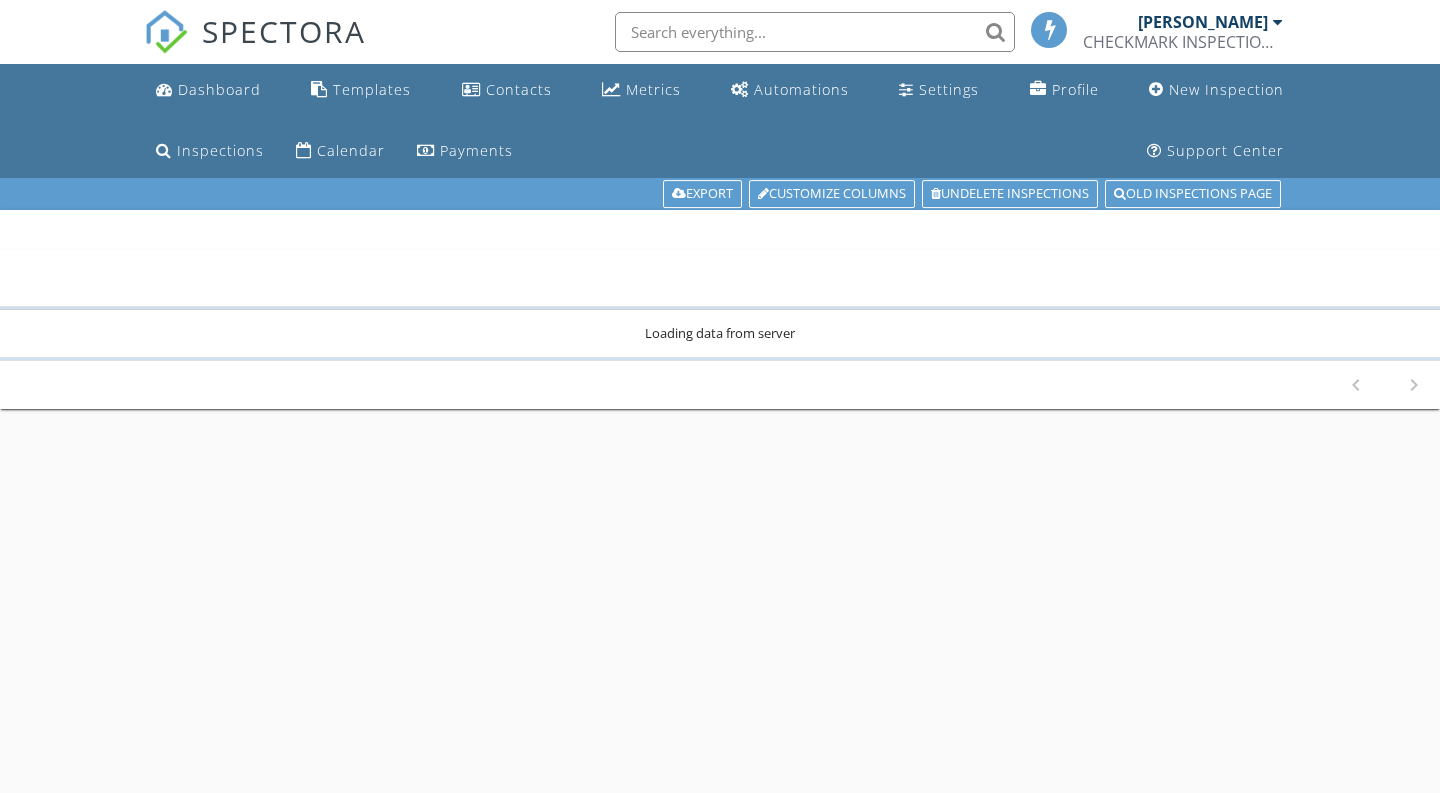 scroll, scrollTop: 0, scrollLeft: 0, axis: both 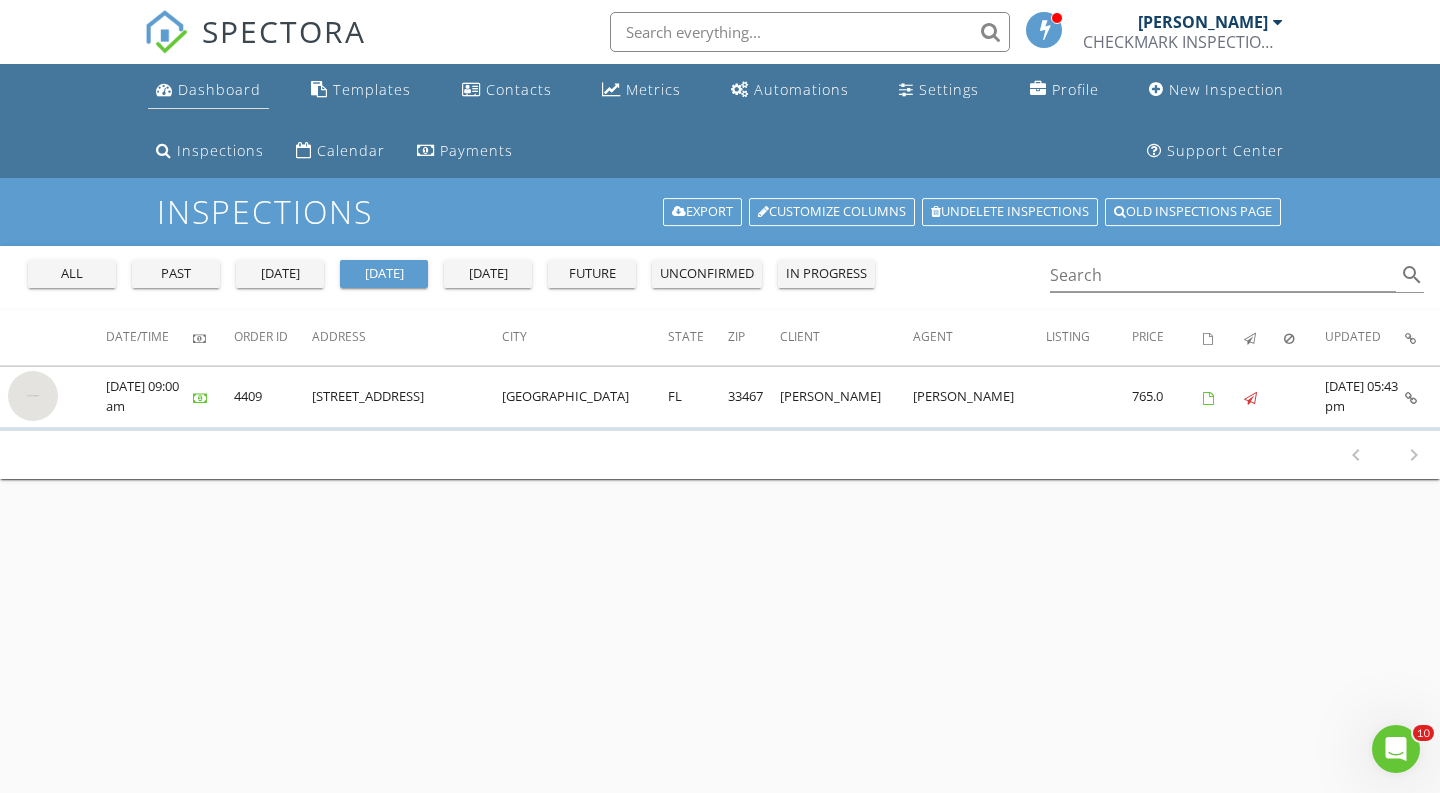 click on "Dashboard" at bounding box center (208, 90) 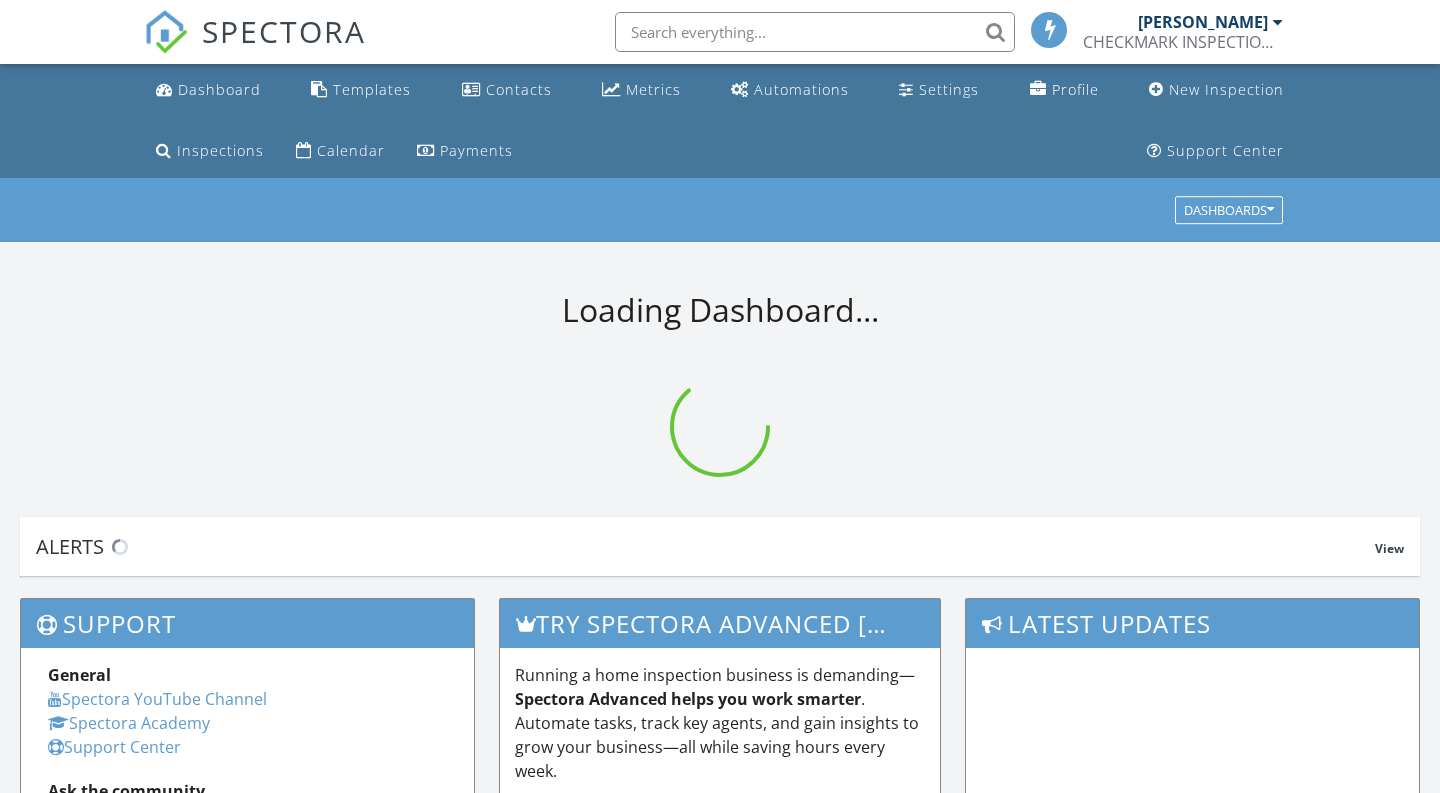 scroll, scrollTop: 0, scrollLeft: 0, axis: both 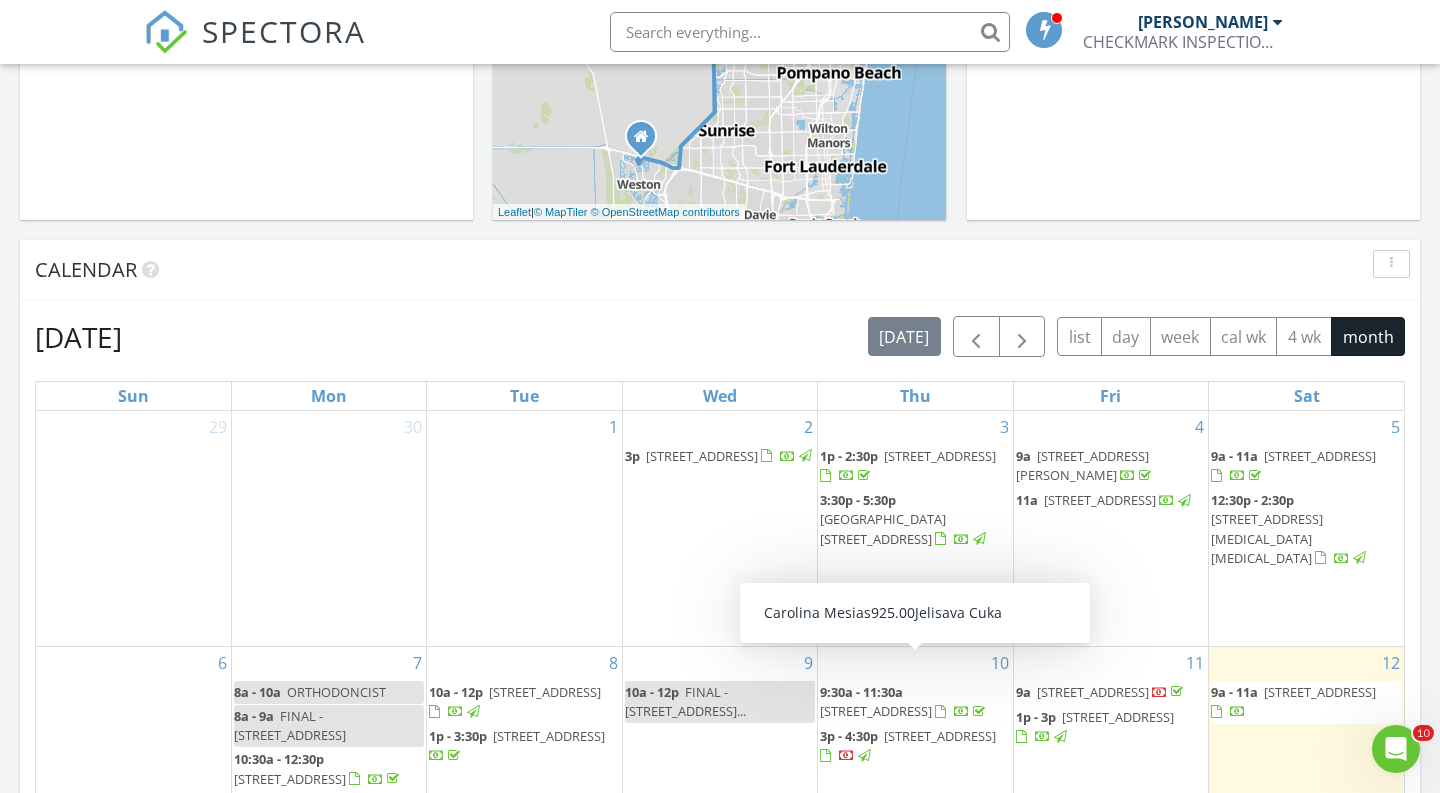 click at bounding box center (810, 32) 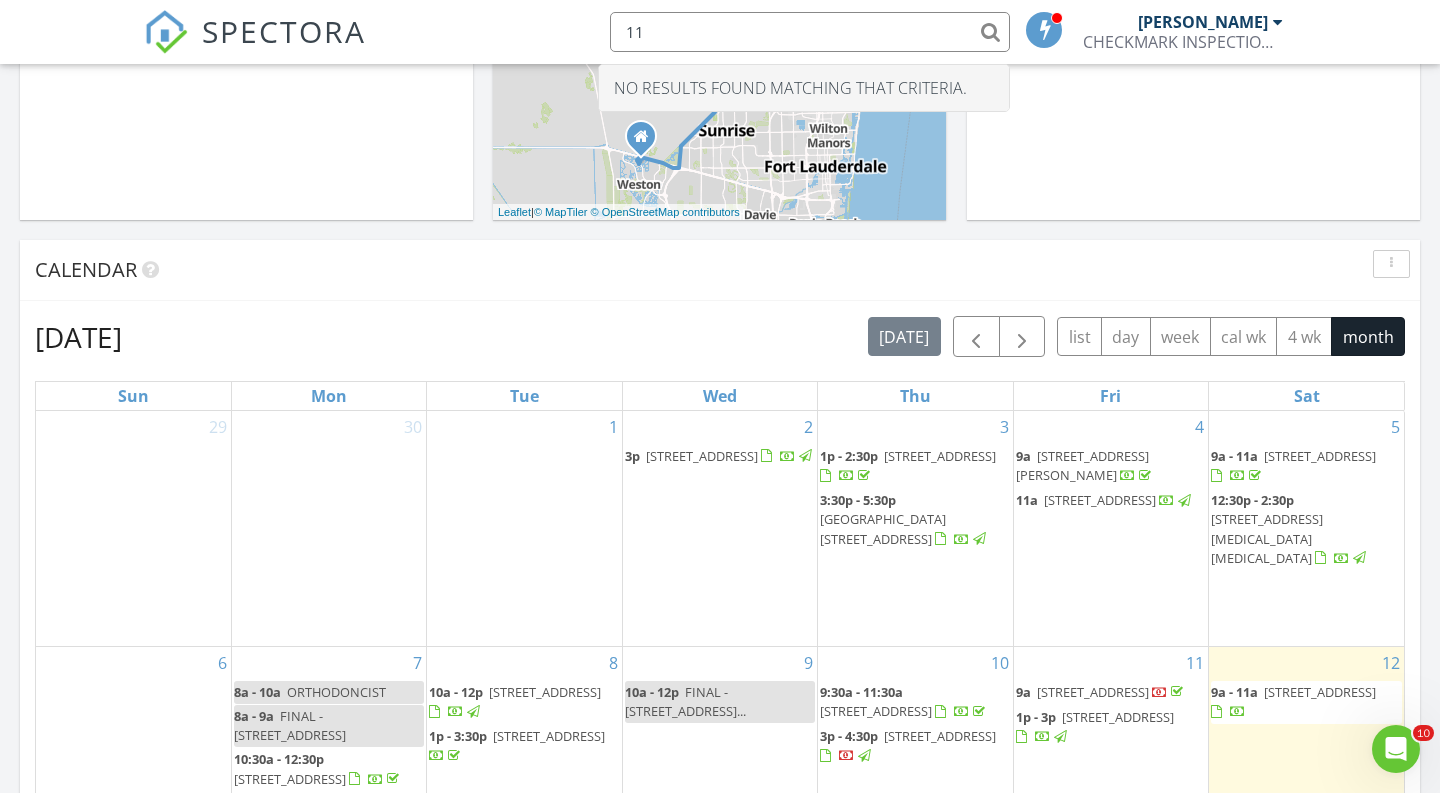 type on "1" 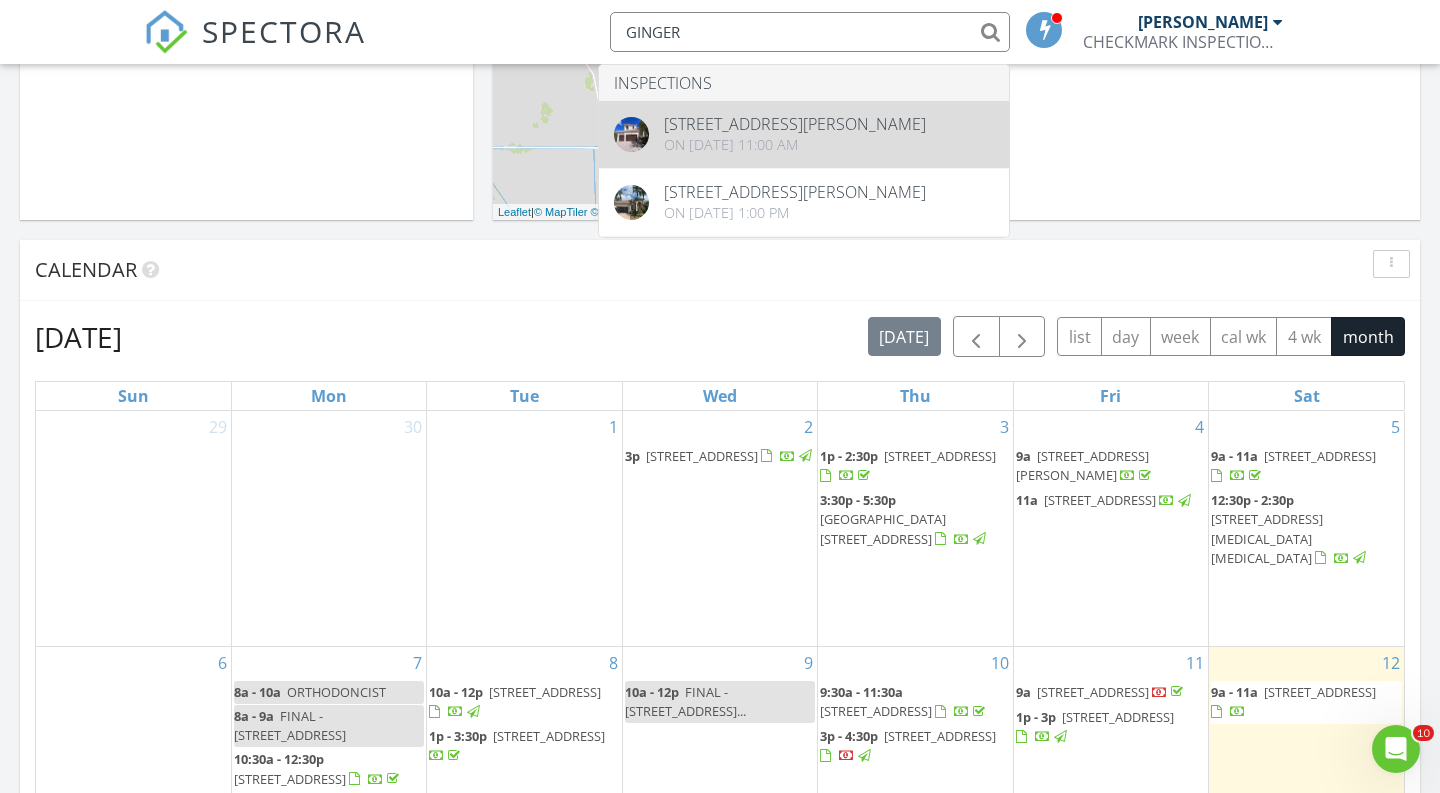 type on "GINGER" 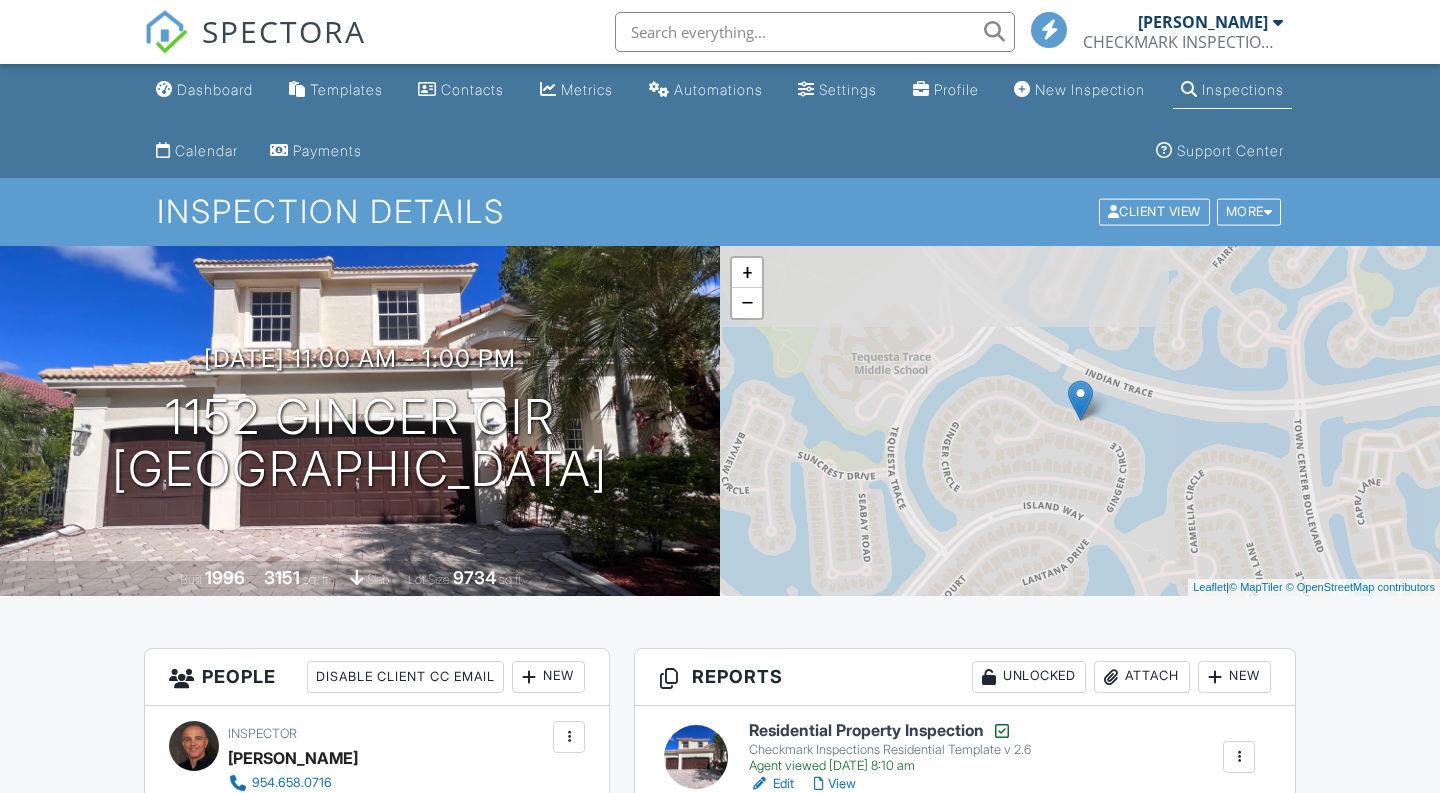 scroll, scrollTop: 119, scrollLeft: 0, axis: vertical 